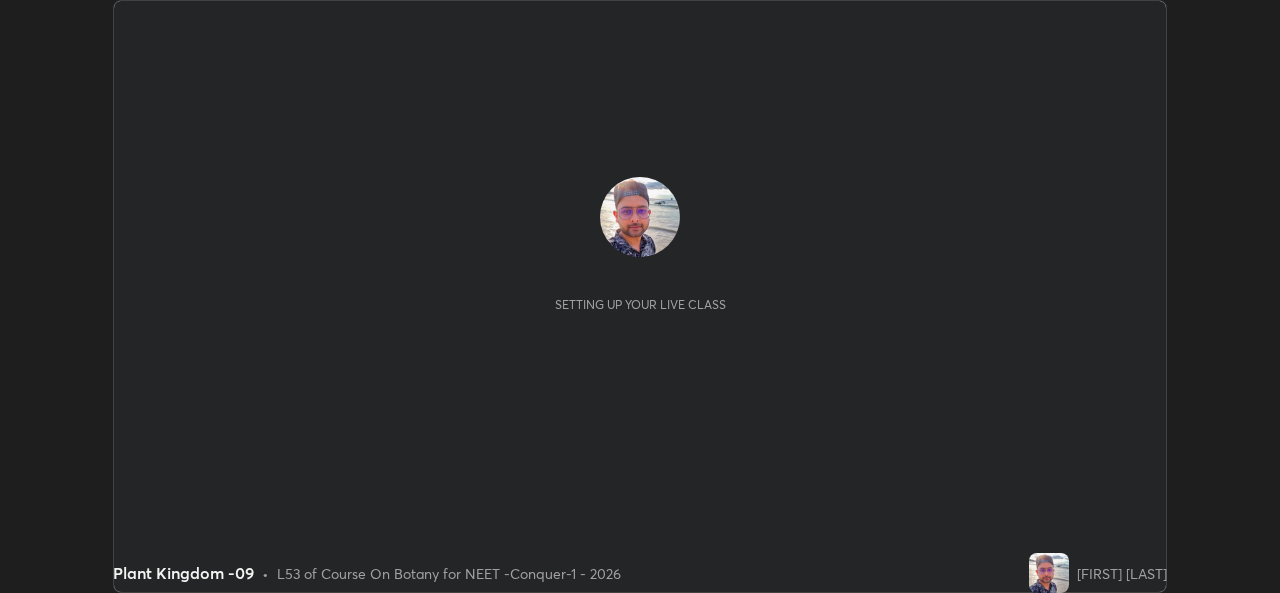 scroll, scrollTop: 0, scrollLeft: 0, axis: both 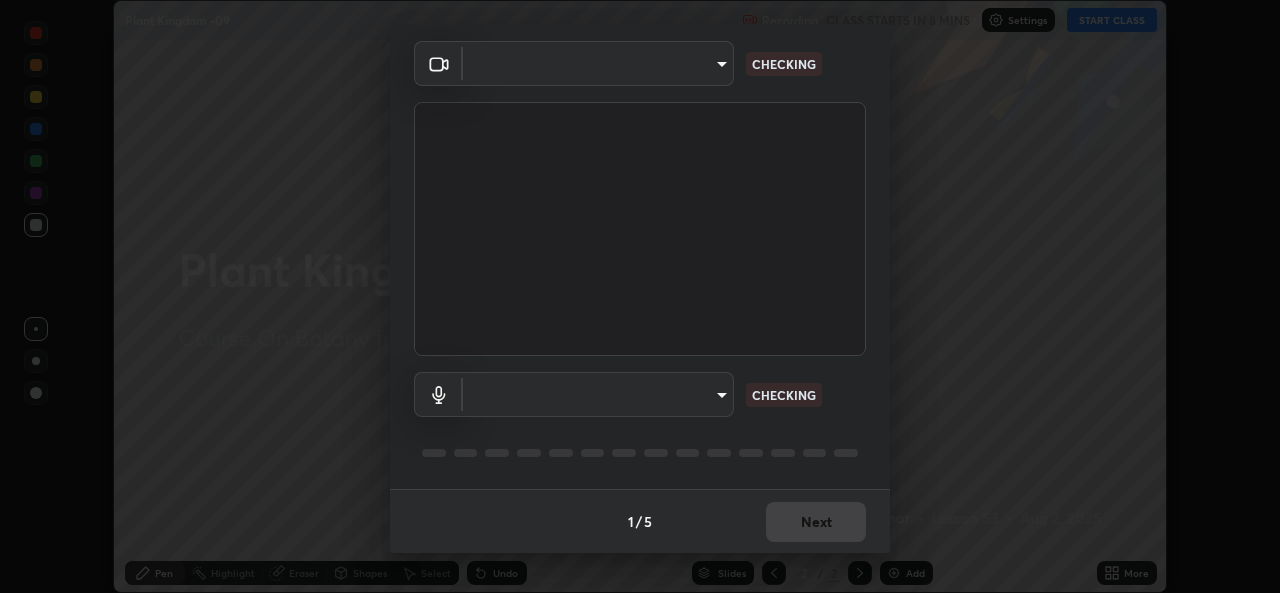 click on "Erase all Plant Kingdom -09 Recording CLASS STARTS IN 8 MINS Settings START CLASS Setting up your live class Plant Kingdom -09 • L53 of Course On Botany for NEET -Conquer-1 - 2026 [FIRST] [LAST] Pen Highlight Eraser Shapes Select Undo Slides 2 / 2 Add More No doubts shared Encourage your learners to ask a doubt for better clarity Report an issue Reason for reporting Buffering Chat not working Audio - Video sync issue Educator video quality low ​ Attach an image Report Media settings ​ CHECKING ​ CHECKING 1 / 5 Next" at bounding box center [640, 296] 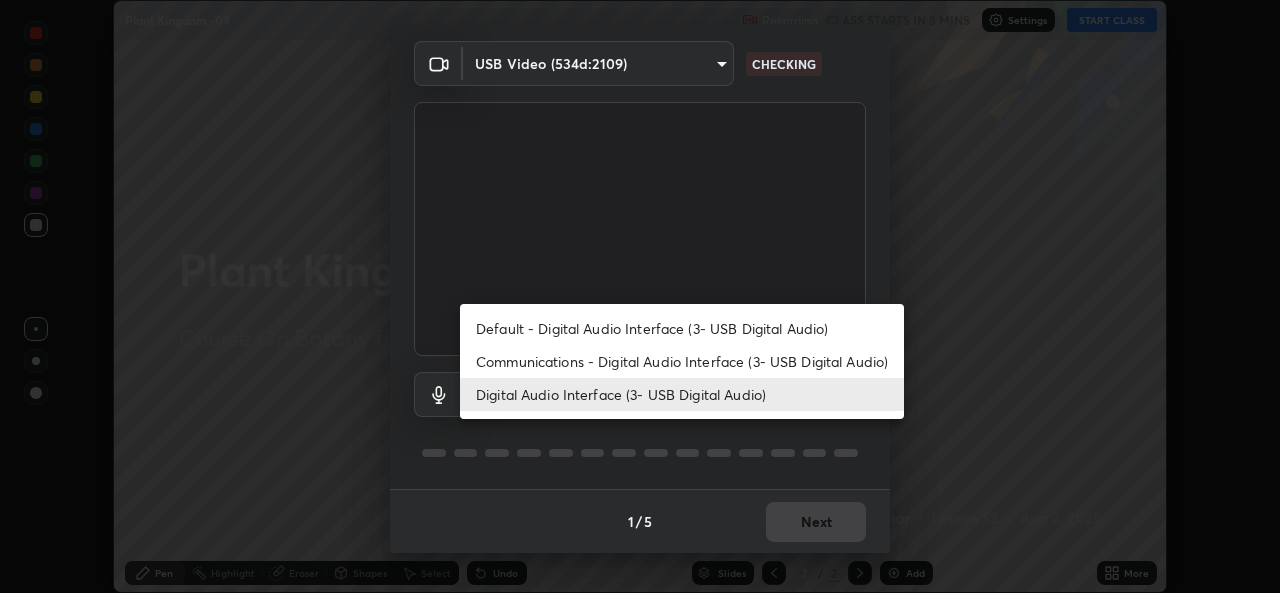 click on "Communications - Digital Audio Interface (3- USB Digital Audio)" at bounding box center [682, 361] 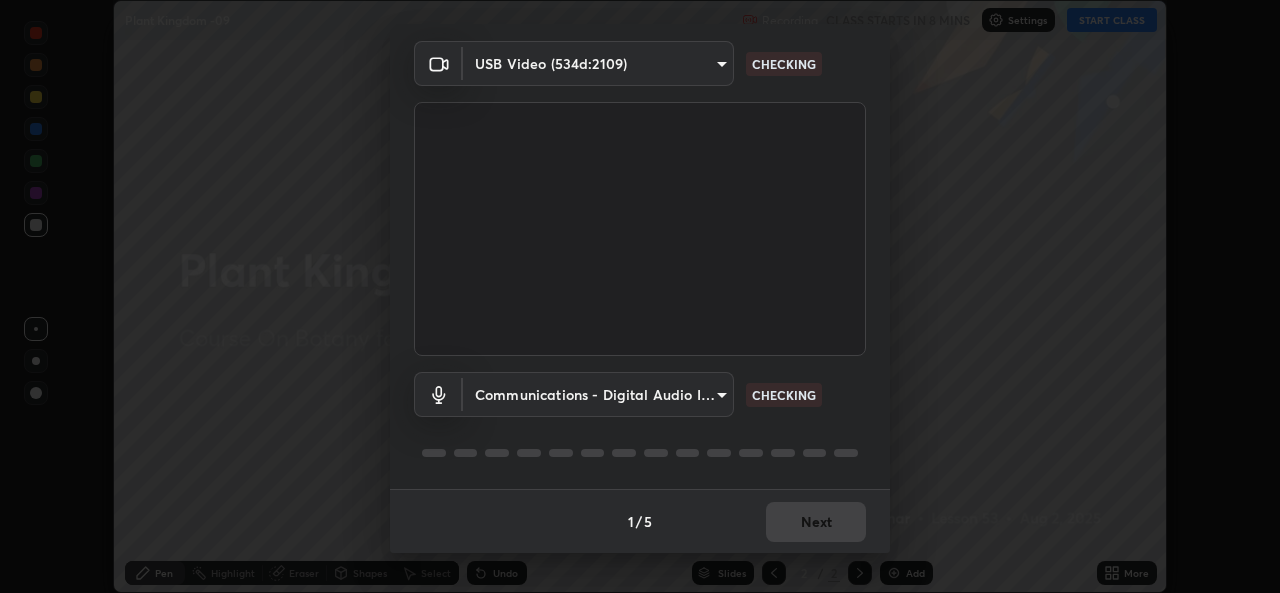 click on "Digital Audio Interface (3- USB Digital Audio)" at bounding box center (626, 394) 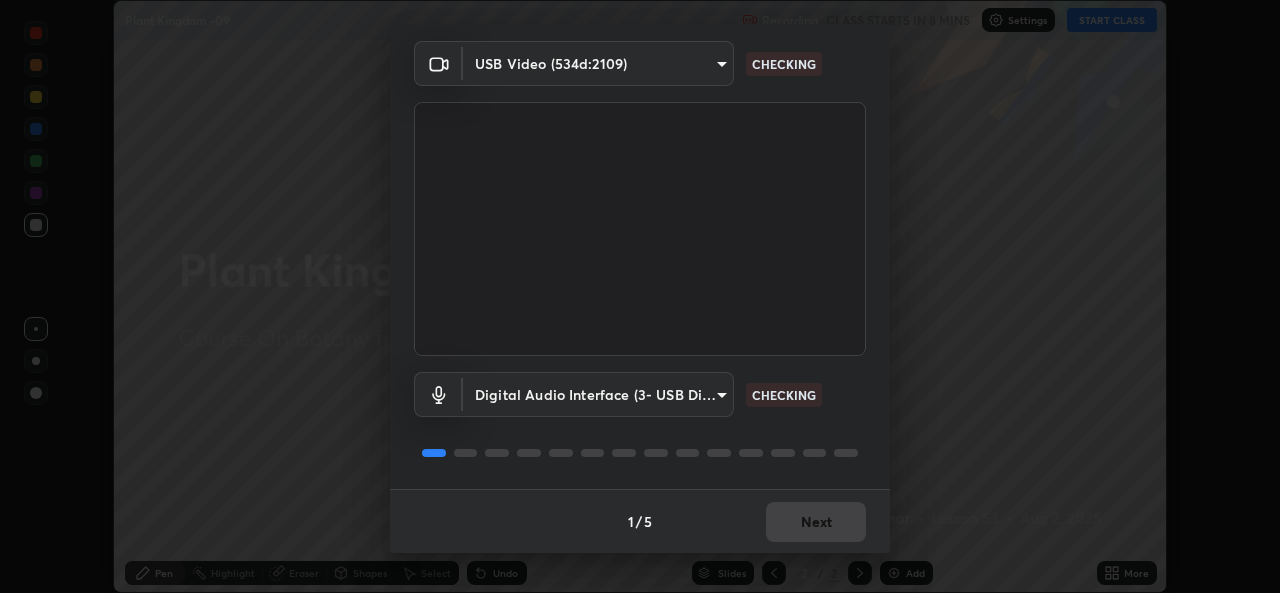 click on "Erase all Plant Kingdom -09 Recording CLASS STARTS IN 8 MINS Settings START CLASS Setting up your live class Plant Kingdom -09 • L53 of Course On Botany for NEET -Conquer-1 - 2026 [FIRST] [LAST] Pen Highlight Eraser Shapes Select Undo Slides 2 / 2 Add More No doubts shared Encourage your learners to ask a doubt for better clarity Report an issue Reason for reporting Buffering Chat not working Audio - Video sync issue Educator video quality low ​ Attach an image Report Media settings USB Video (534d:2109) 05e0618f62b054dcc40553c7fbd7031c96524e68235480b96fb1515208e4dd7f CHECKING Digital Audio Interface (3- USB Digital Audio) 9f550be56df35a7777e3246738e18588b2dd511c7d191a0186286be3b08ef4d4 CHECKING 1 / 5 Next" at bounding box center (640, 296) 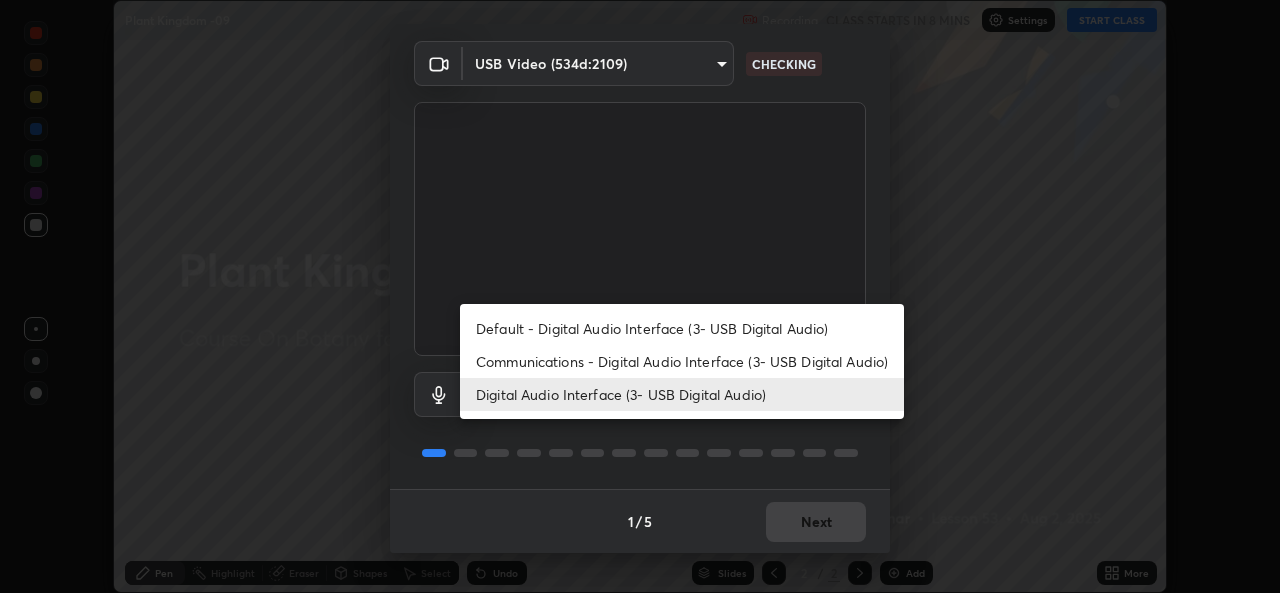 click at bounding box center [640, 296] 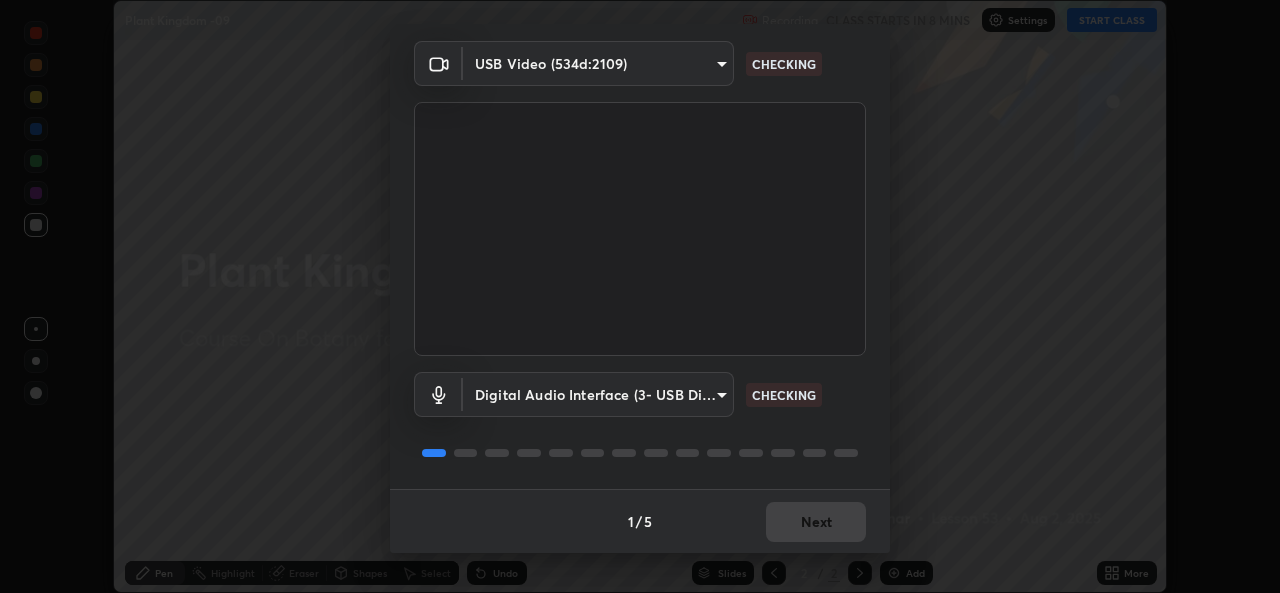 click on "1 / 5 Next" at bounding box center (640, 521) 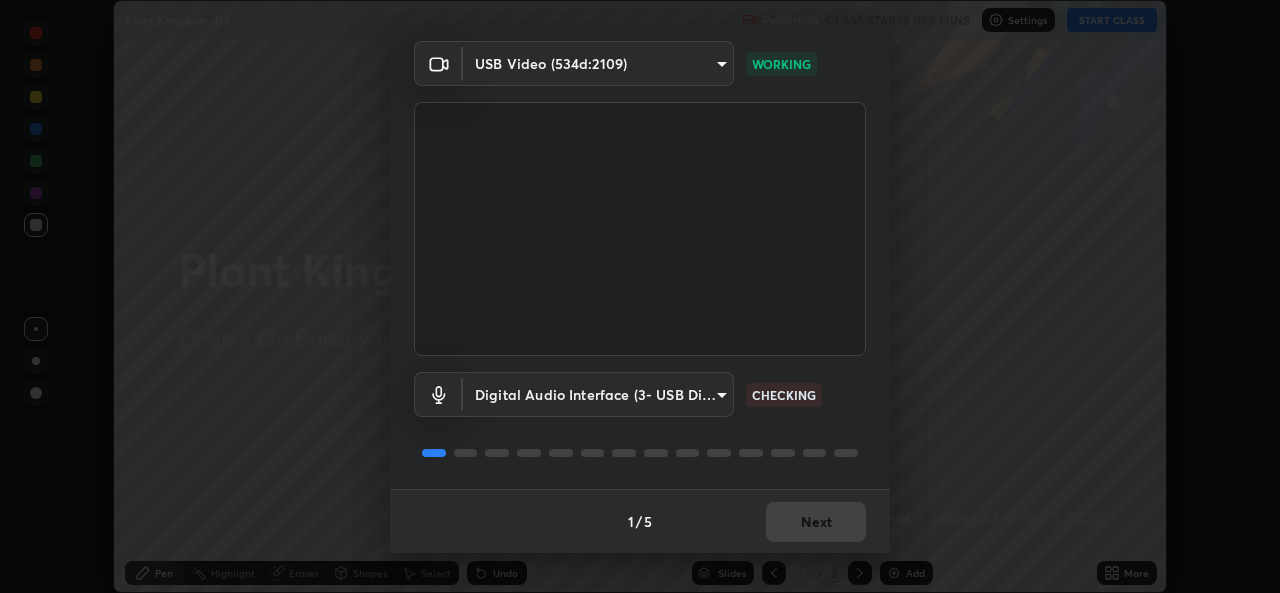 click on "1 / 5 Next" at bounding box center (640, 521) 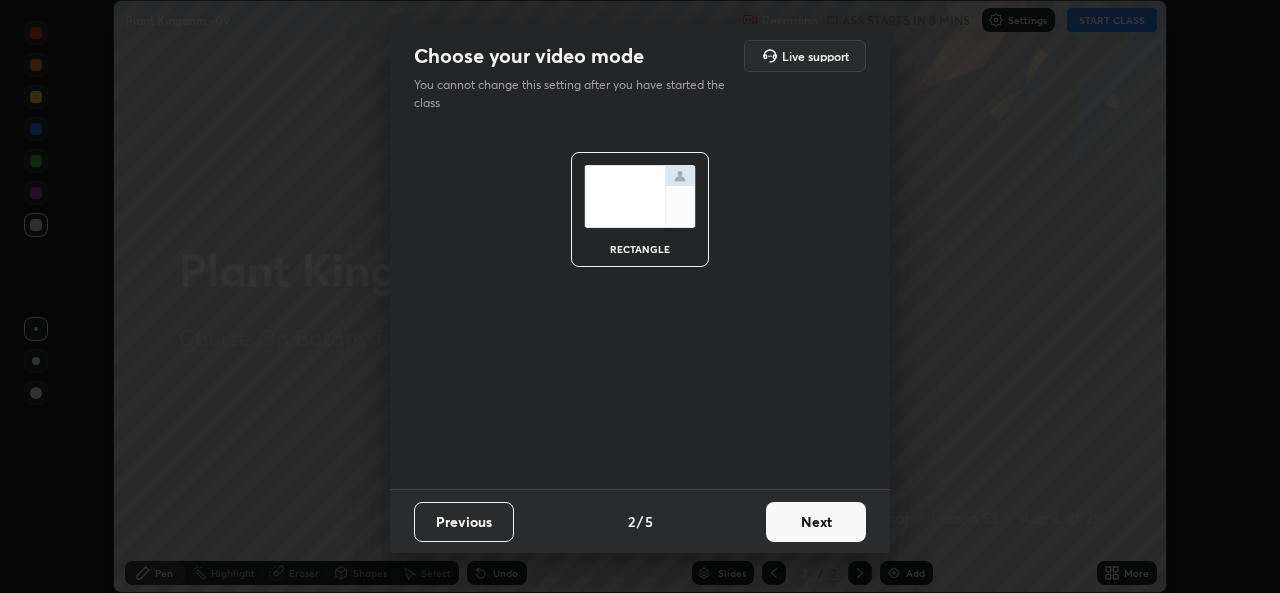 scroll, scrollTop: 0, scrollLeft: 0, axis: both 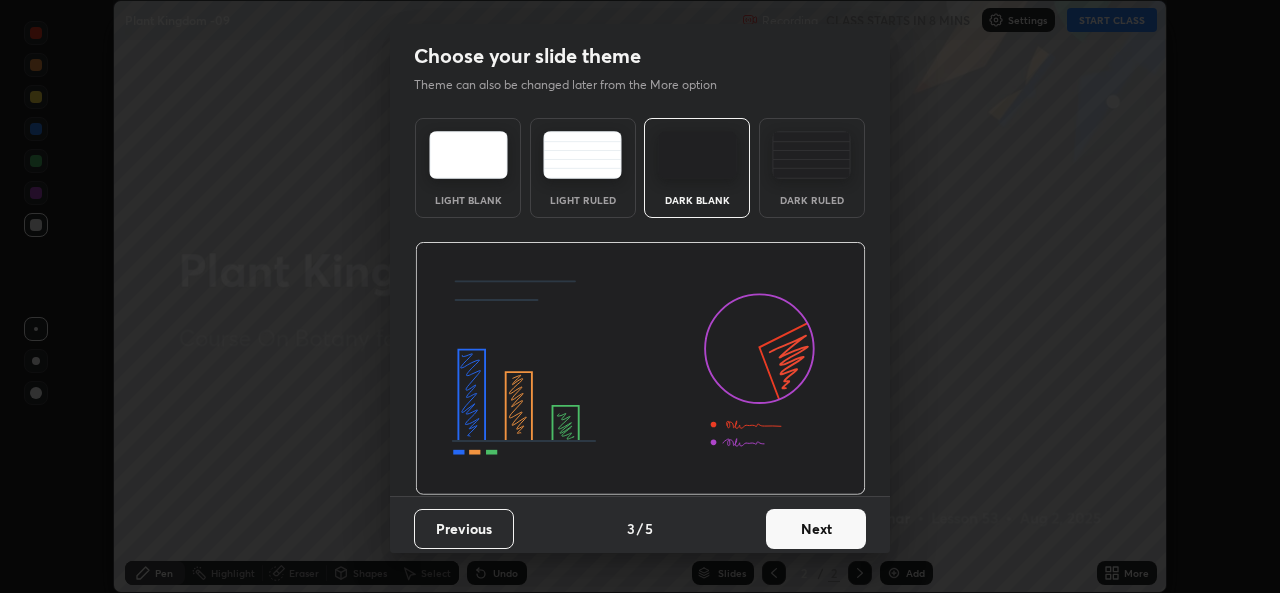 click on "Next" at bounding box center (816, 529) 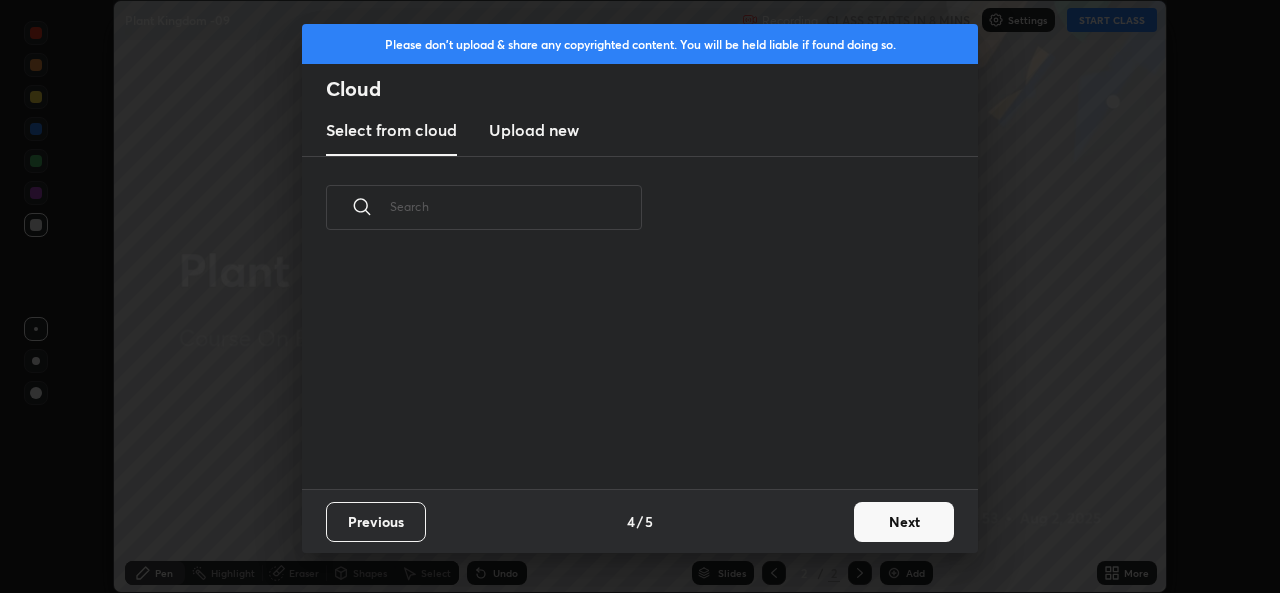 click on "Next" at bounding box center (904, 522) 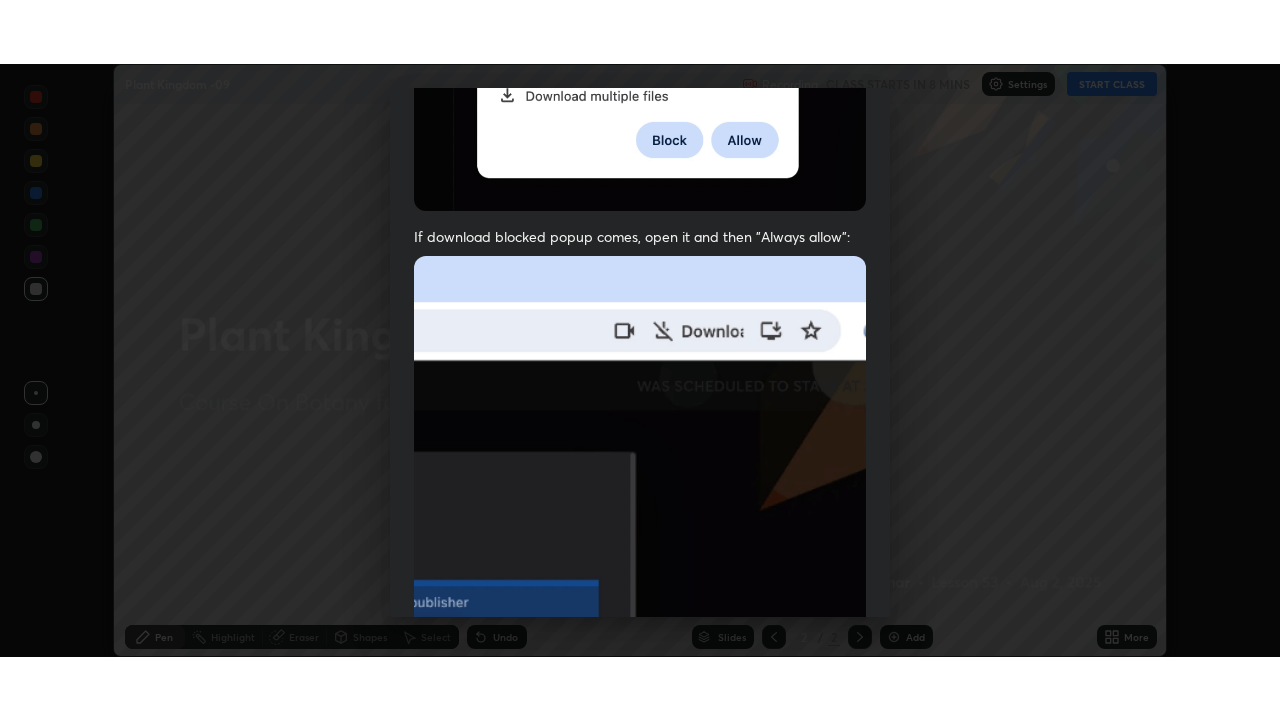 scroll, scrollTop: 471, scrollLeft: 0, axis: vertical 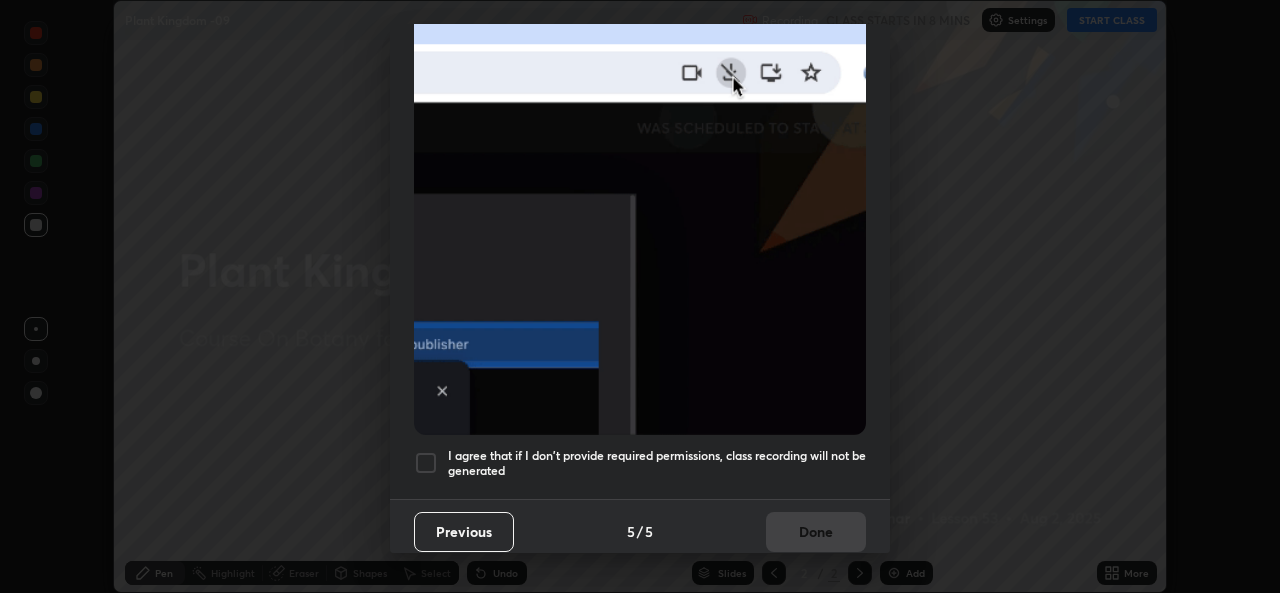 click at bounding box center (426, 463) 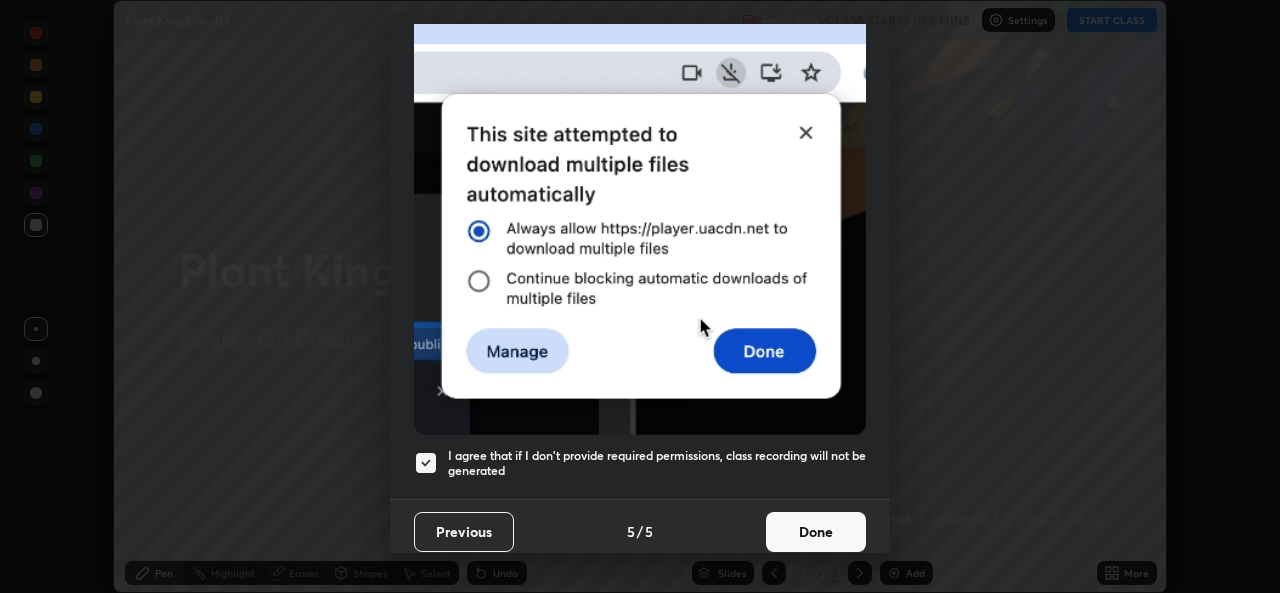 click on "Done" at bounding box center (816, 532) 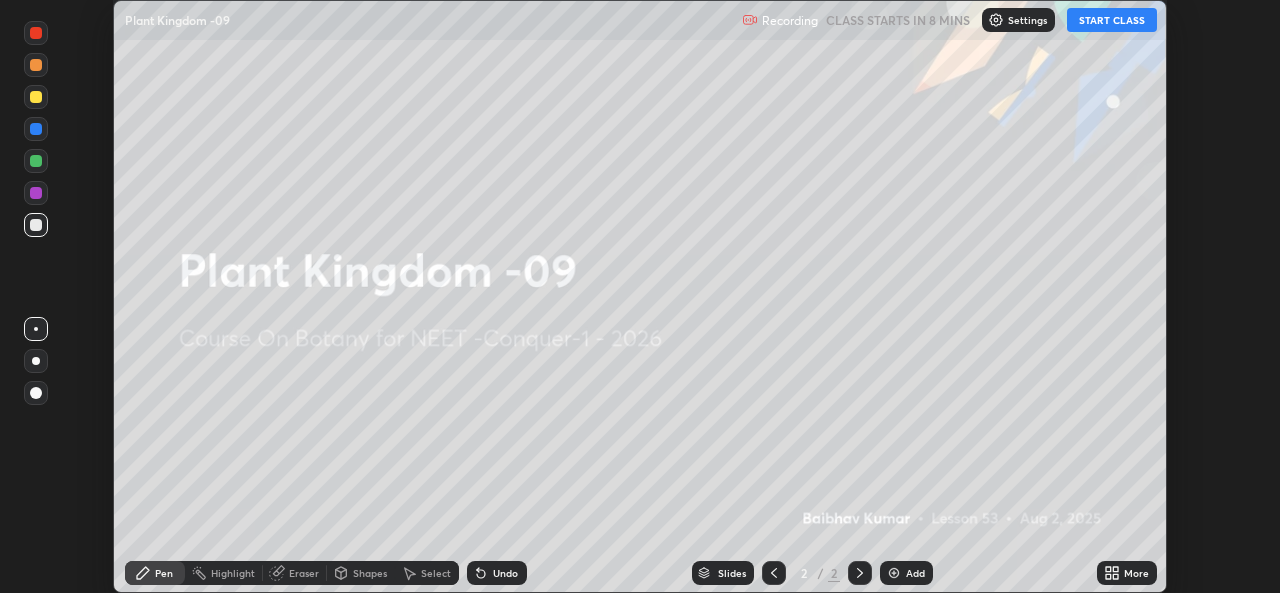 click 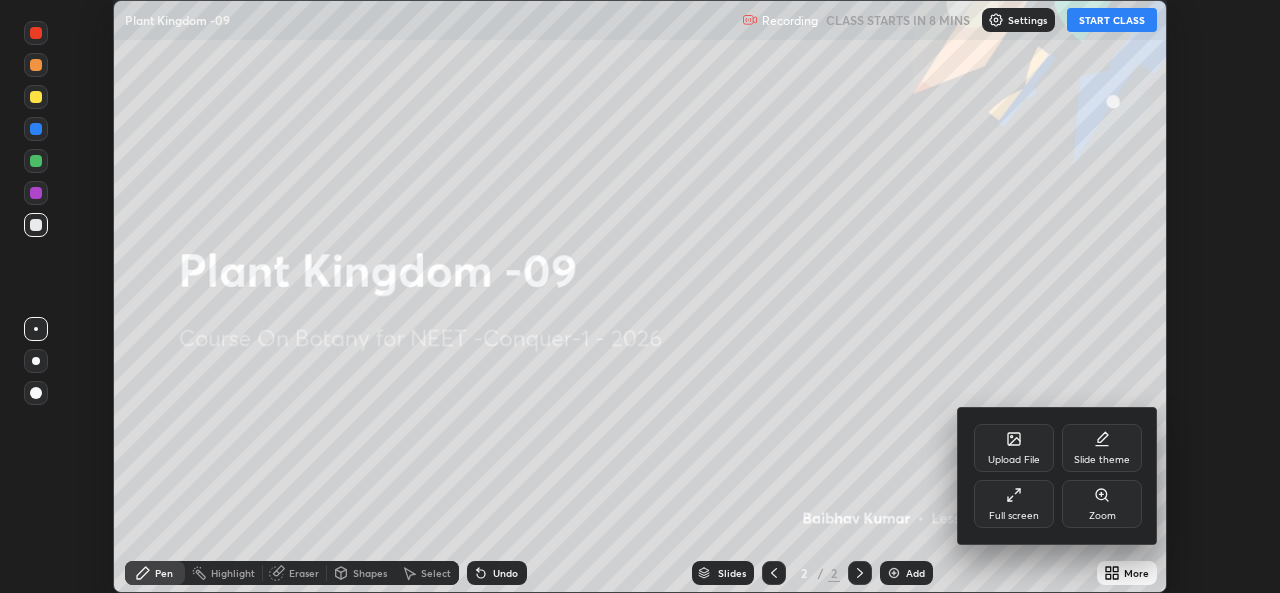 click 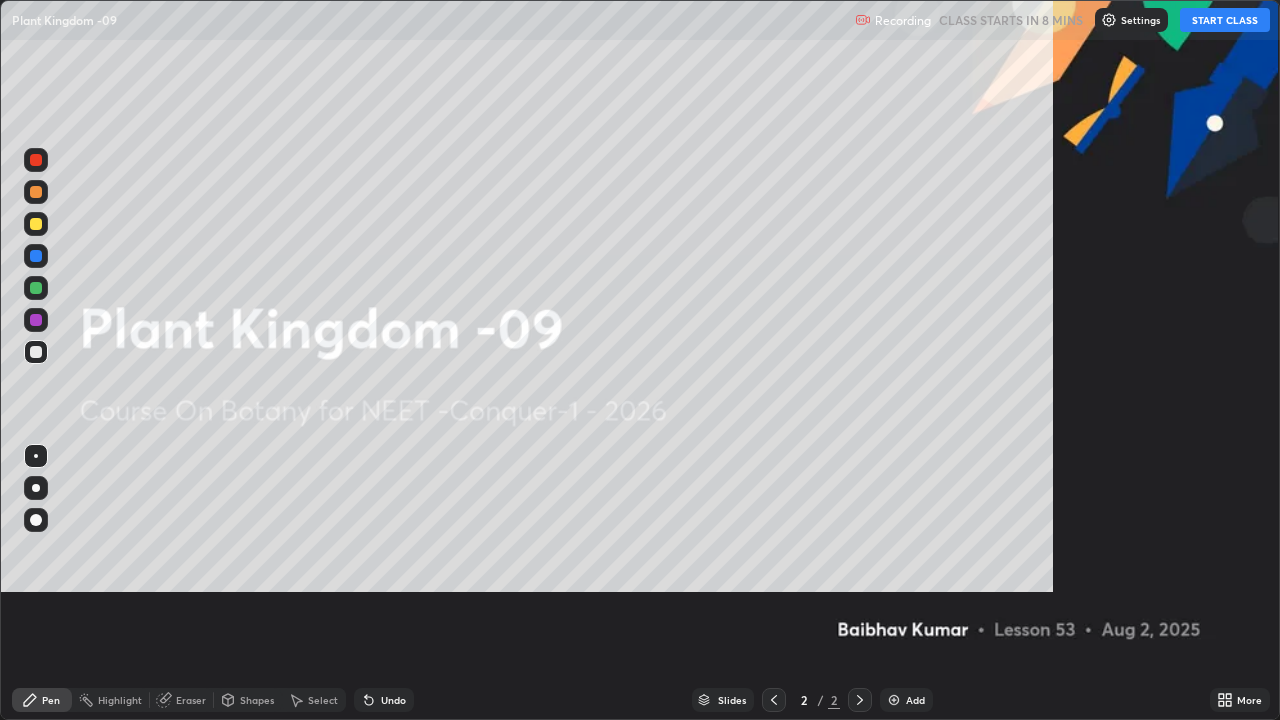 scroll, scrollTop: 99280, scrollLeft: 98720, axis: both 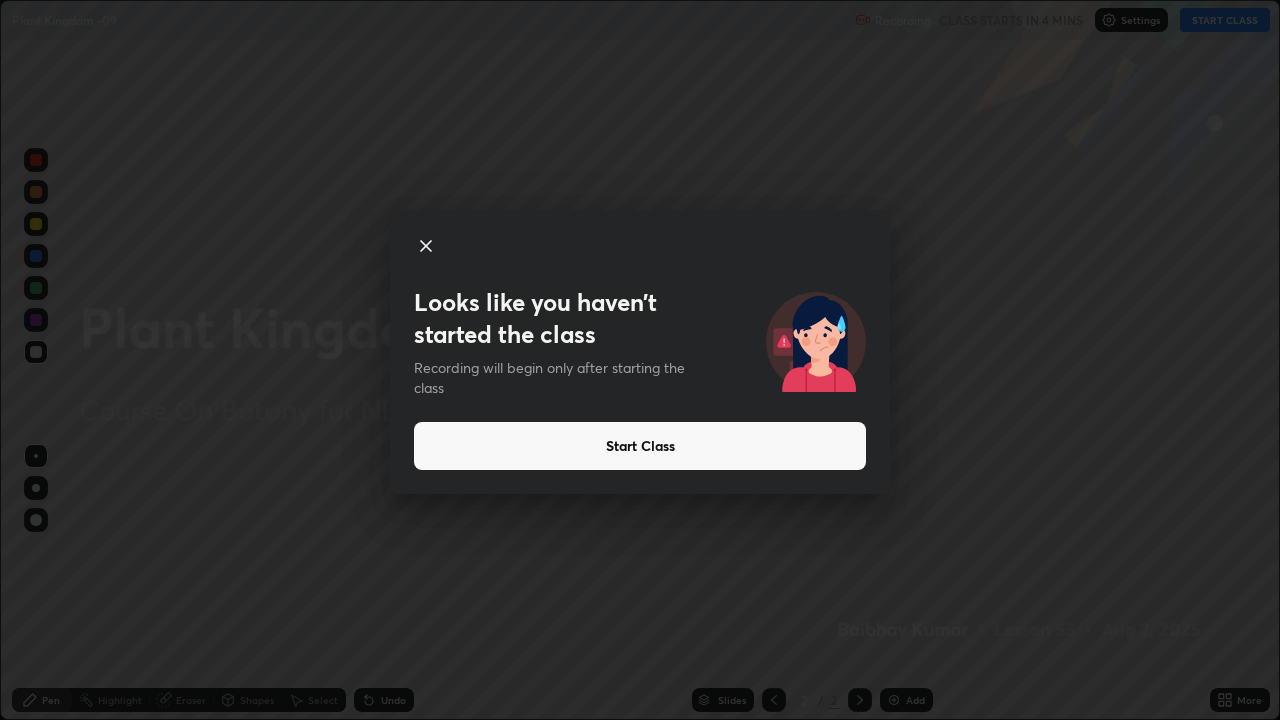 click on "Looks like you haven’t started the class Recording will begin only after starting the class Start Class" at bounding box center (640, 360) 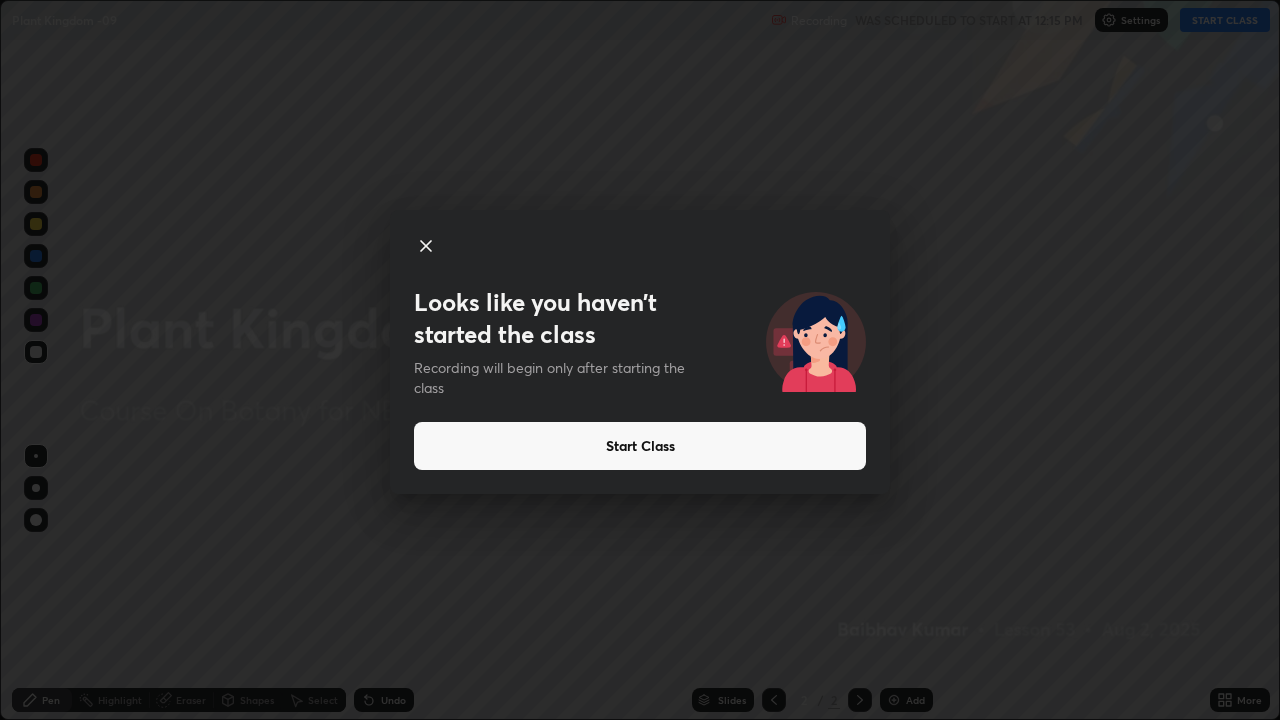 click on "Start Class" at bounding box center (640, 446) 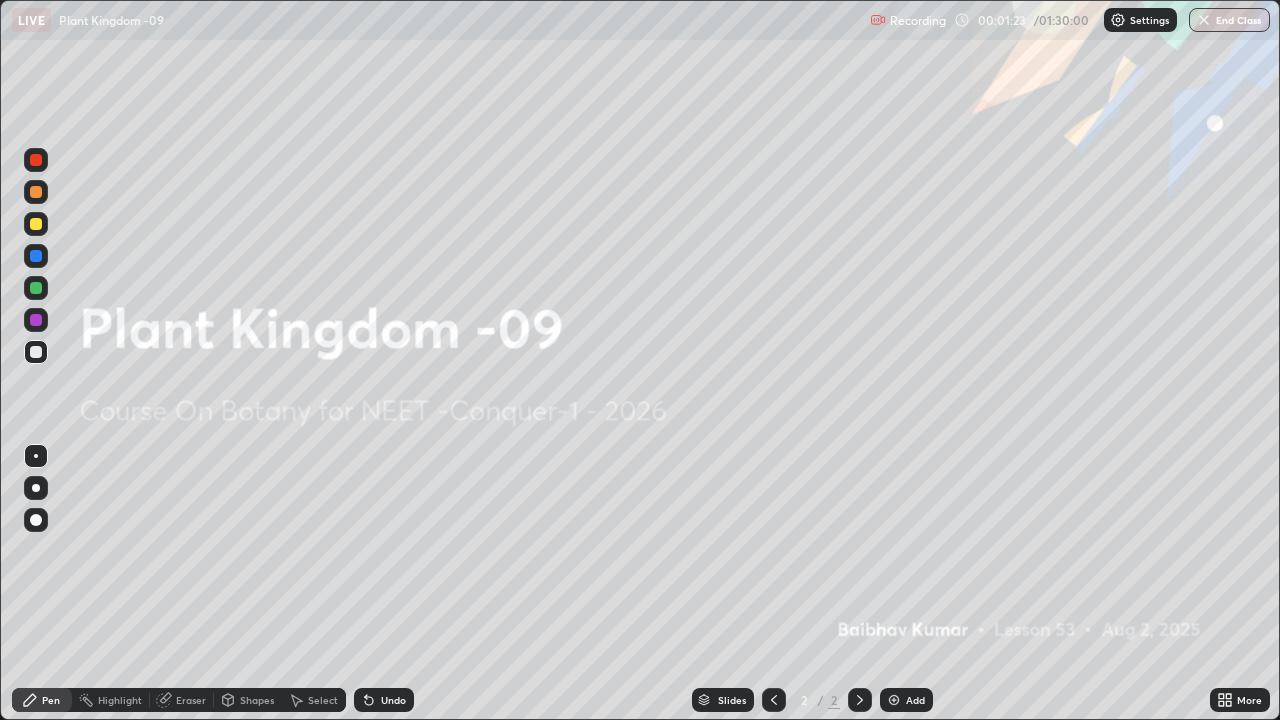 click on "Pen" at bounding box center (42, 700) 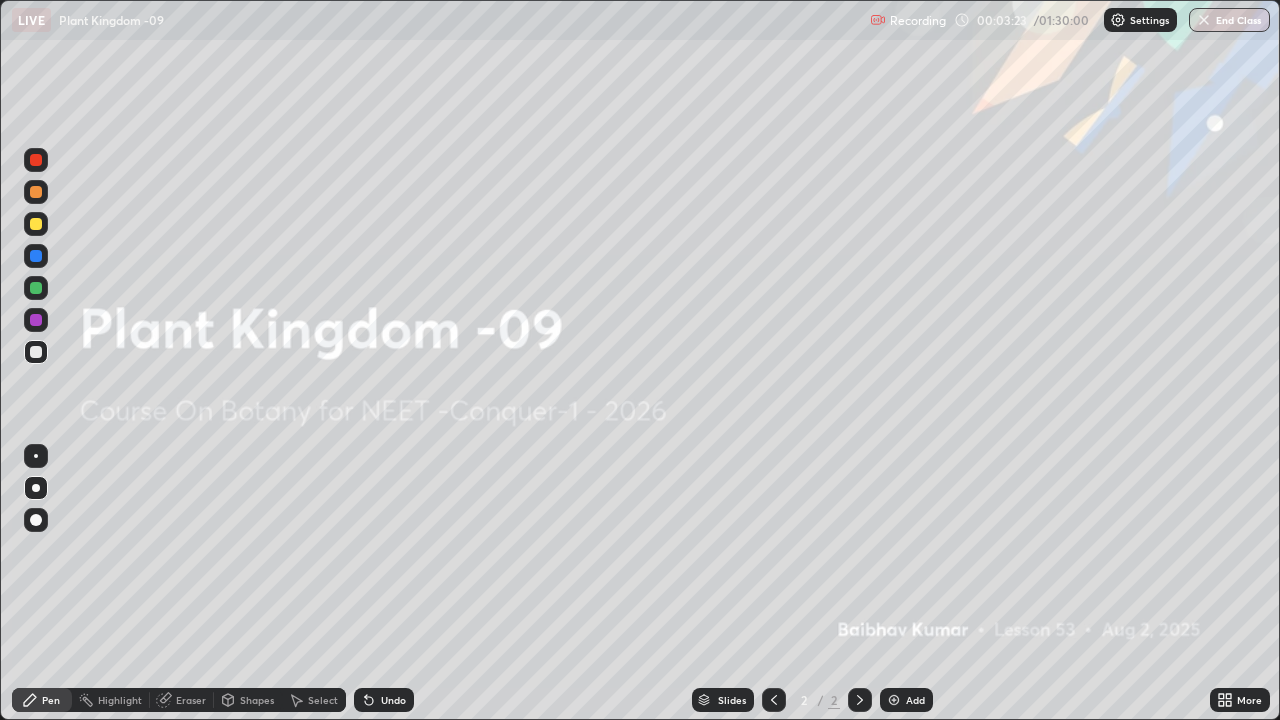 click 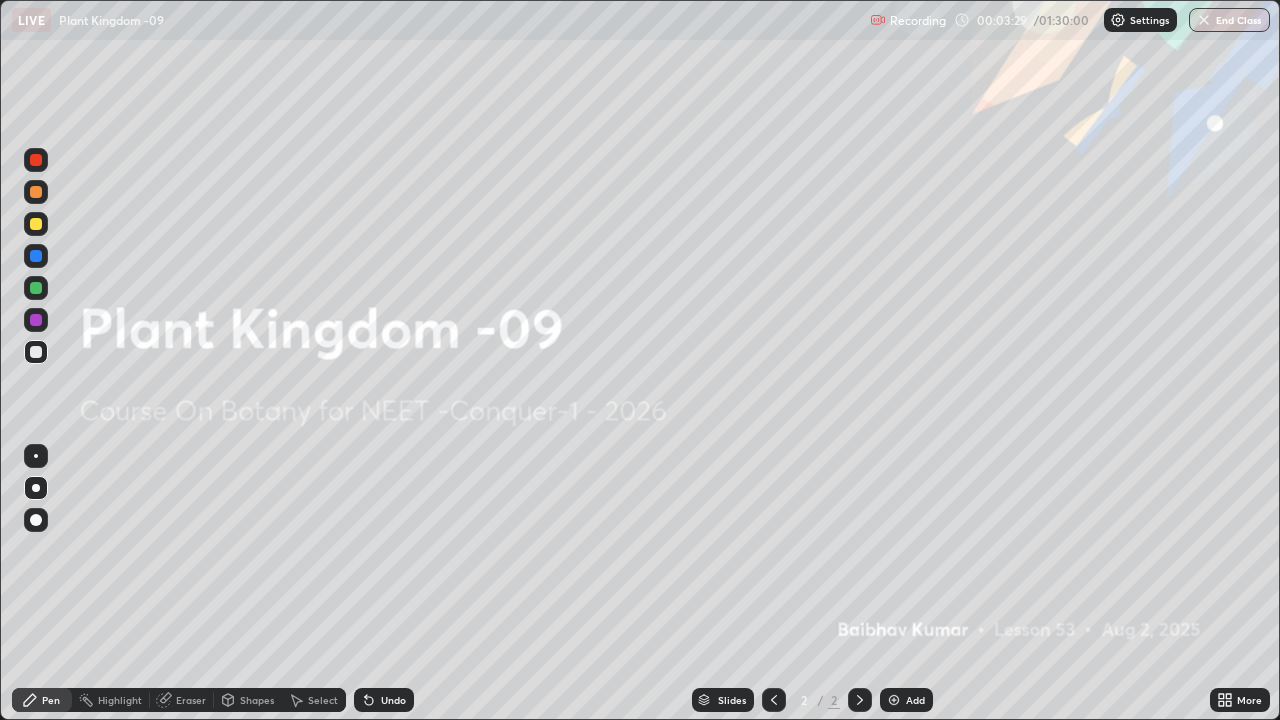 click on "Add" at bounding box center (915, 700) 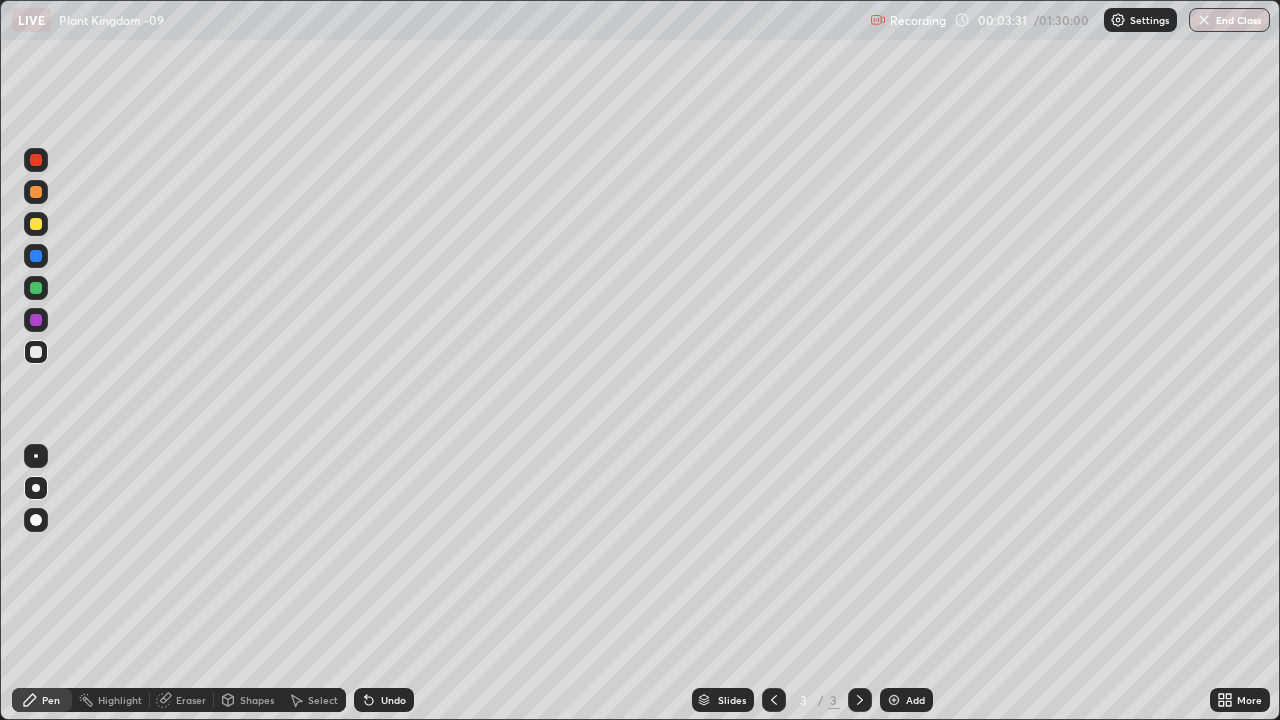 click on "Pen" at bounding box center (51, 700) 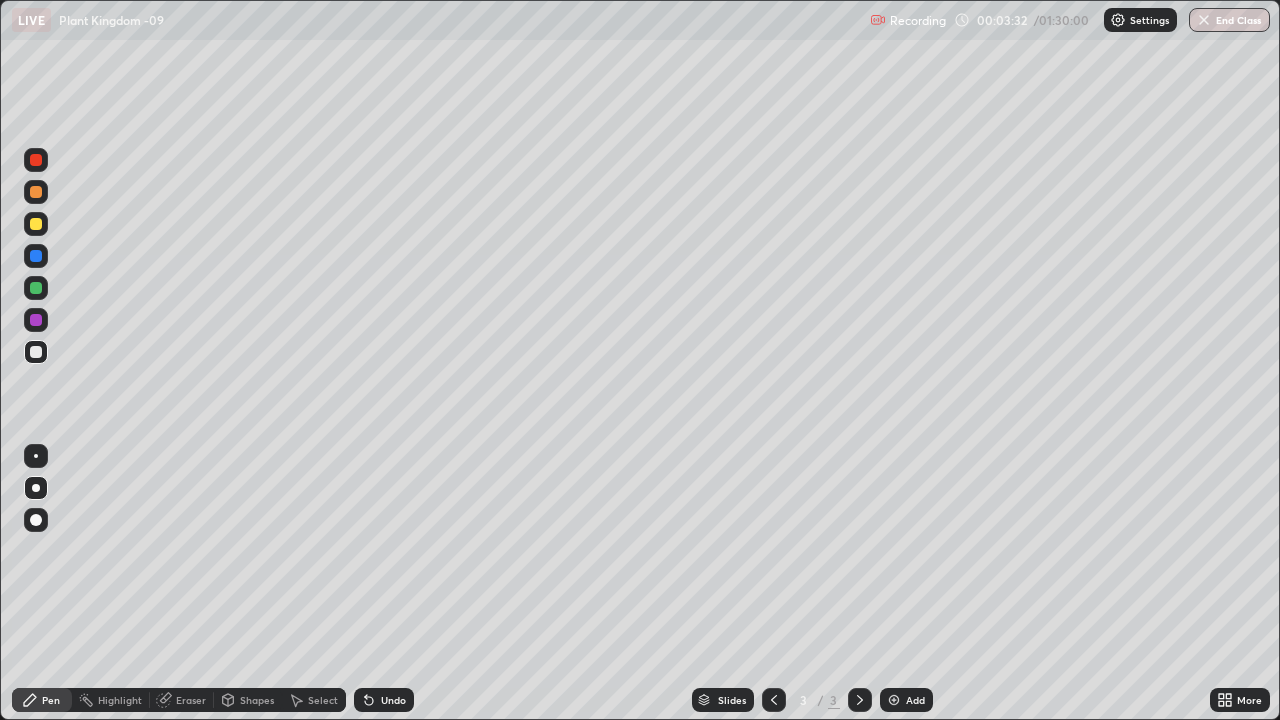 click at bounding box center (36, 488) 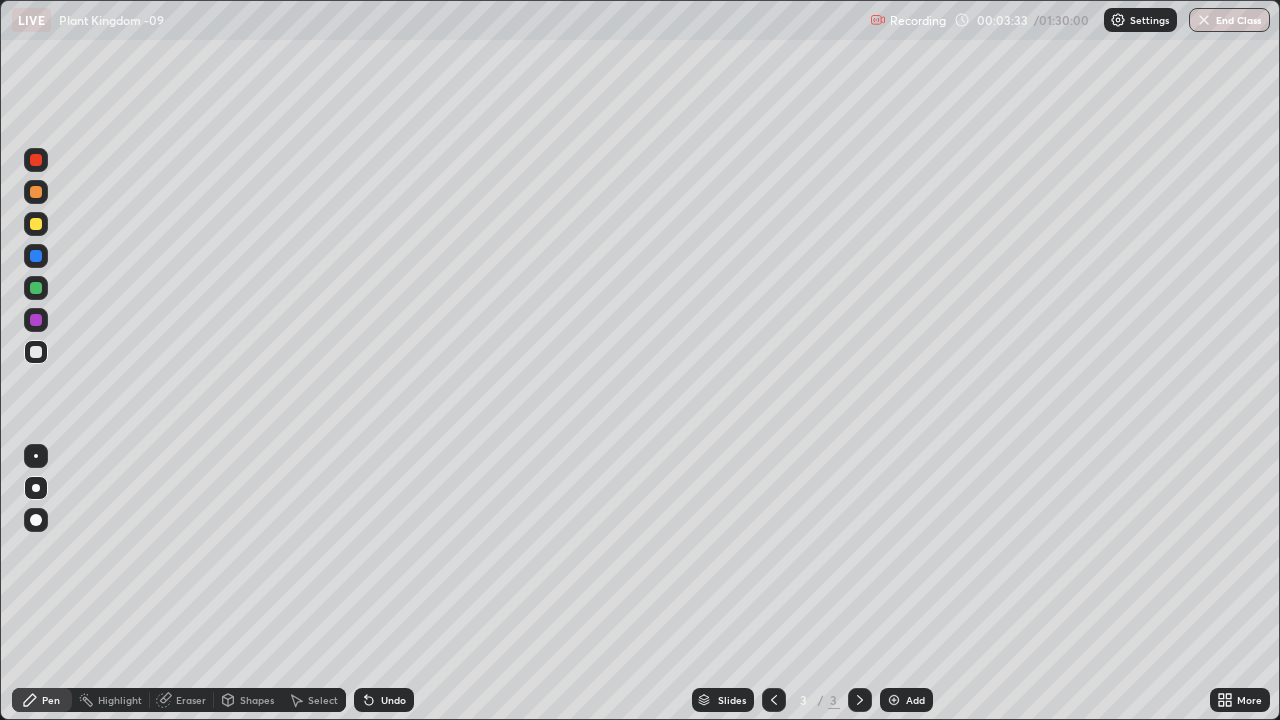 click at bounding box center (36, 288) 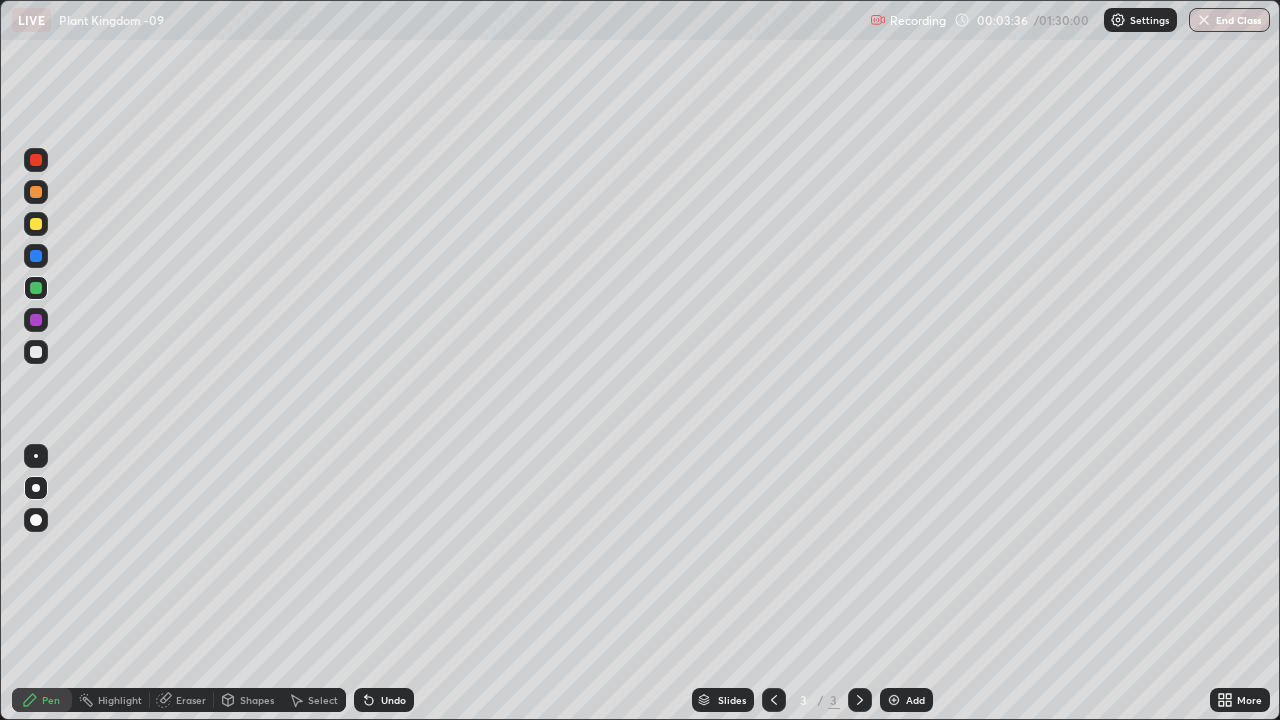click at bounding box center (36, 160) 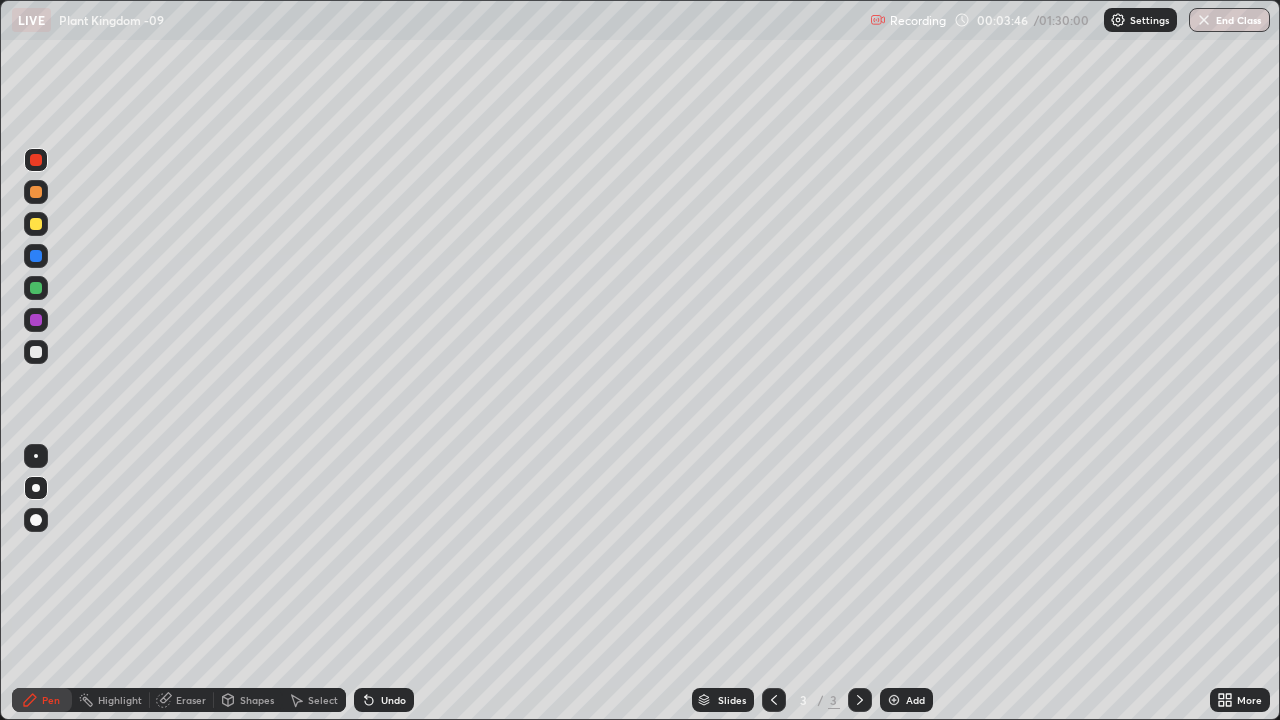 click at bounding box center [36, 224] 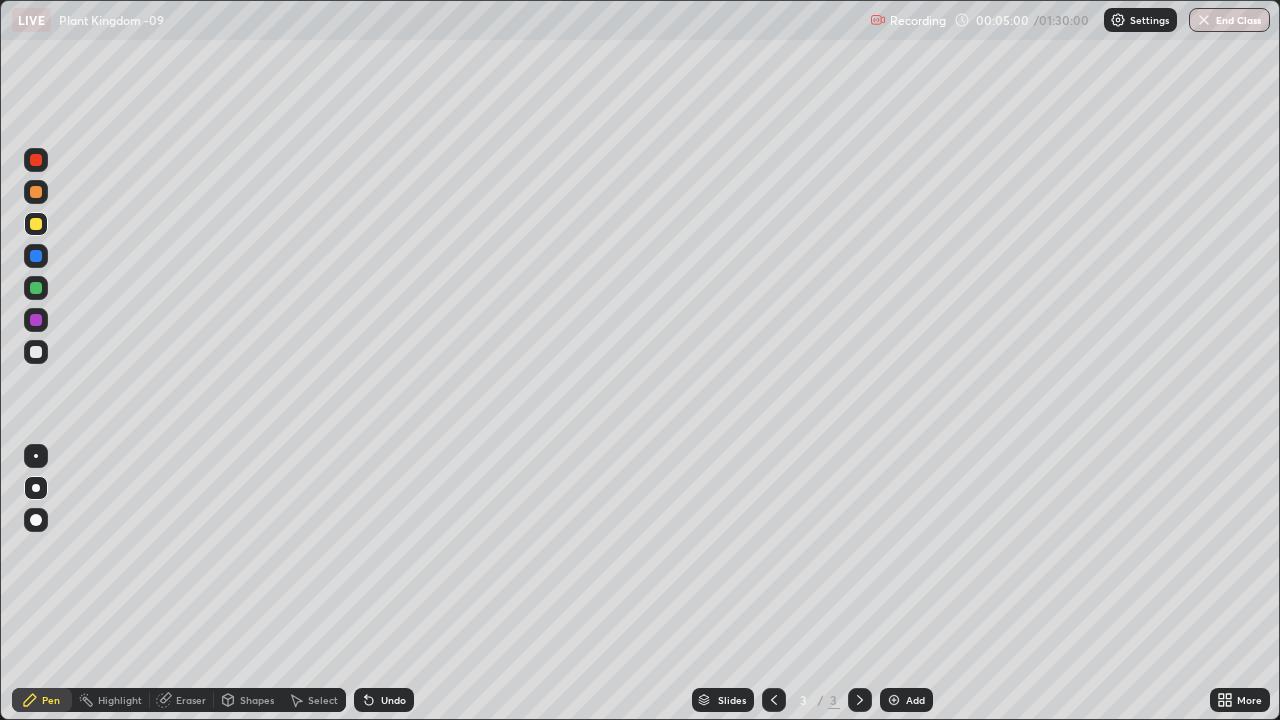 click 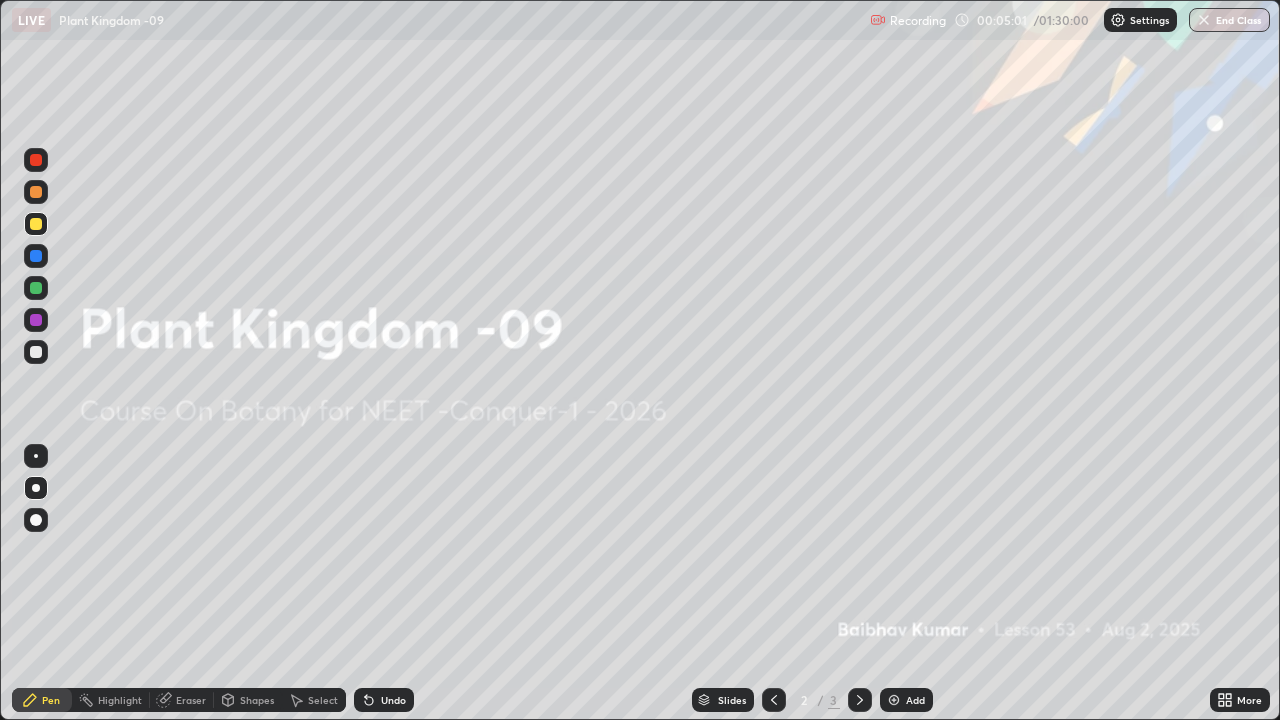 click at bounding box center [36, 192] 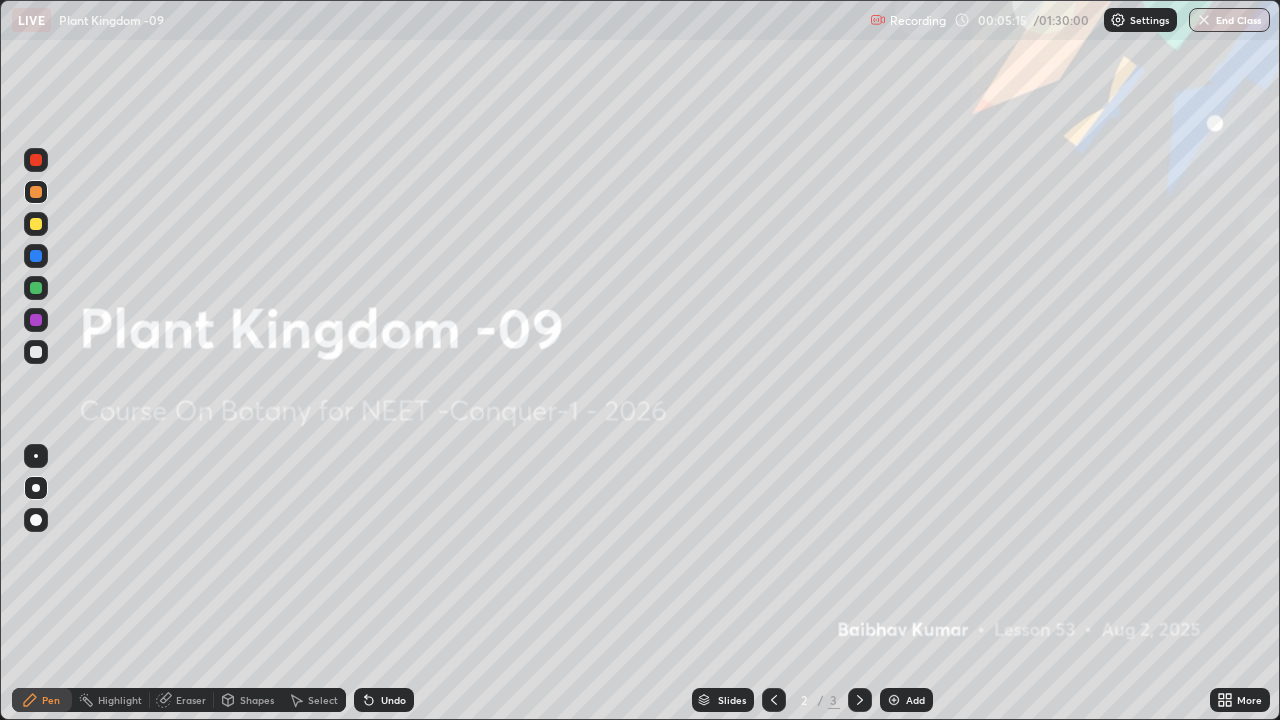 click at bounding box center [36, 352] 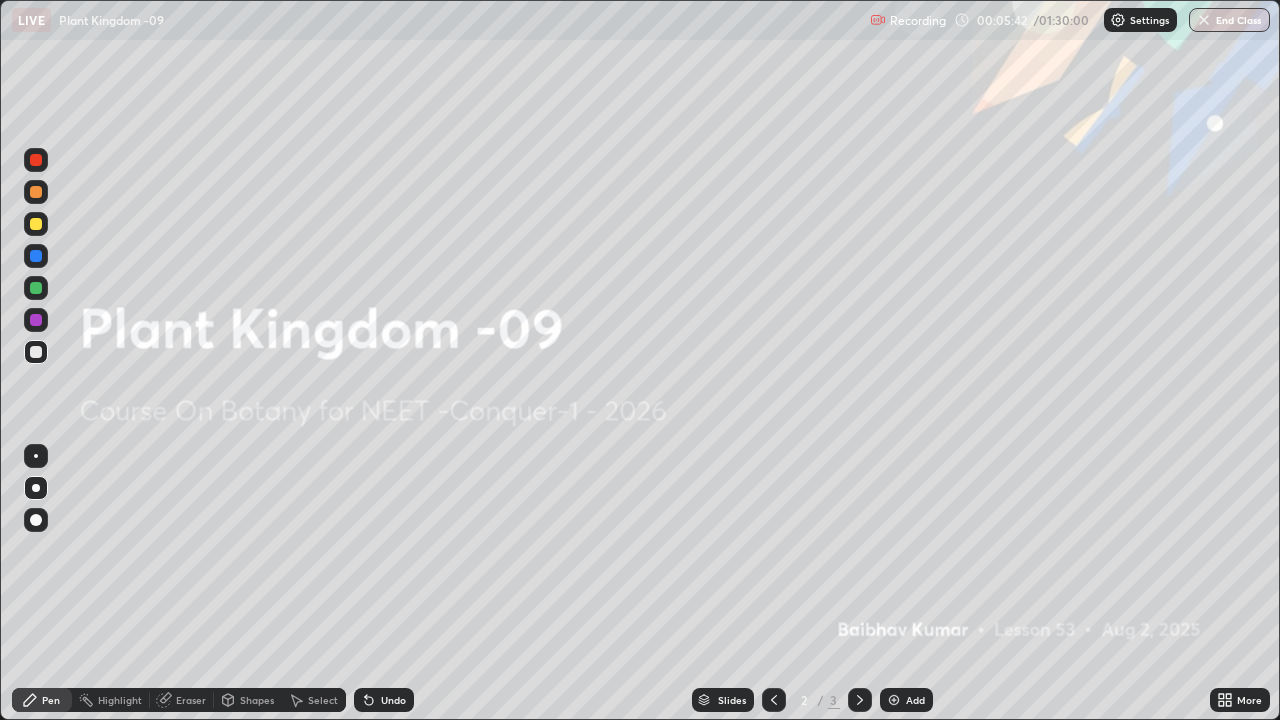 click at bounding box center (36, 224) 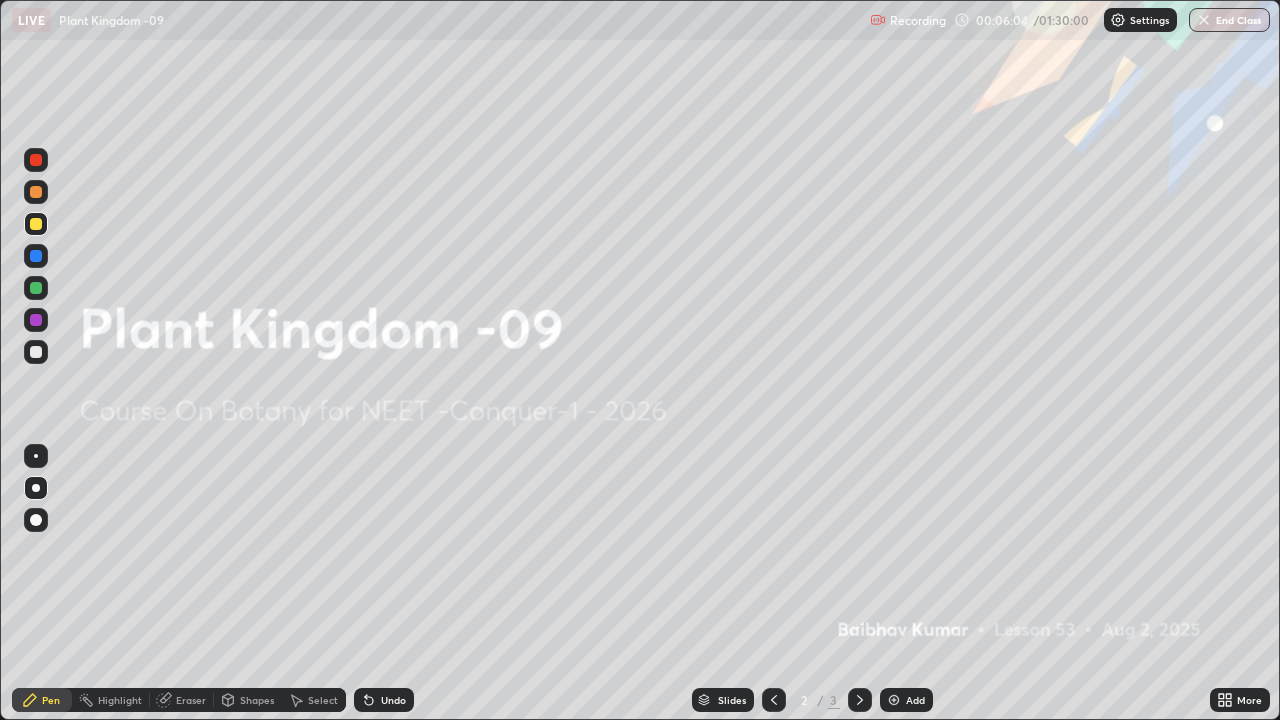 click at bounding box center [36, 320] 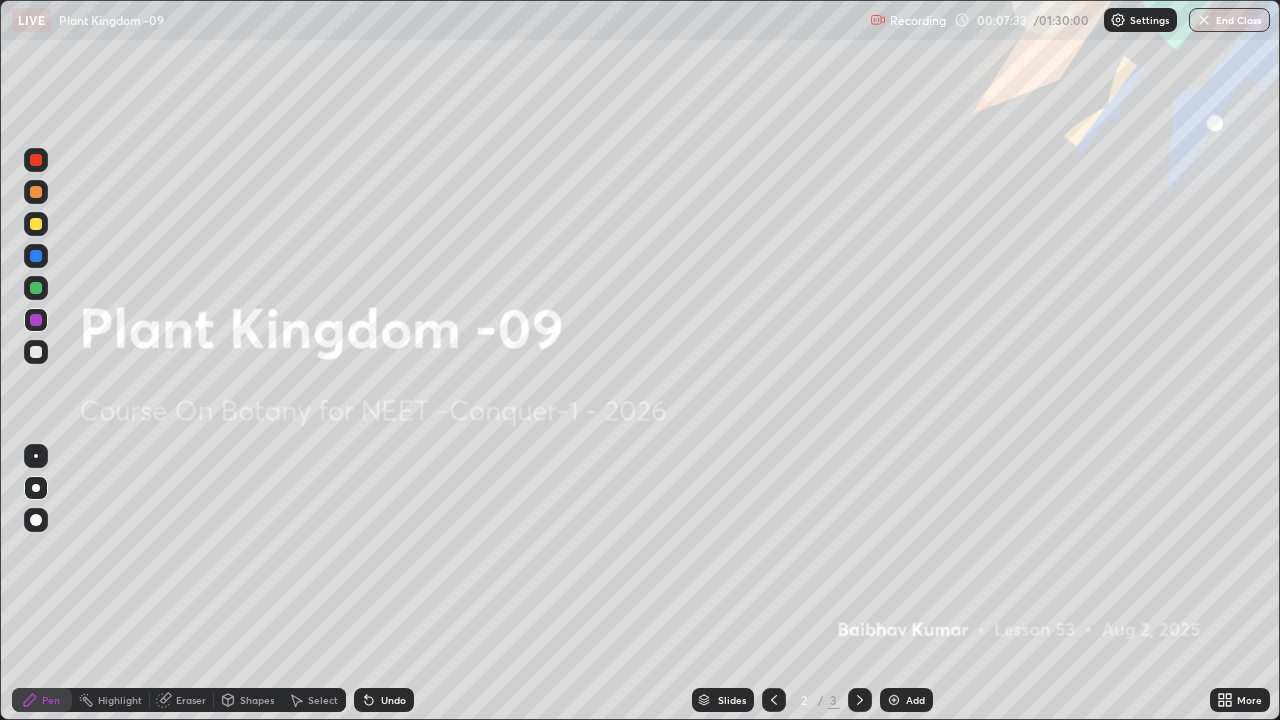 click at bounding box center (36, 352) 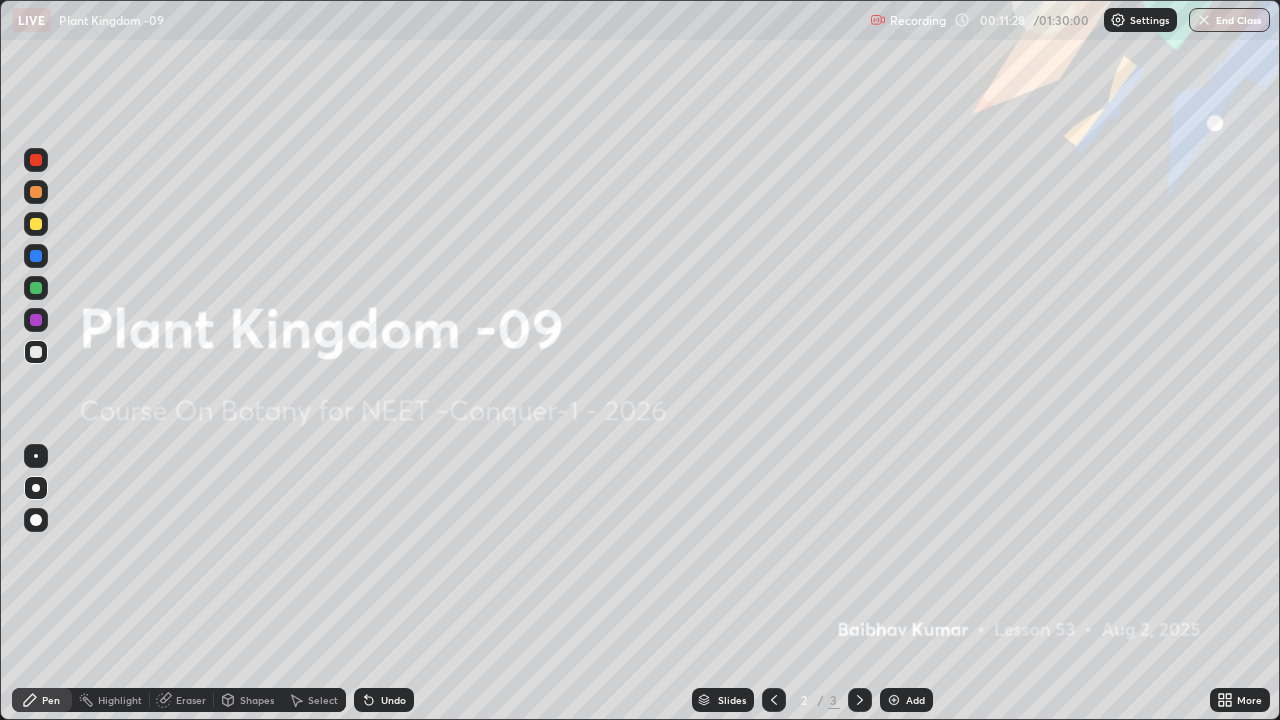 click on "Pen" at bounding box center (42, 700) 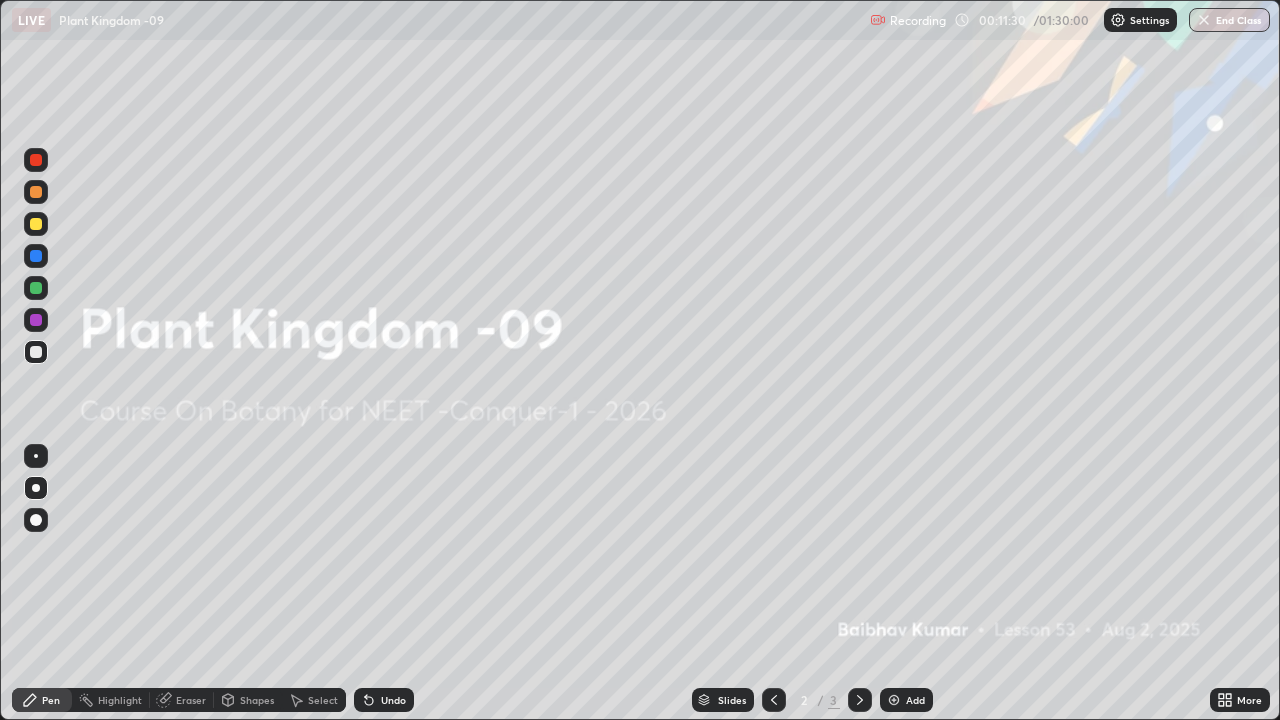 click 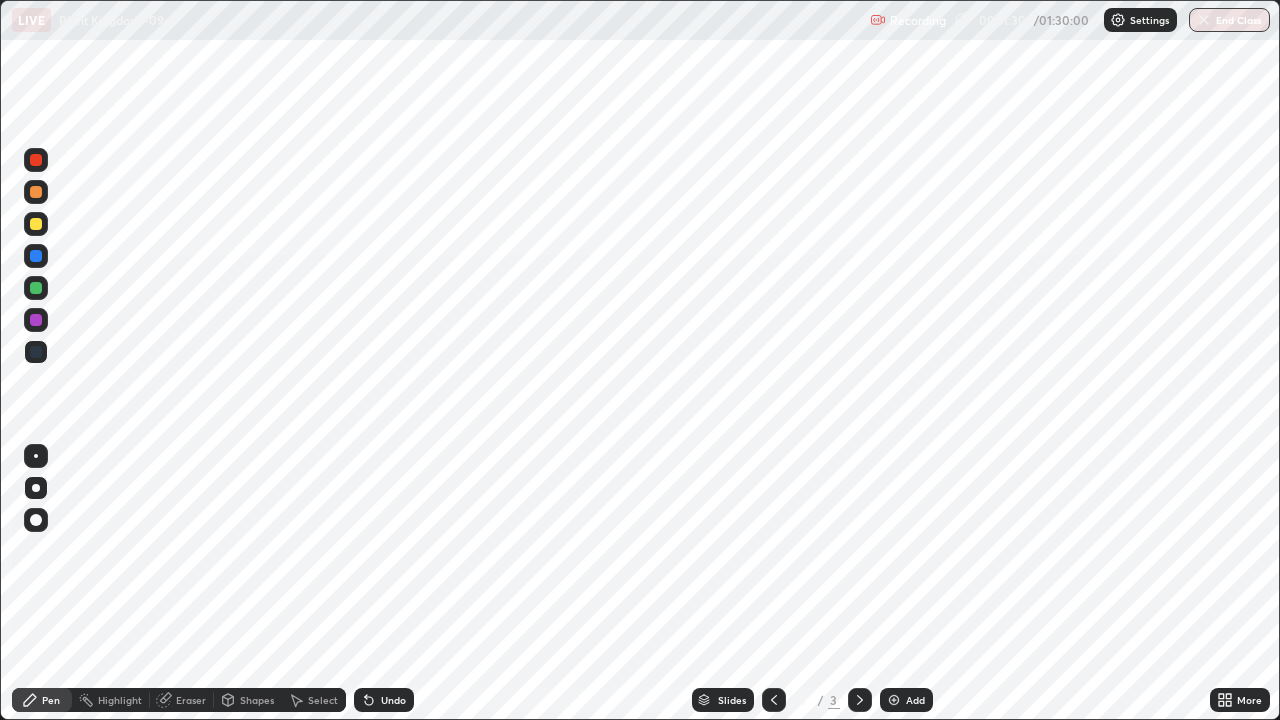 click 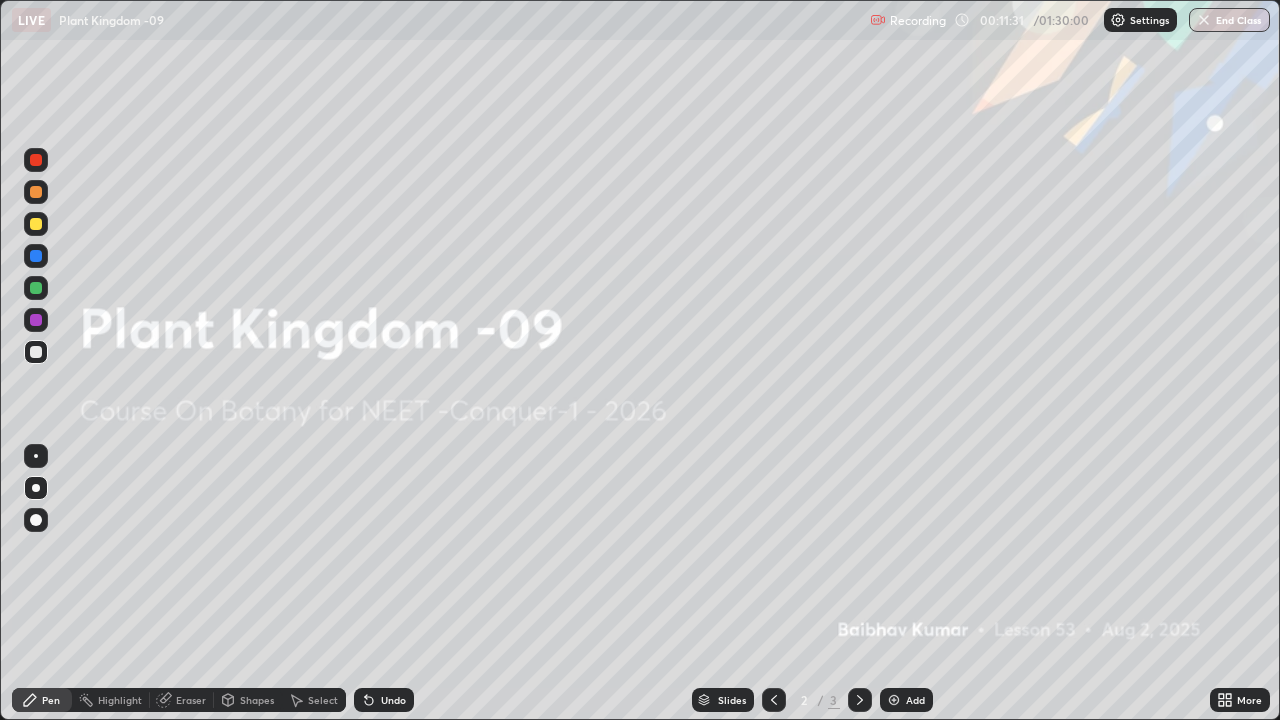 click 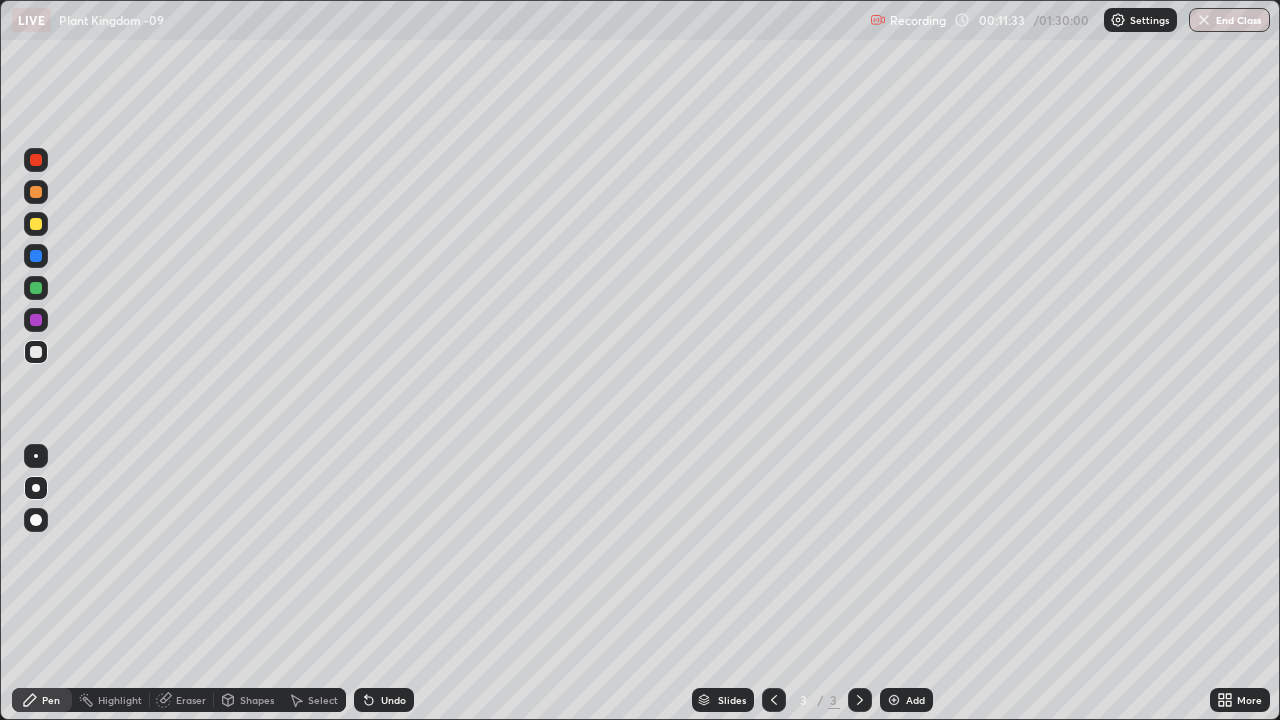 click at bounding box center (36, 320) 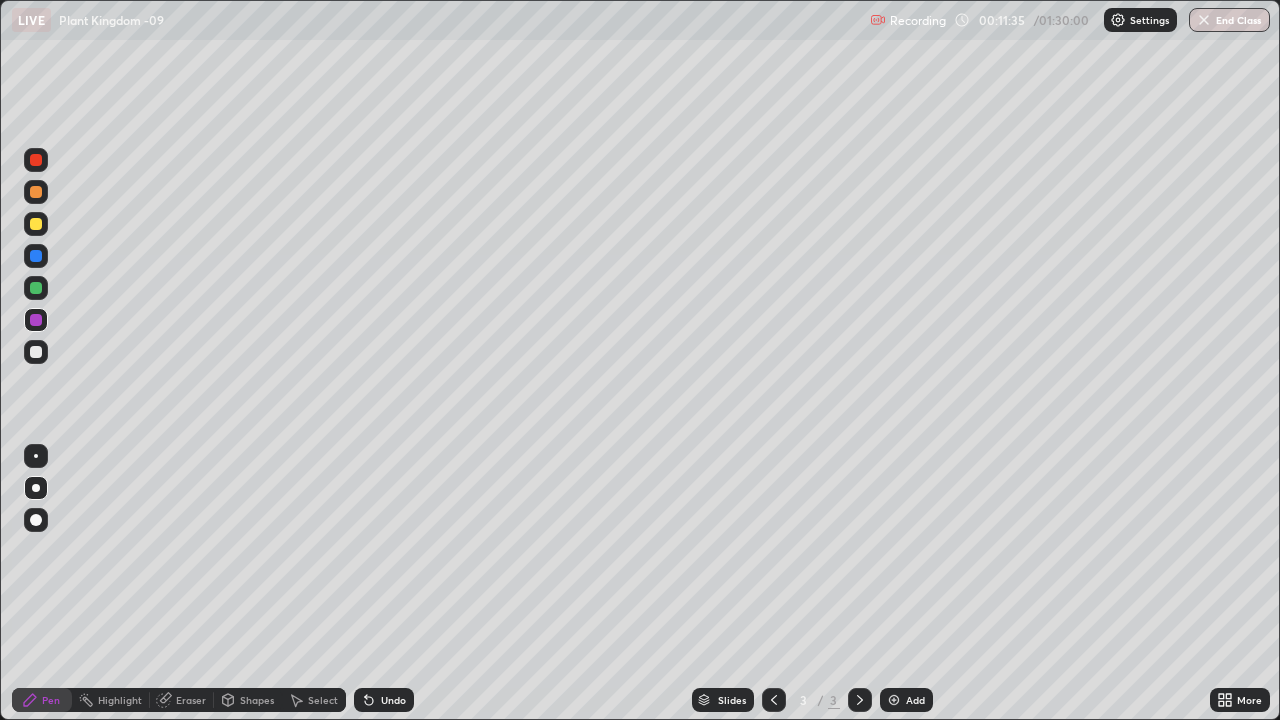 click at bounding box center [36, 224] 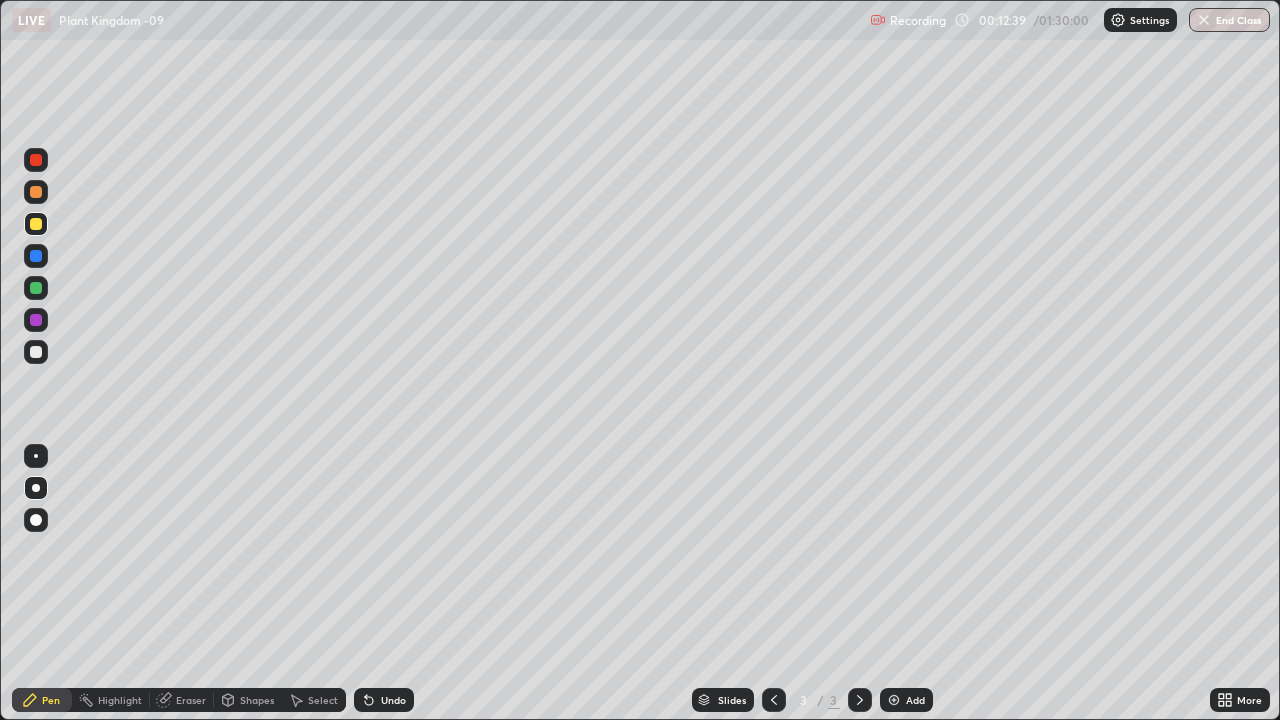 click at bounding box center [36, 352] 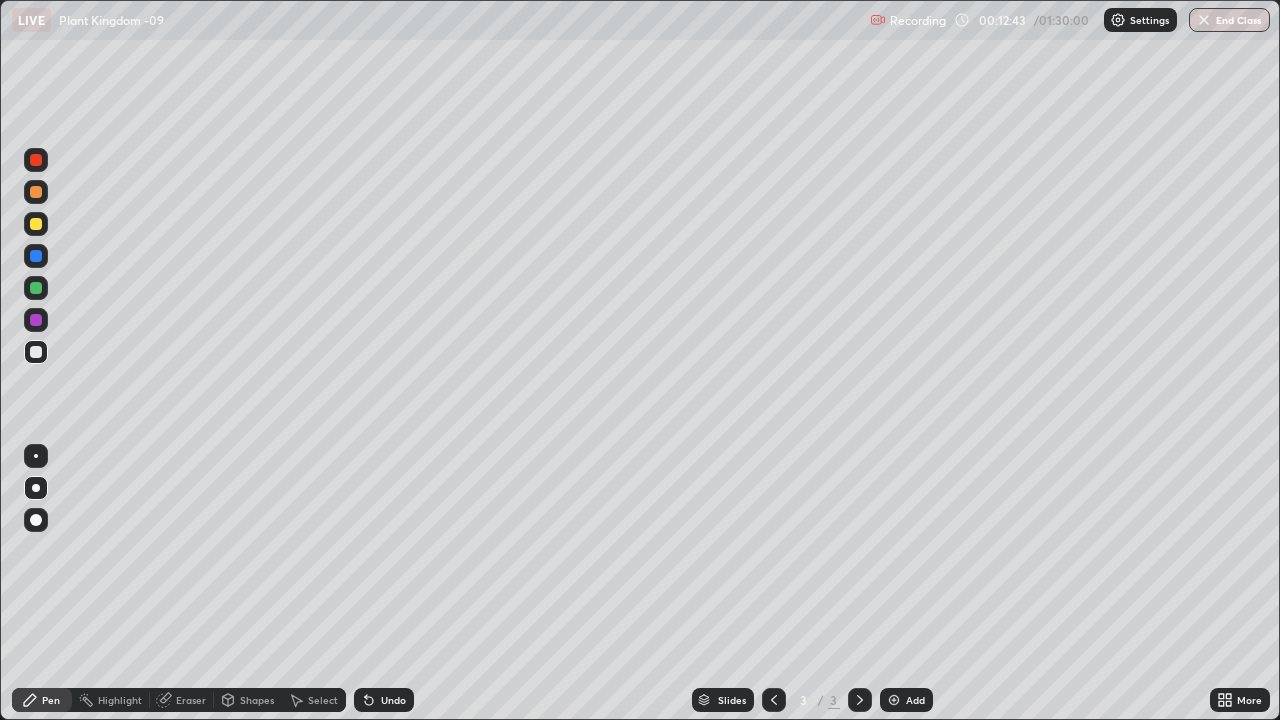 click at bounding box center (36, 224) 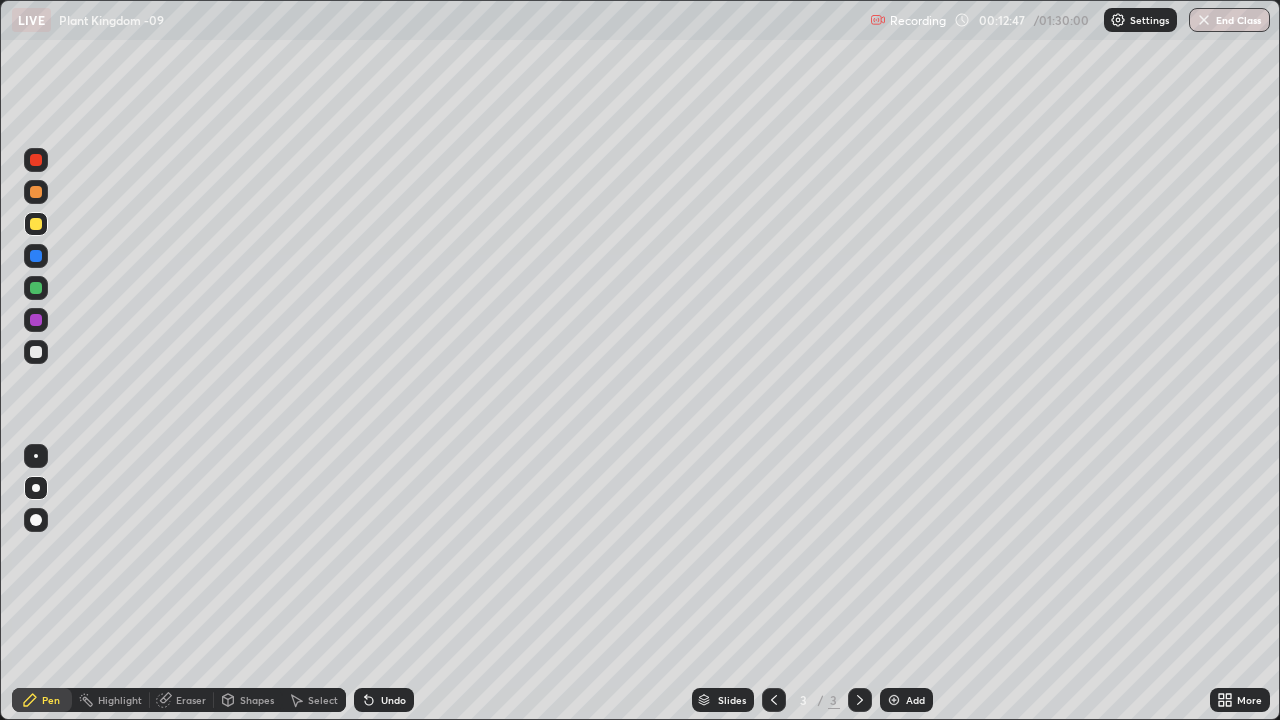 click at bounding box center [36, 160] 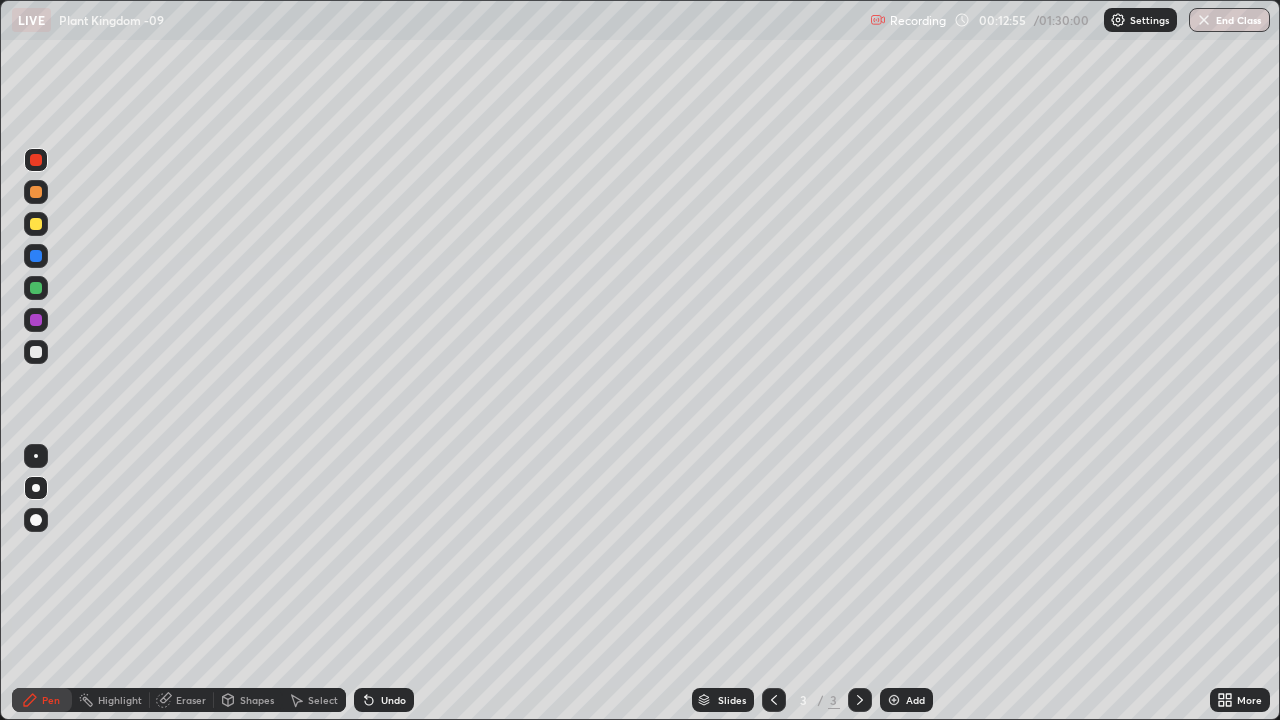 click at bounding box center (36, 224) 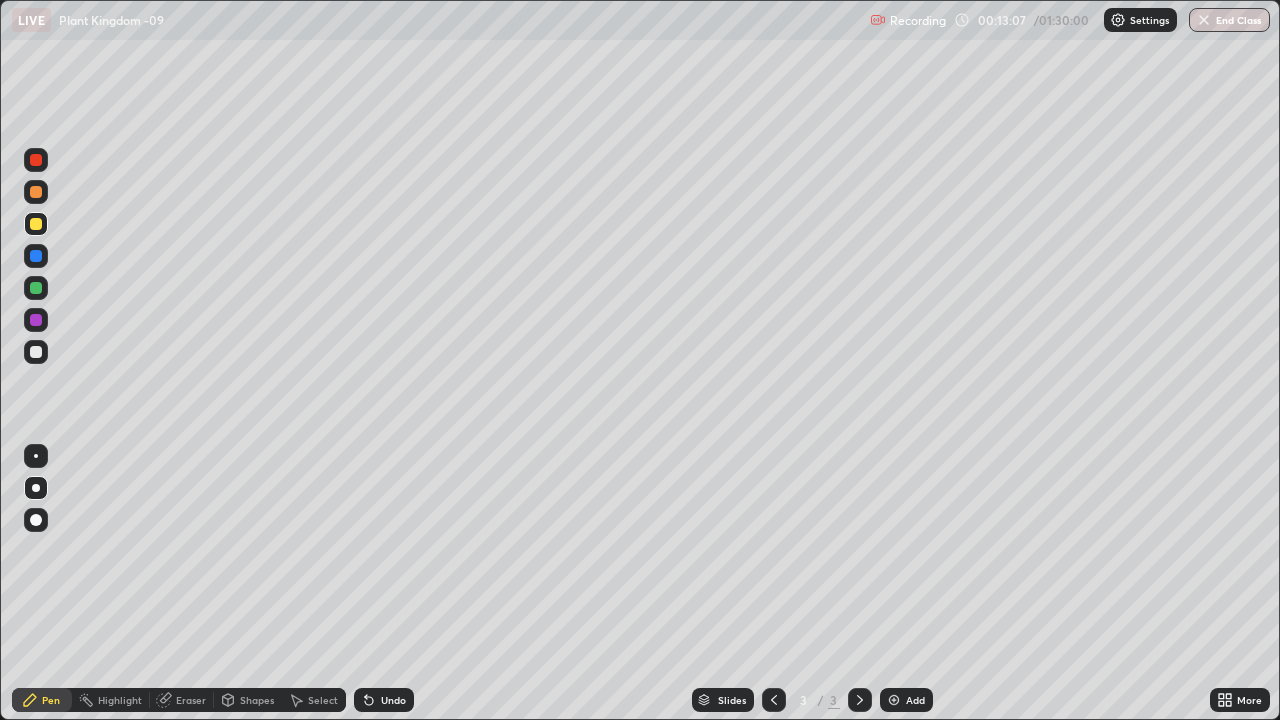 click at bounding box center [36, 224] 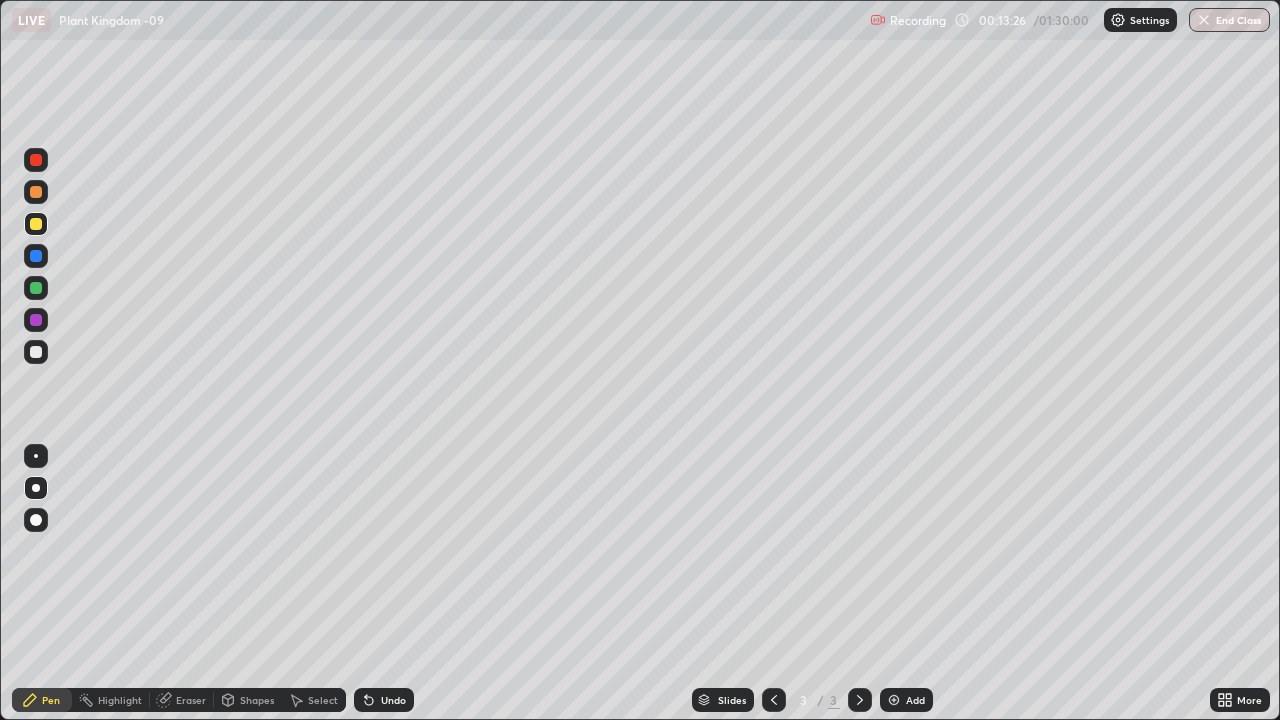 click at bounding box center (36, 288) 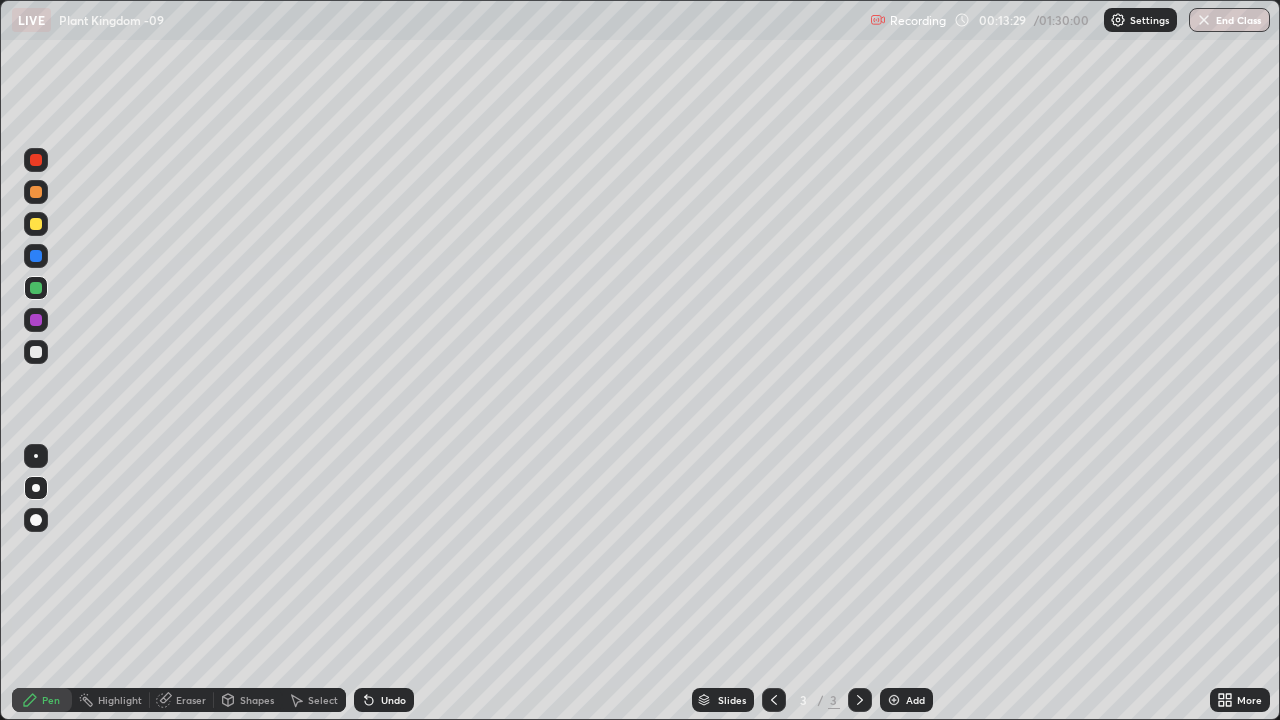 click on "Undo" at bounding box center [393, 700] 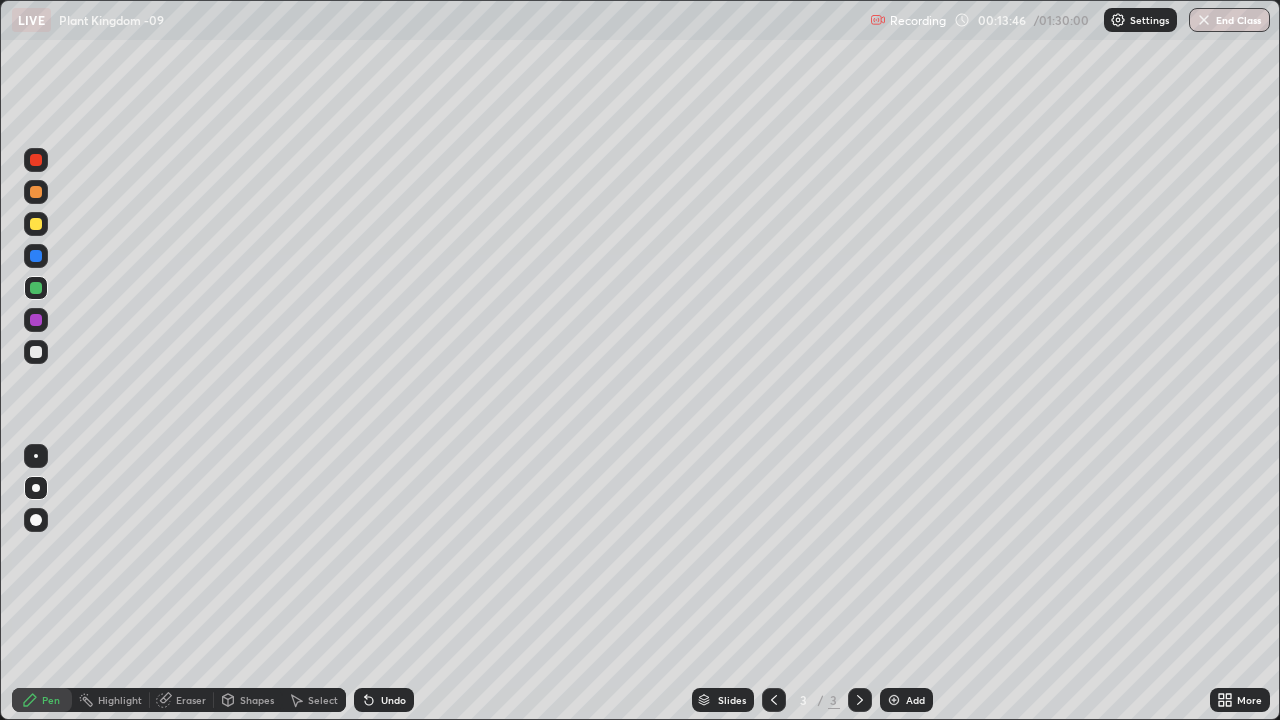 click at bounding box center (36, 224) 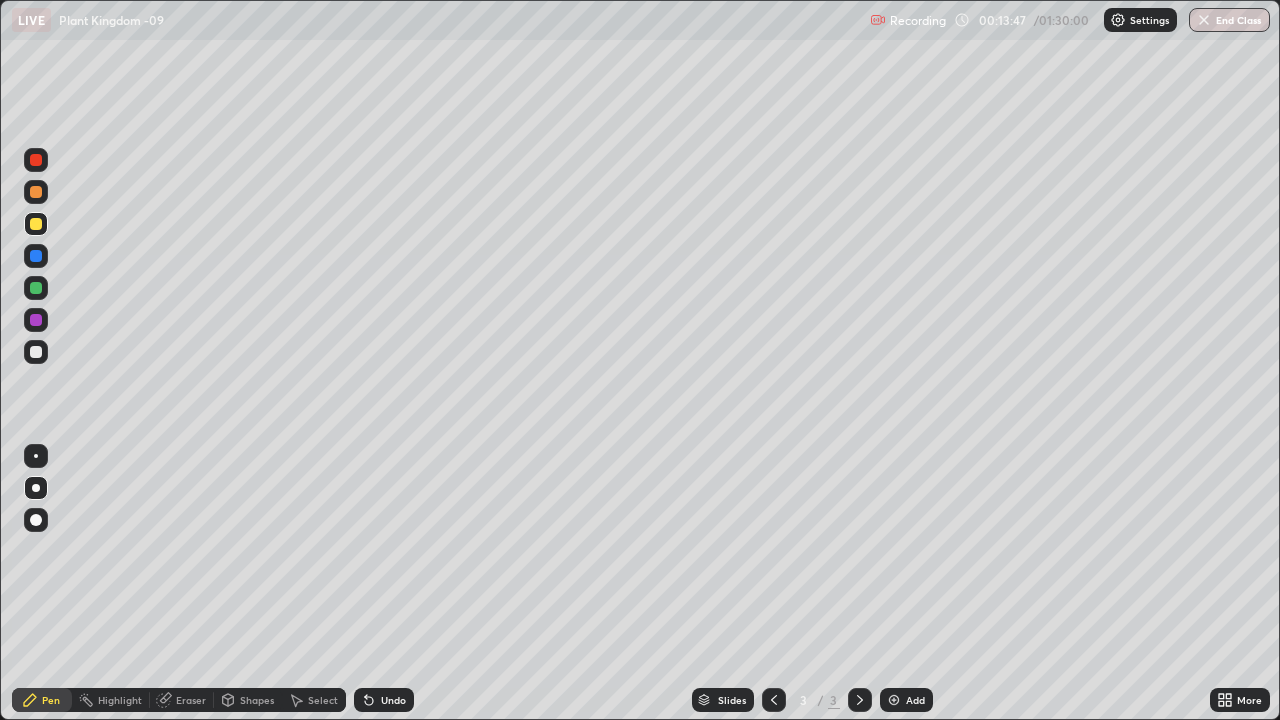 click at bounding box center [36, 256] 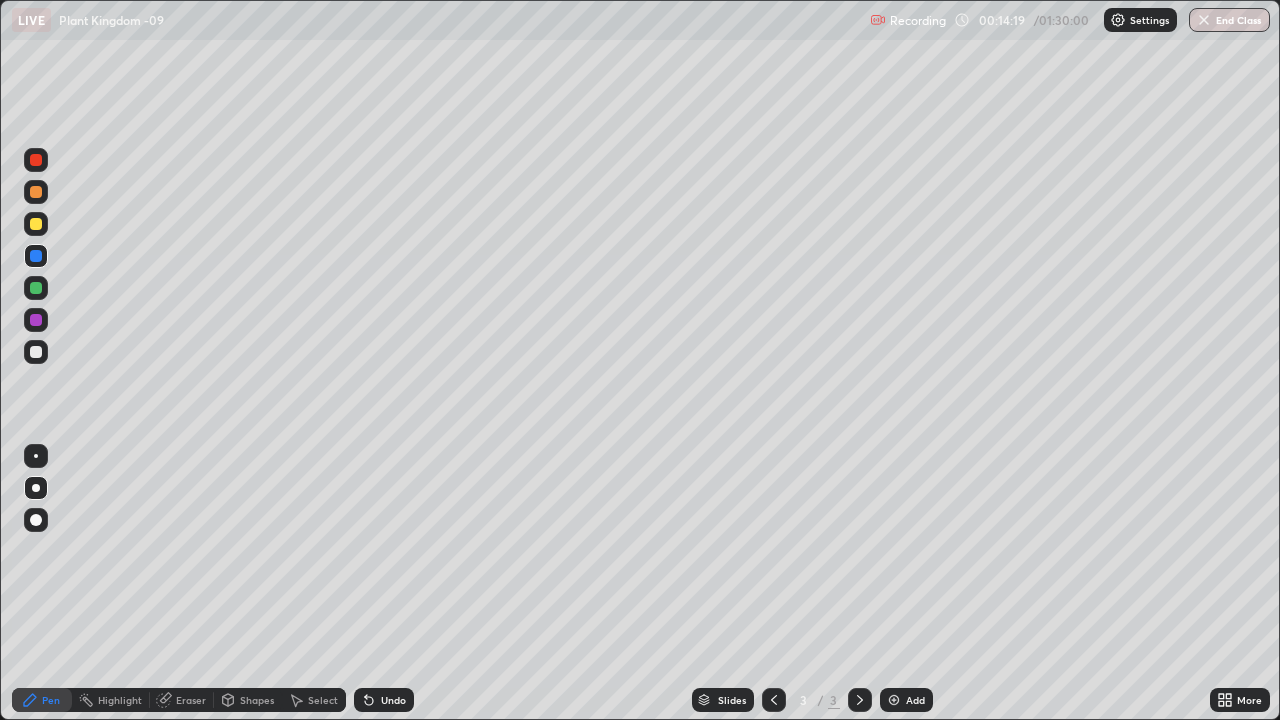 click at bounding box center (36, 288) 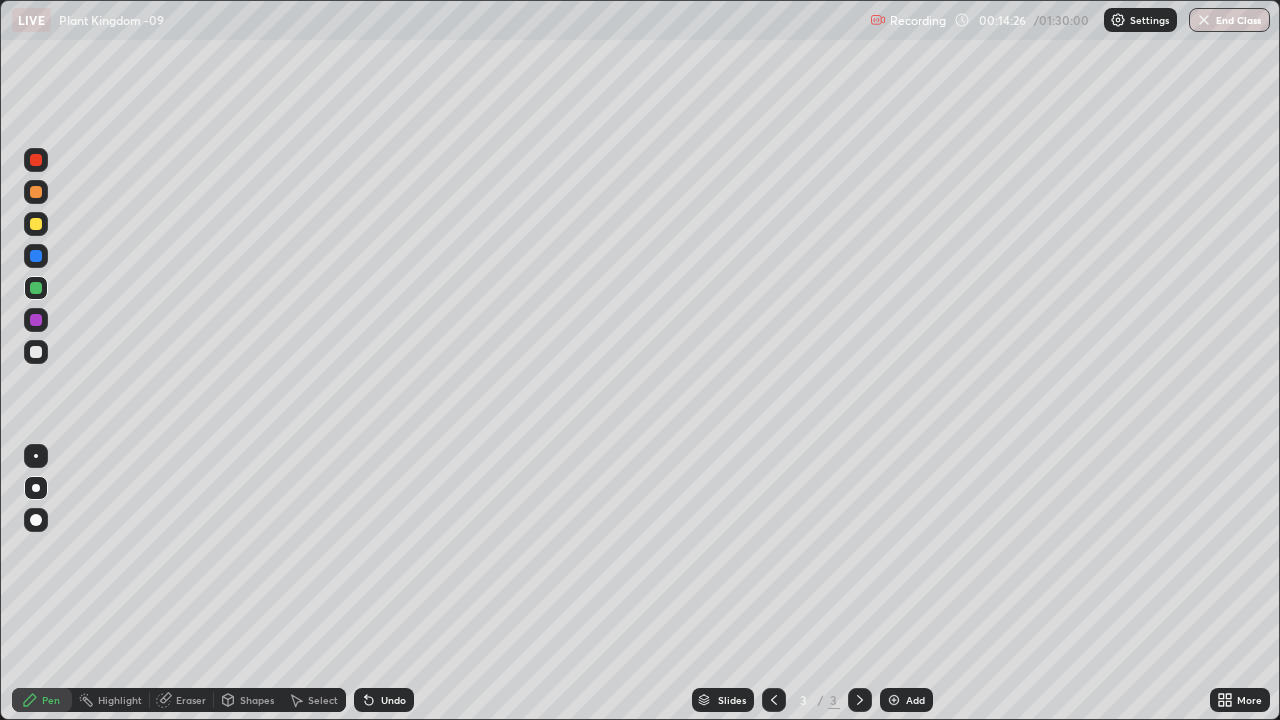 click at bounding box center [36, 224] 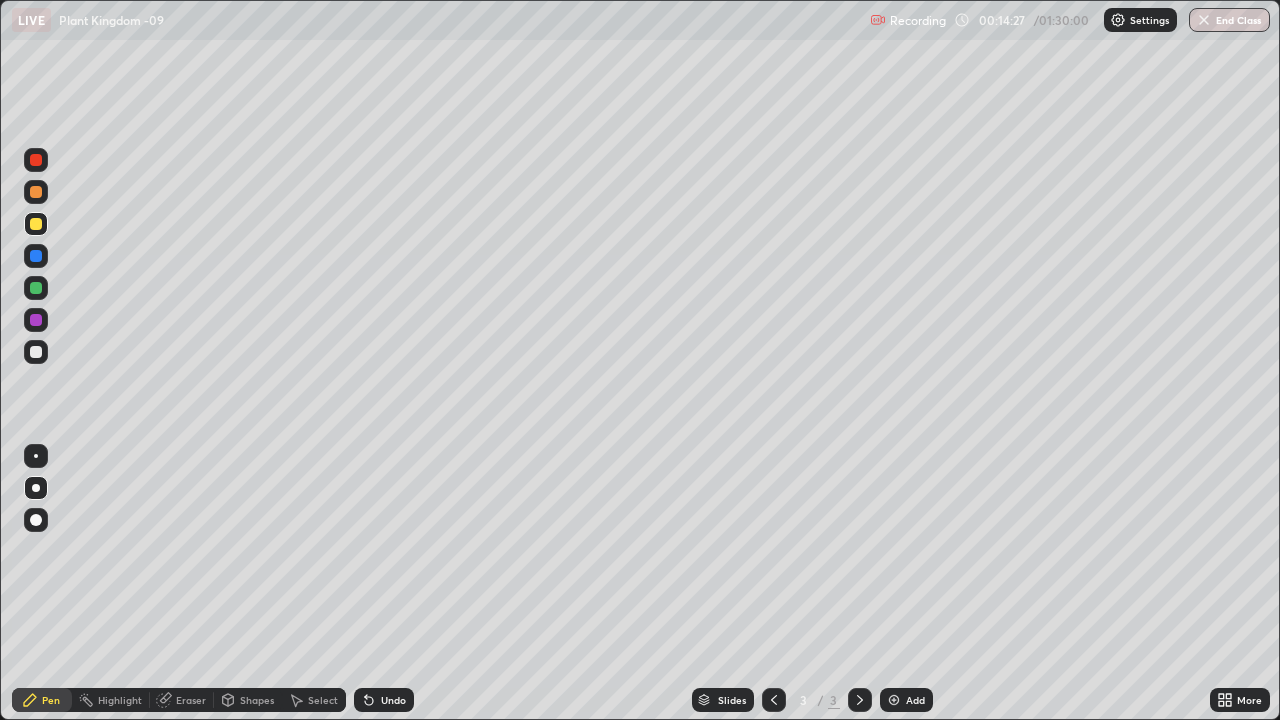 click at bounding box center (36, 192) 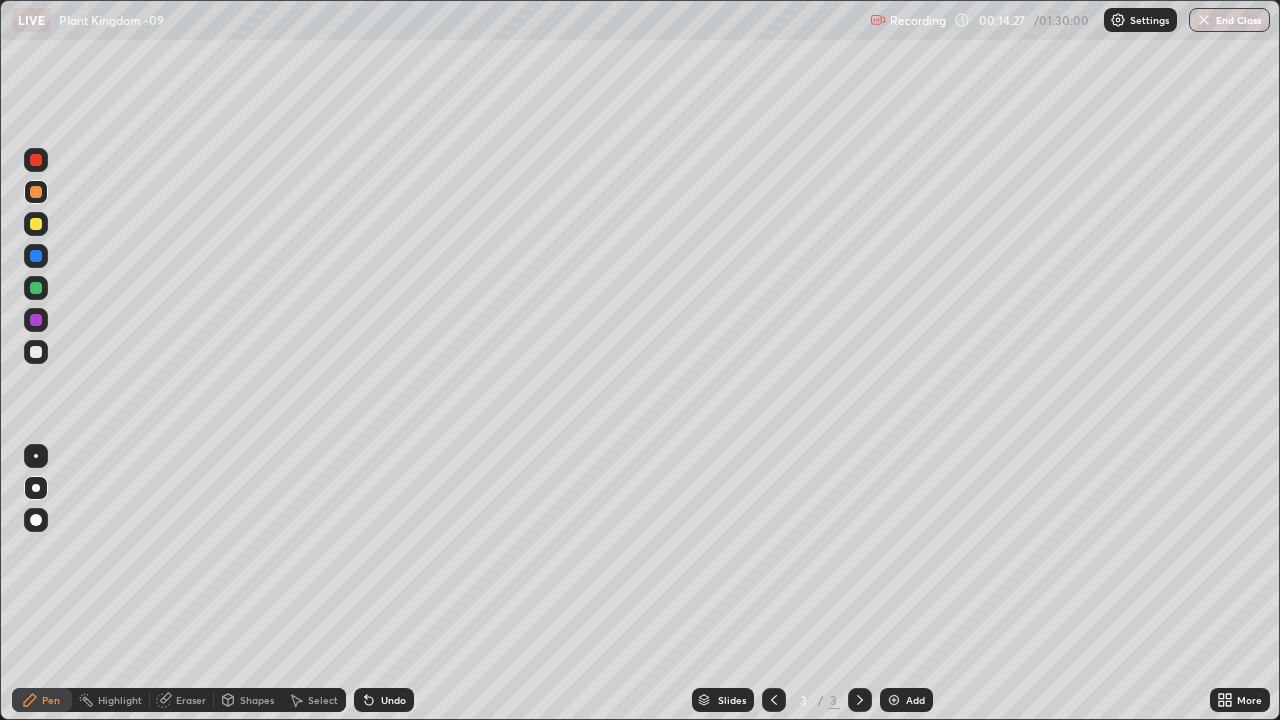 click at bounding box center [36, 160] 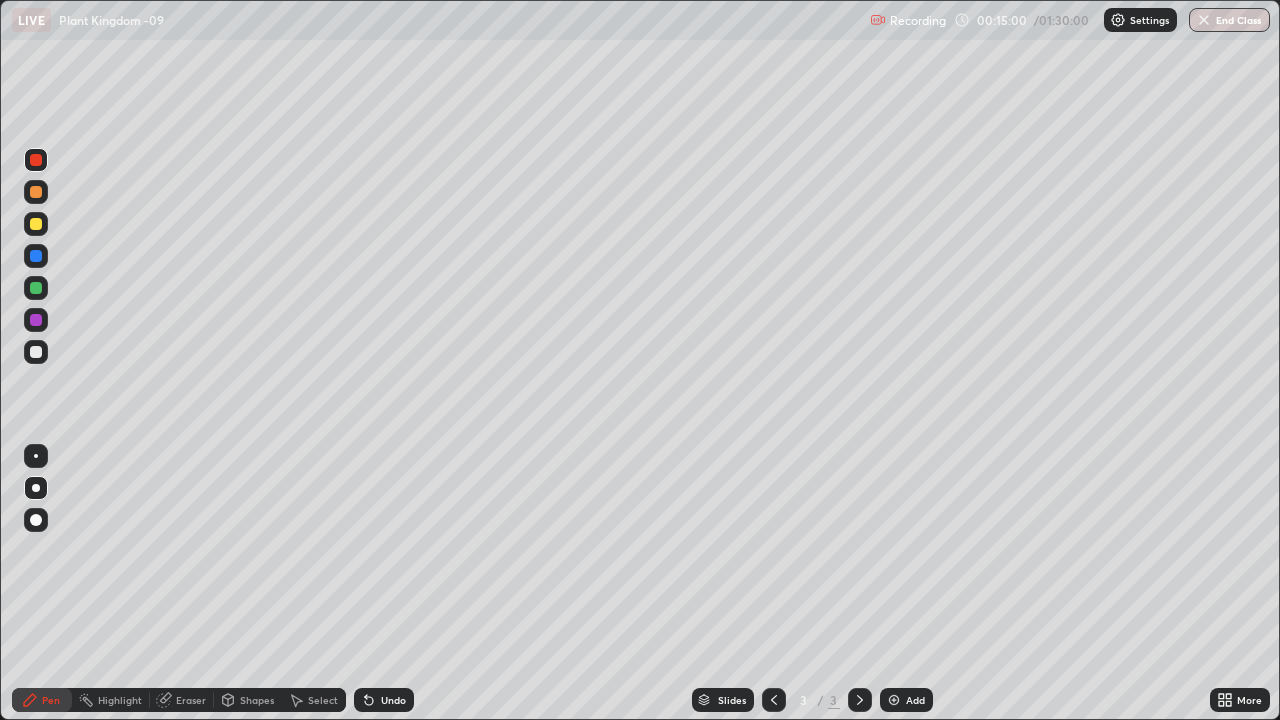 click at bounding box center (36, 256) 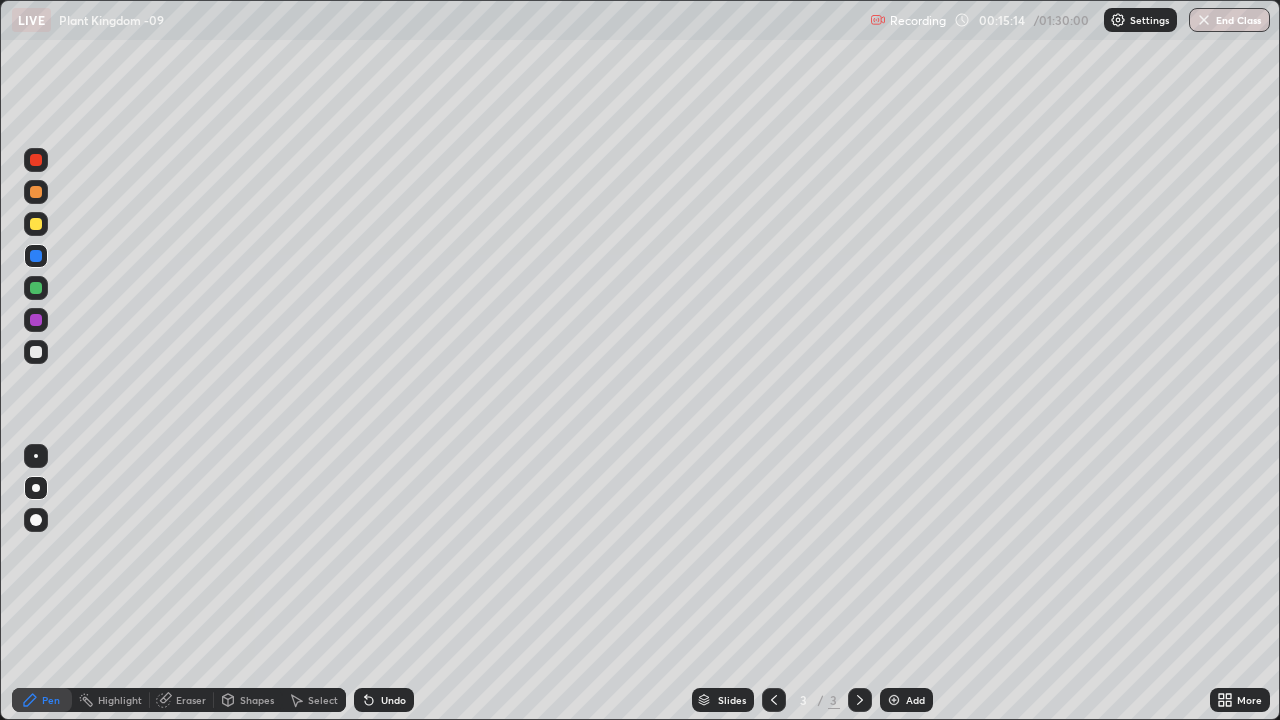 click at bounding box center [36, 160] 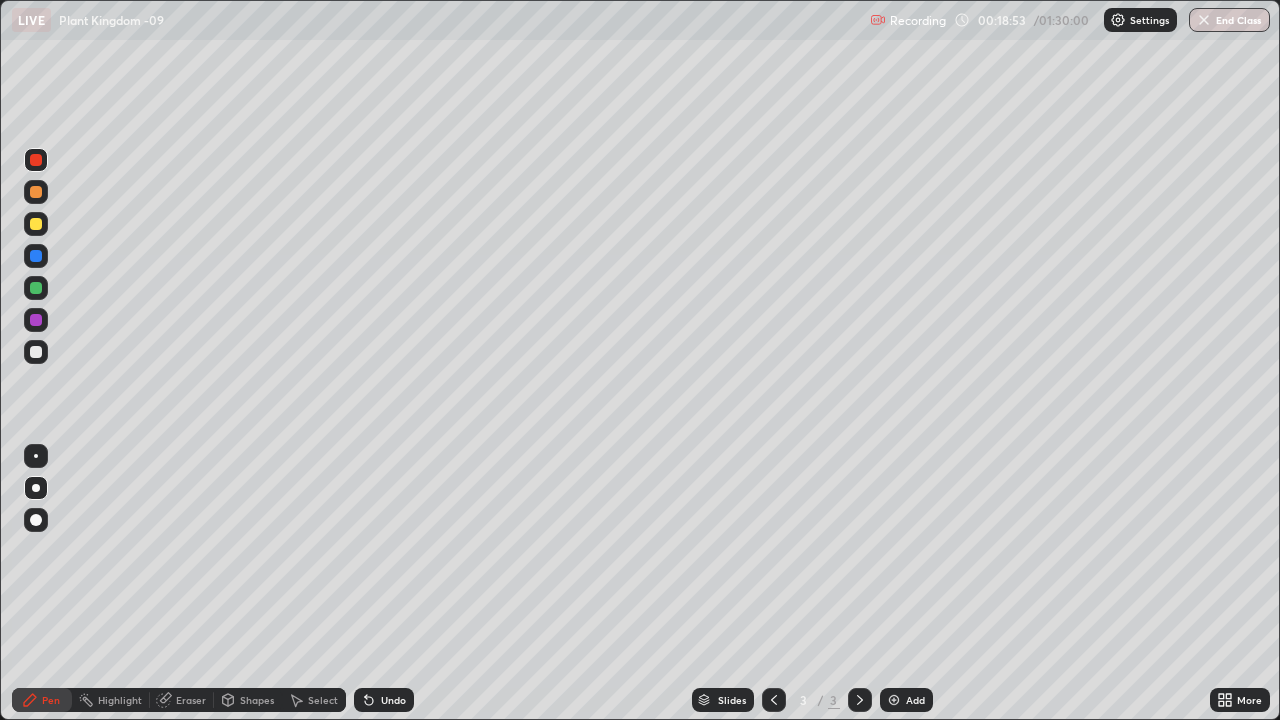 click on "Eraser" at bounding box center (191, 700) 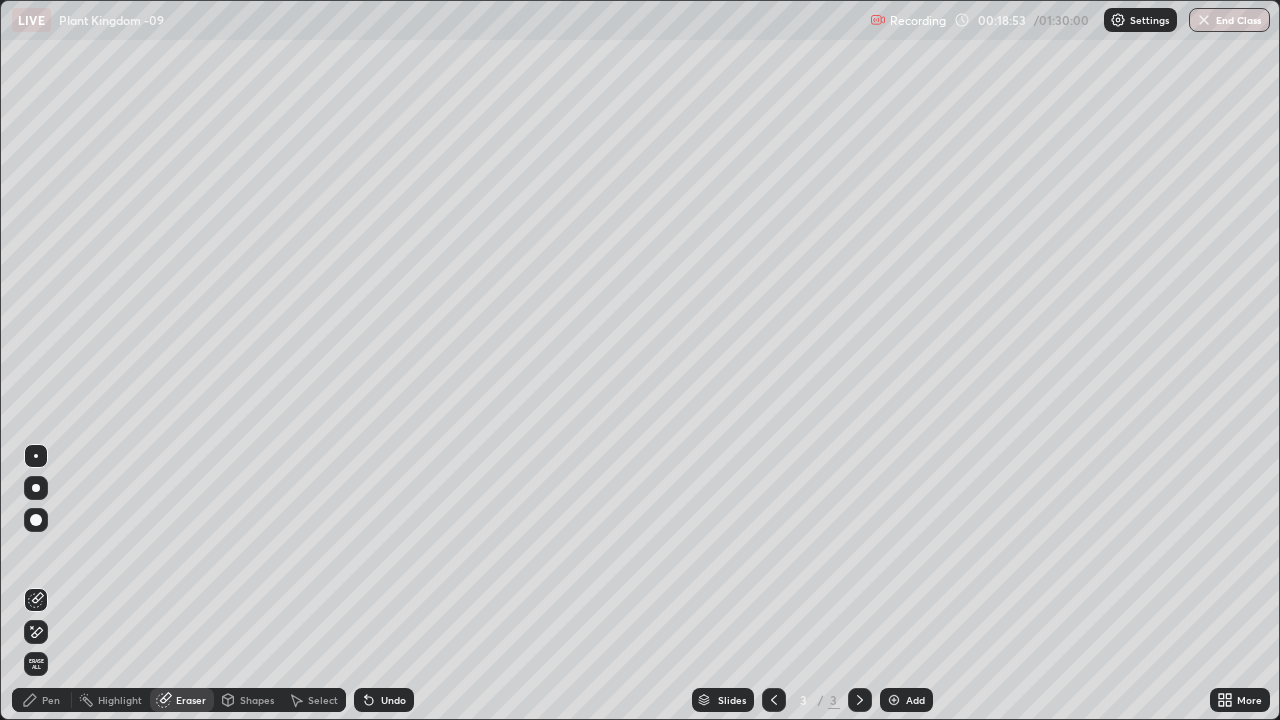 click 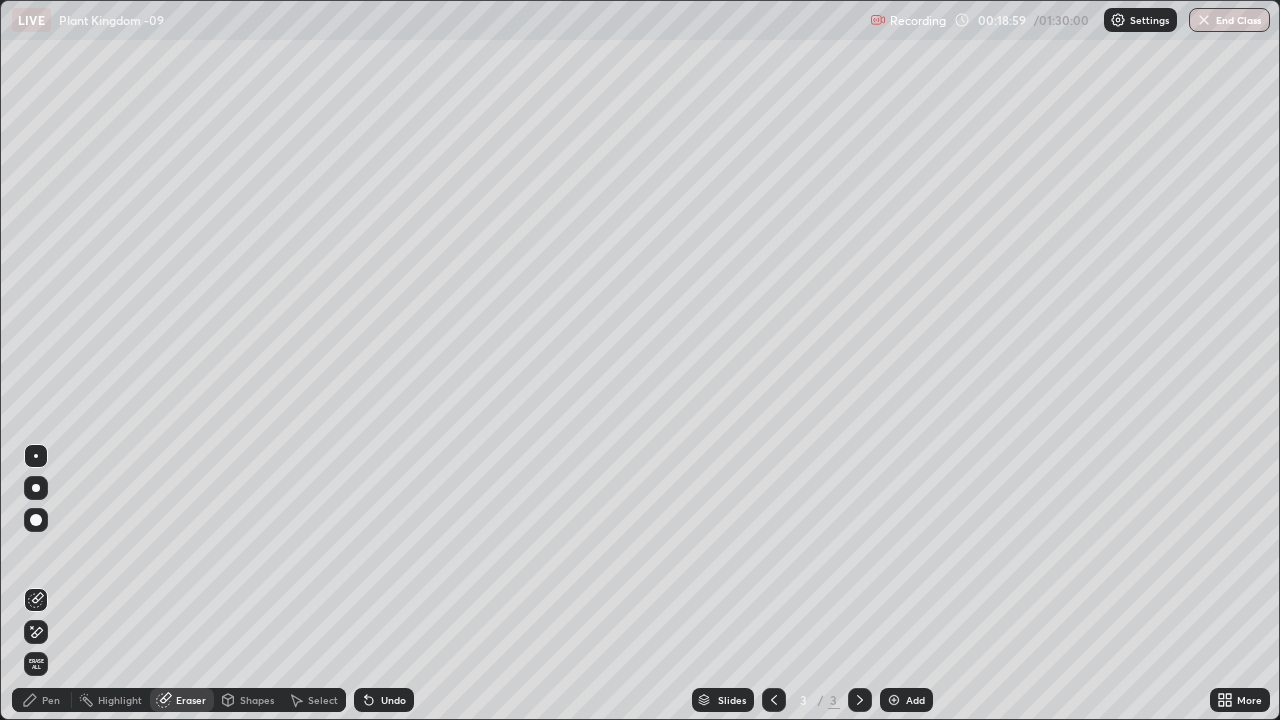 click on "Pen" at bounding box center (51, 700) 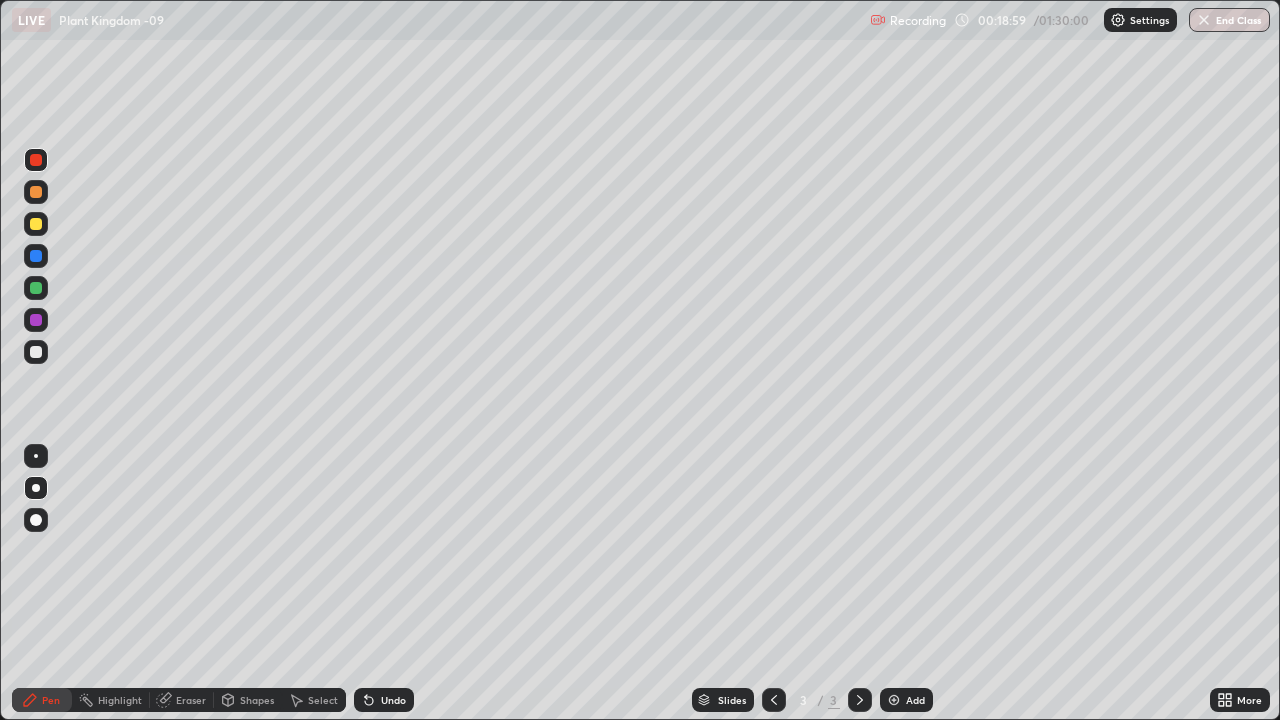 click on "Pen" at bounding box center [51, 700] 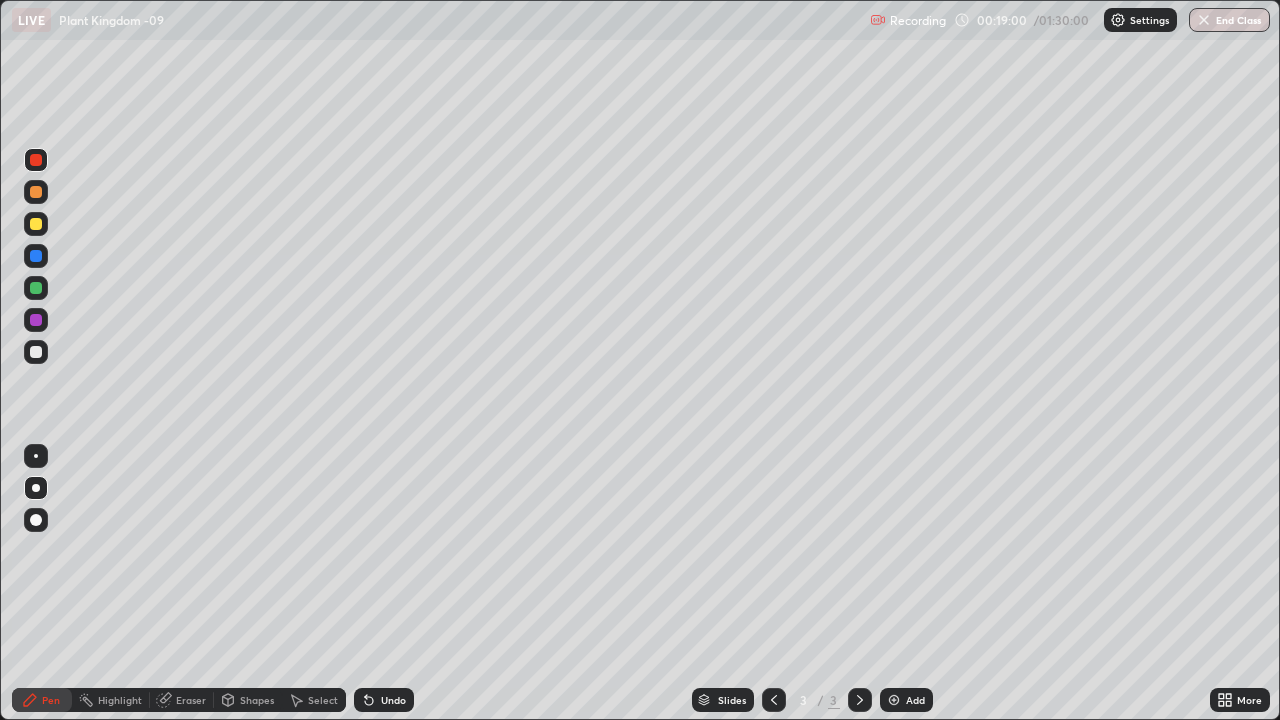 click at bounding box center [36, 488] 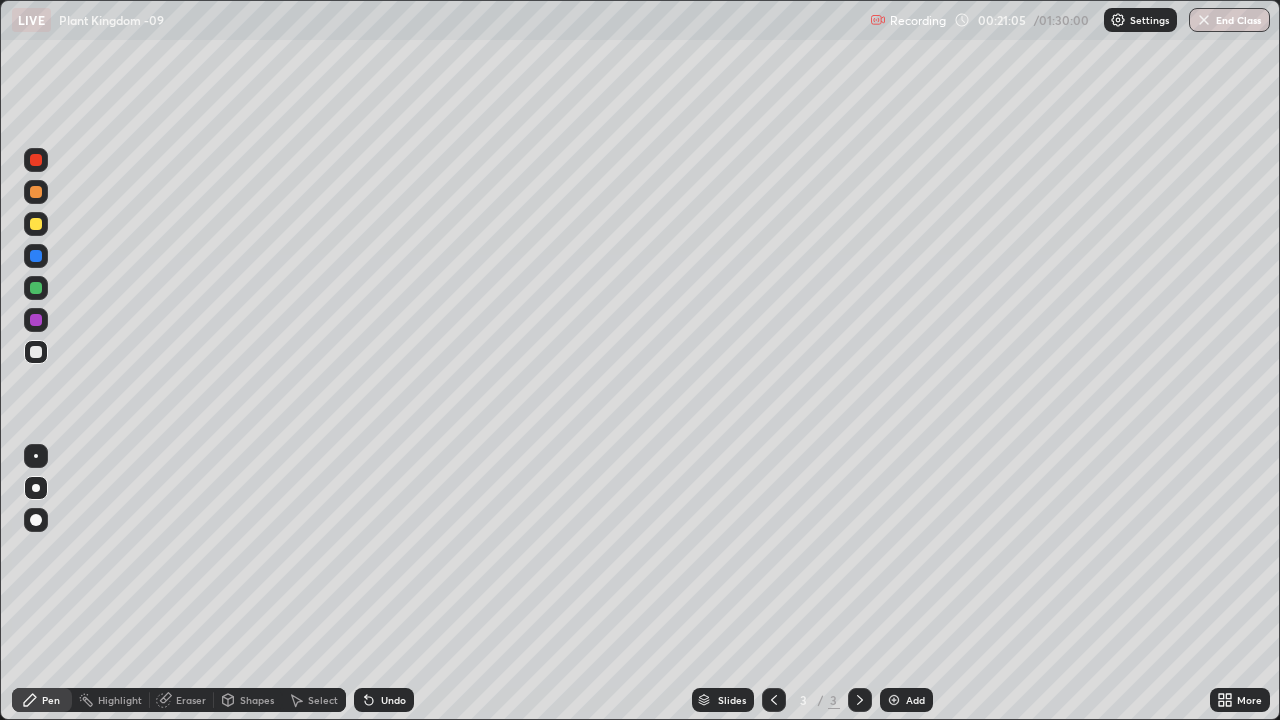 click on "Slides 3 / 3 Add" at bounding box center [812, 700] 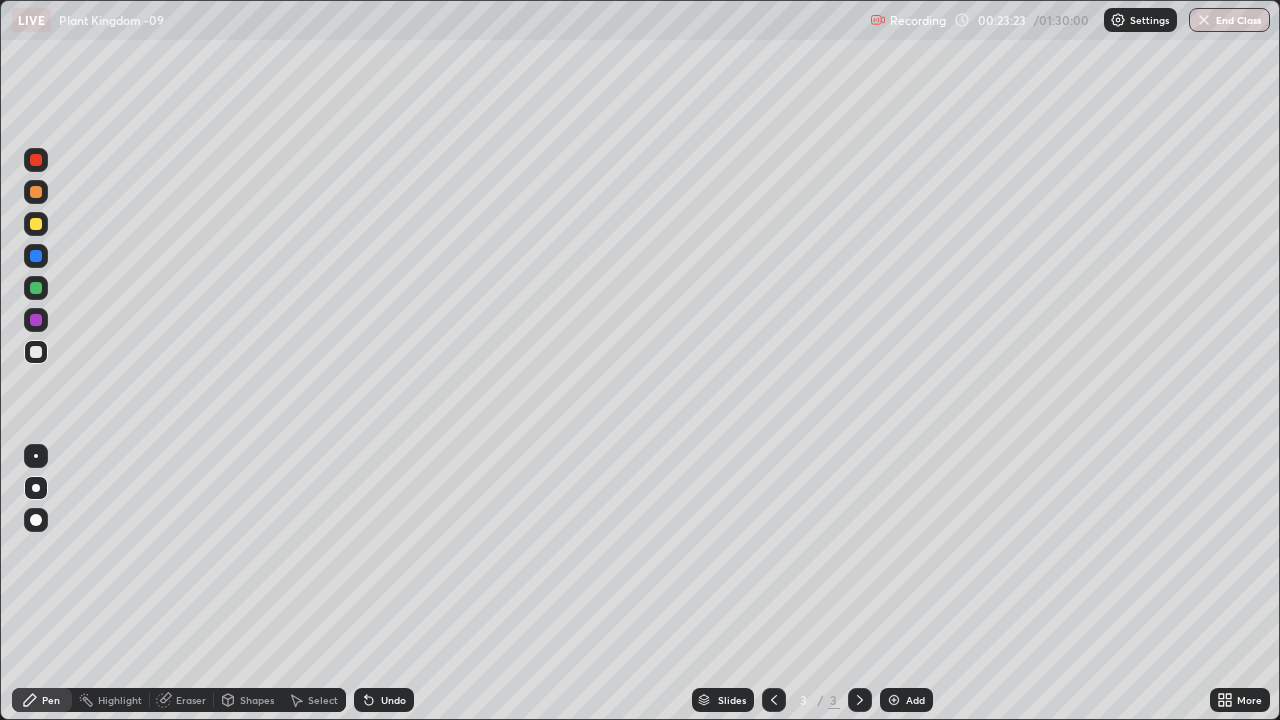 click at bounding box center [36, 320] 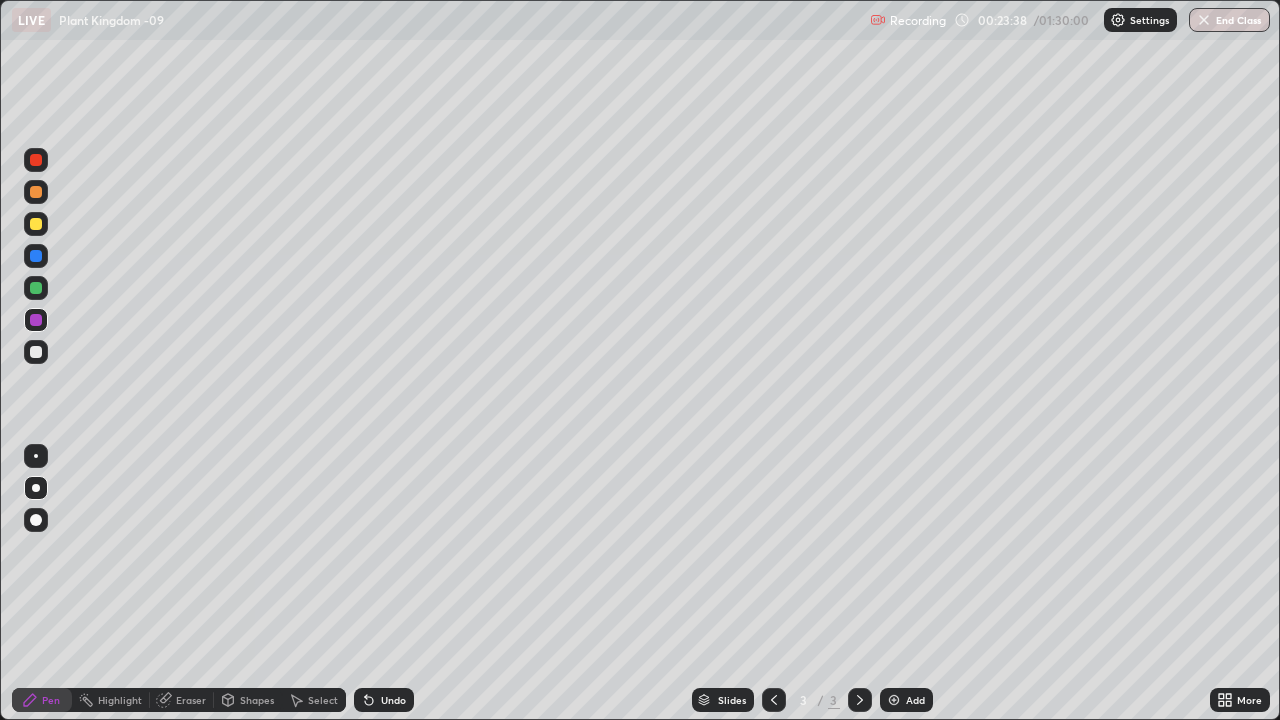 click 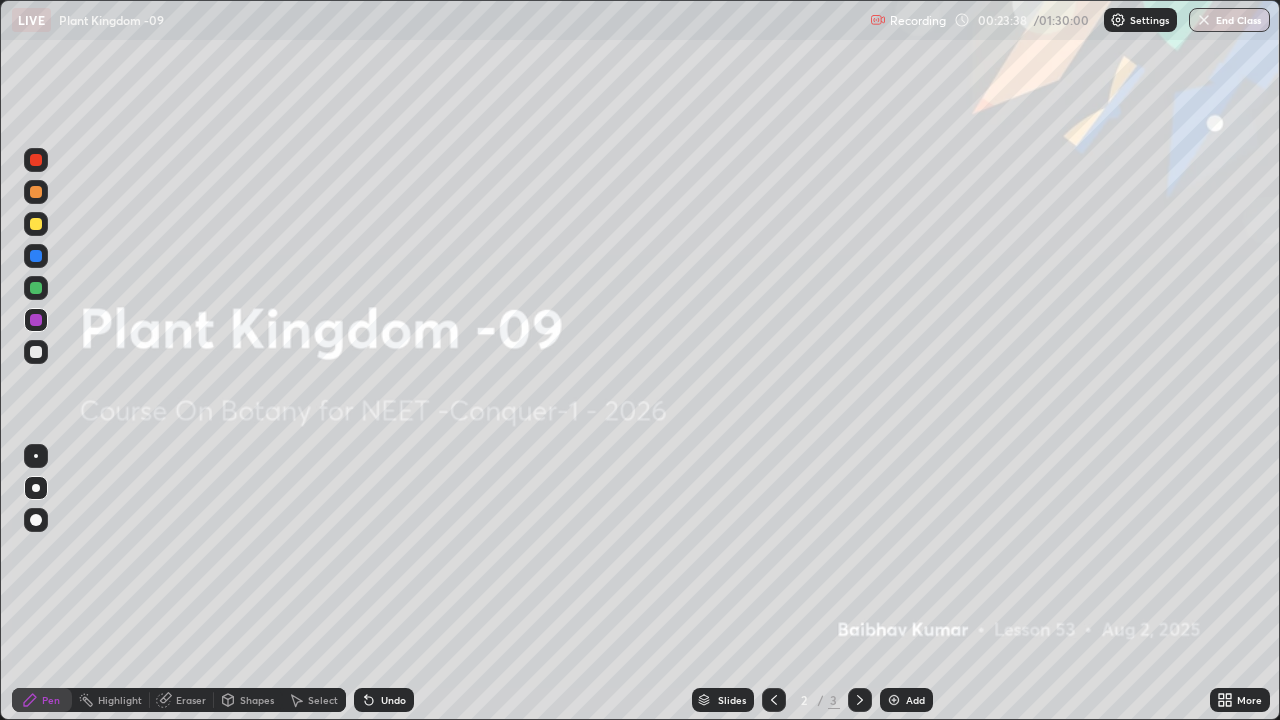 click at bounding box center (894, 700) 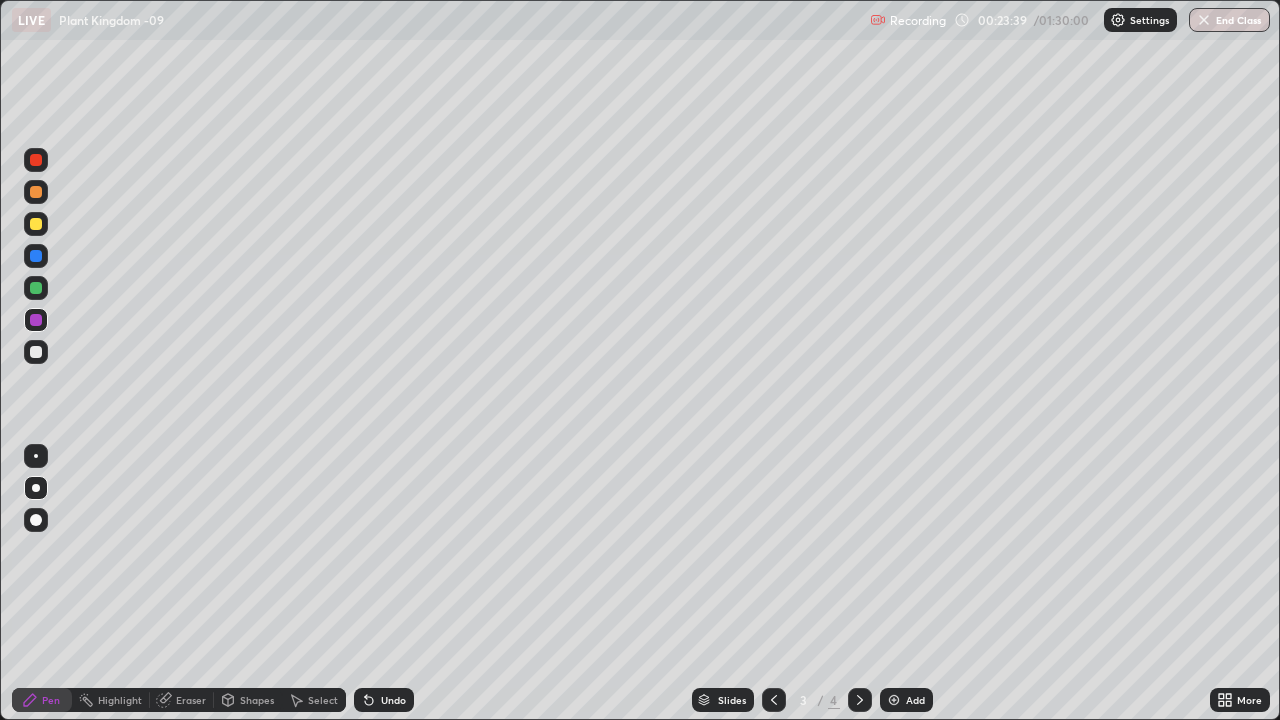 click at bounding box center (36, 352) 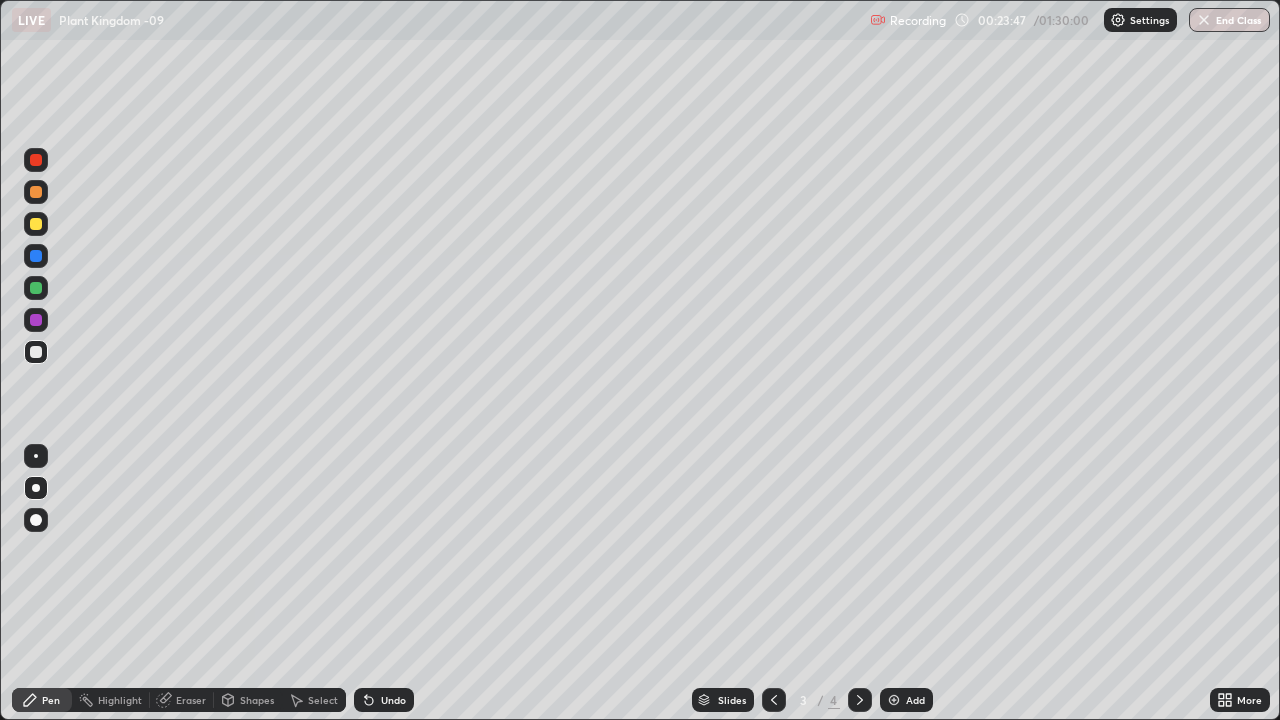 click at bounding box center (36, 256) 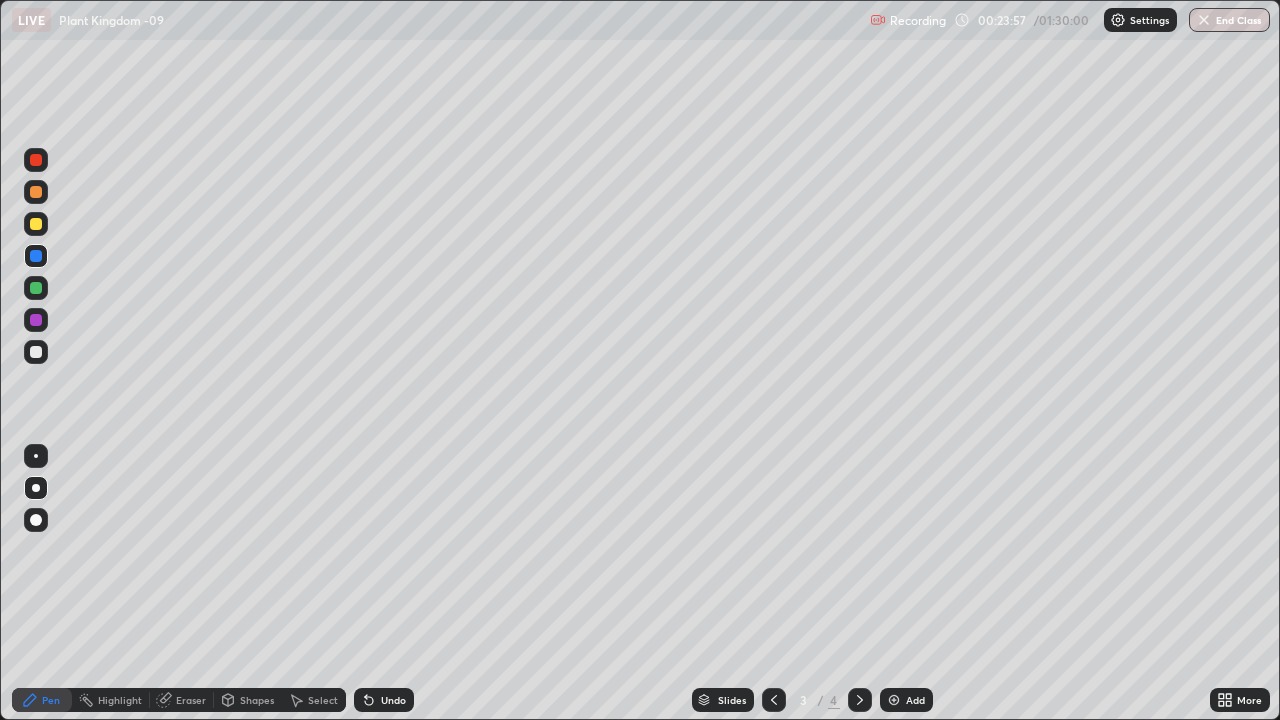click on "Undo" at bounding box center (393, 700) 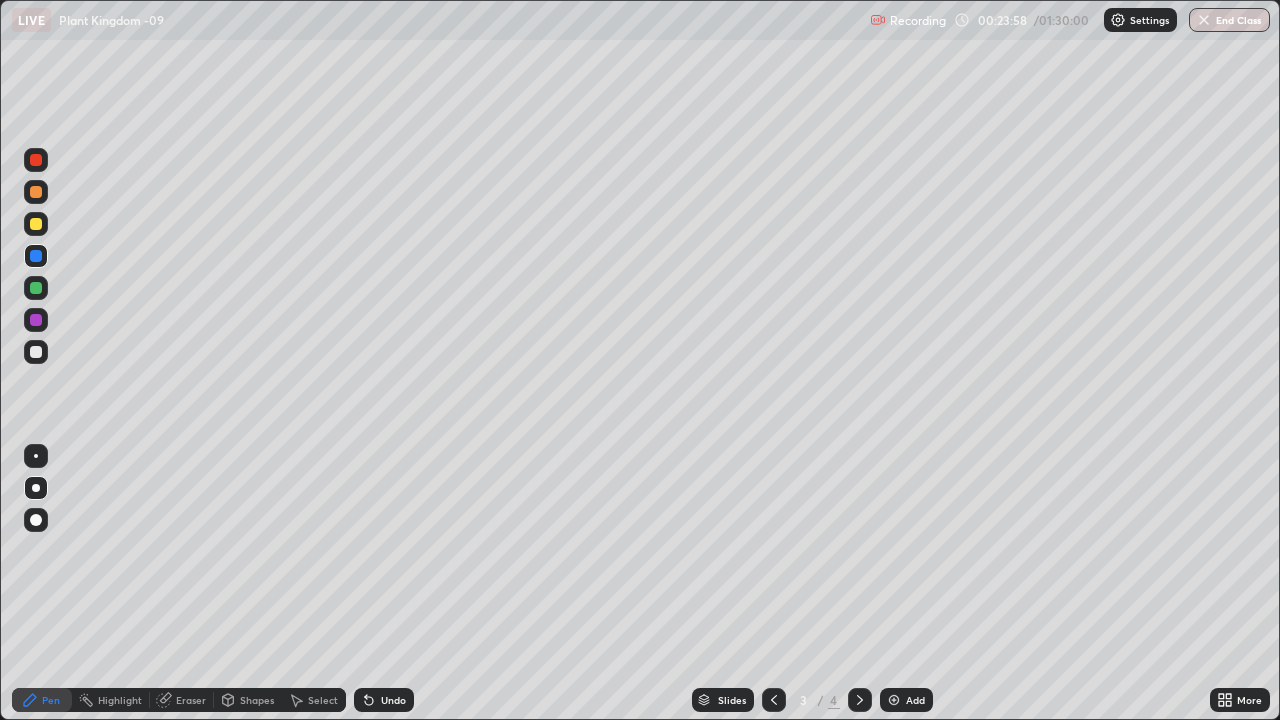 click on "Undo" at bounding box center [393, 700] 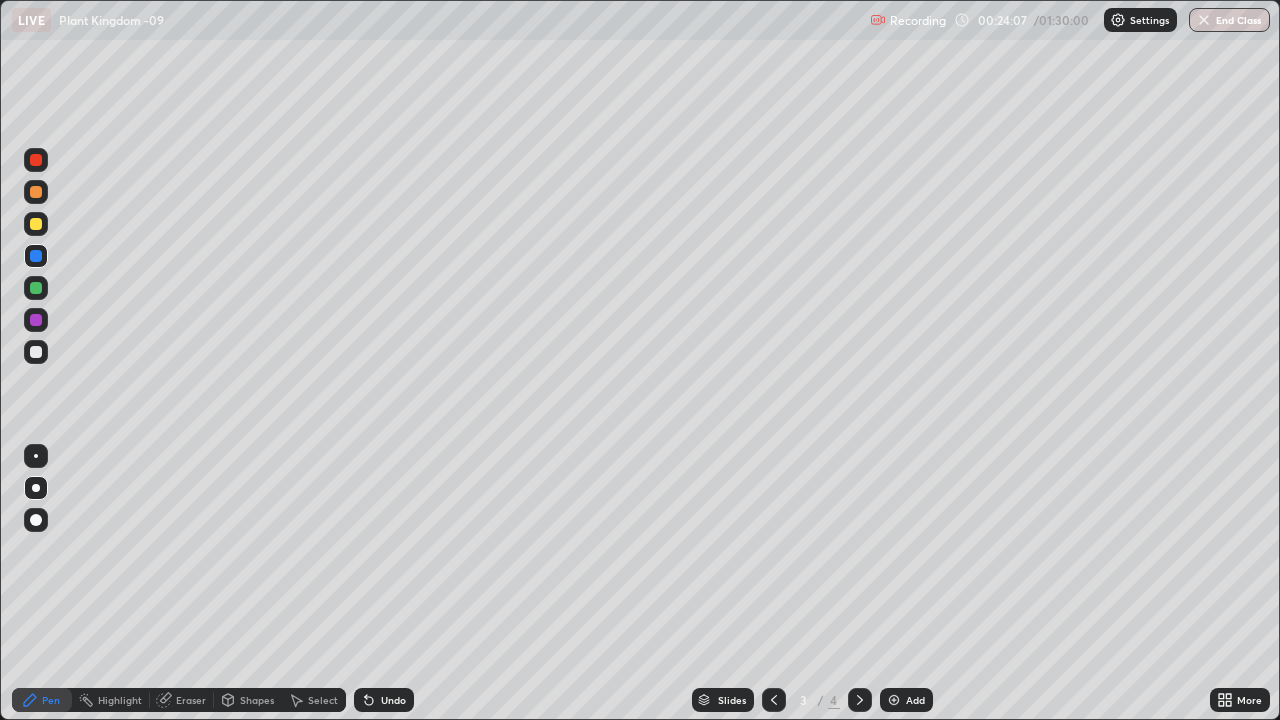 click at bounding box center (36, 160) 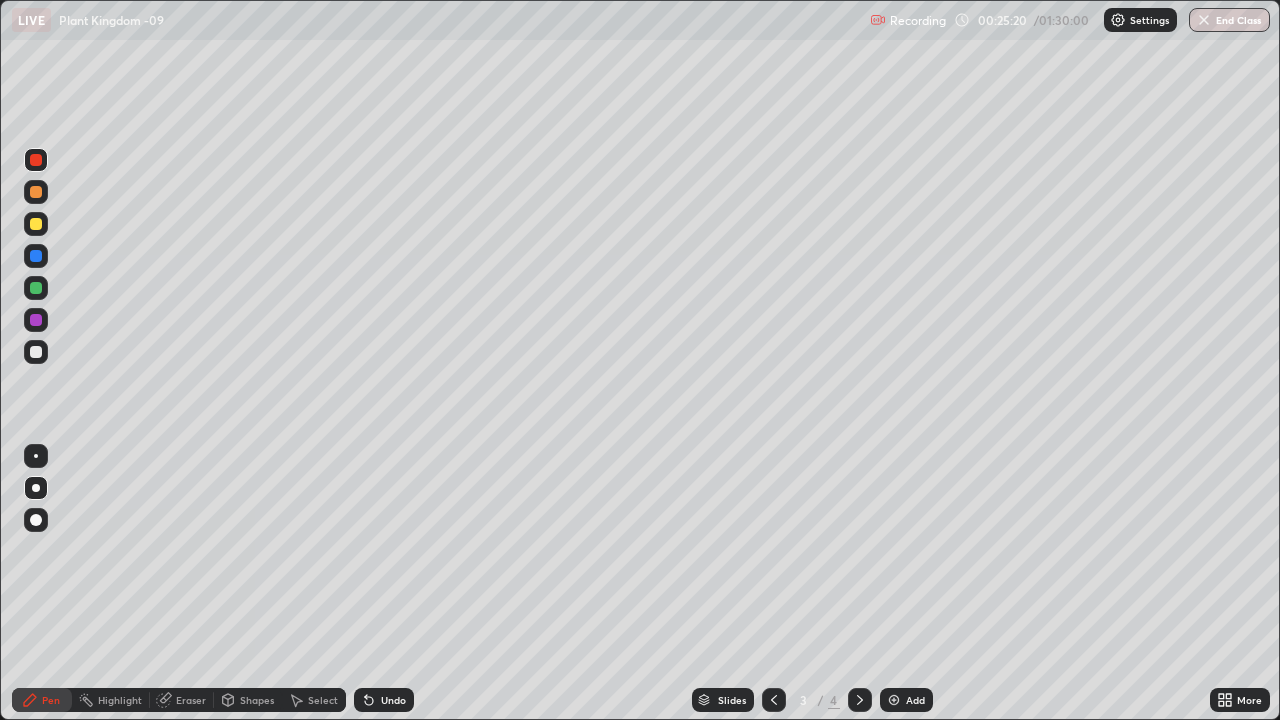 click at bounding box center [36, 456] 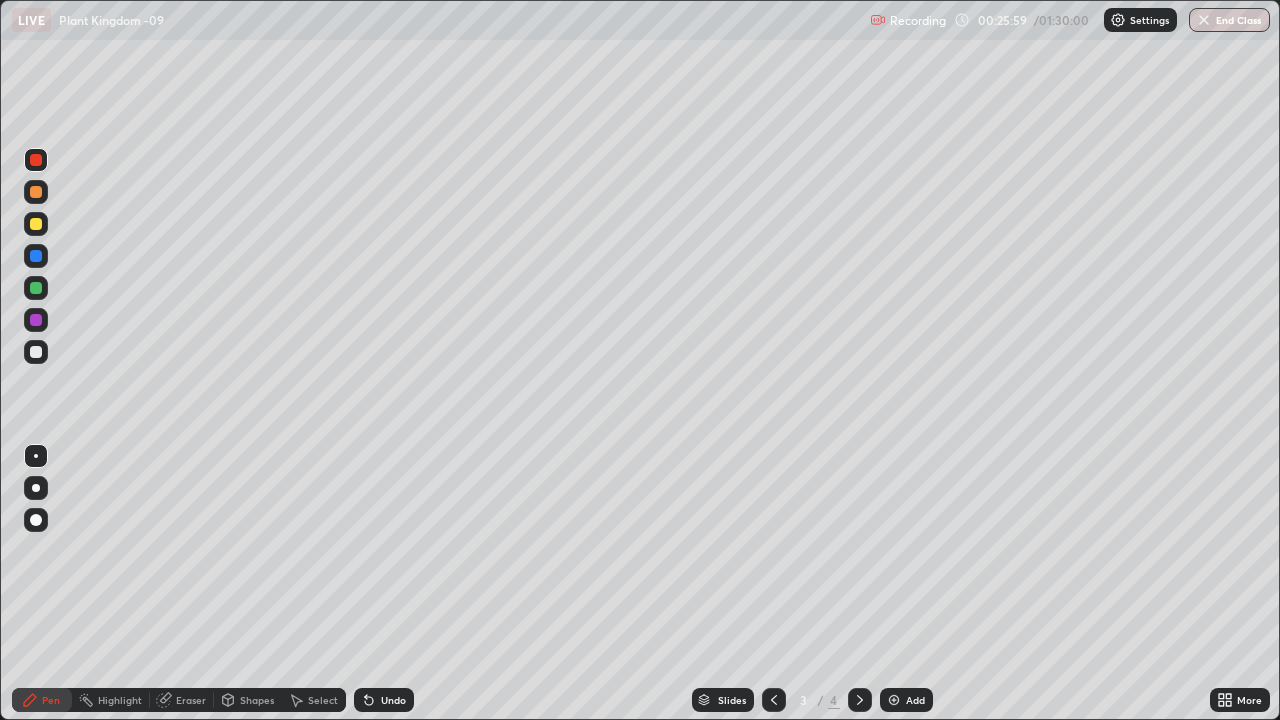 click at bounding box center [36, 488] 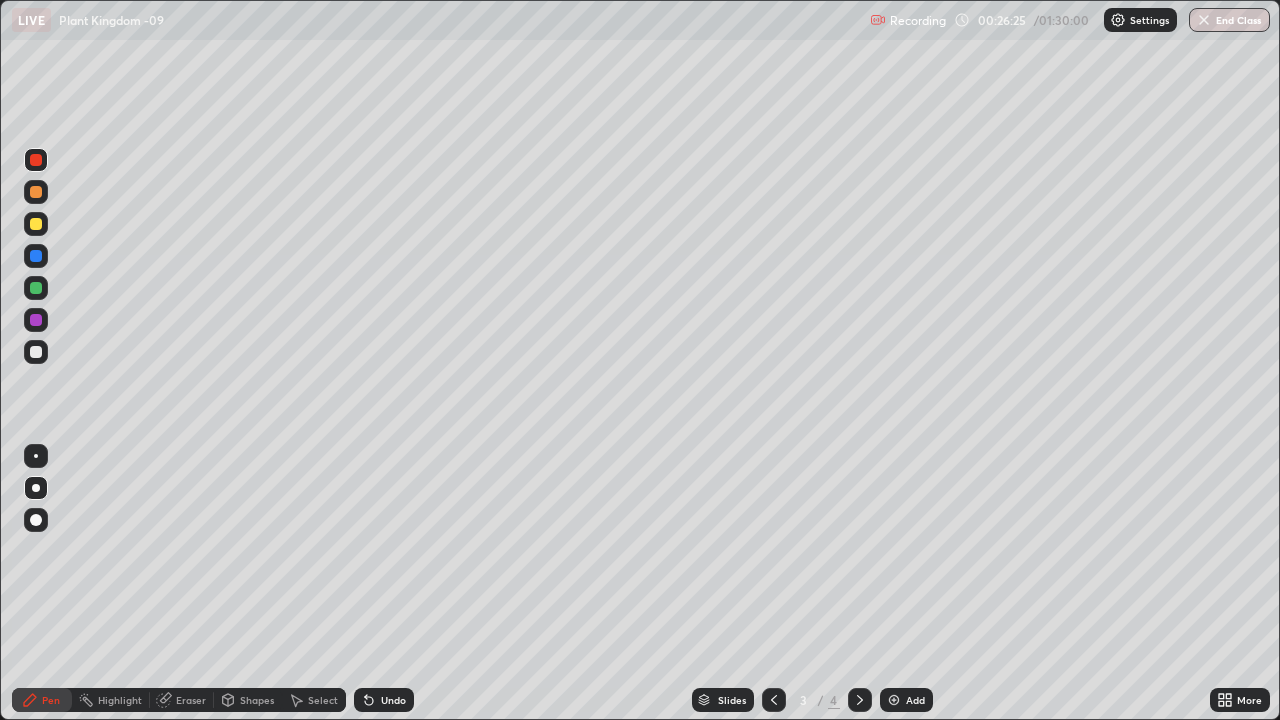 click on "Pen" at bounding box center [42, 700] 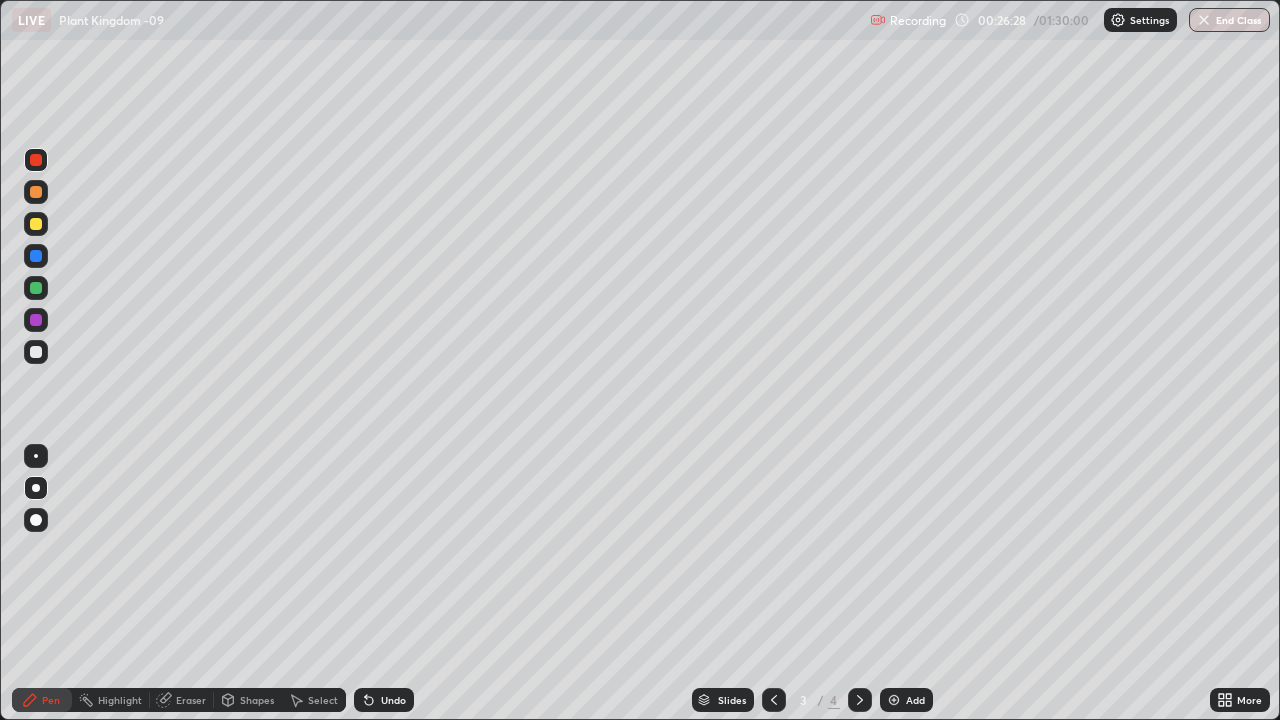 click on "Eraser" at bounding box center (191, 700) 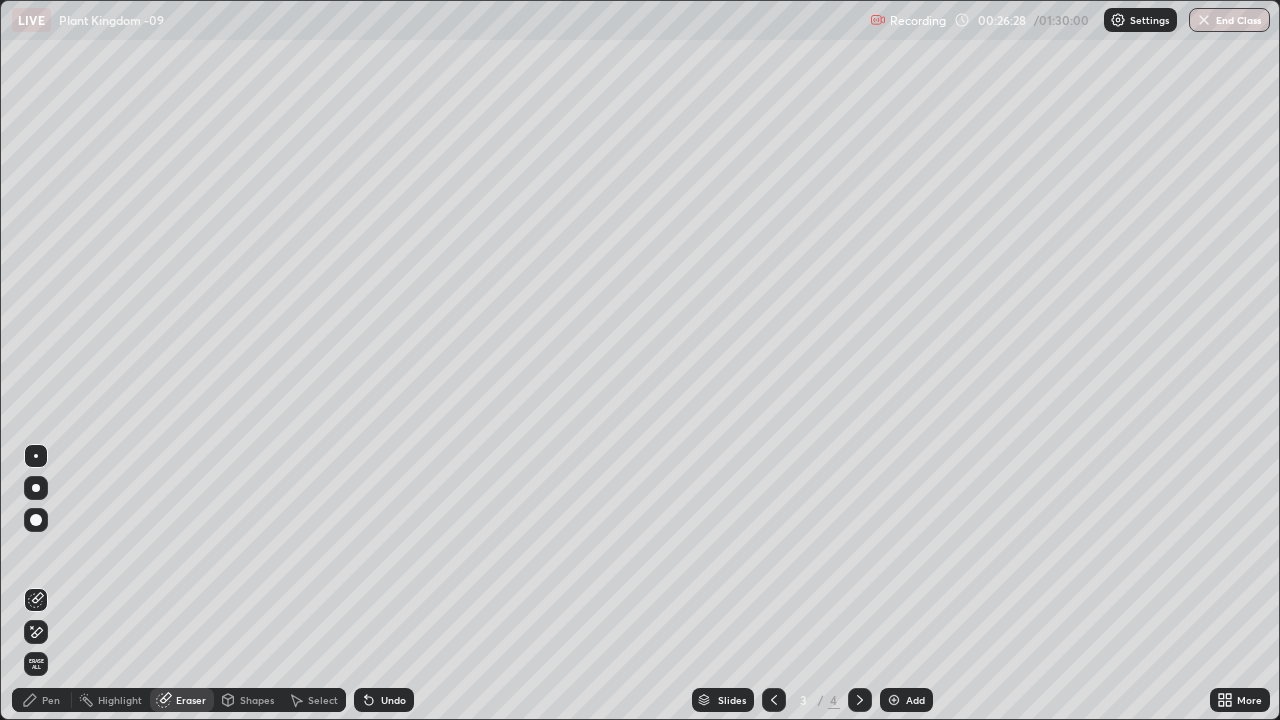 click 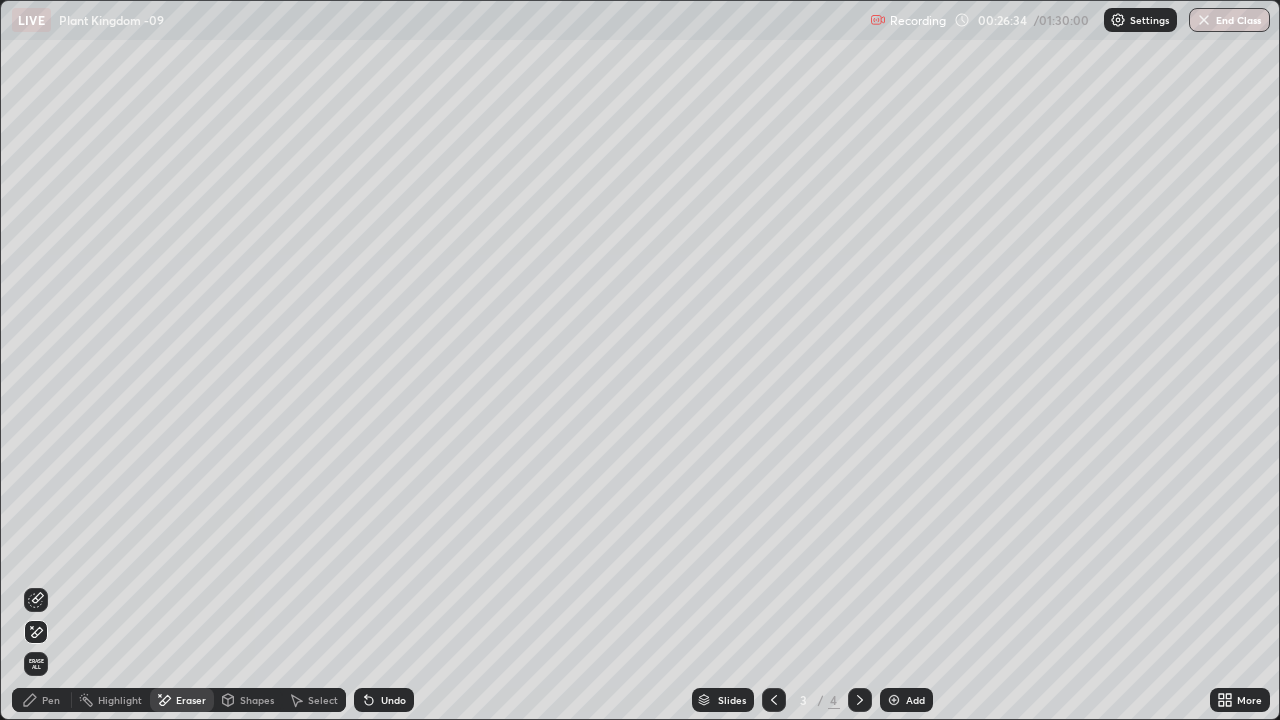 click on "Undo" at bounding box center [393, 700] 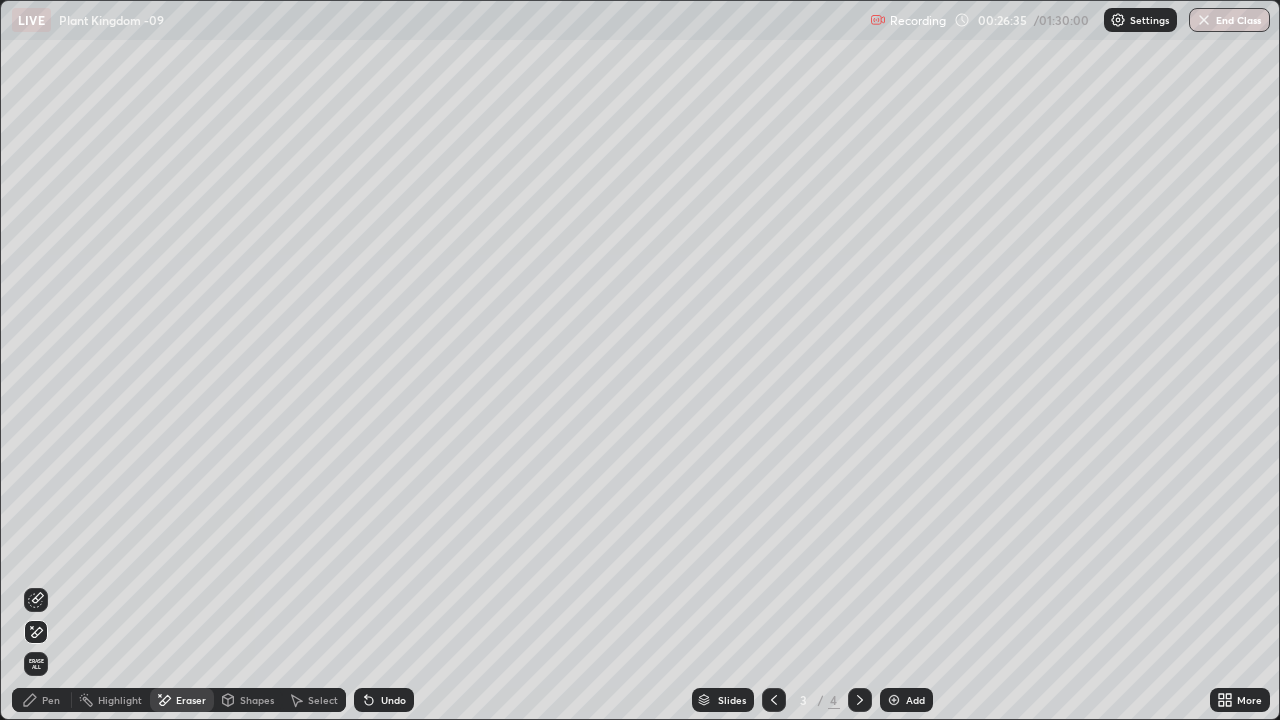 click on "Undo" at bounding box center [384, 700] 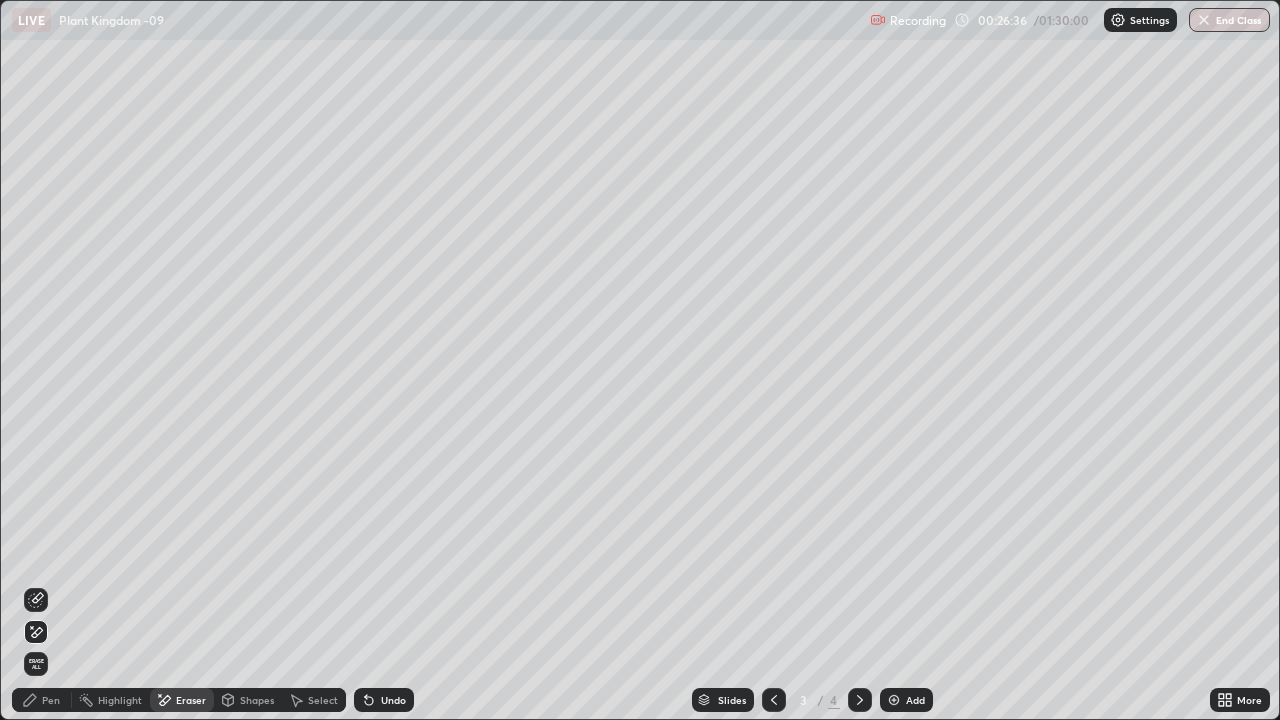 click on "Pen" at bounding box center [51, 700] 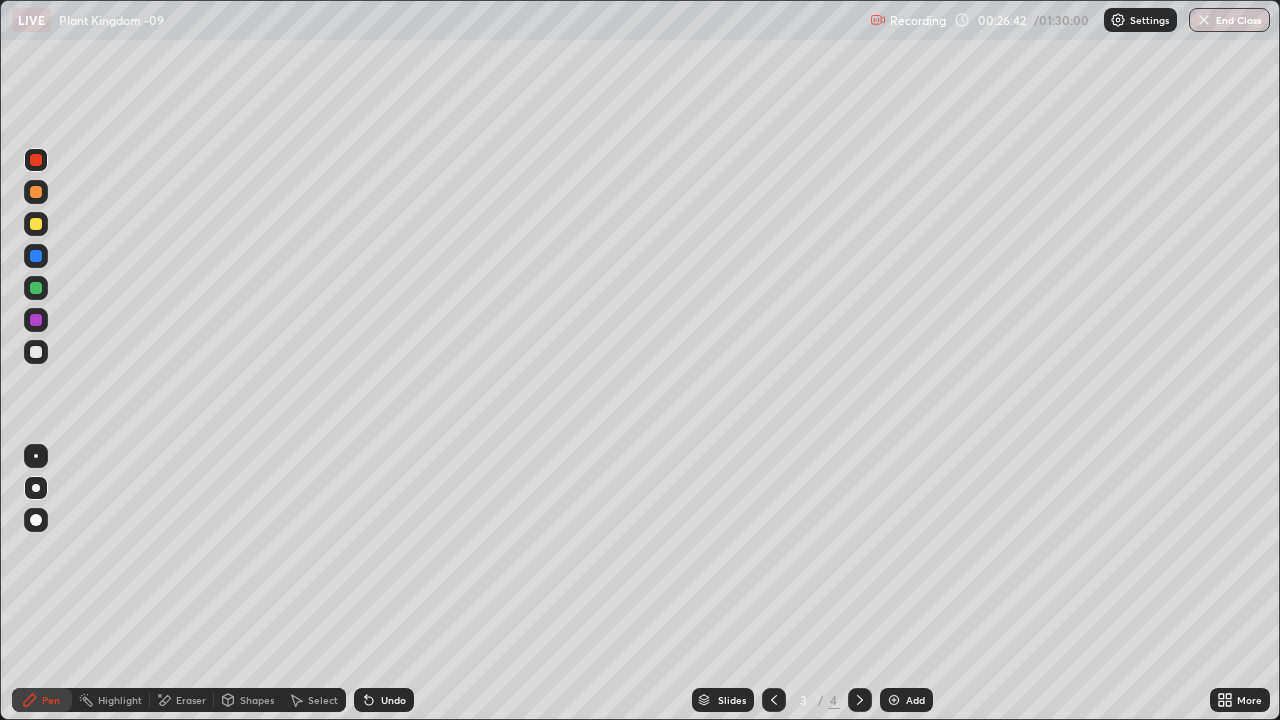 click on "Eraser" at bounding box center [191, 700] 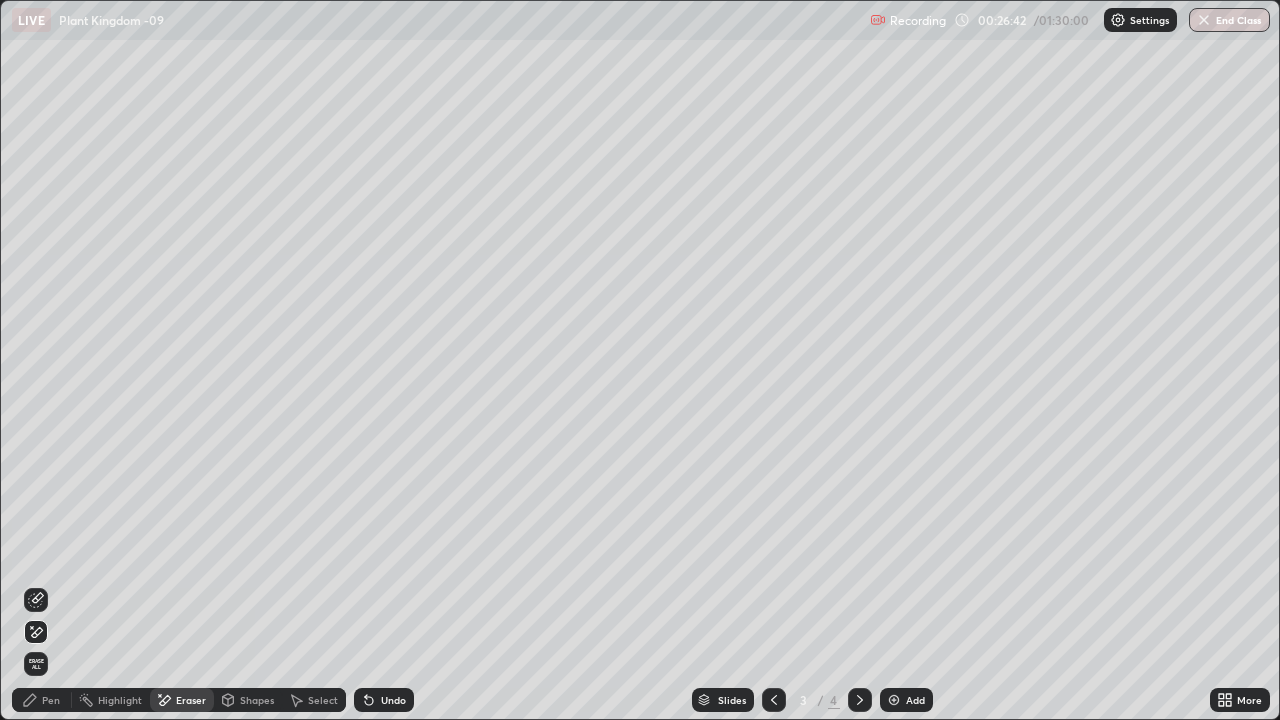 click at bounding box center (36, 632) 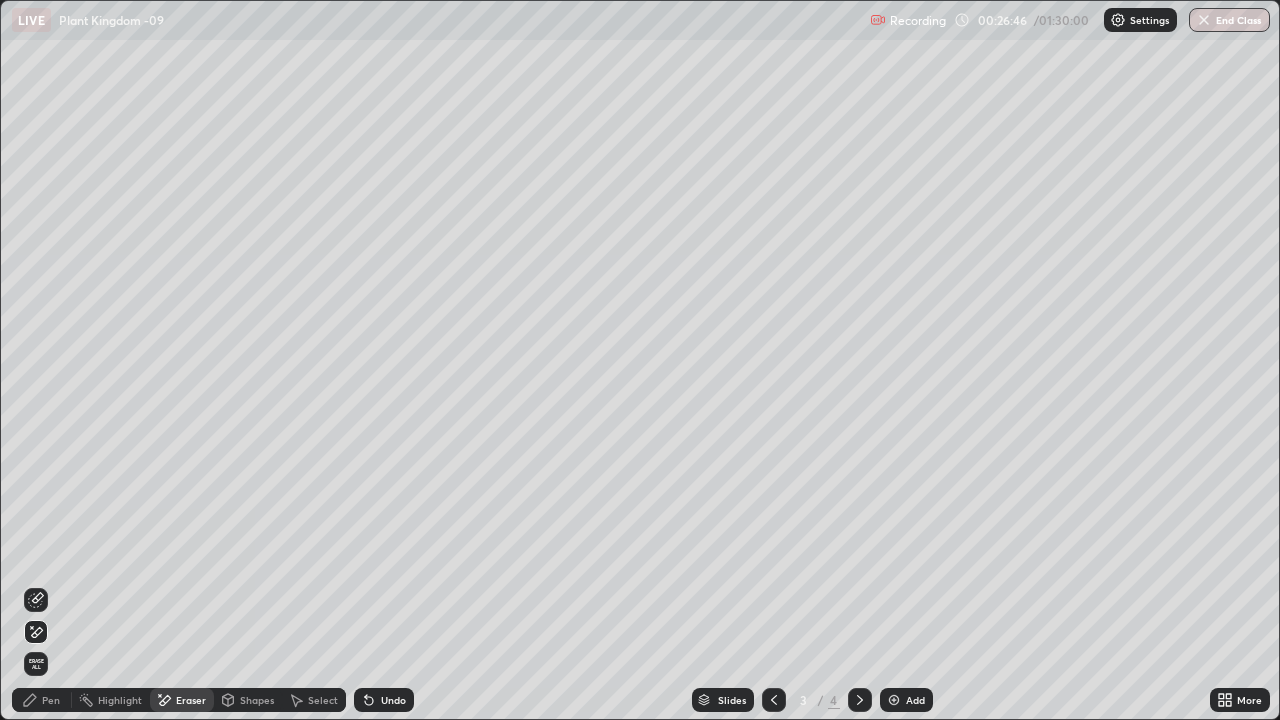 click on "Pen" at bounding box center (51, 700) 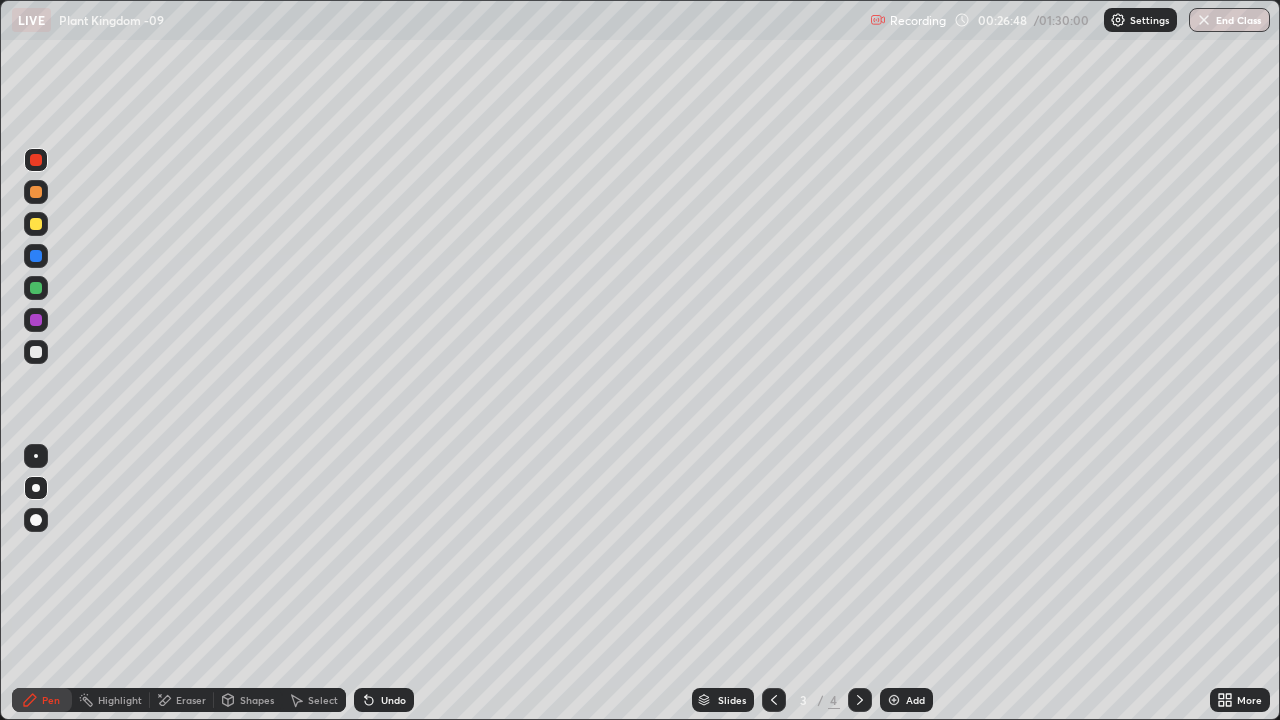 click at bounding box center (36, 224) 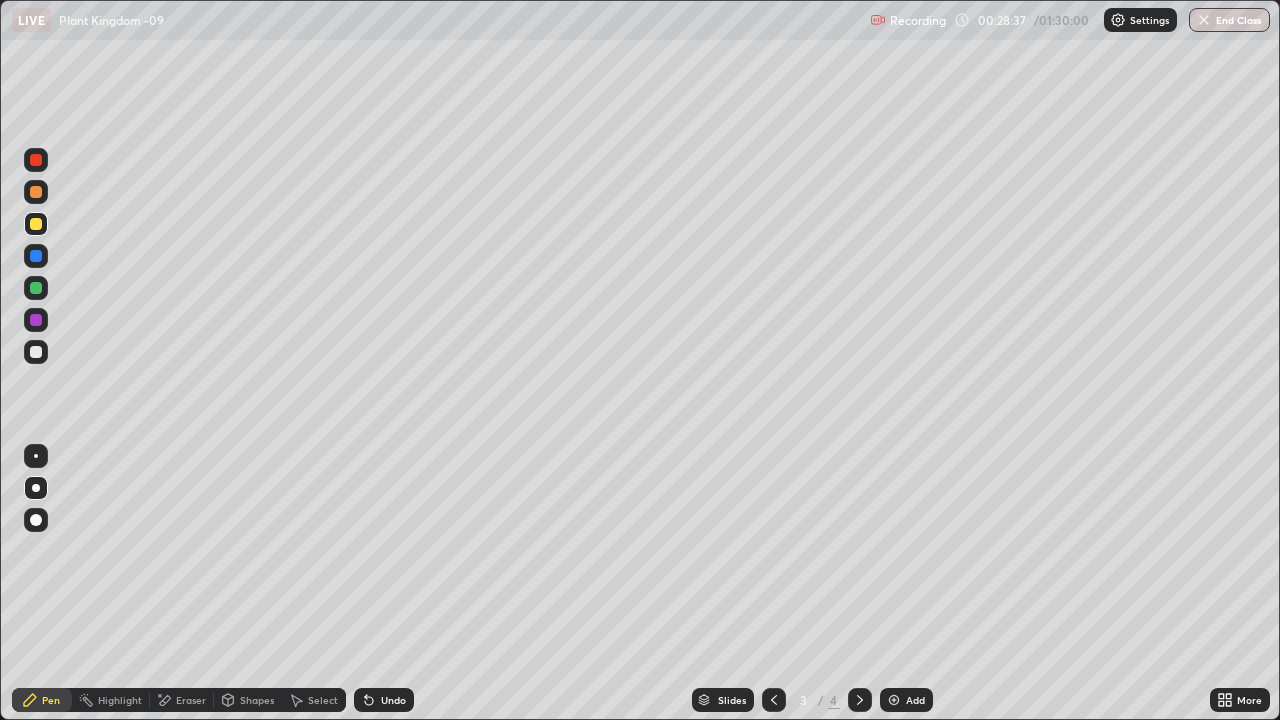 click on "Eraser" at bounding box center [191, 700] 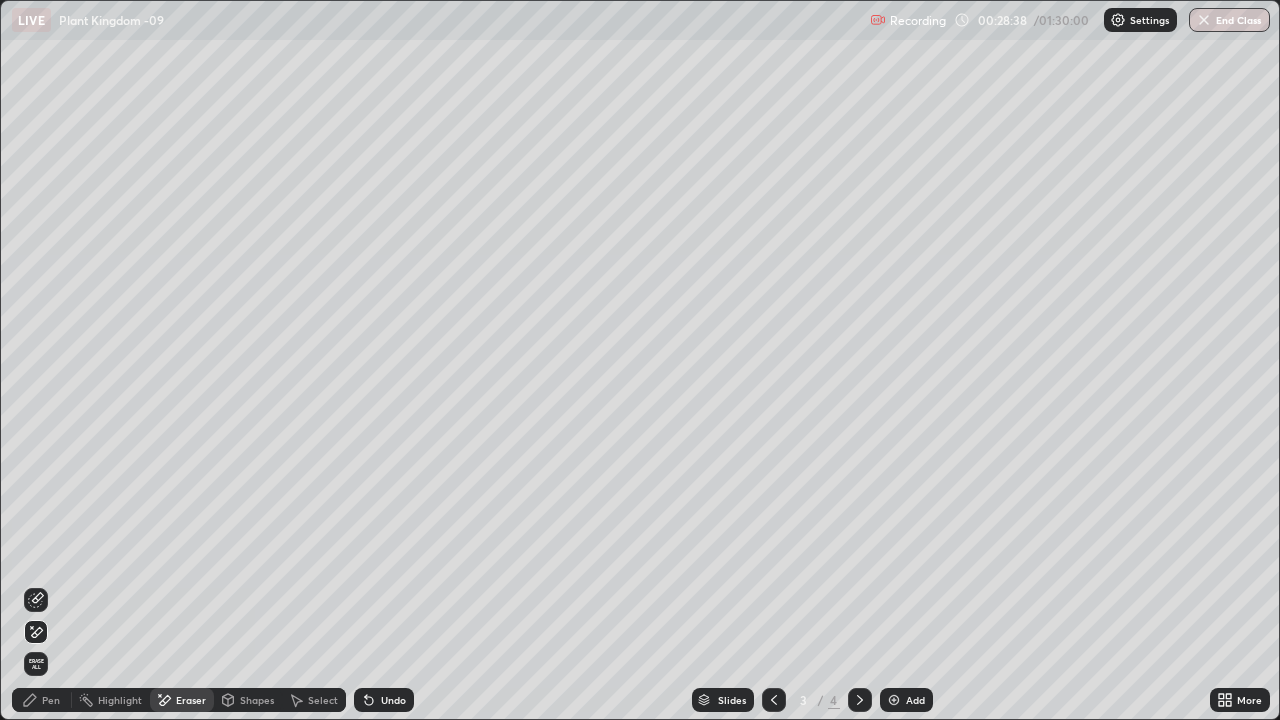 click 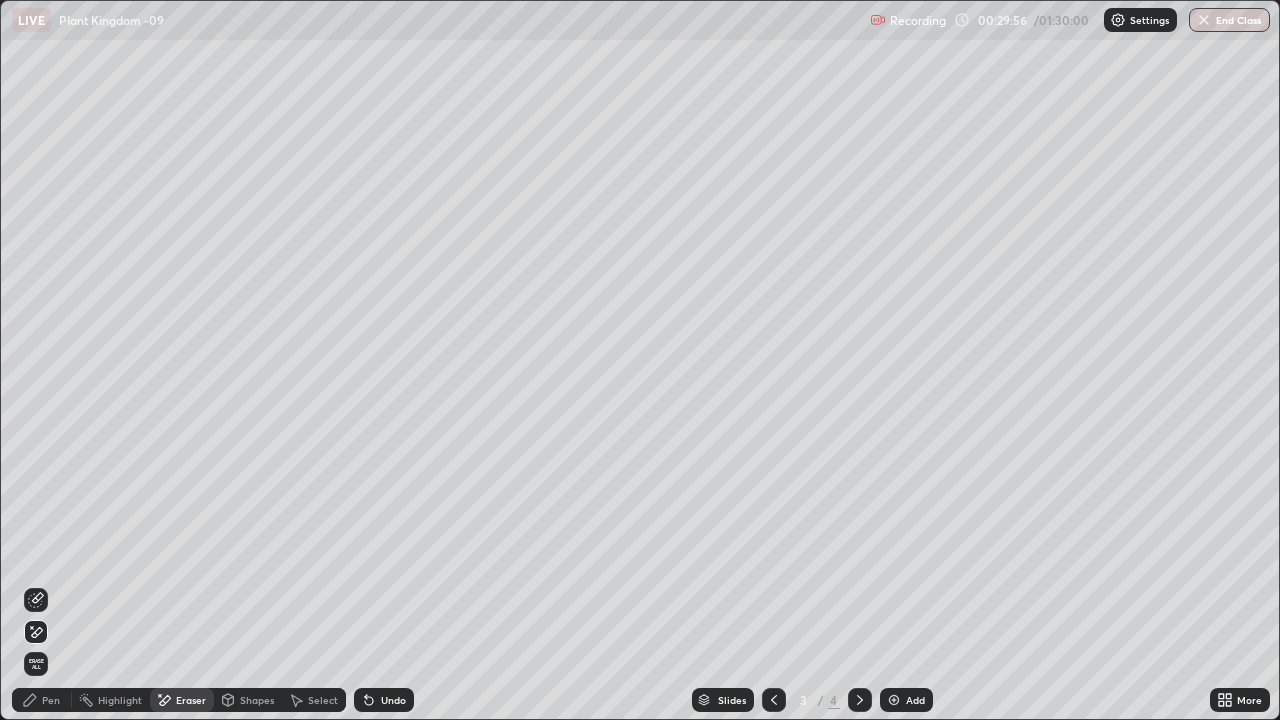 click 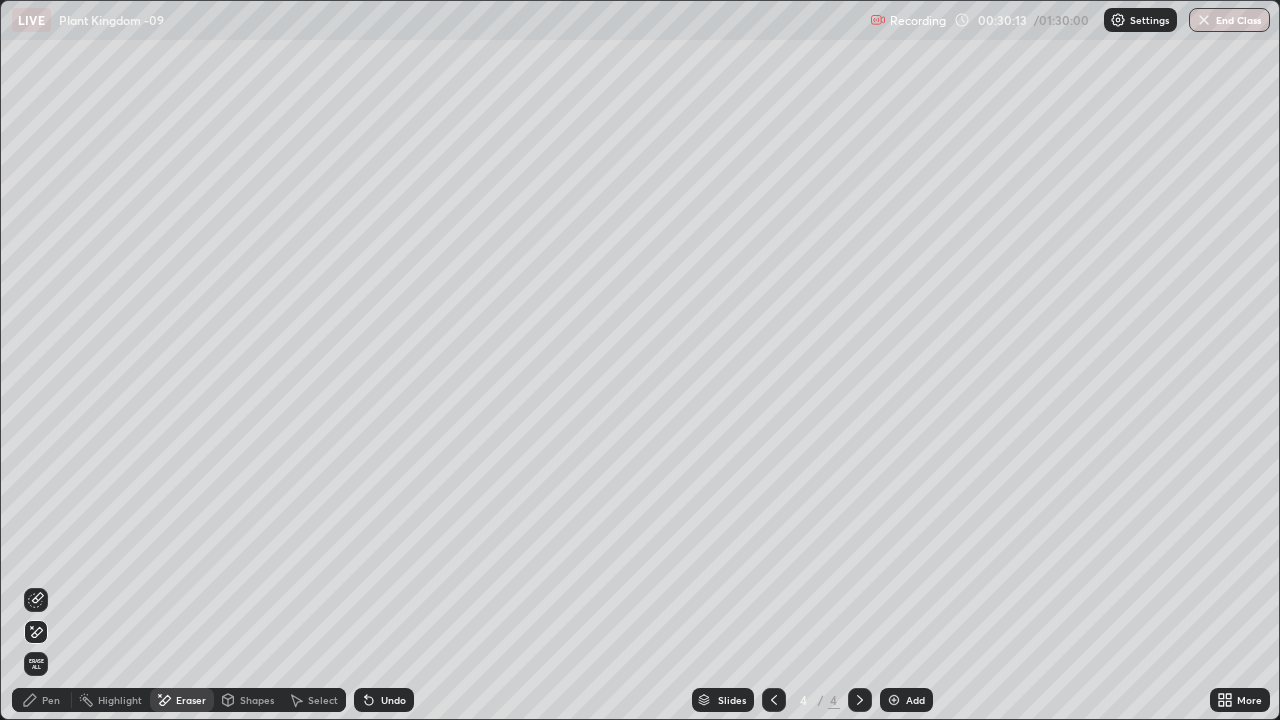 click on "Undo" at bounding box center [393, 700] 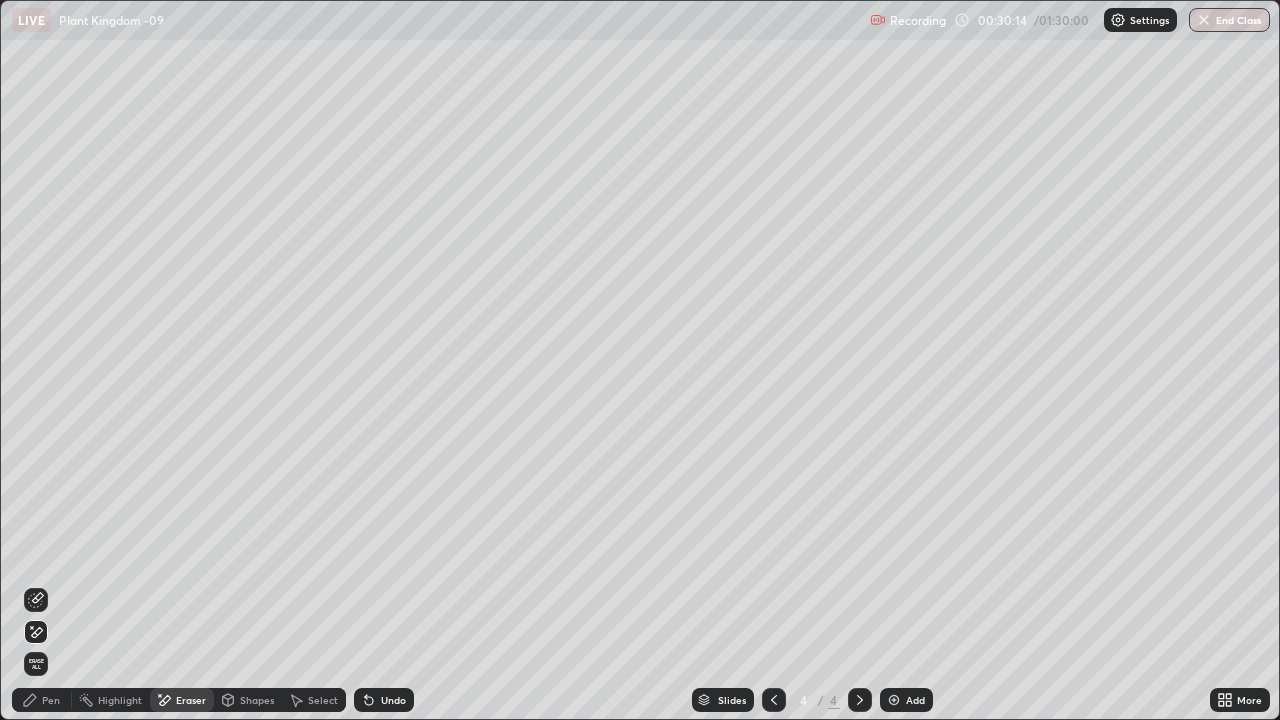 click on "Undo" at bounding box center (393, 700) 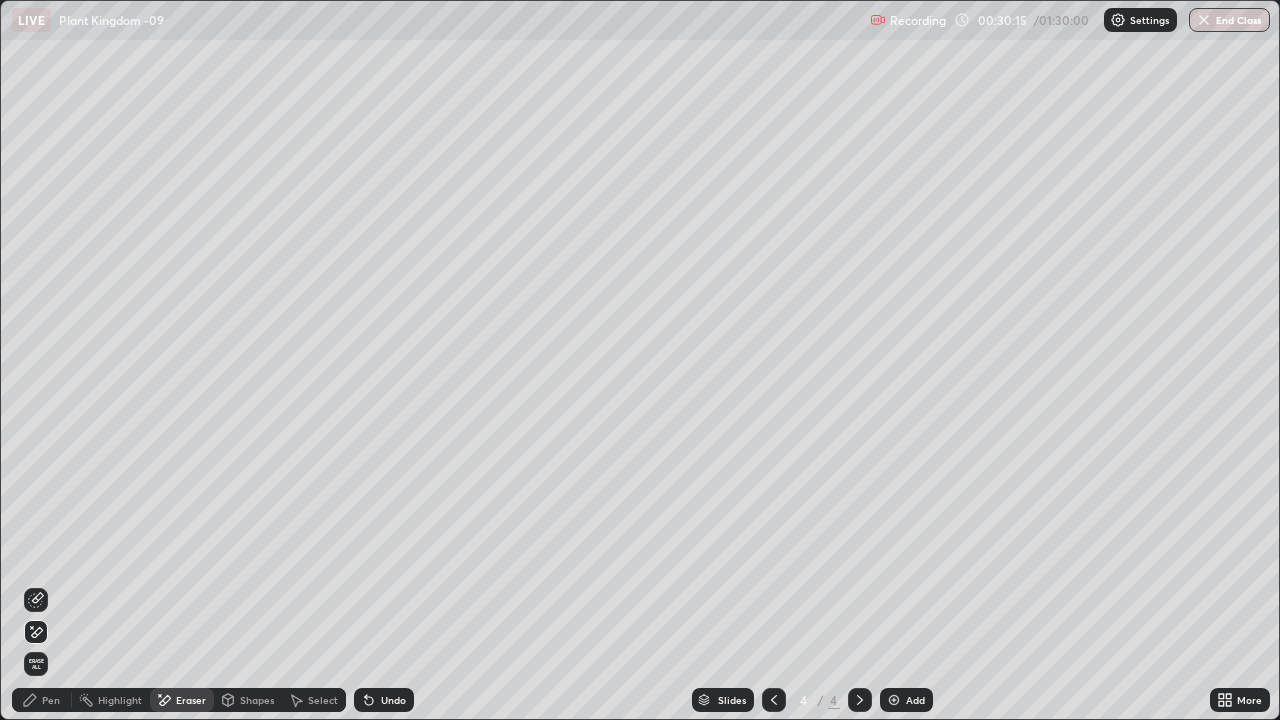 click on "Undo" at bounding box center (393, 700) 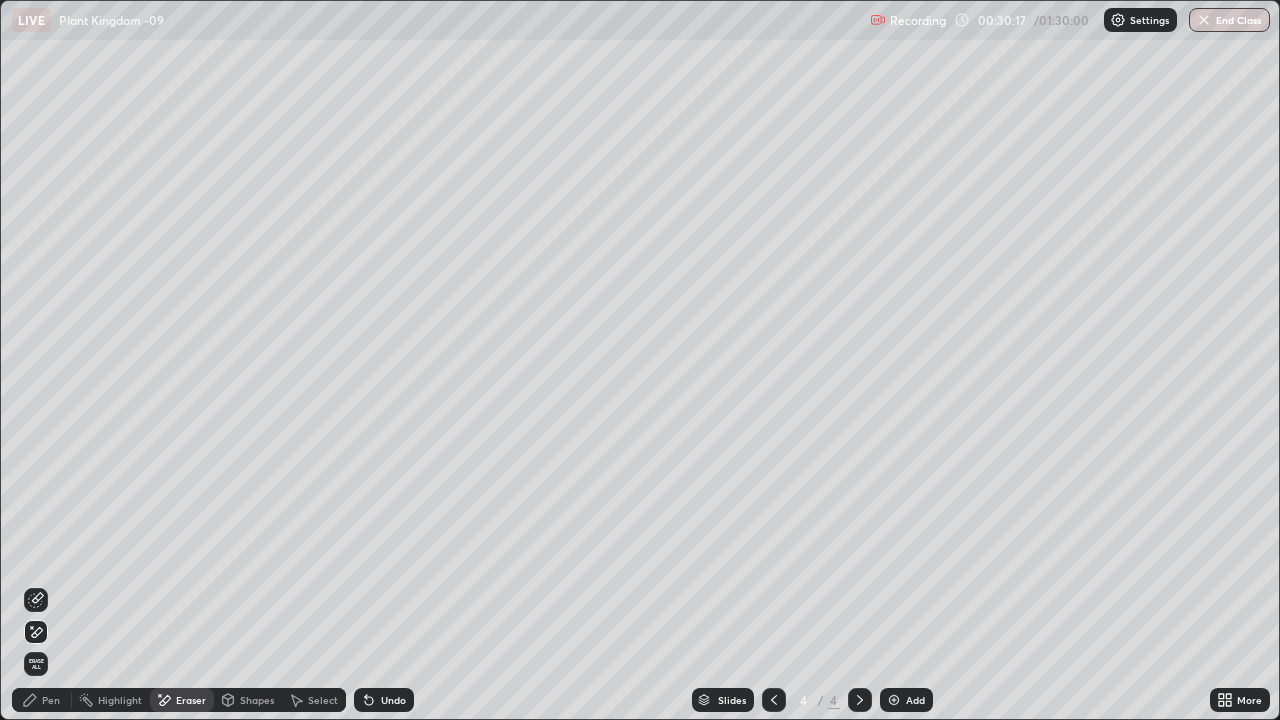 click on "Undo" at bounding box center (384, 700) 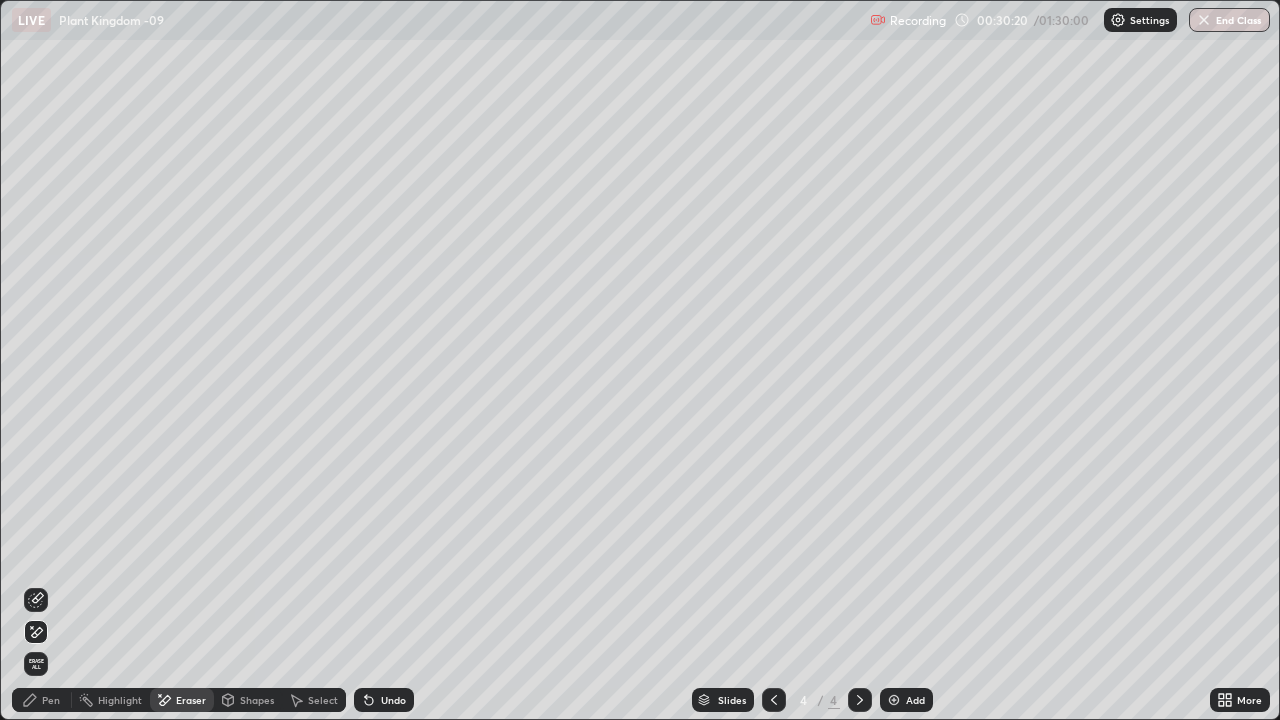 click on "Pen" at bounding box center [51, 700] 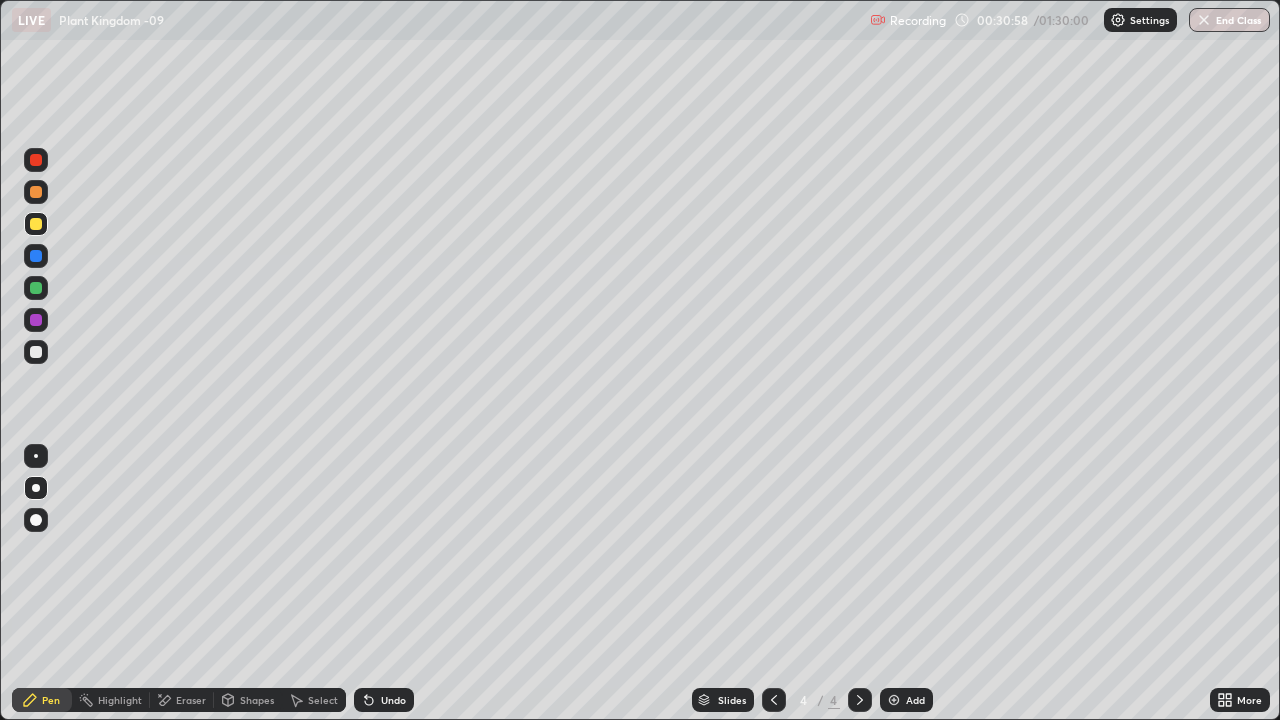 click 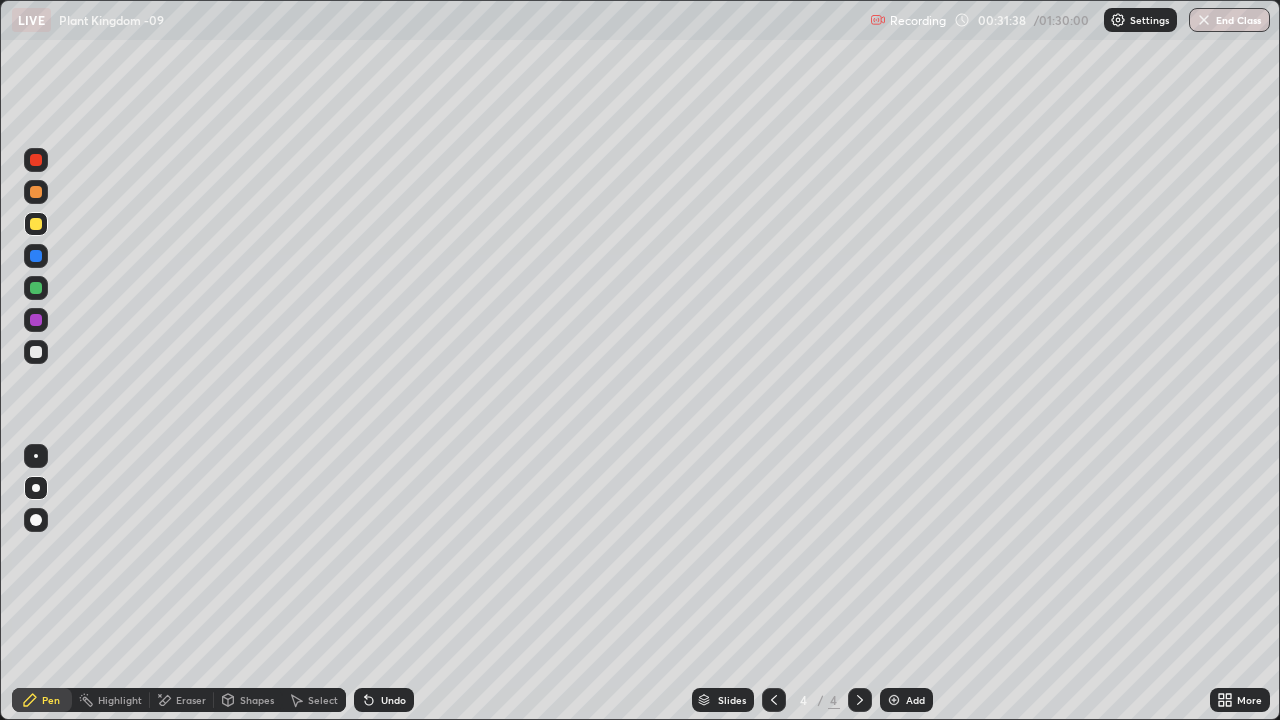 click on "Pen" at bounding box center [51, 700] 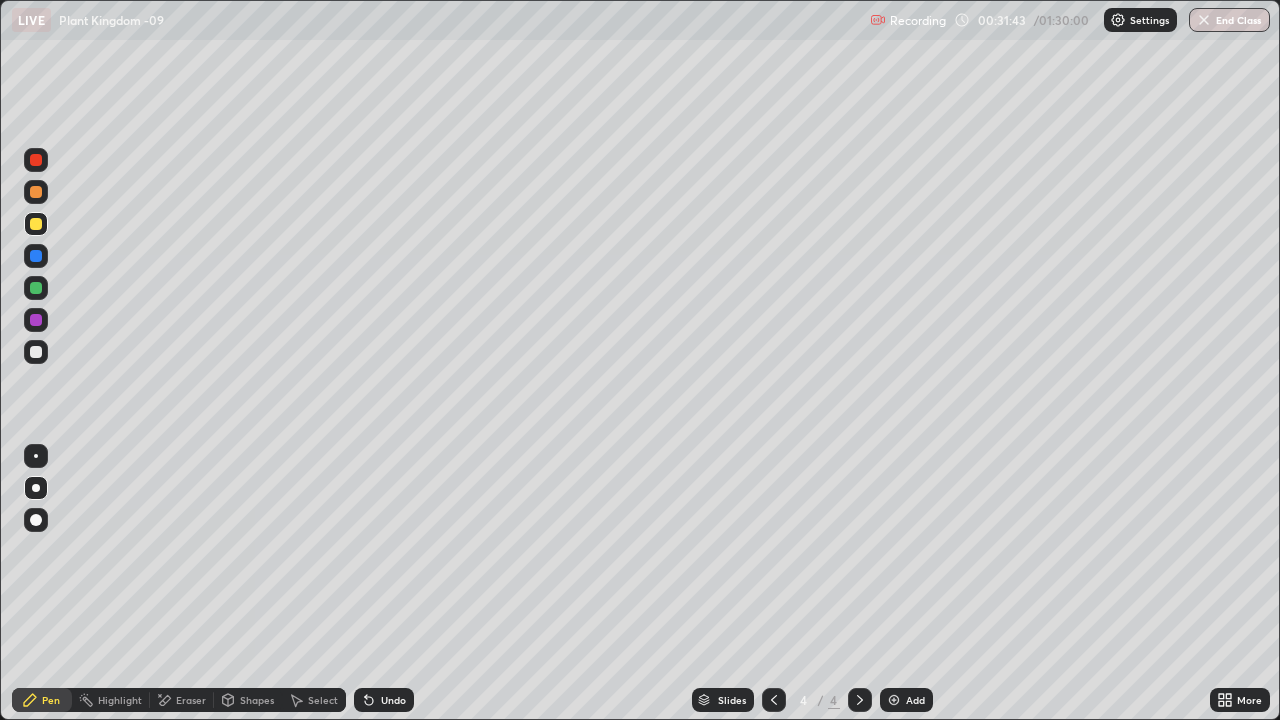 click on "Add" at bounding box center [906, 700] 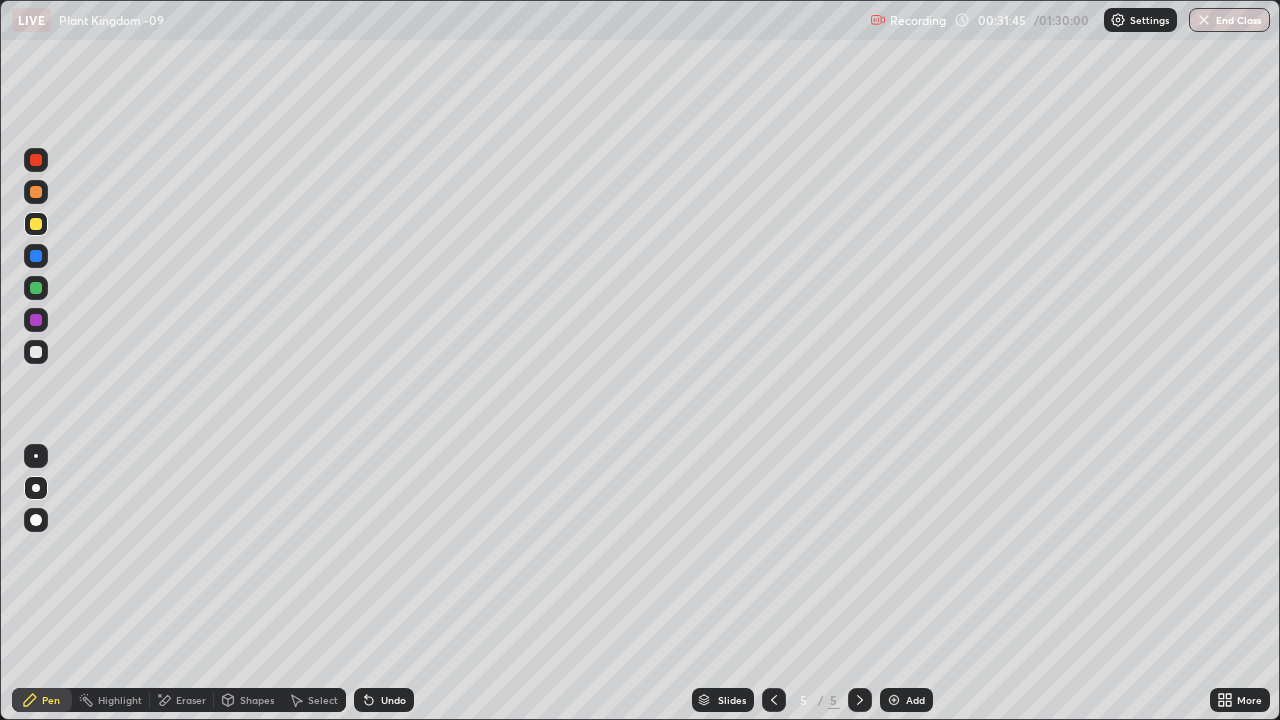 click at bounding box center [36, 352] 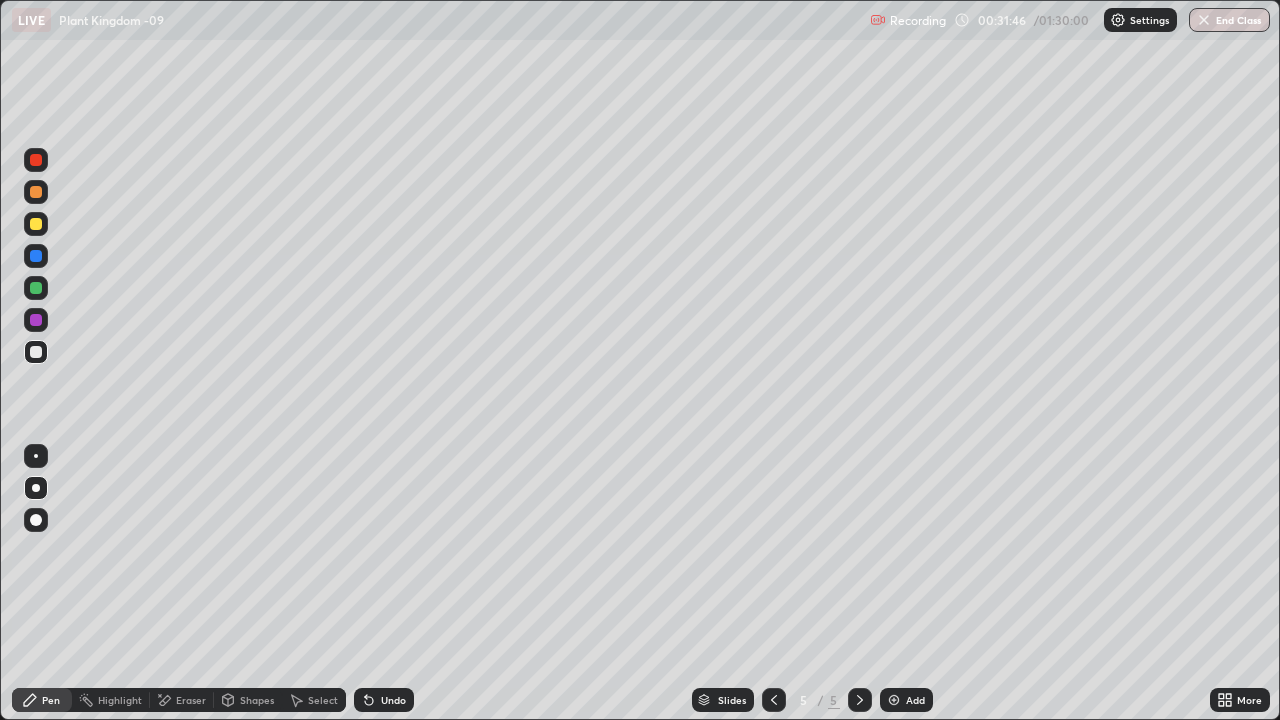 click at bounding box center [36, 488] 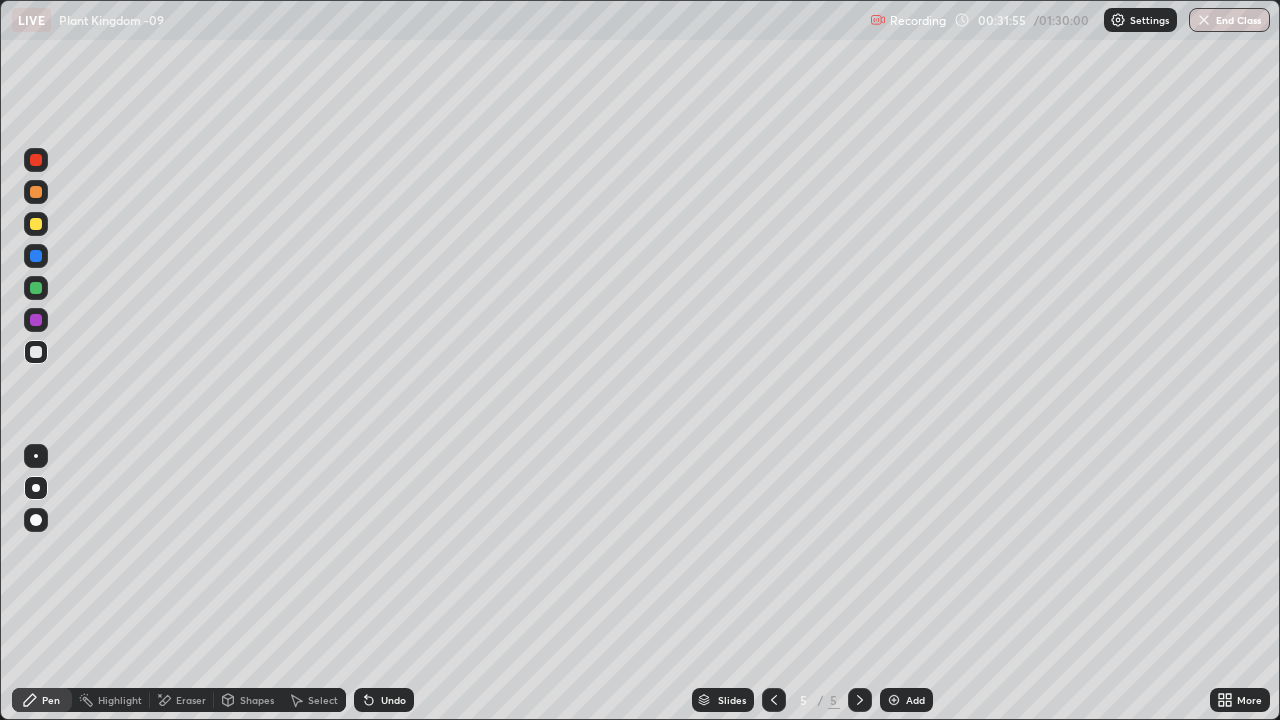 click on "Pen" at bounding box center [51, 700] 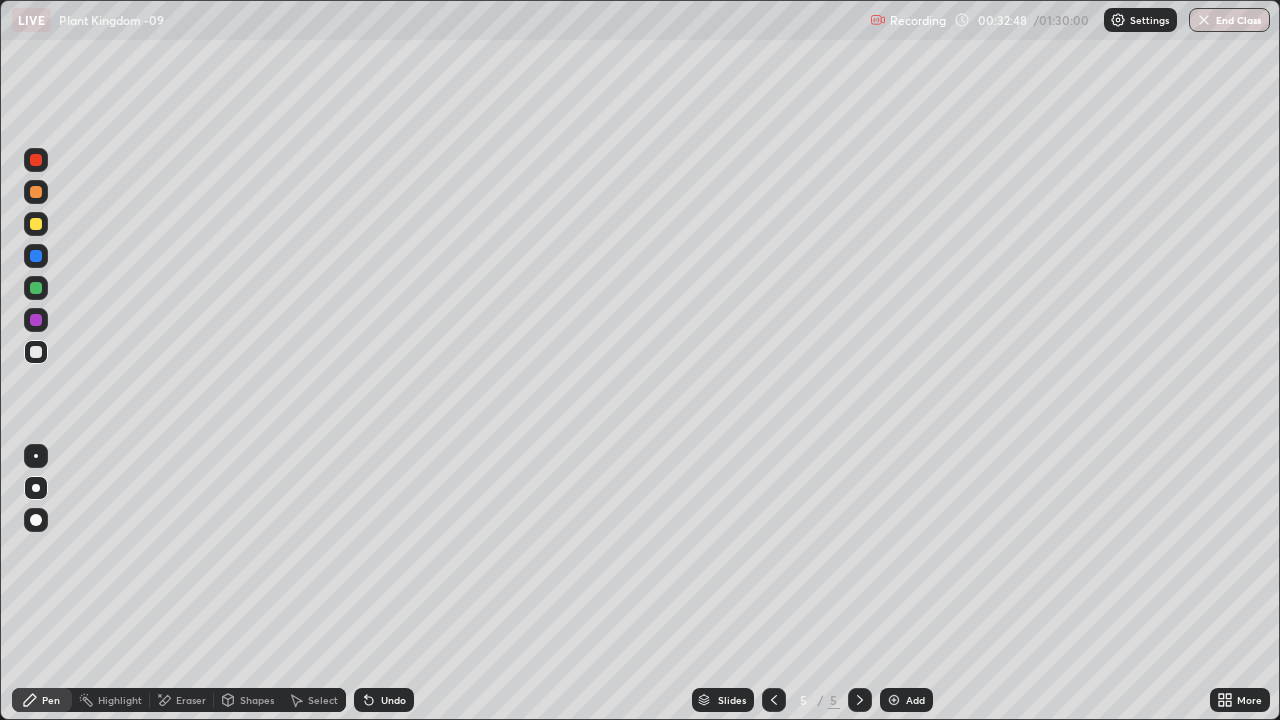 click at bounding box center (36, 256) 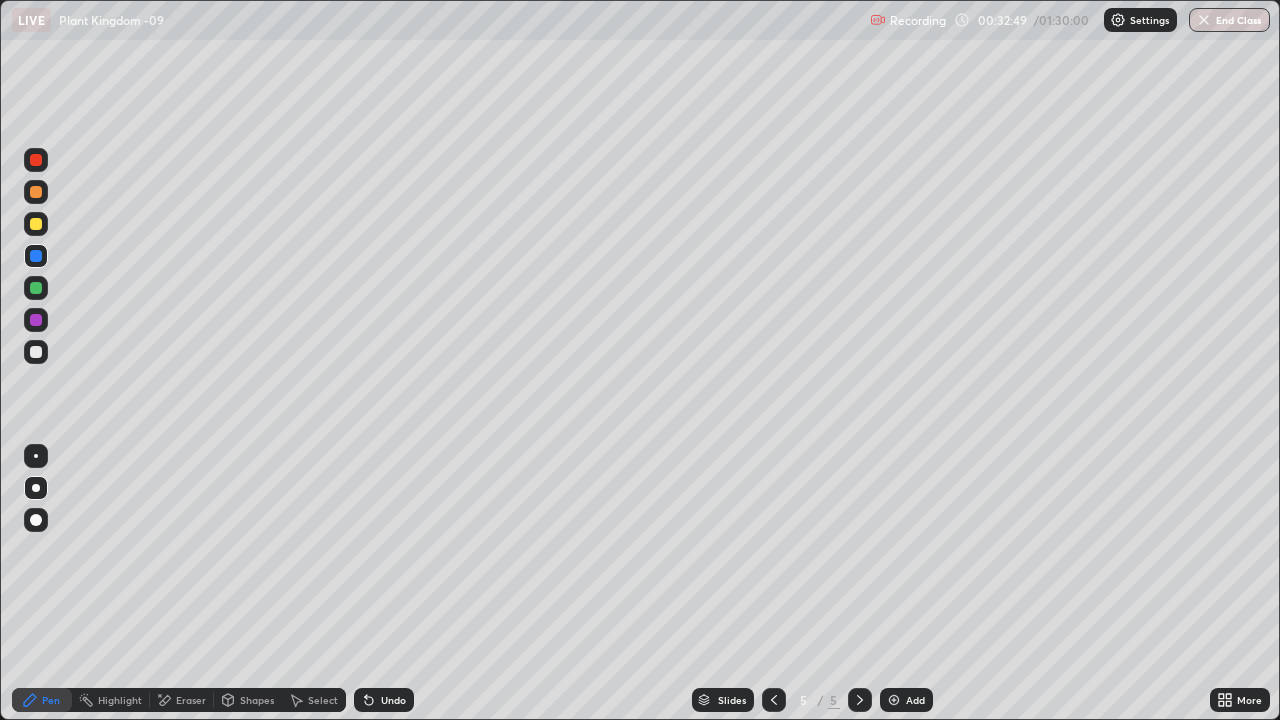 click at bounding box center [36, 488] 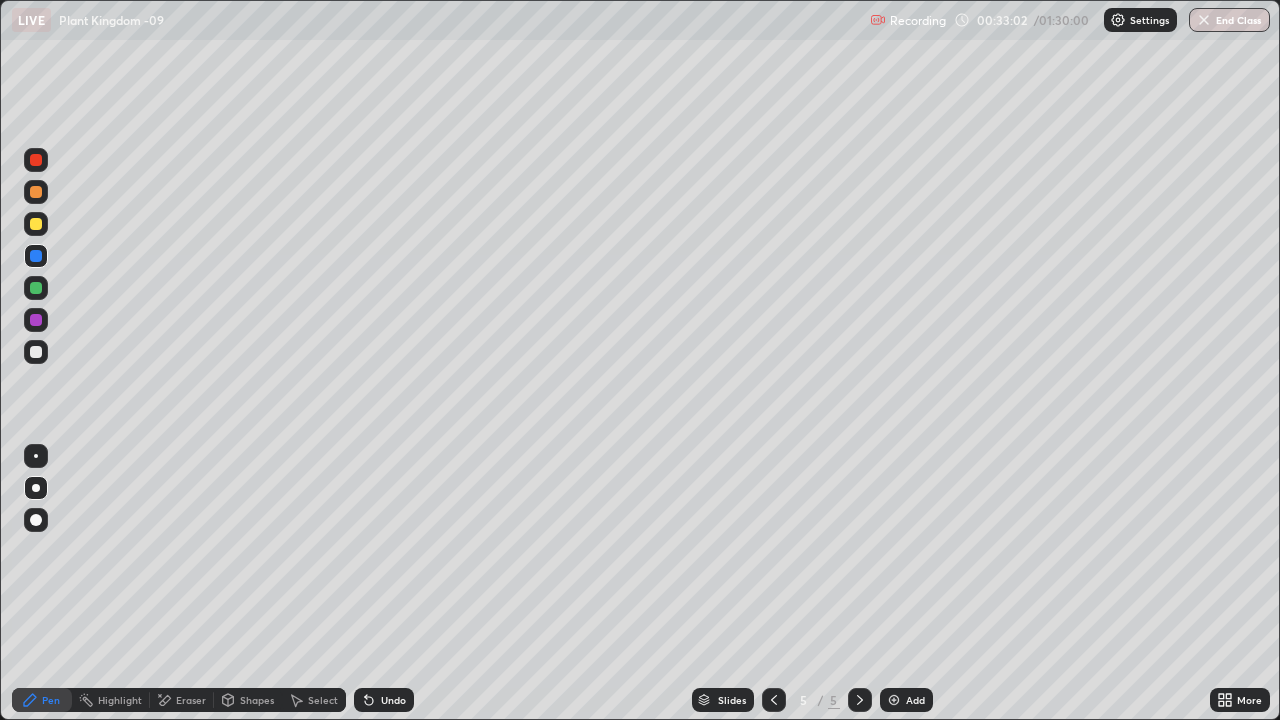 click at bounding box center (36, 224) 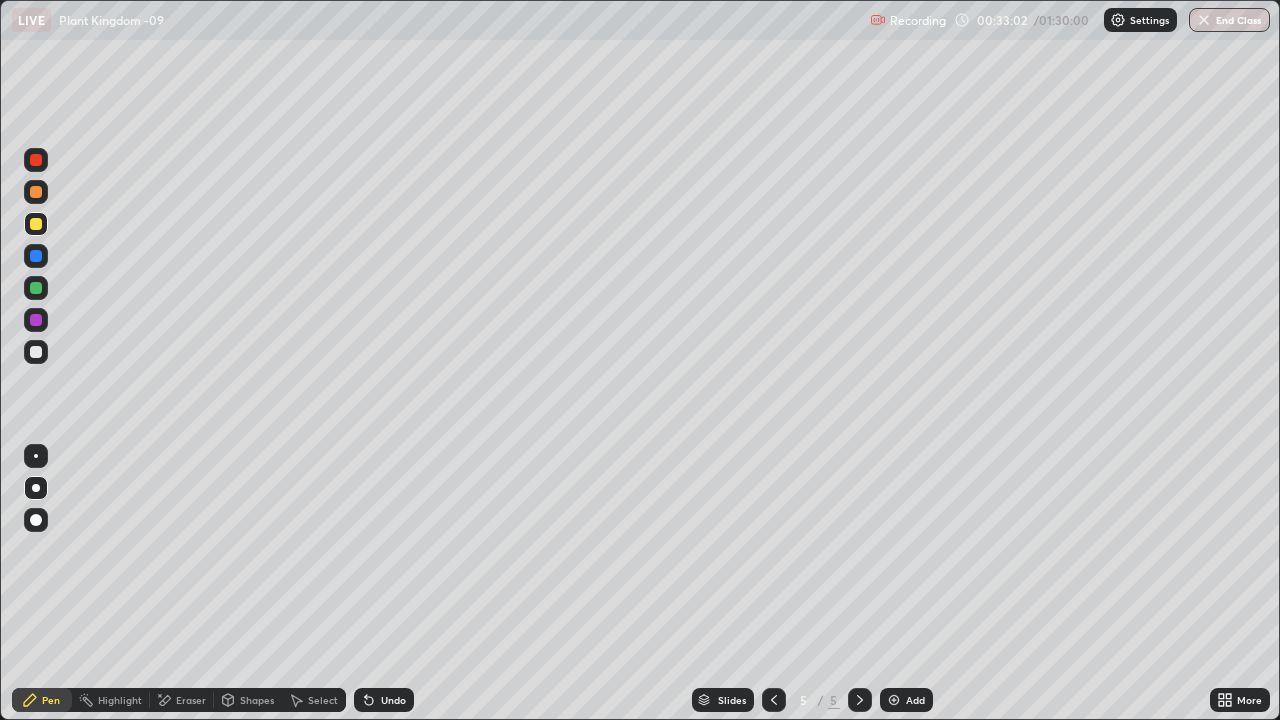 click at bounding box center [36, 488] 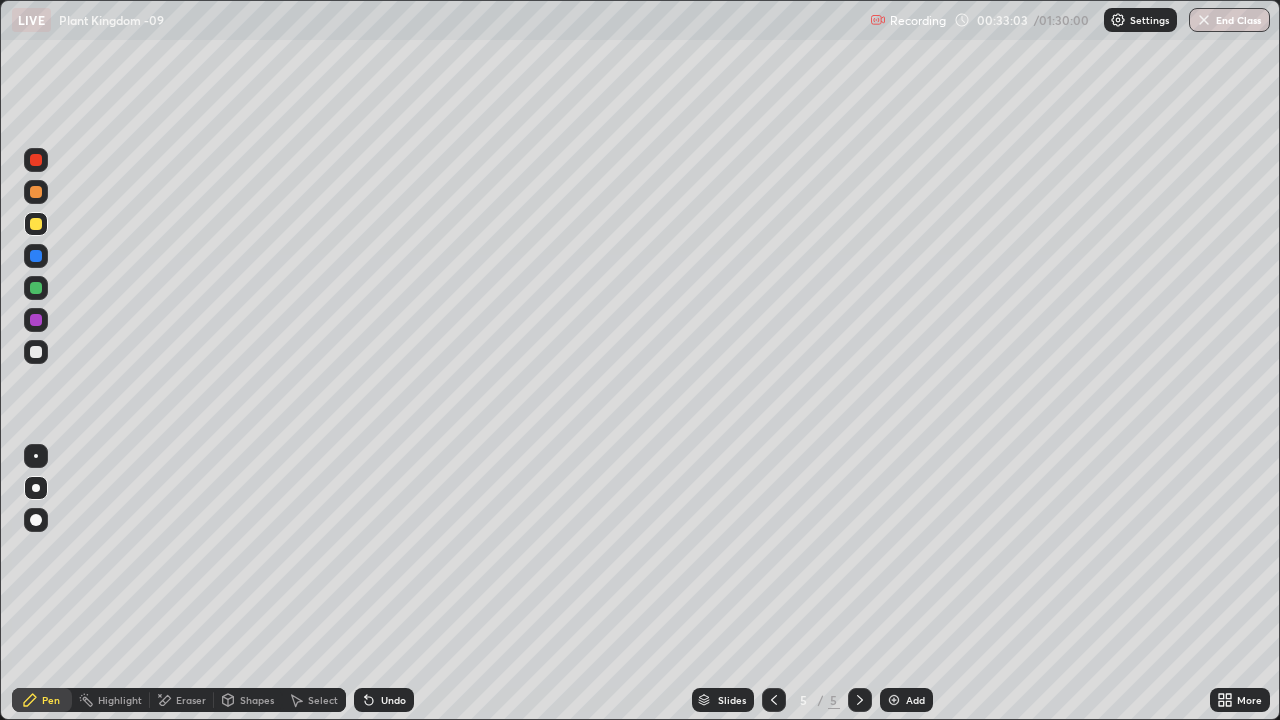click at bounding box center (36, 352) 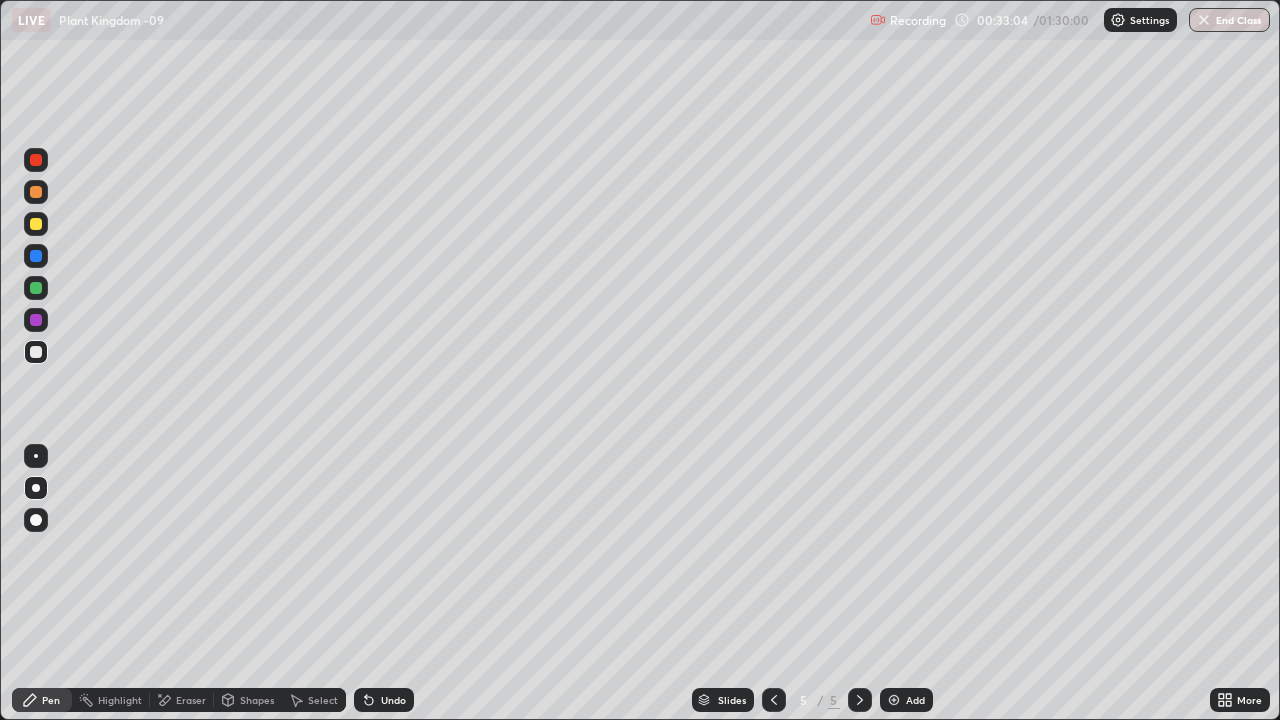 click at bounding box center [36, 488] 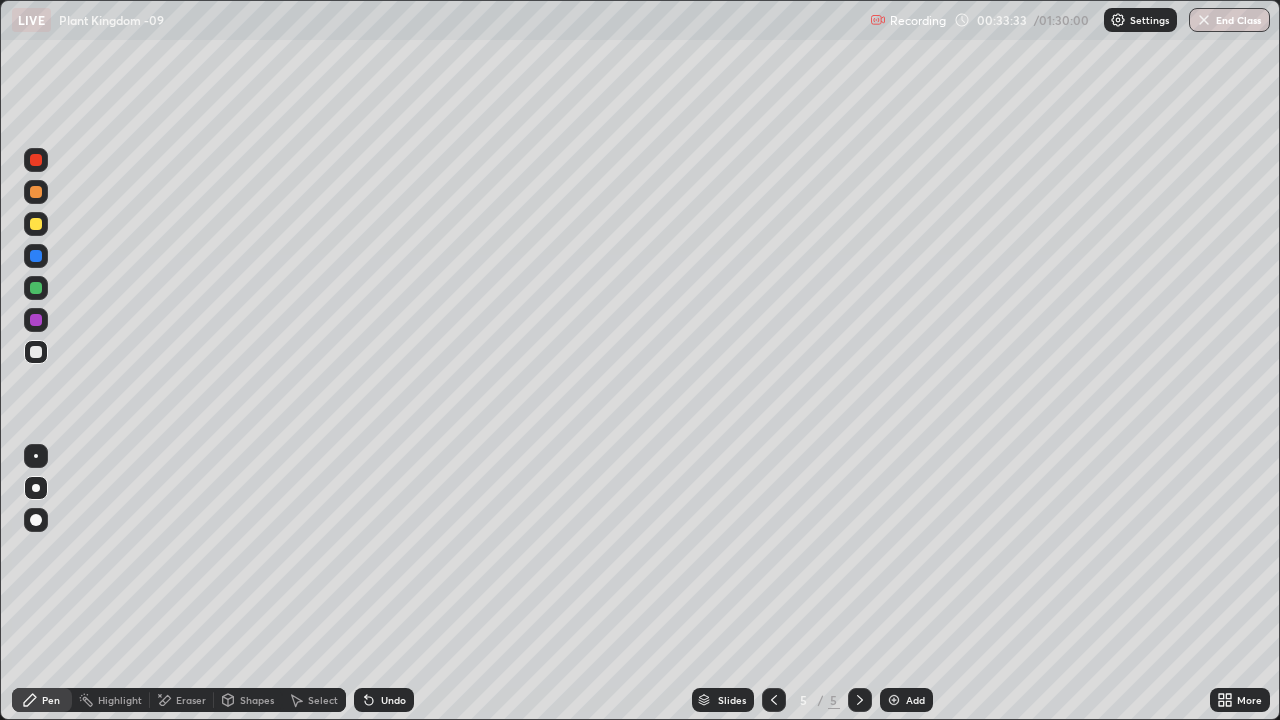click at bounding box center [36, 224] 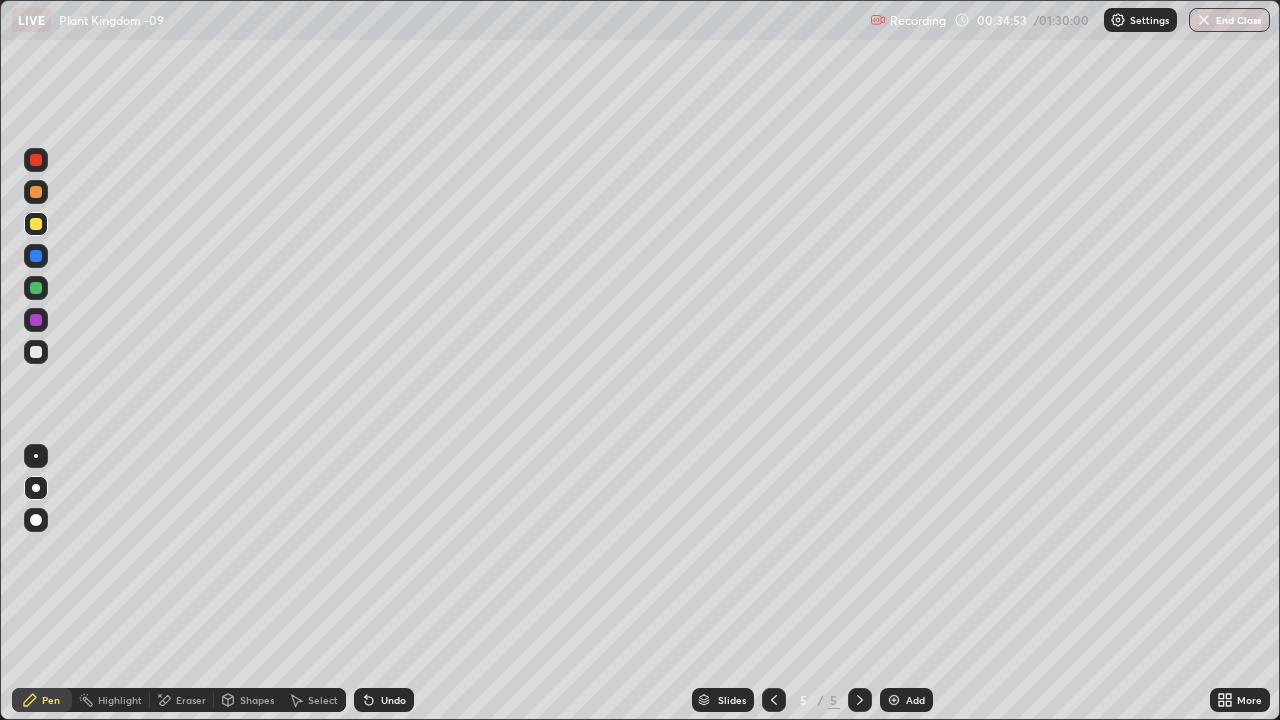click 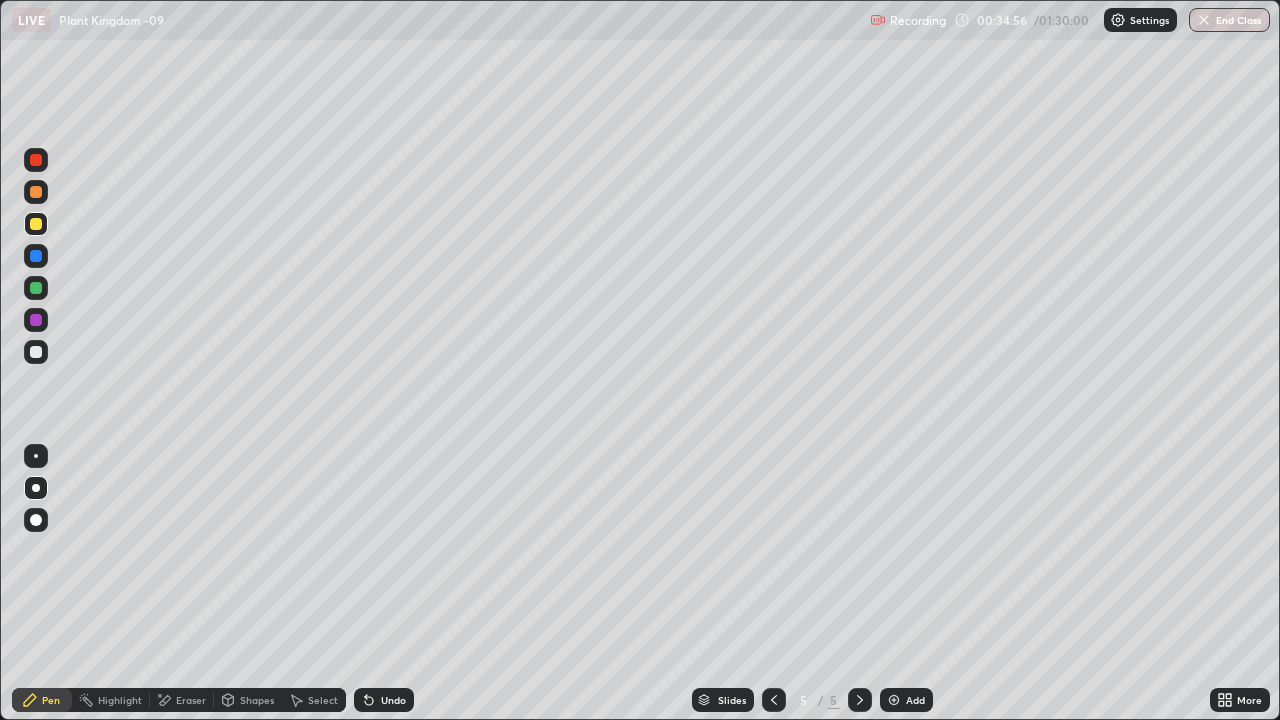 click at bounding box center [36, 352] 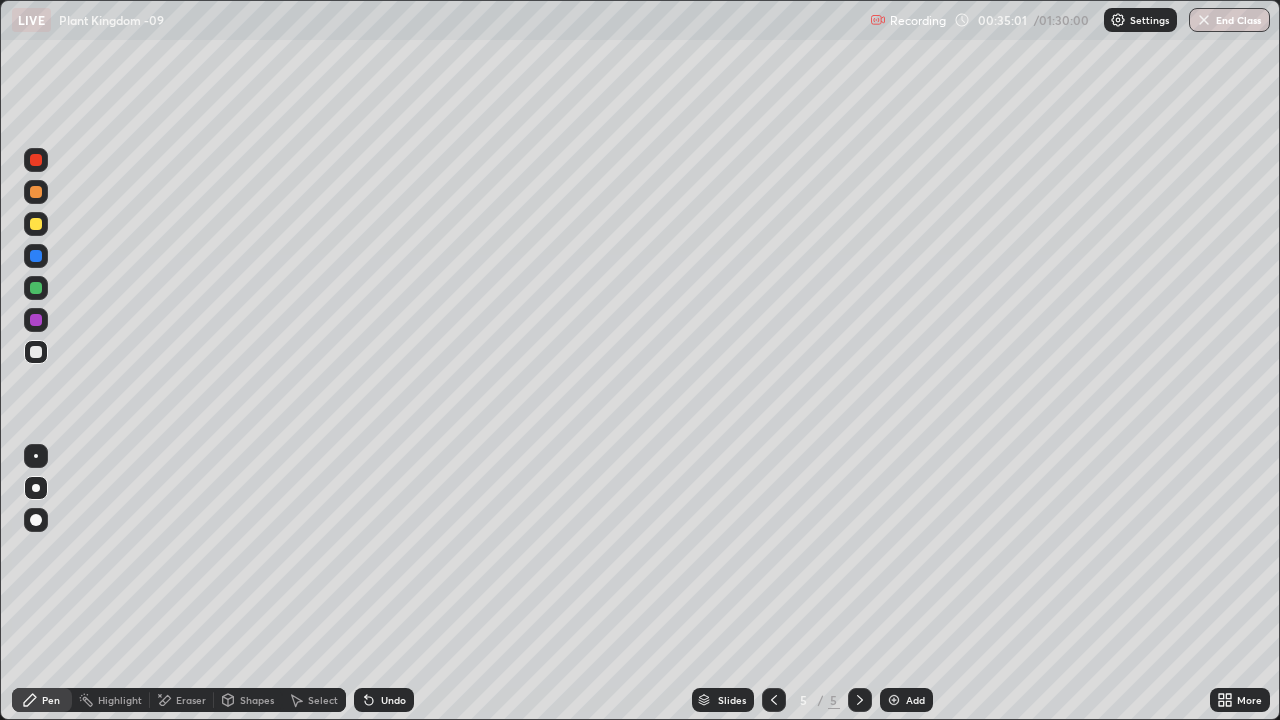 click 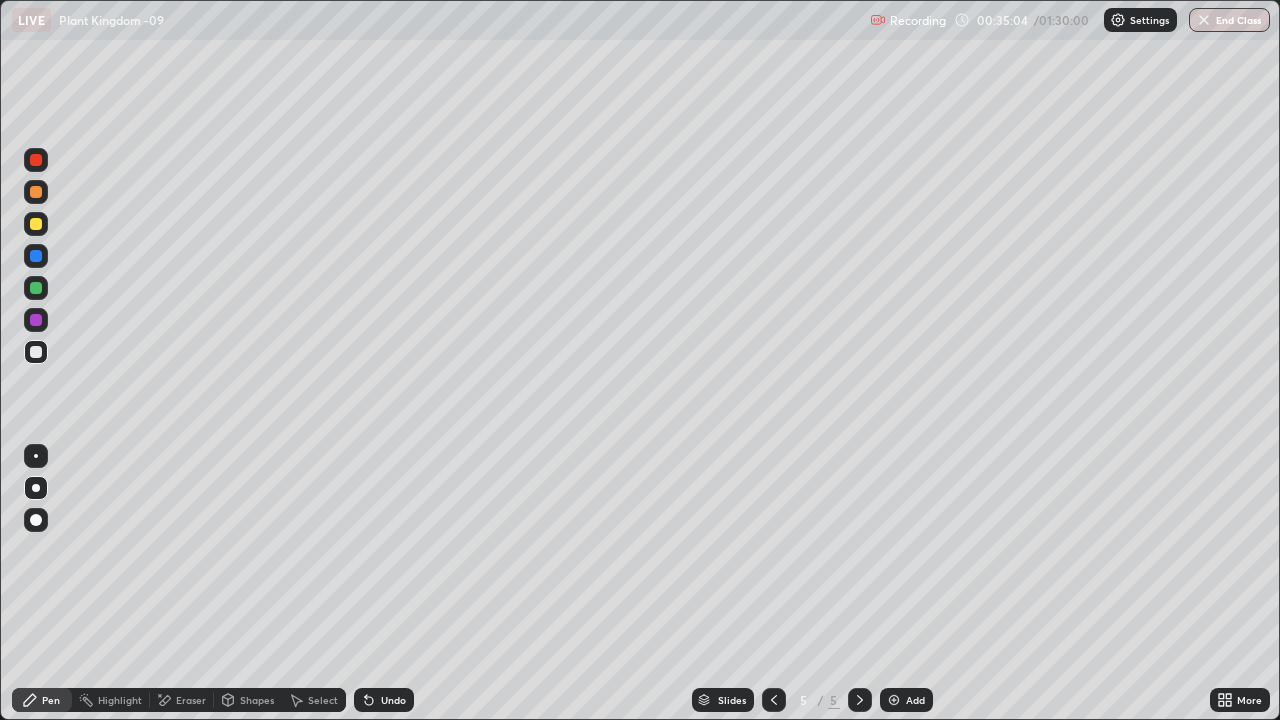 click on "Undo" at bounding box center (393, 700) 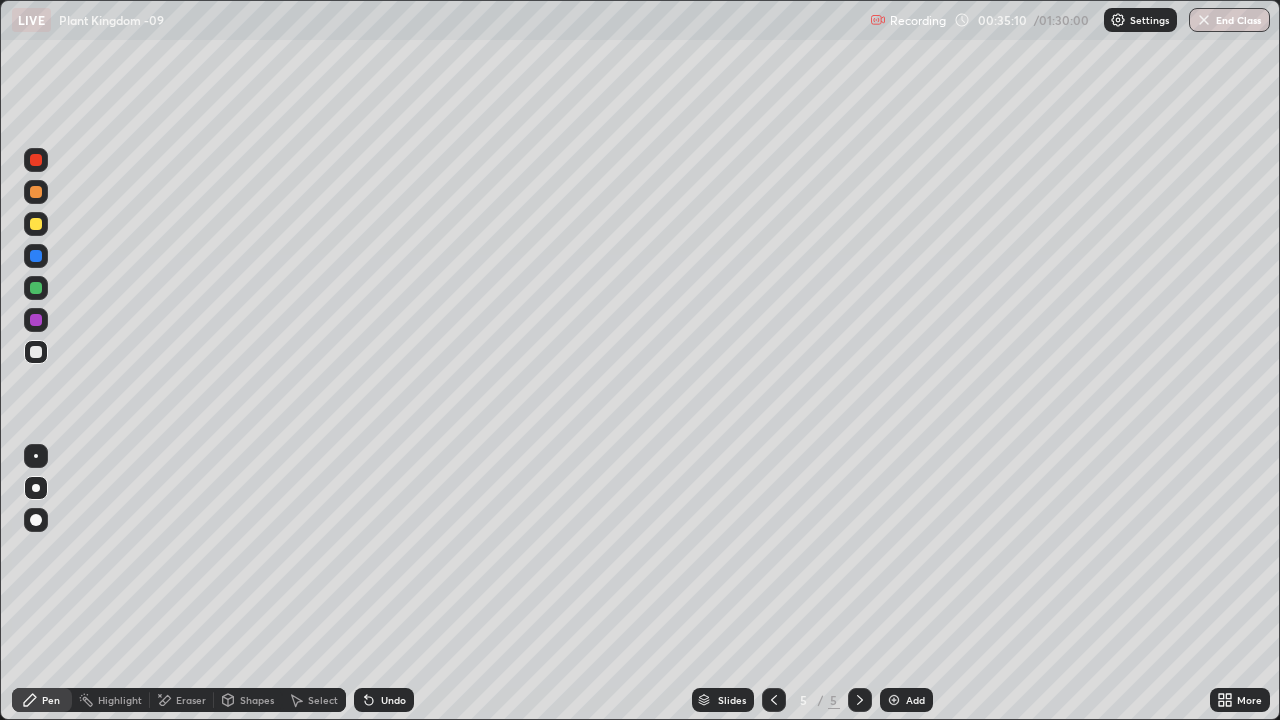 click on "Eraser" at bounding box center [191, 700] 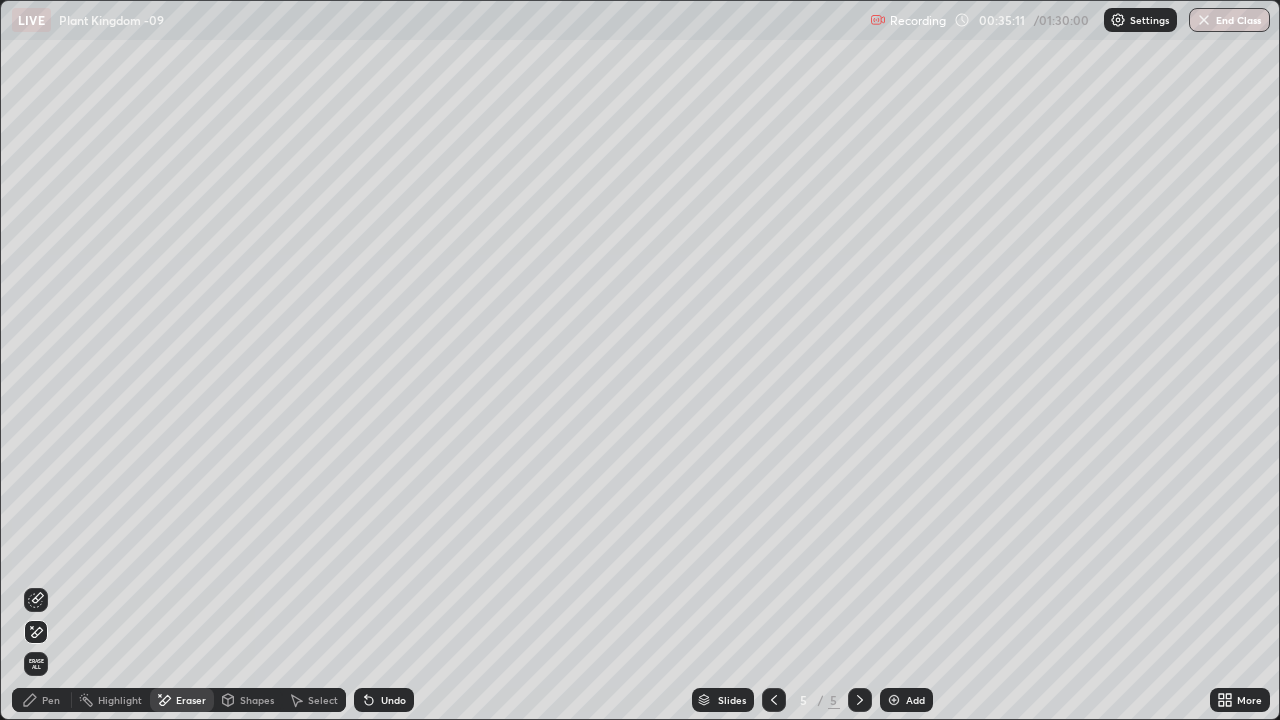 click 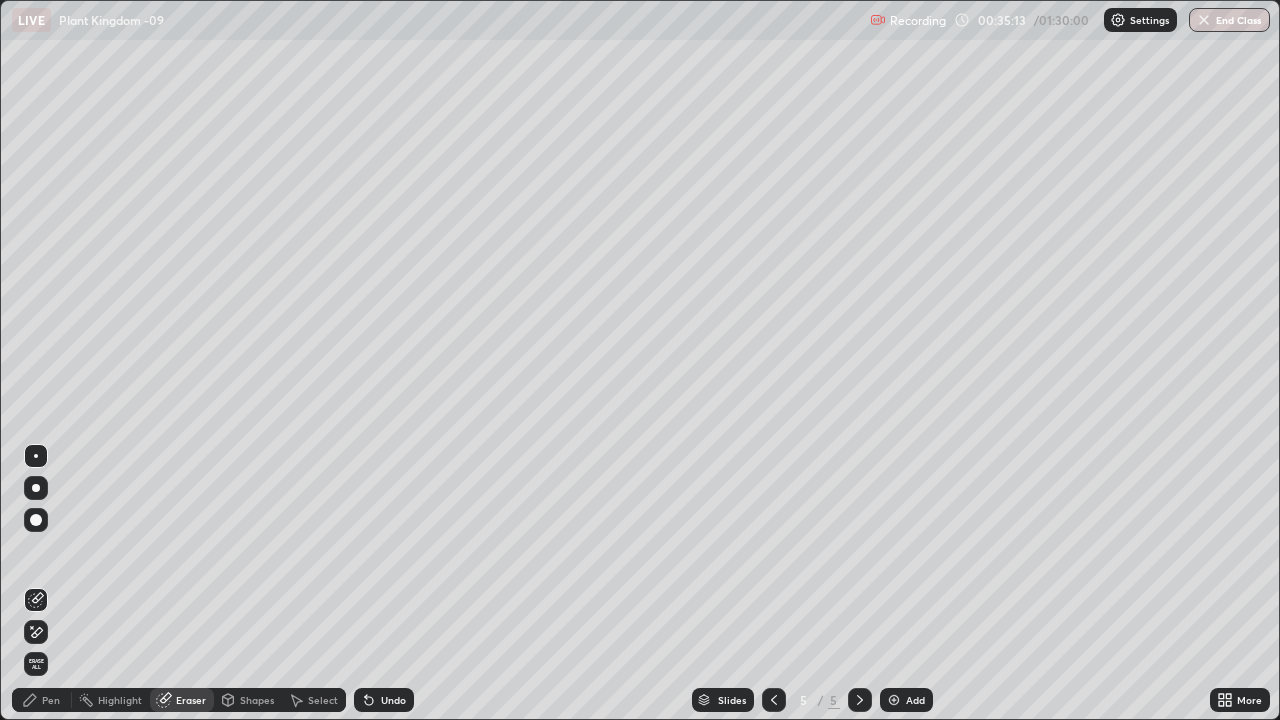 click on "Pen" at bounding box center (42, 700) 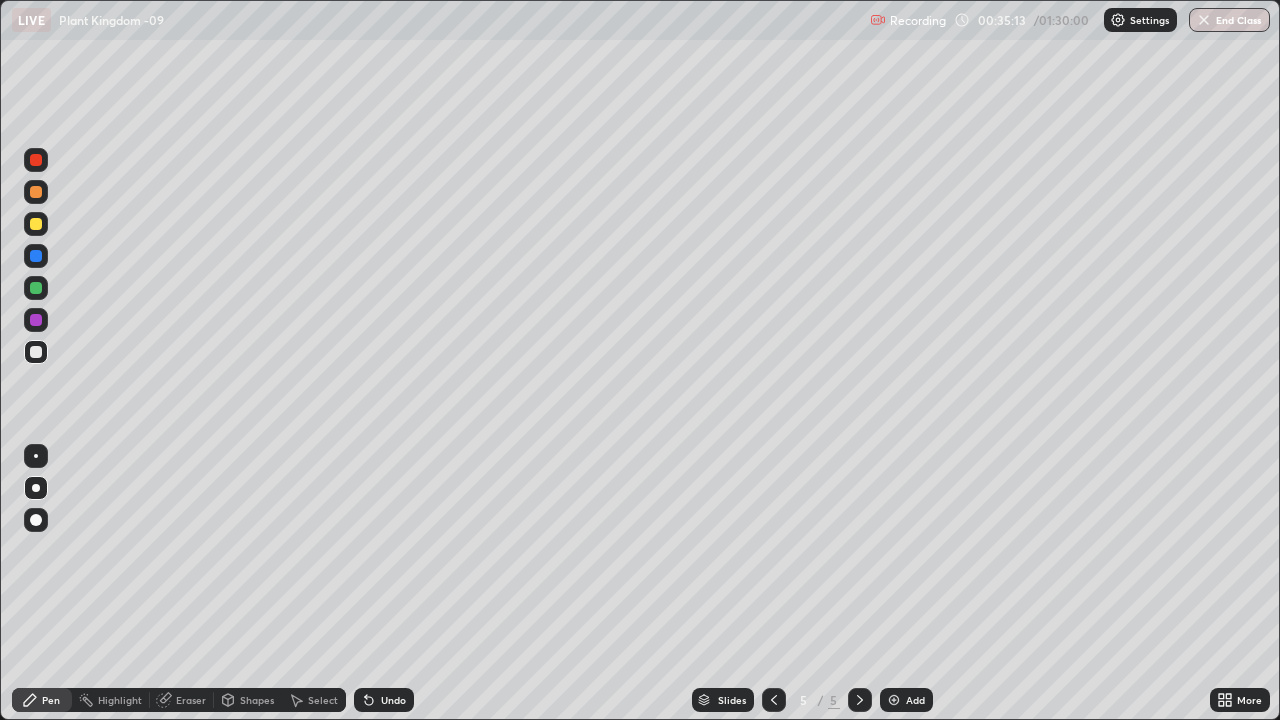 click on "Pen" at bounding box center [51, 700] 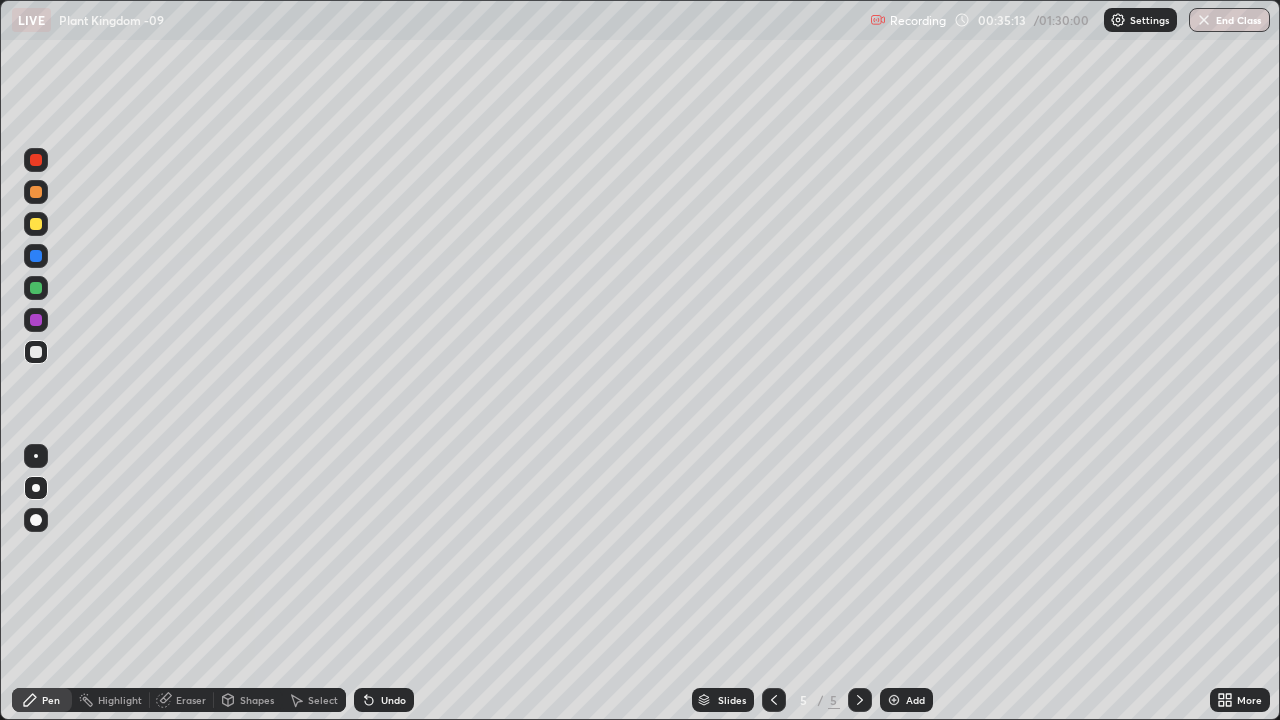click on "Pen" at bounding box center (51, 700) 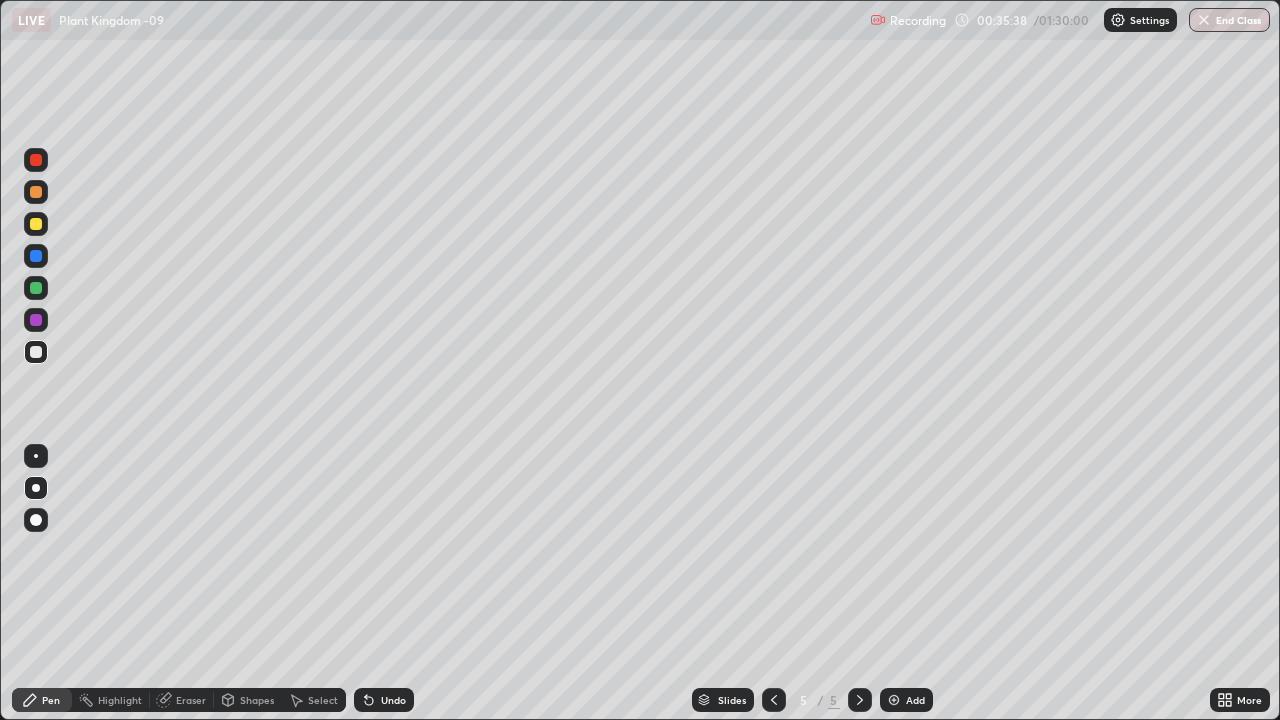 click at bounding box center [36, 224] 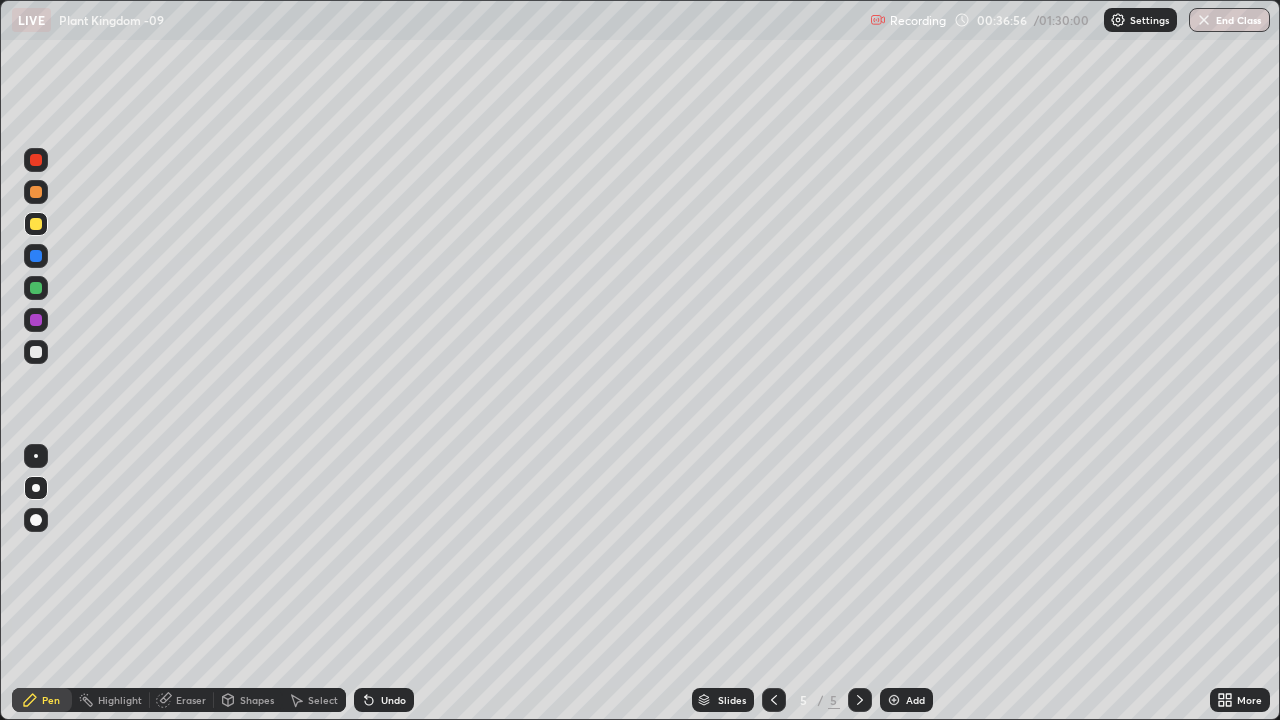 click at bounding box center [36, 224] 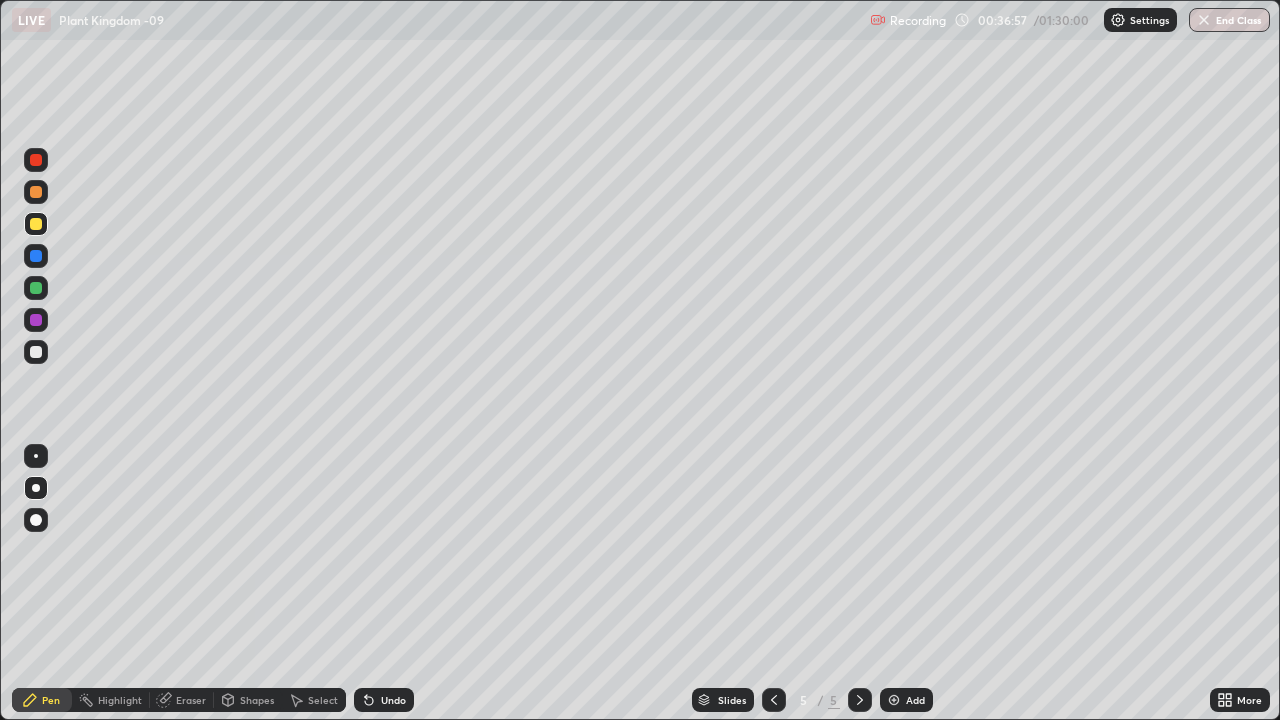 click at bounding box center (36, 160) 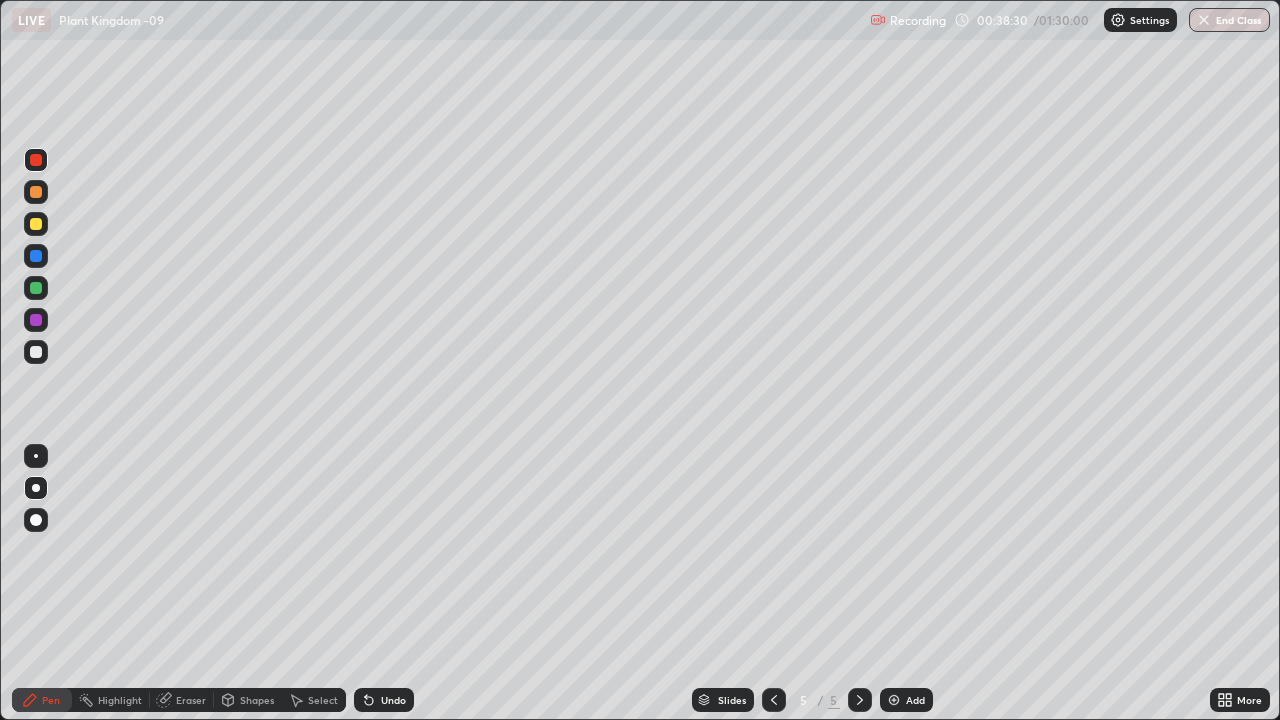 click at bounding box center (36, 256) 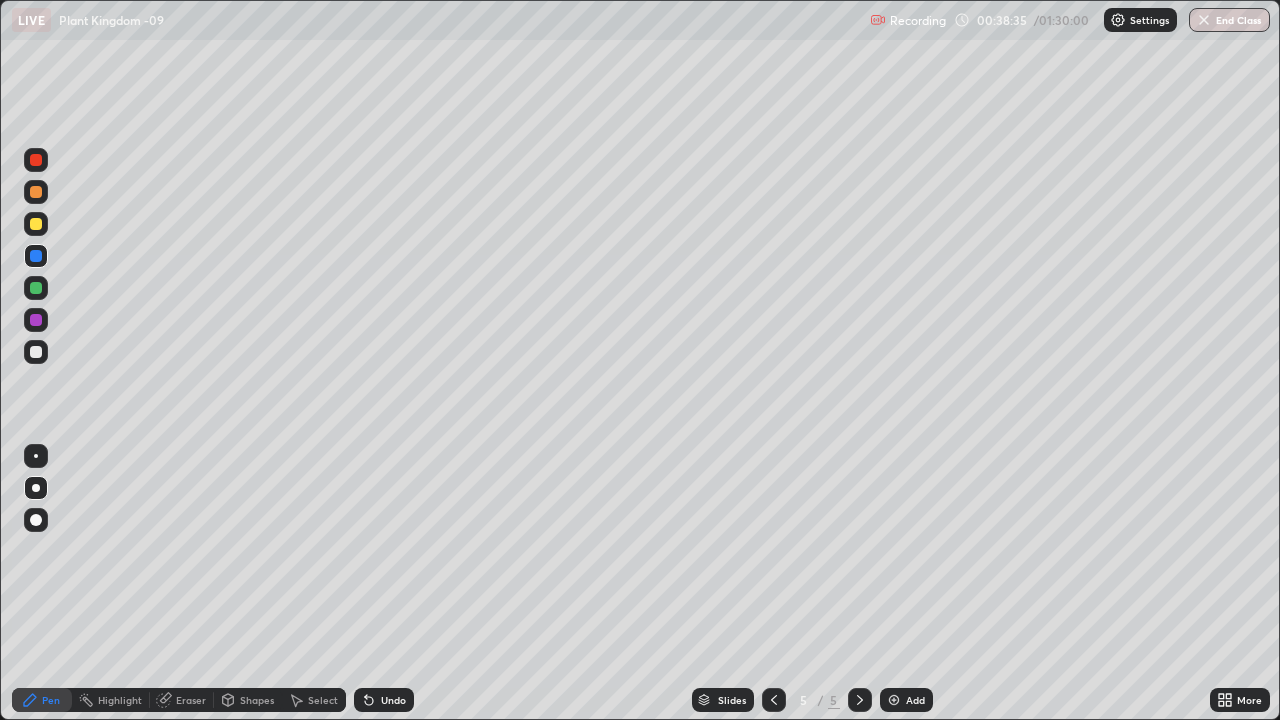 click at bounding box center [36, 224] 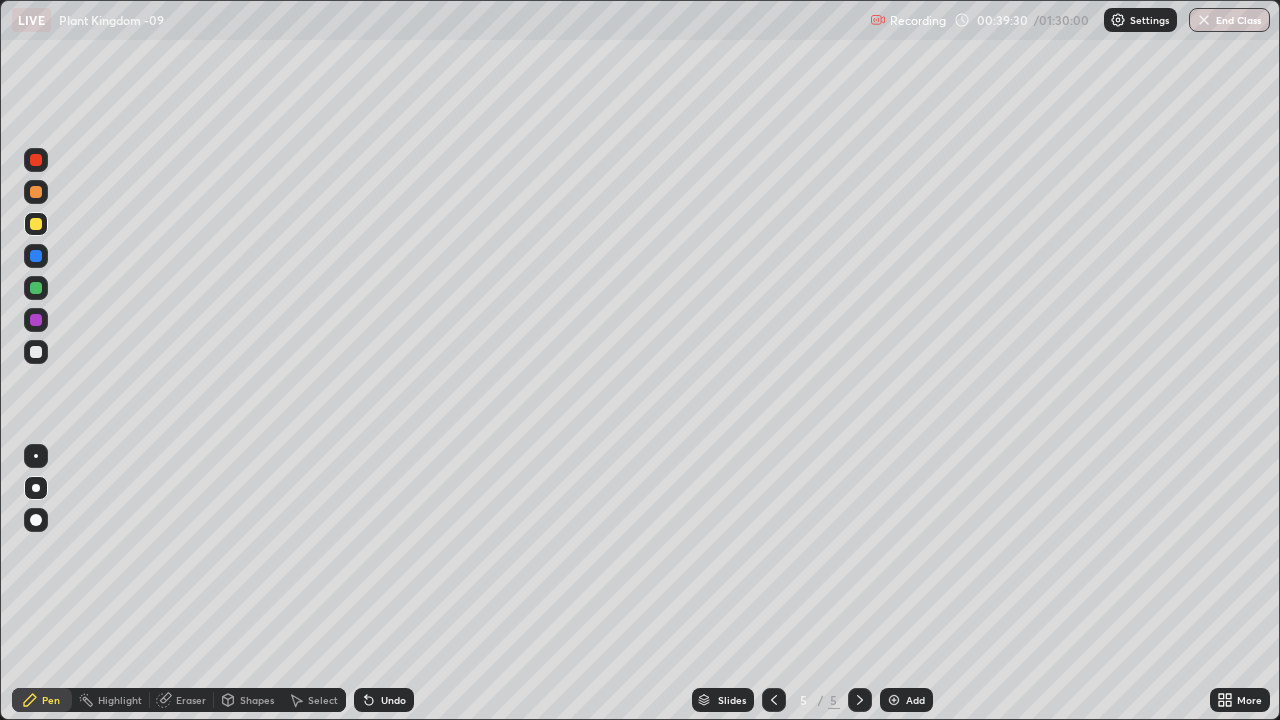 click at bounding box center [36, 256] 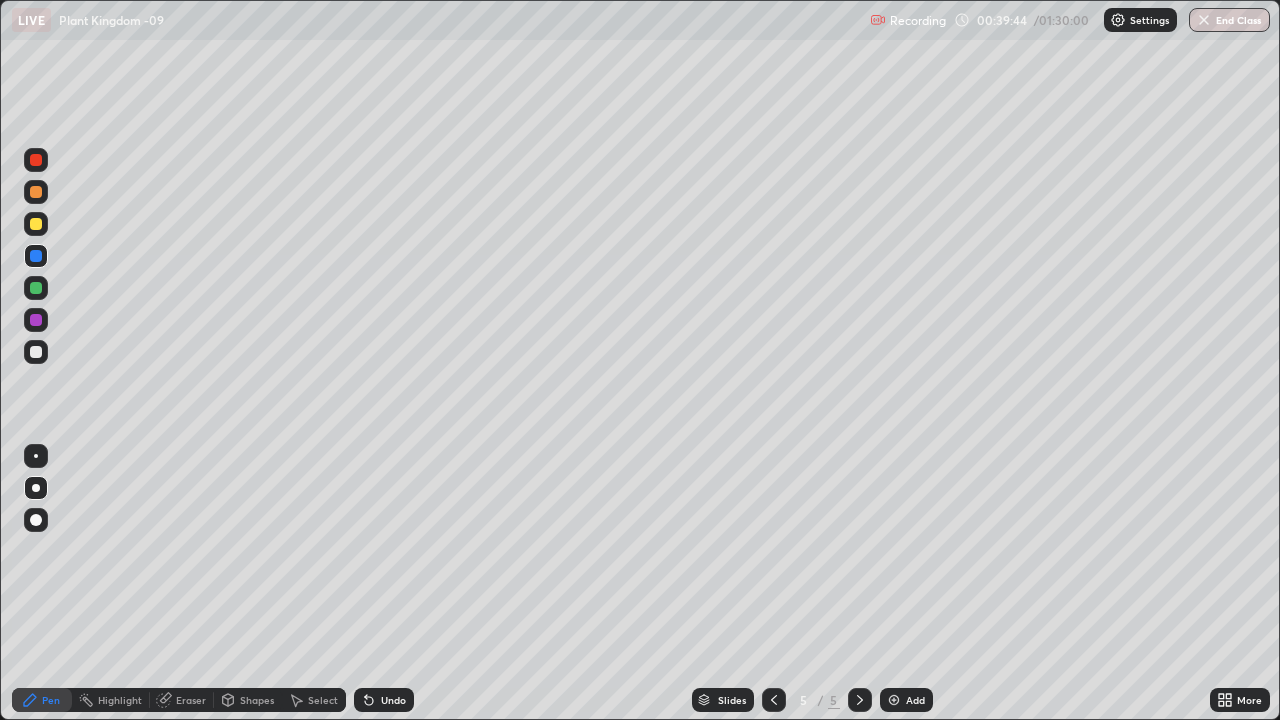 click on "Eraser" at bounding box center [191, 700] 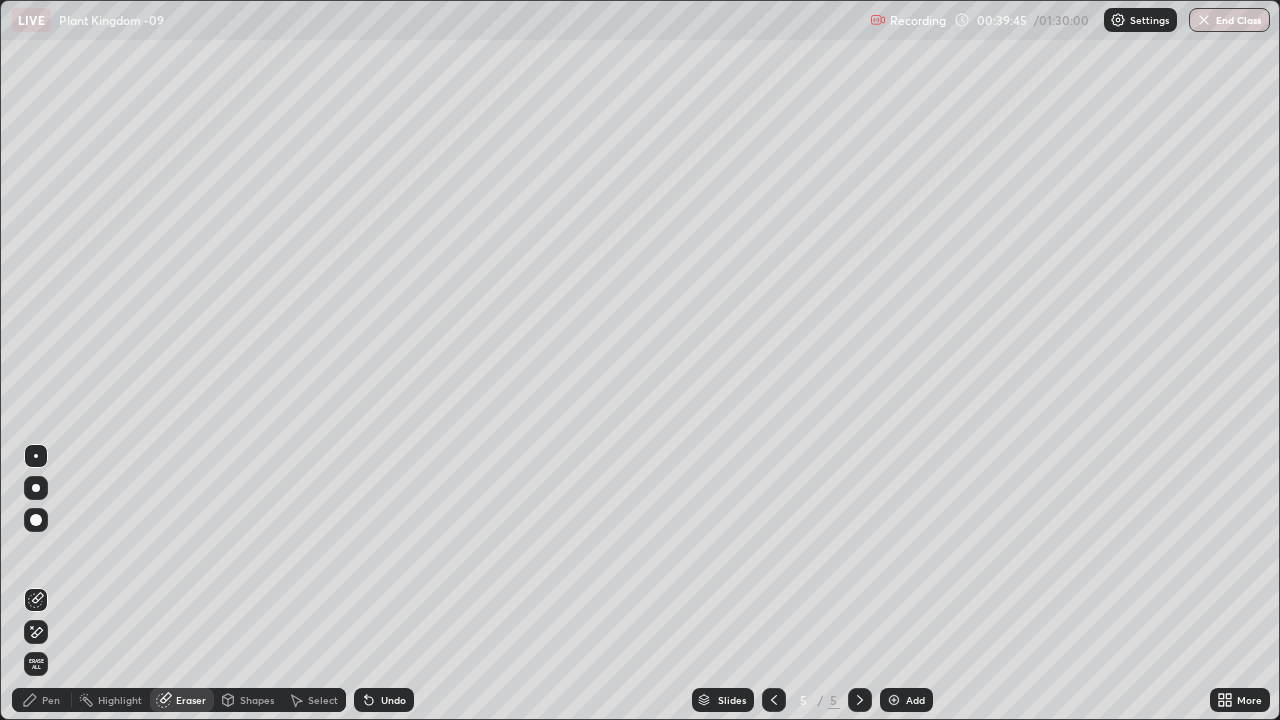 click 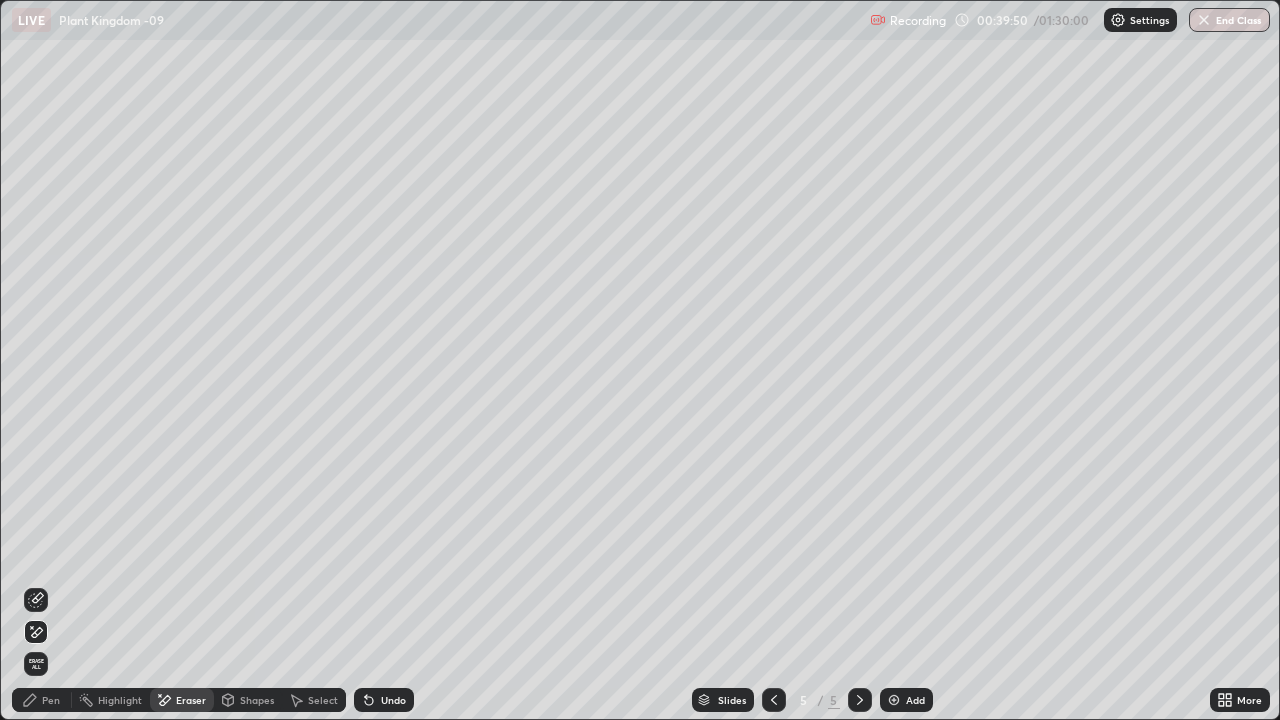 click on "Pen" at bounding box center [51, 700] 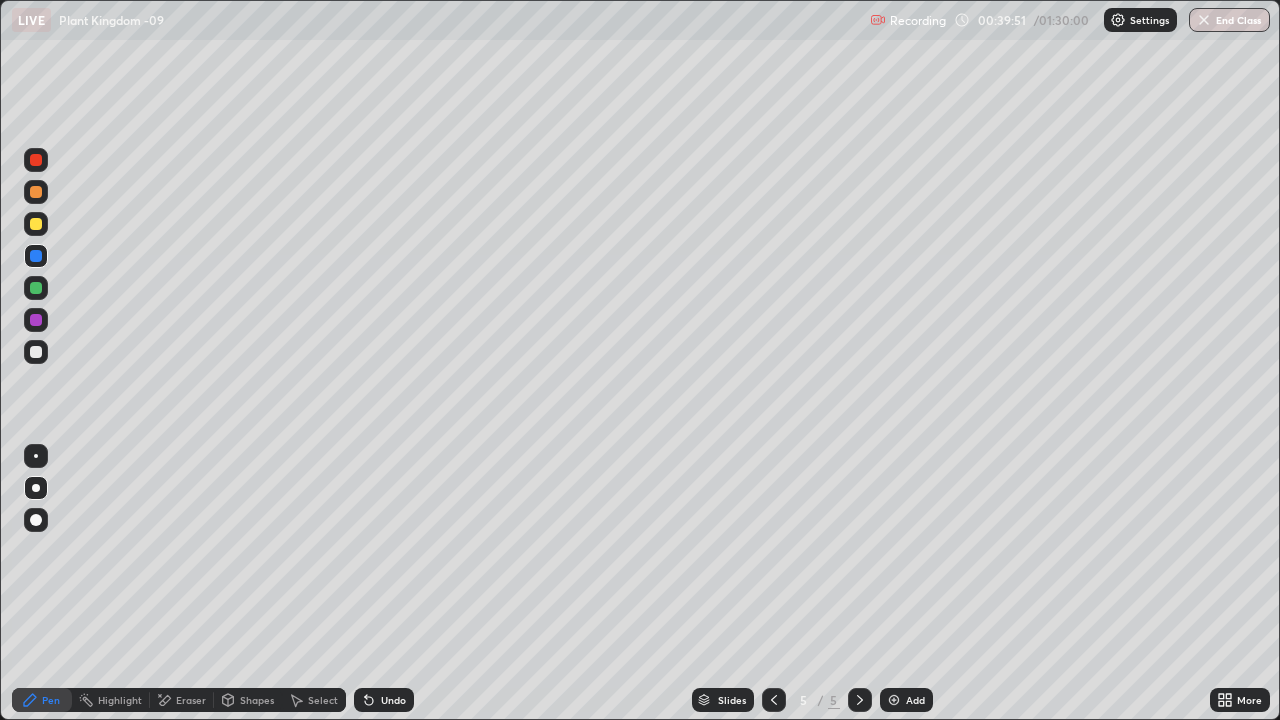 click at bounding box center [36, 352] 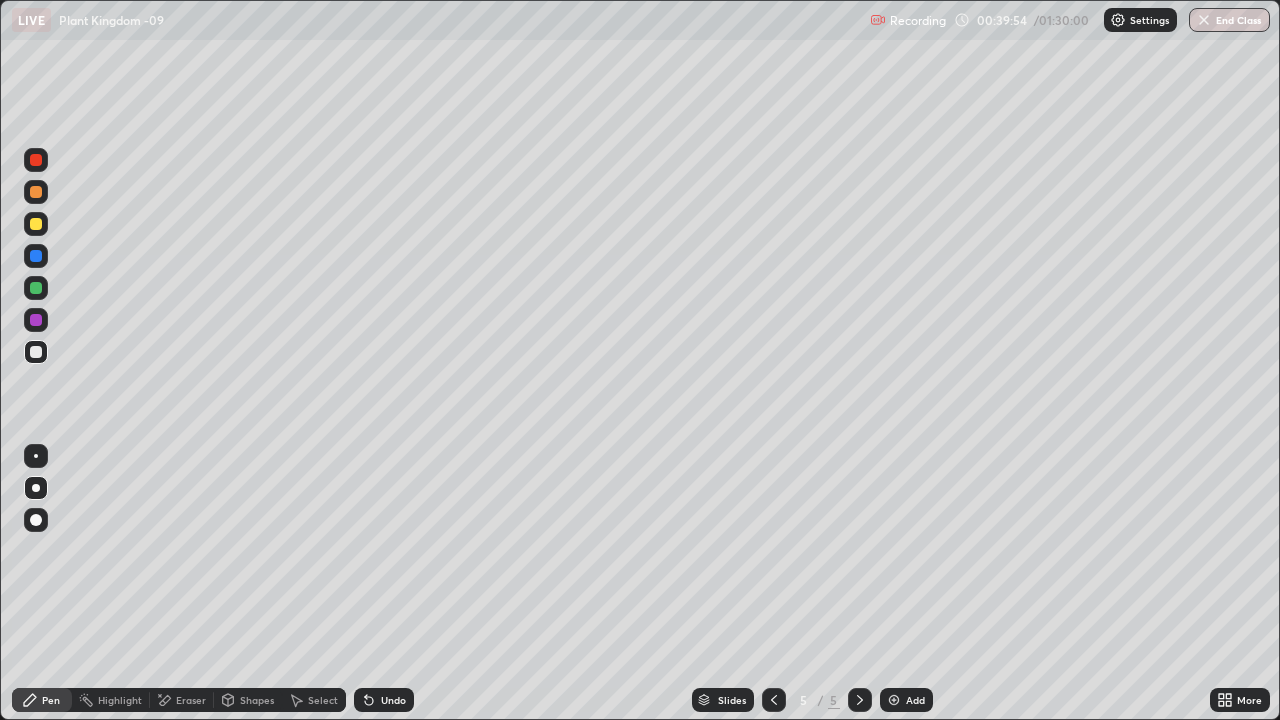click 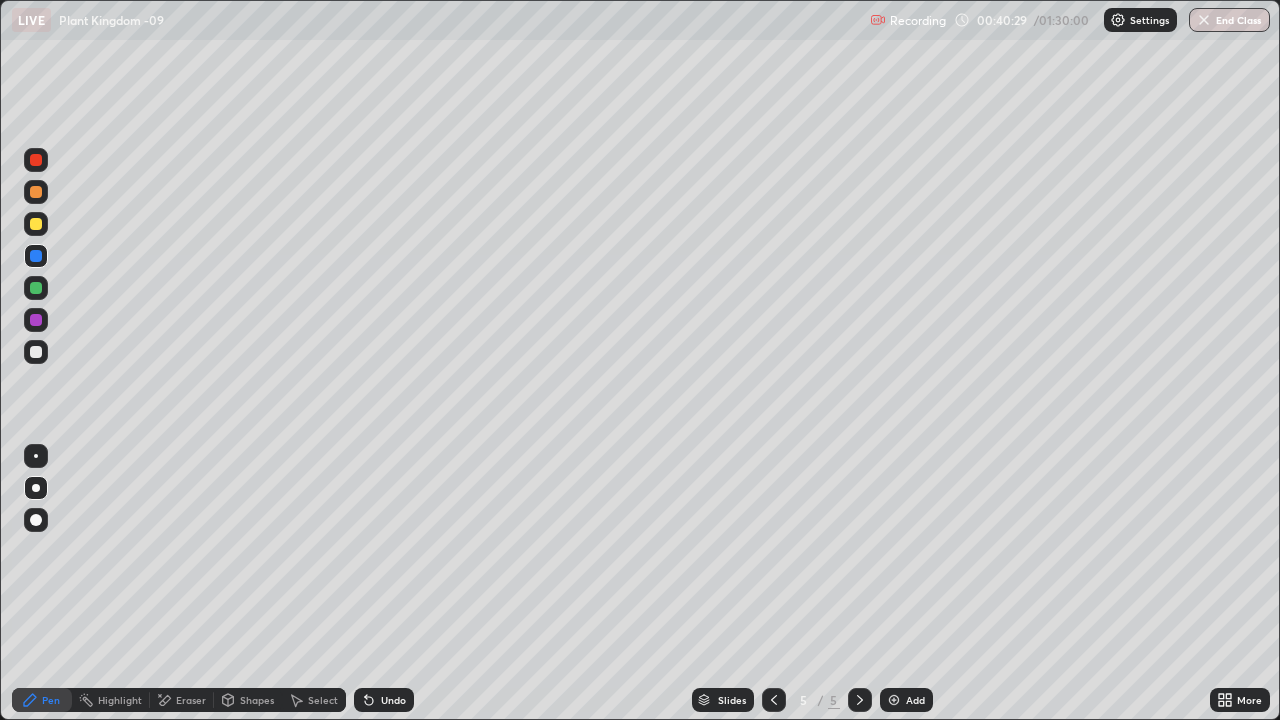 click at bounding box center [36, 224] 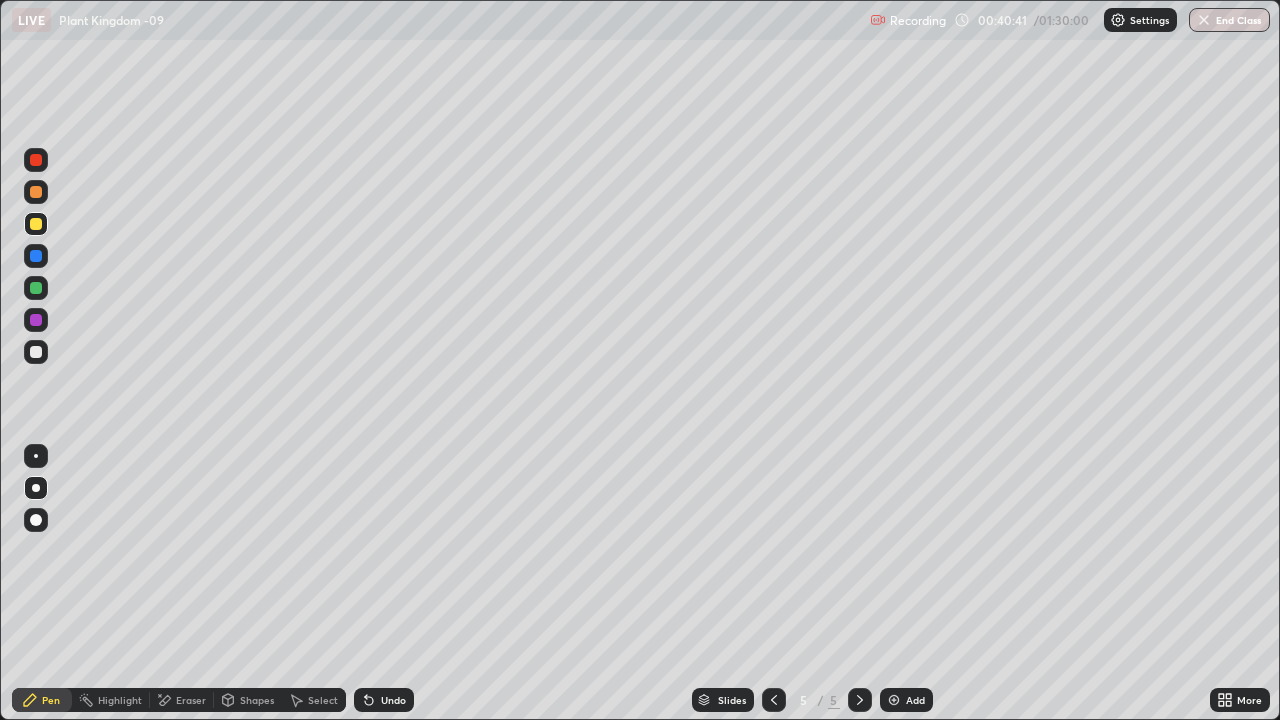 click on "Undo" at bounding box center (384, 700) 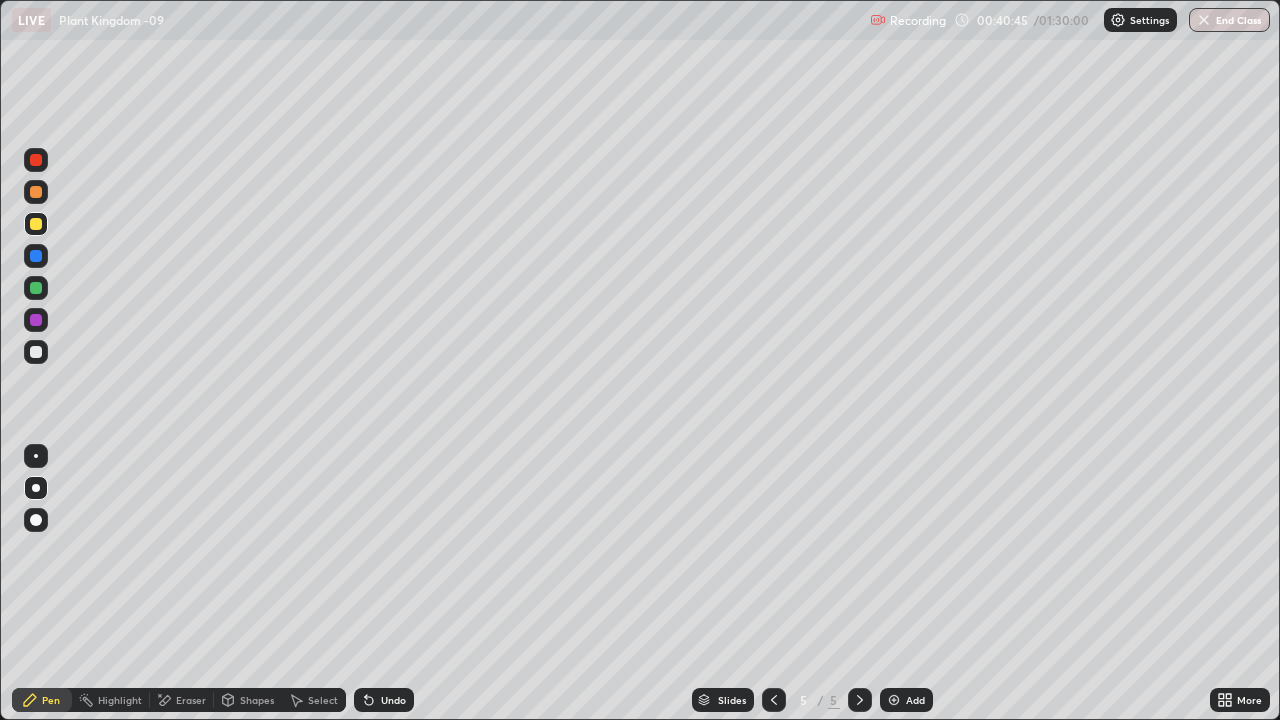 click at bounding box center [36, 352] 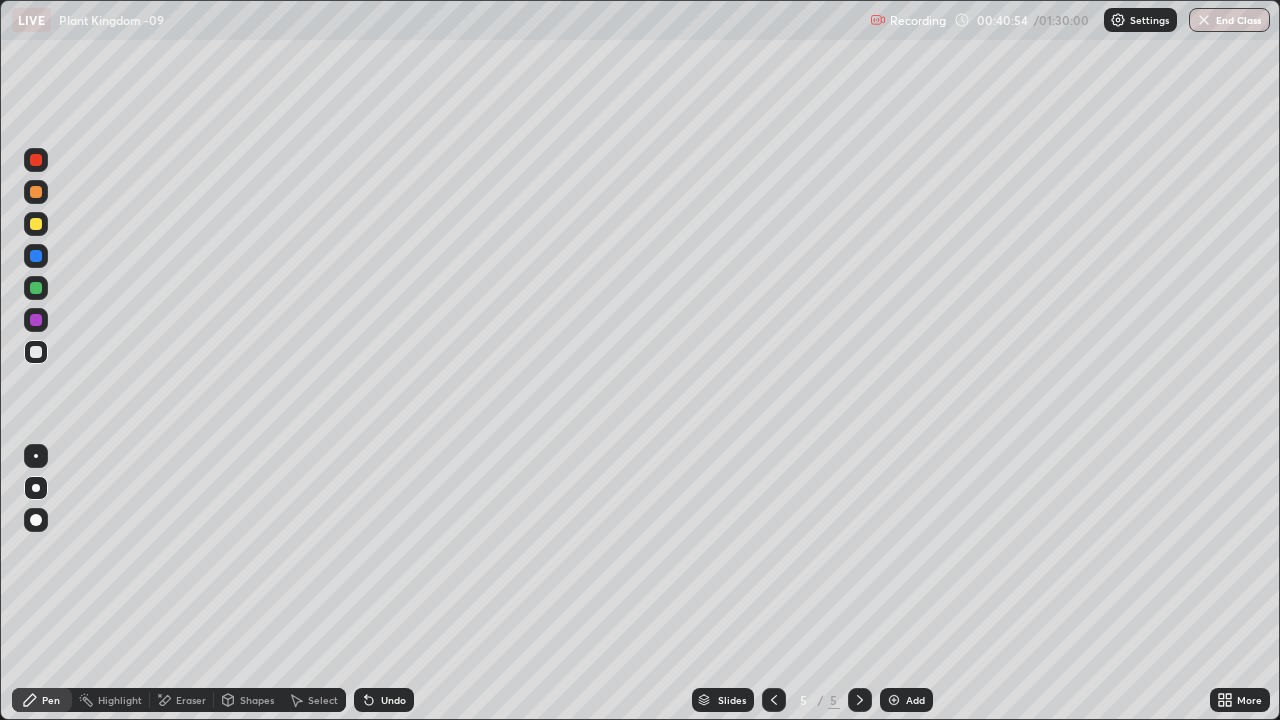 click at bounding box center (36, 288) 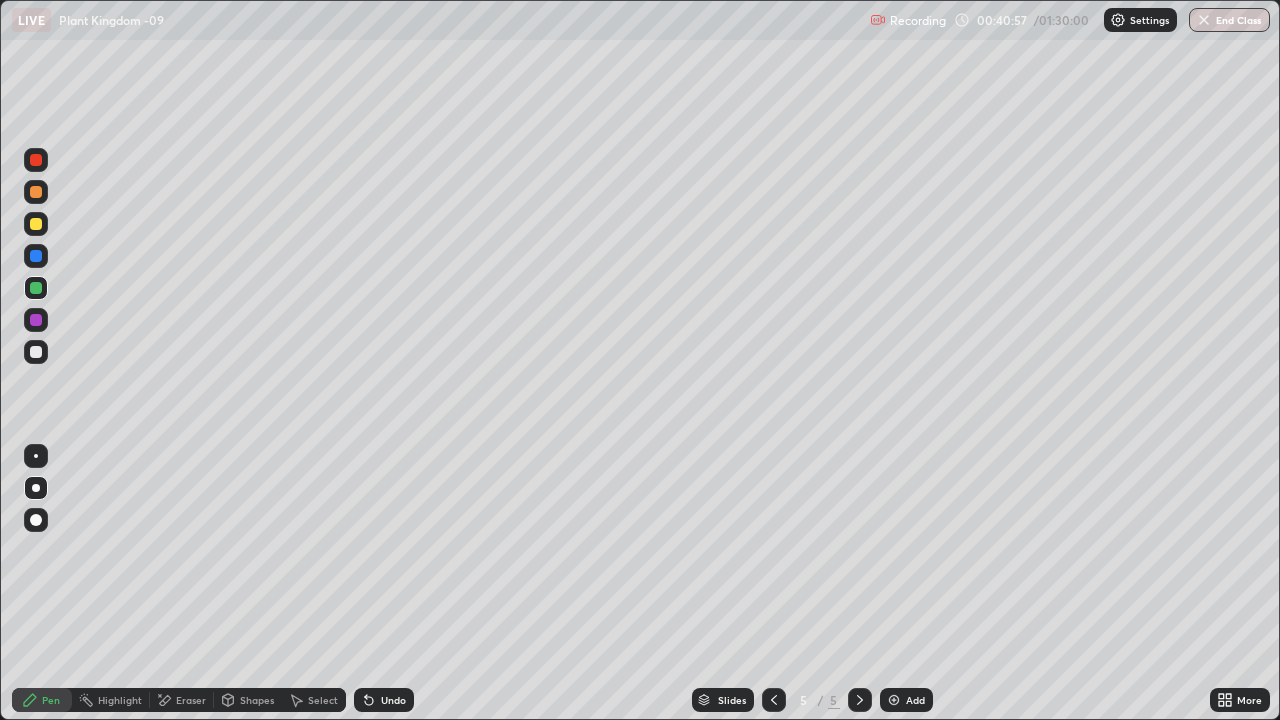click at bounding box center [36, 224] 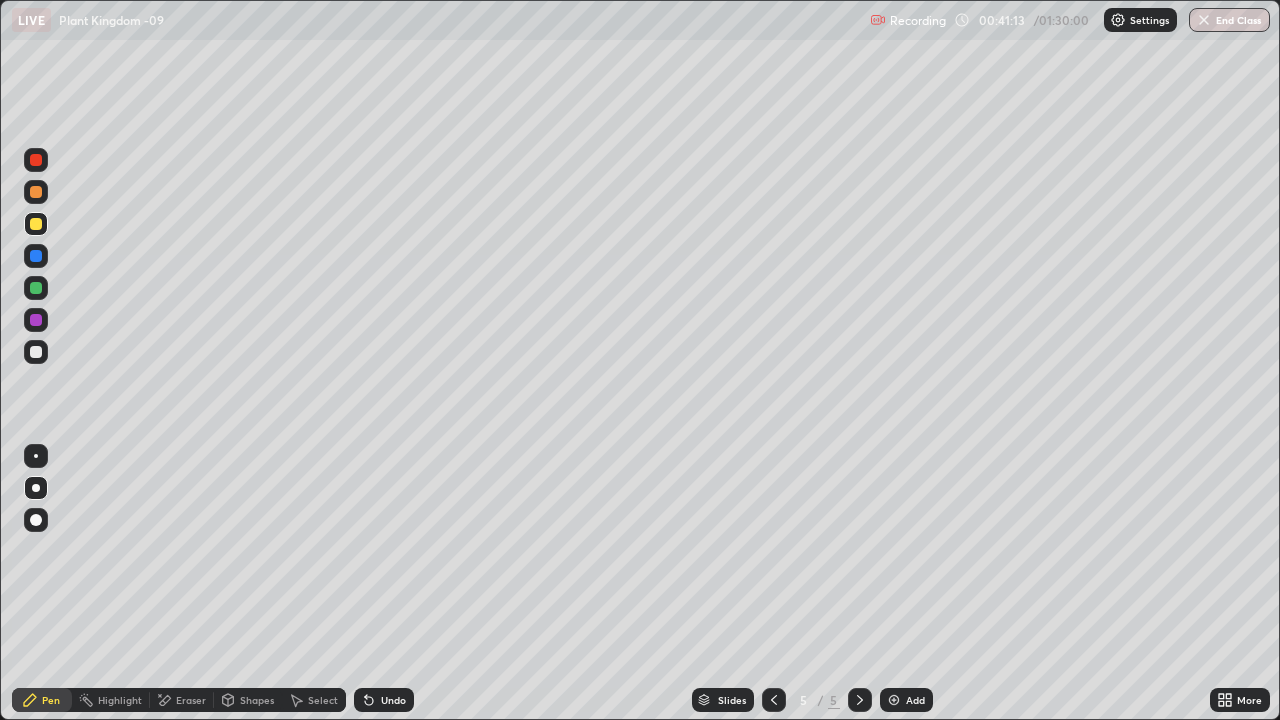 click at bounding box center [36, 192] 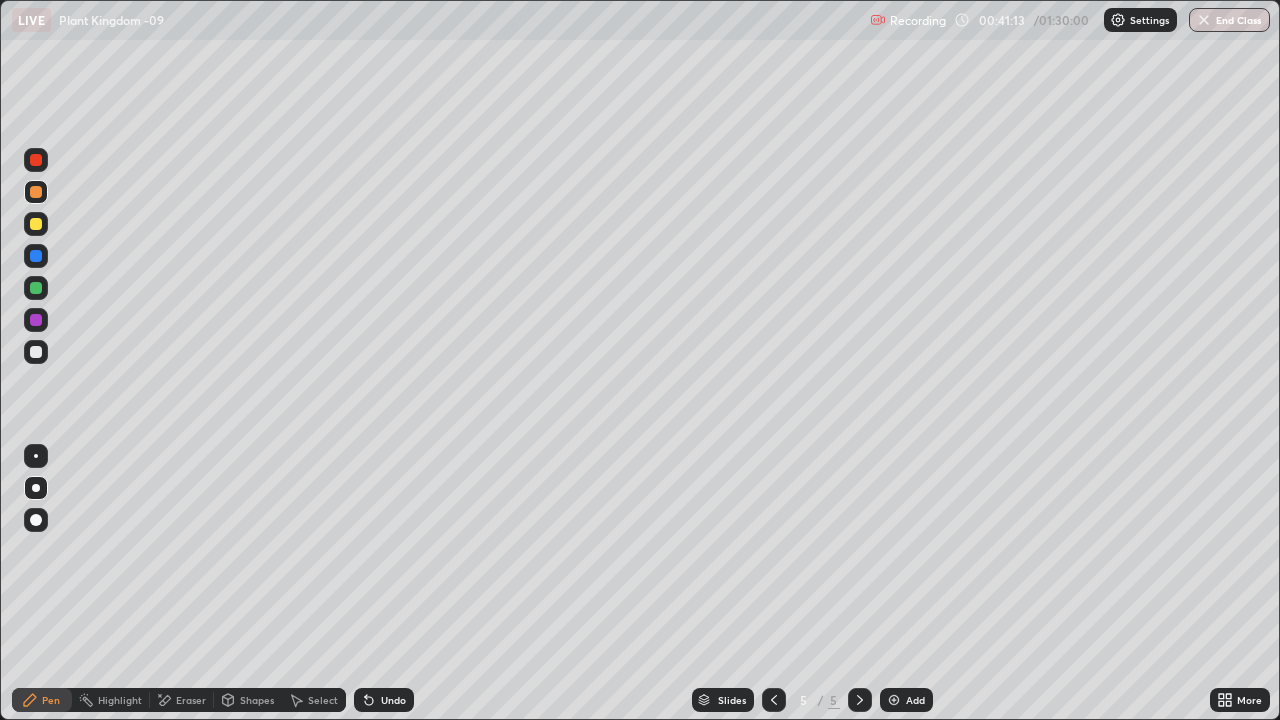 click at bounding box center (36, 192) 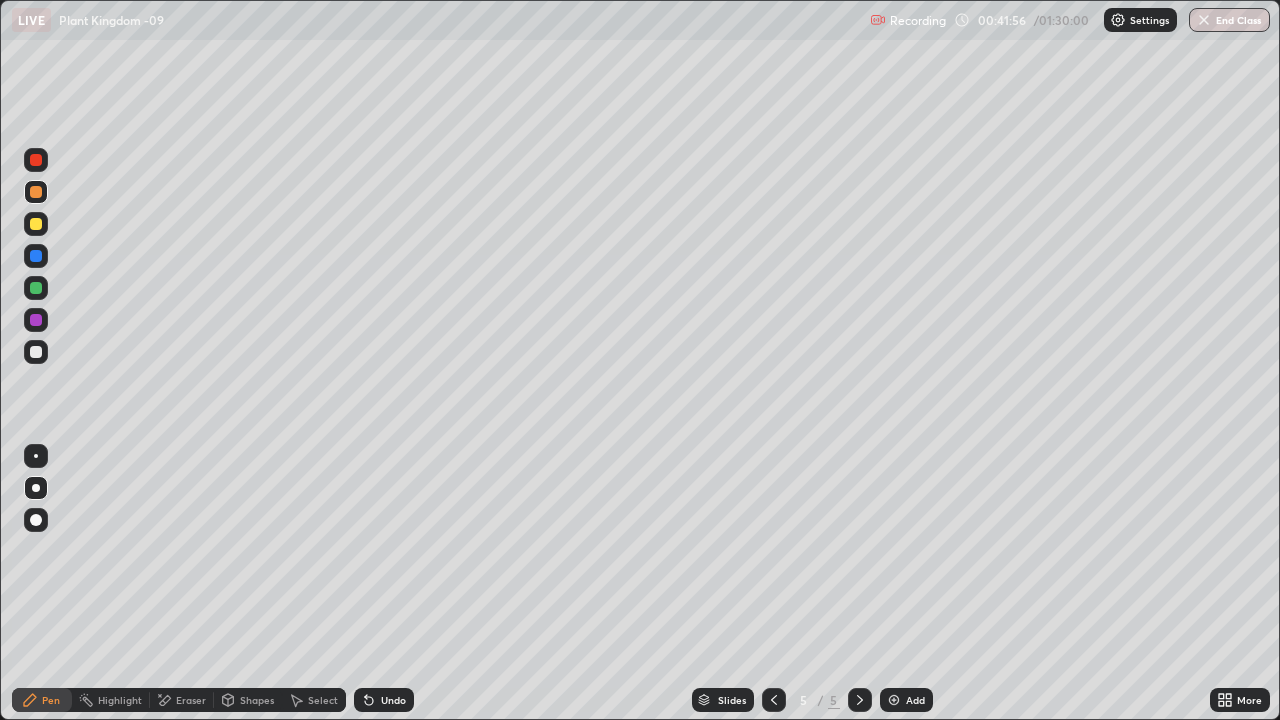 click at bounding box center (36, 288) 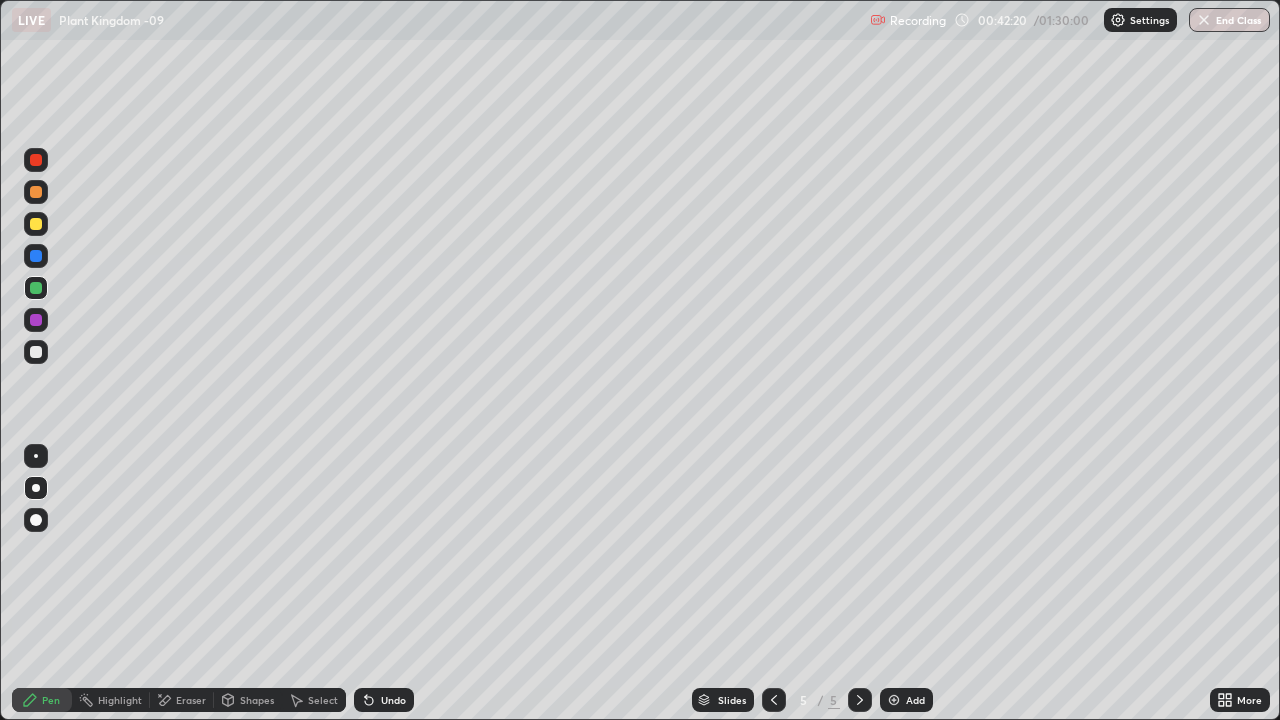 click on "Pen" at bounding box center (42, 700) 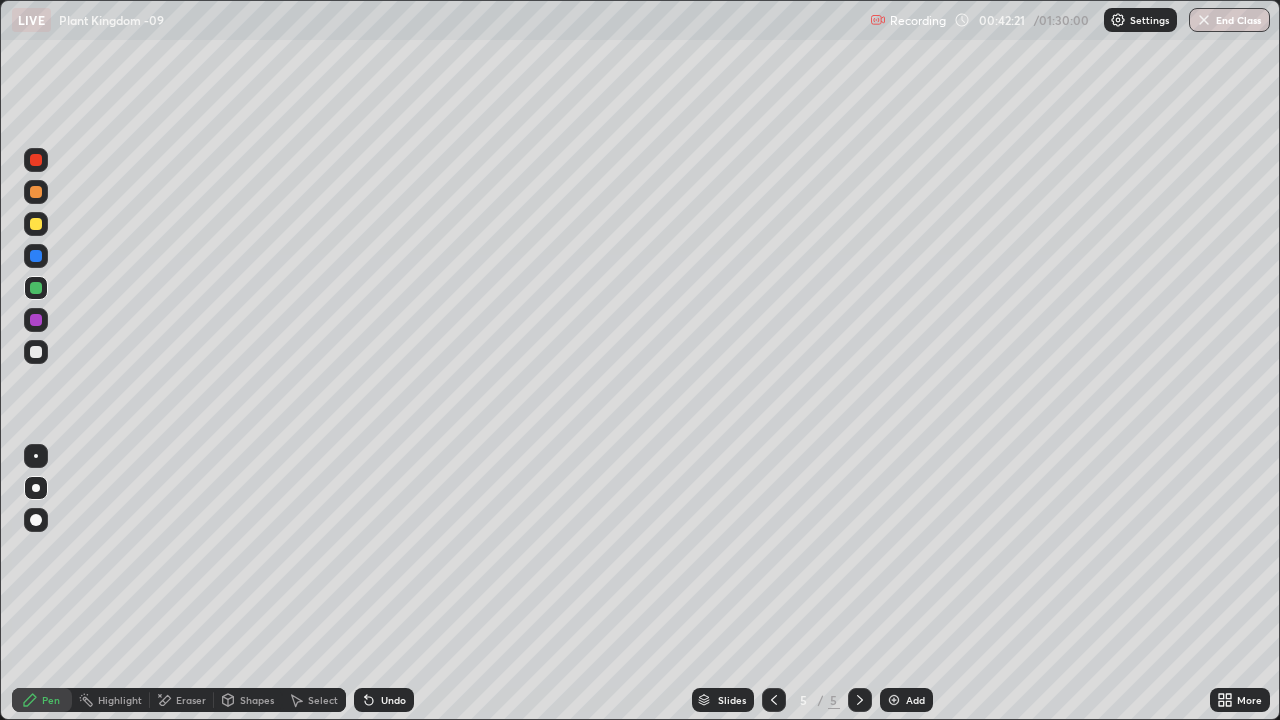 click at bounding box center (36, 488) 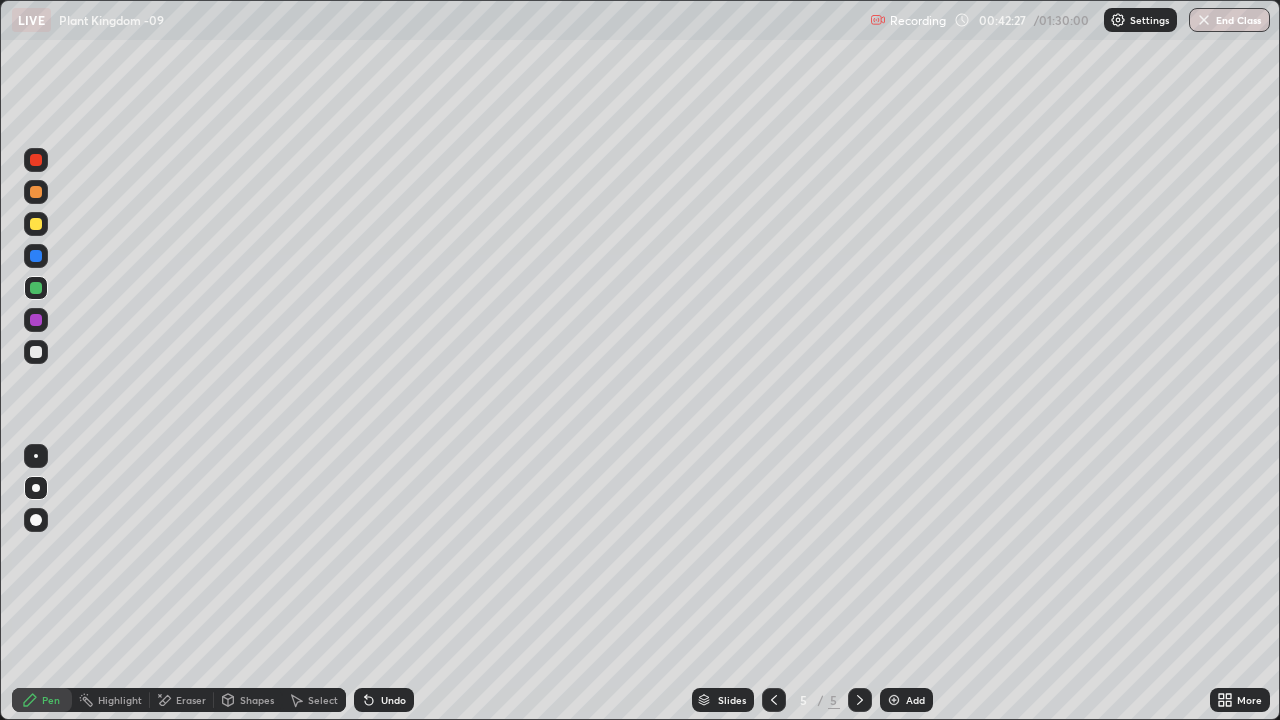 click at bounding box center [36, 488] 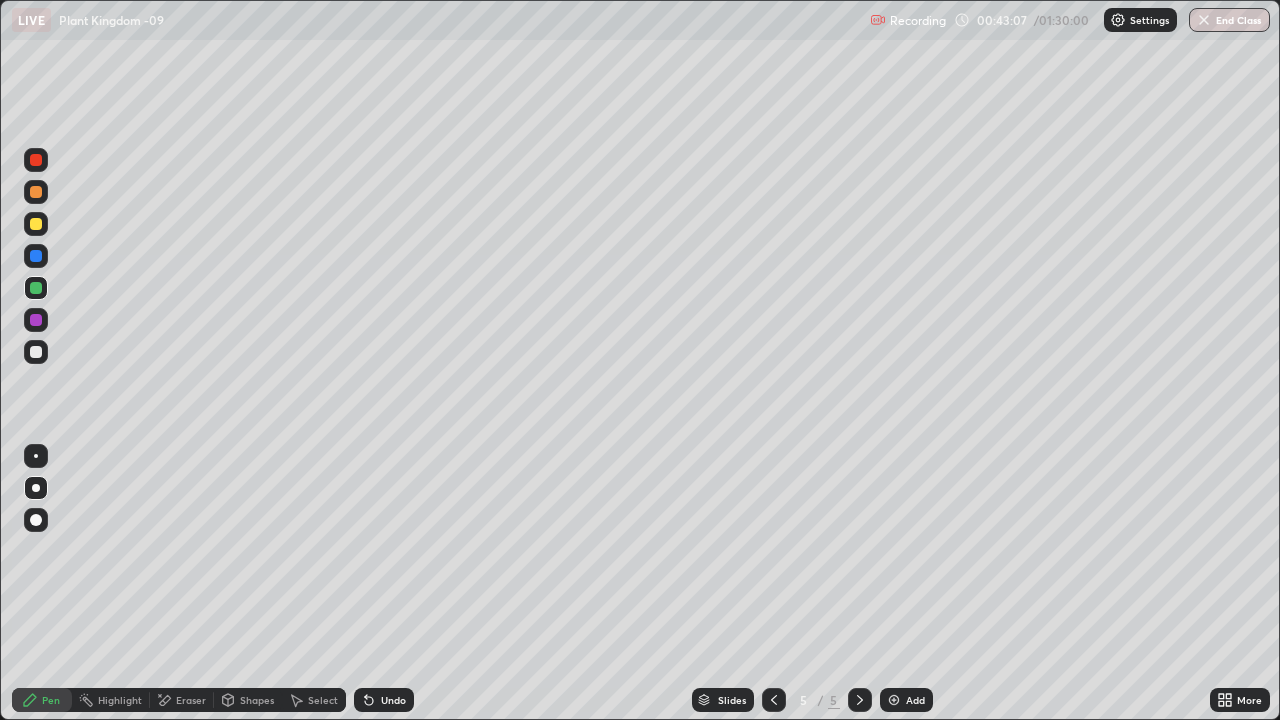 click on "Eraser" at bounding box center [191, 700] 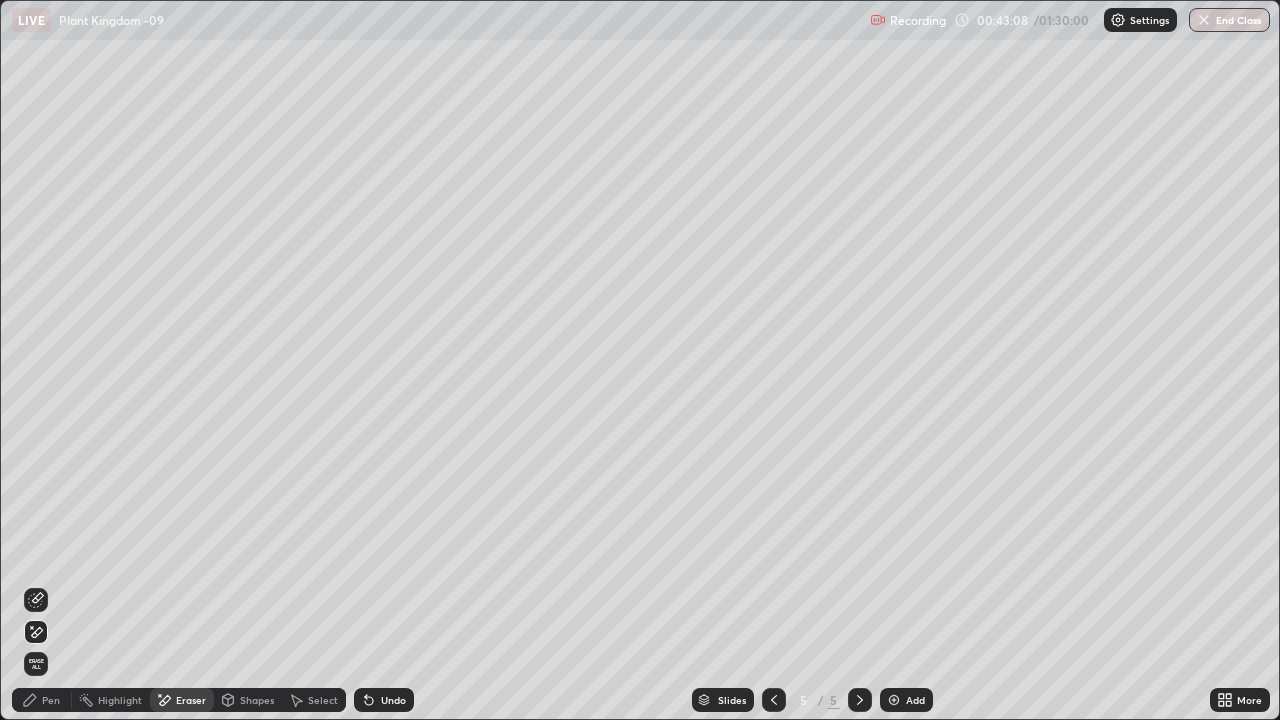click 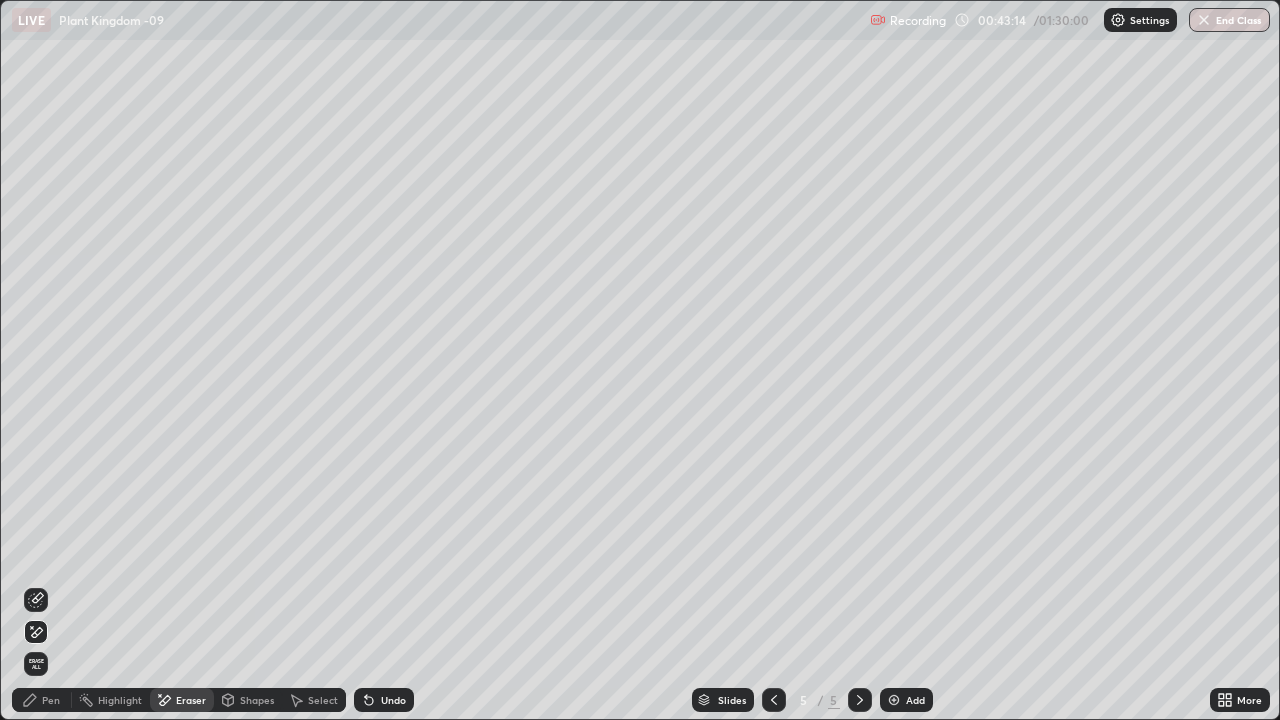 click 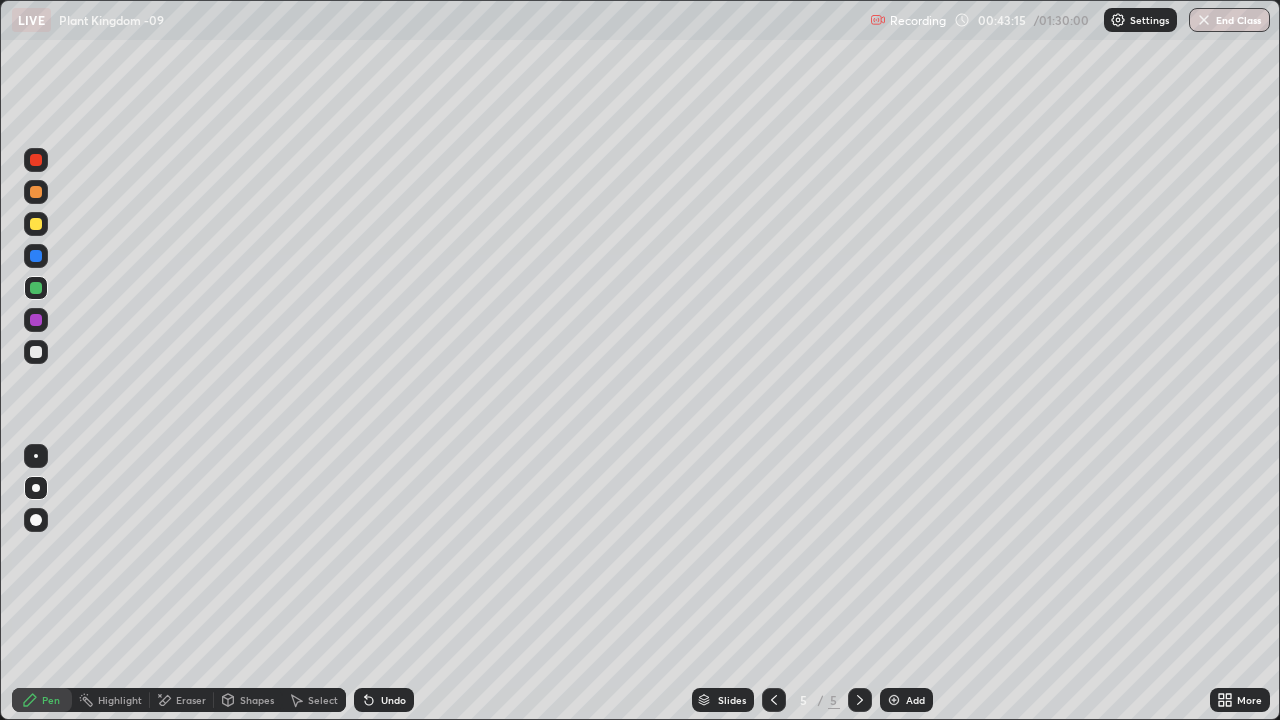 click 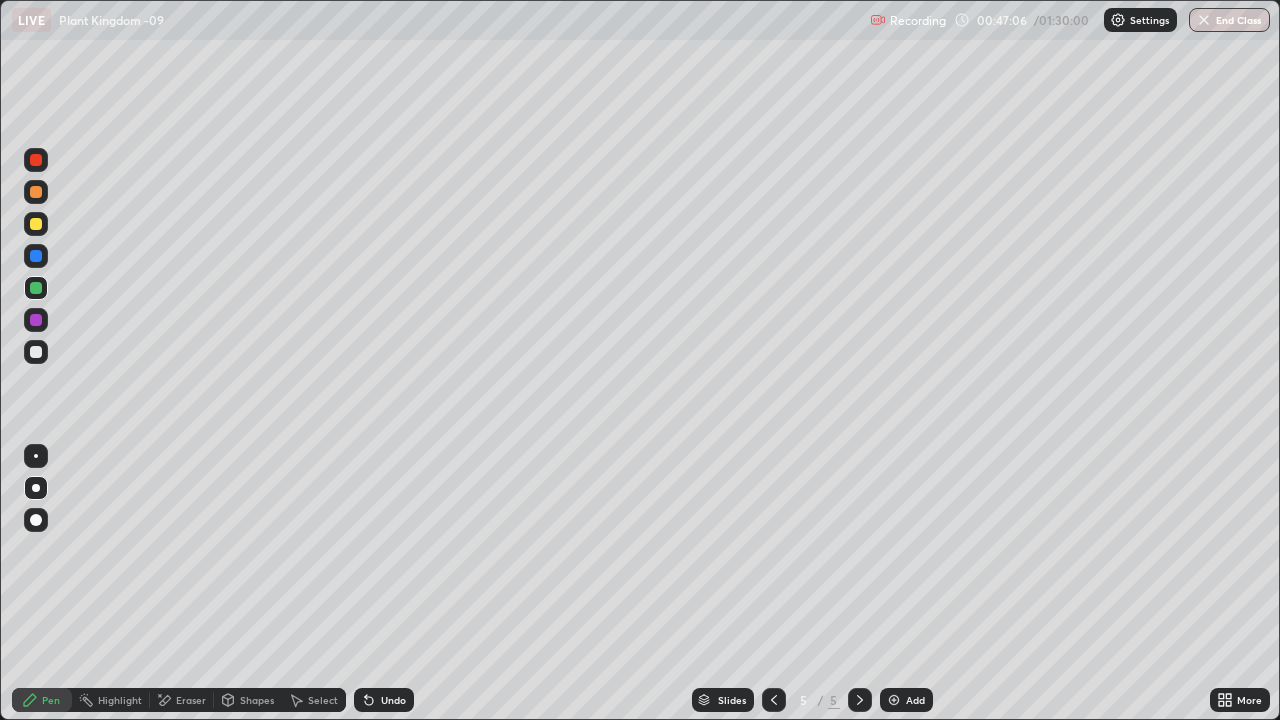 click on "Pen" at bounding box center [42, 700] 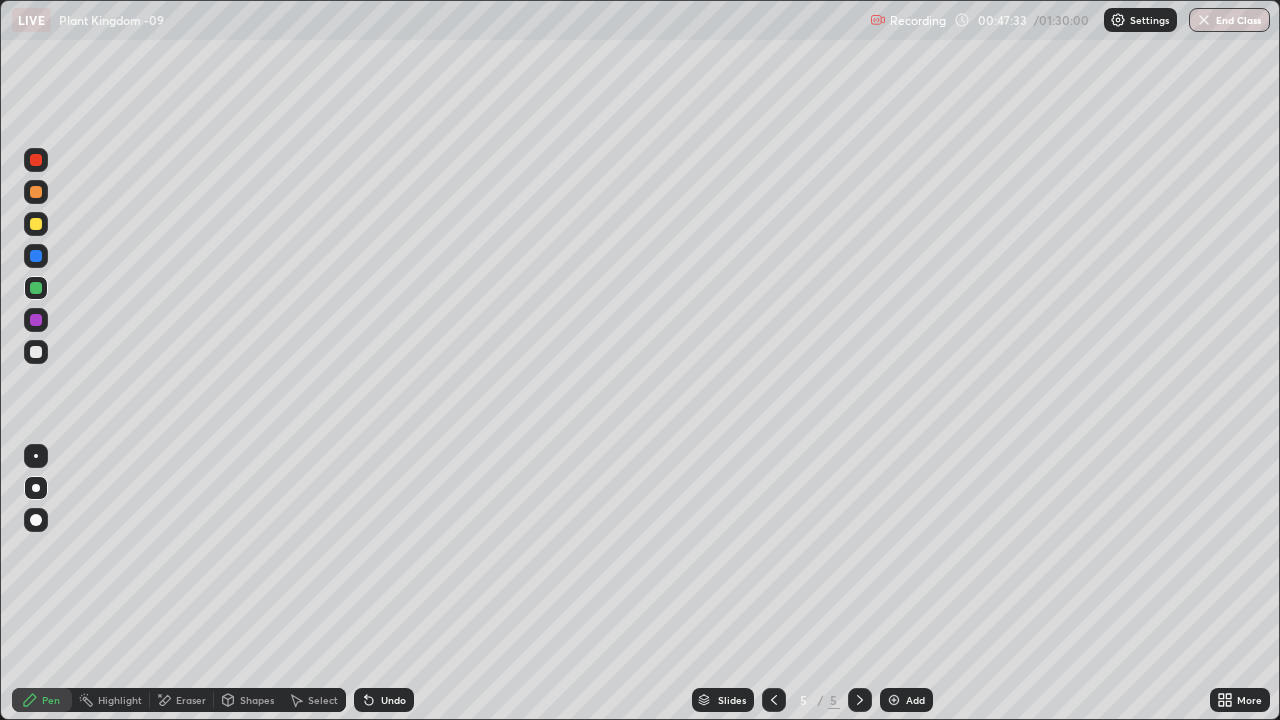 click 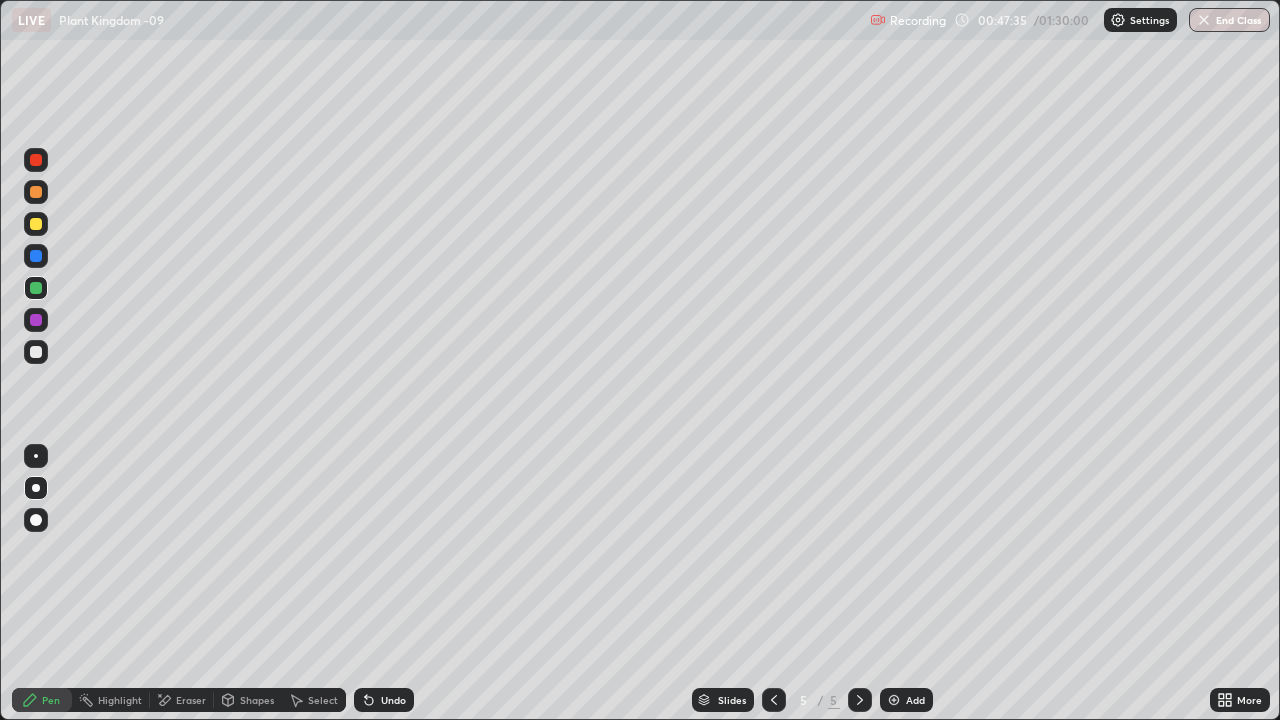 click 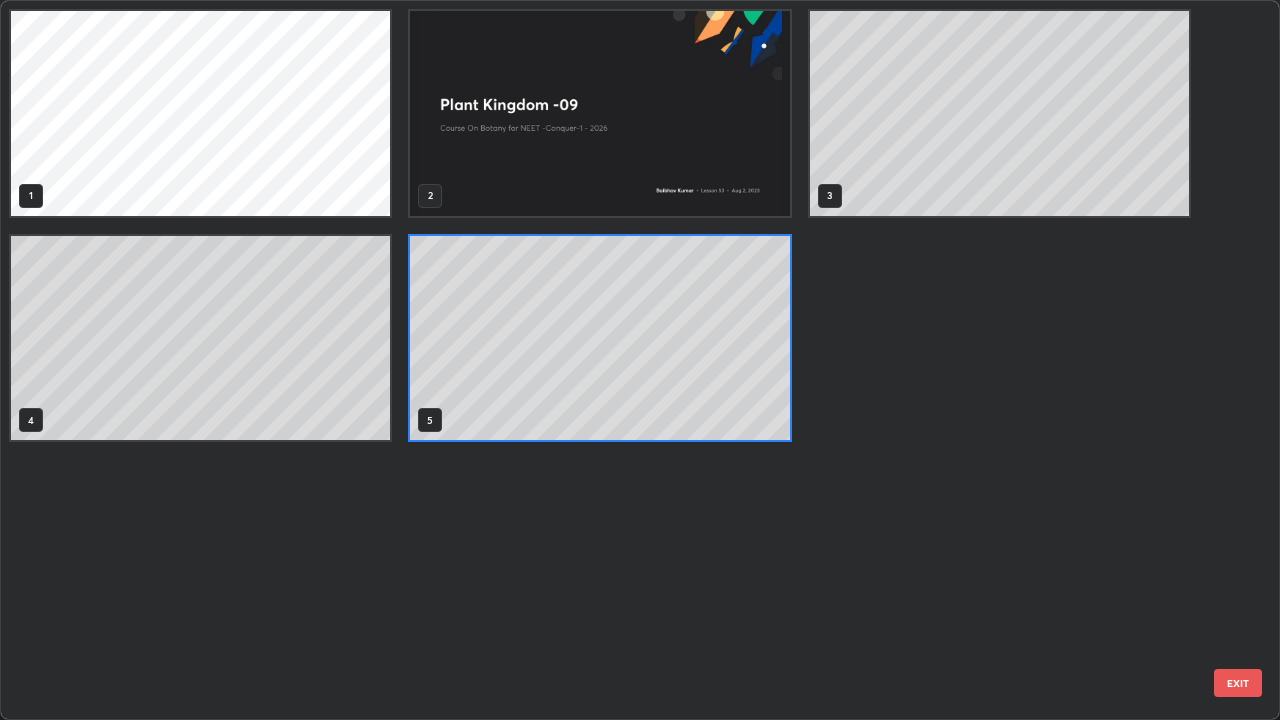scroll, scrollTop: 7, scrollLeft: 11, axis: both 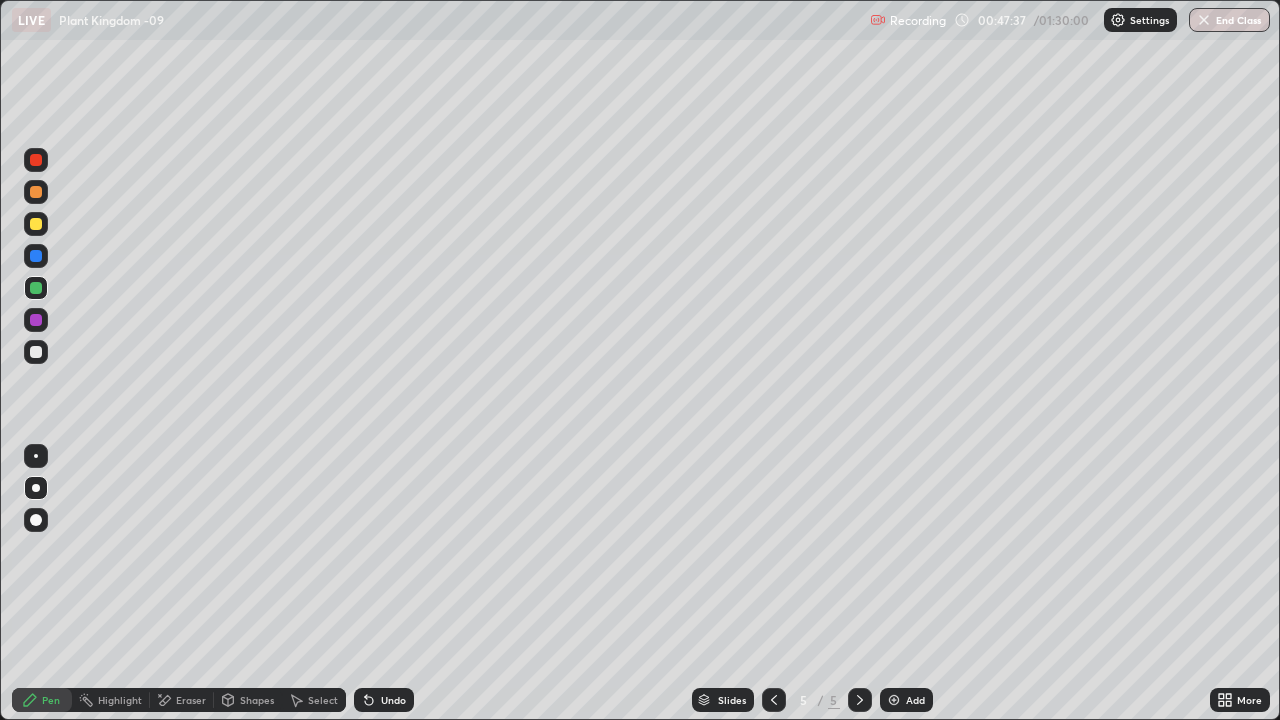 click 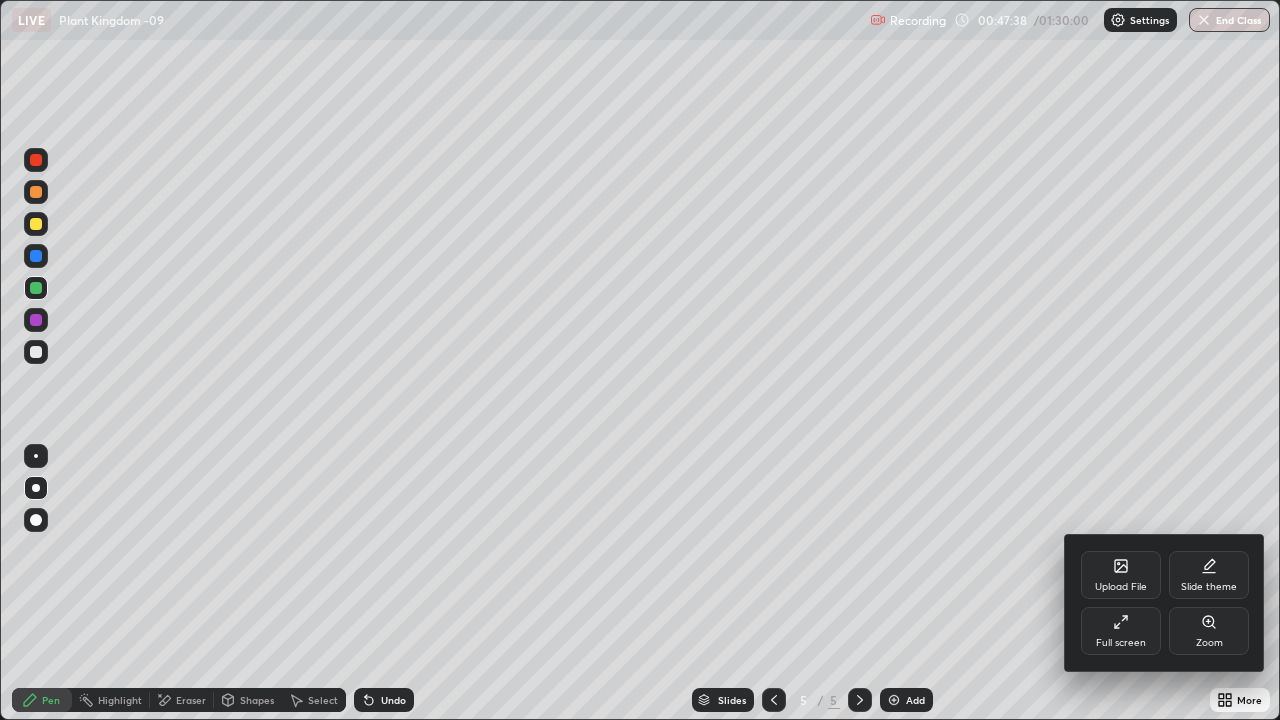 click 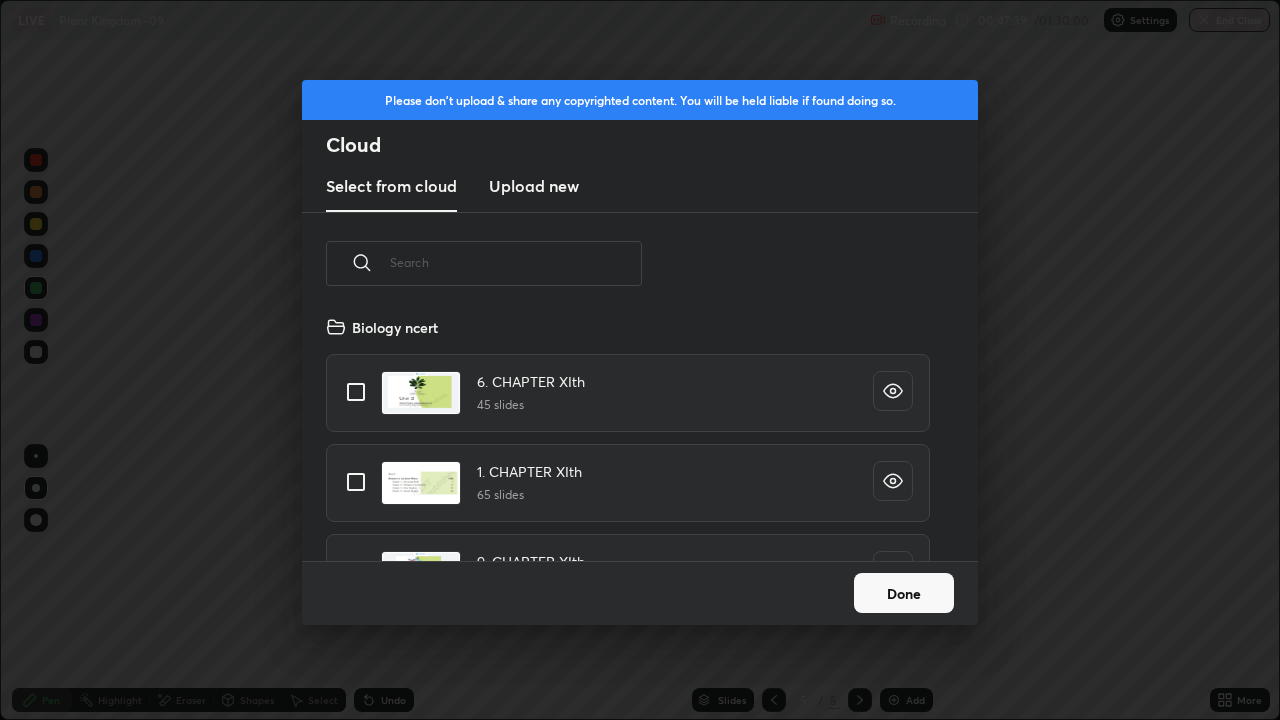 scroll, scrollTop: 7, scrollLeft: 11, axis: both 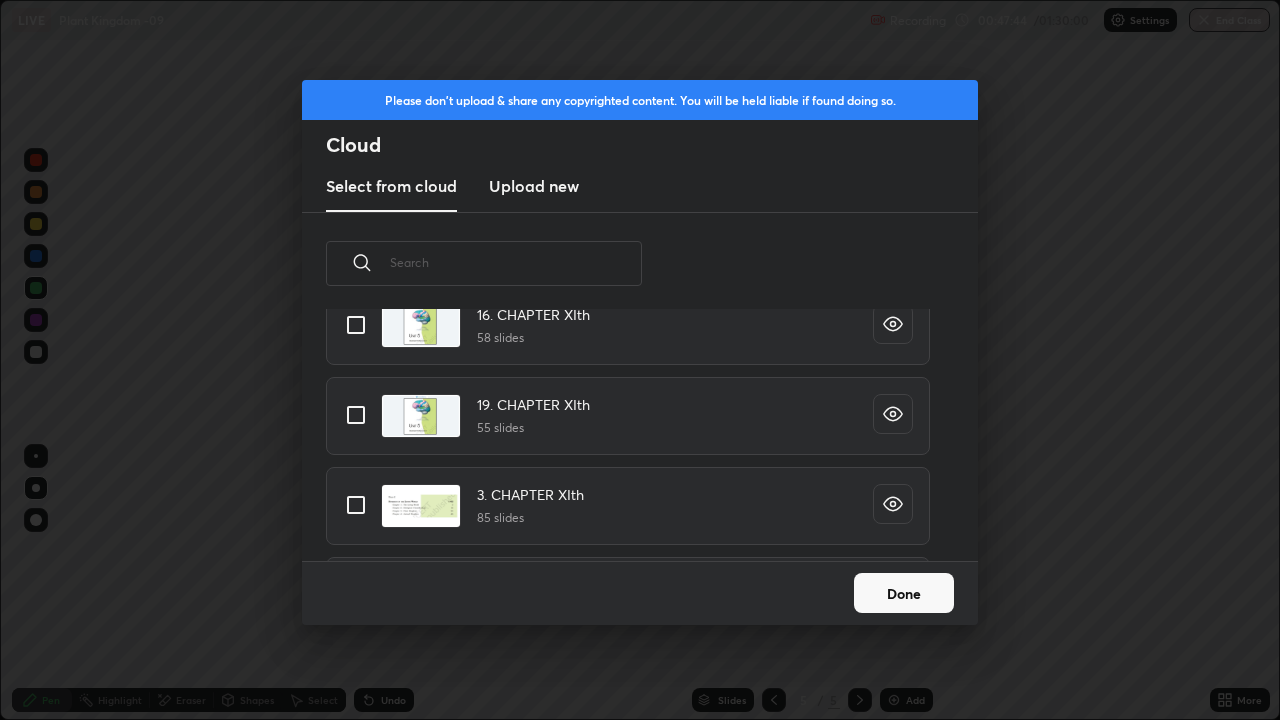 click at bounding box center (356, 505) 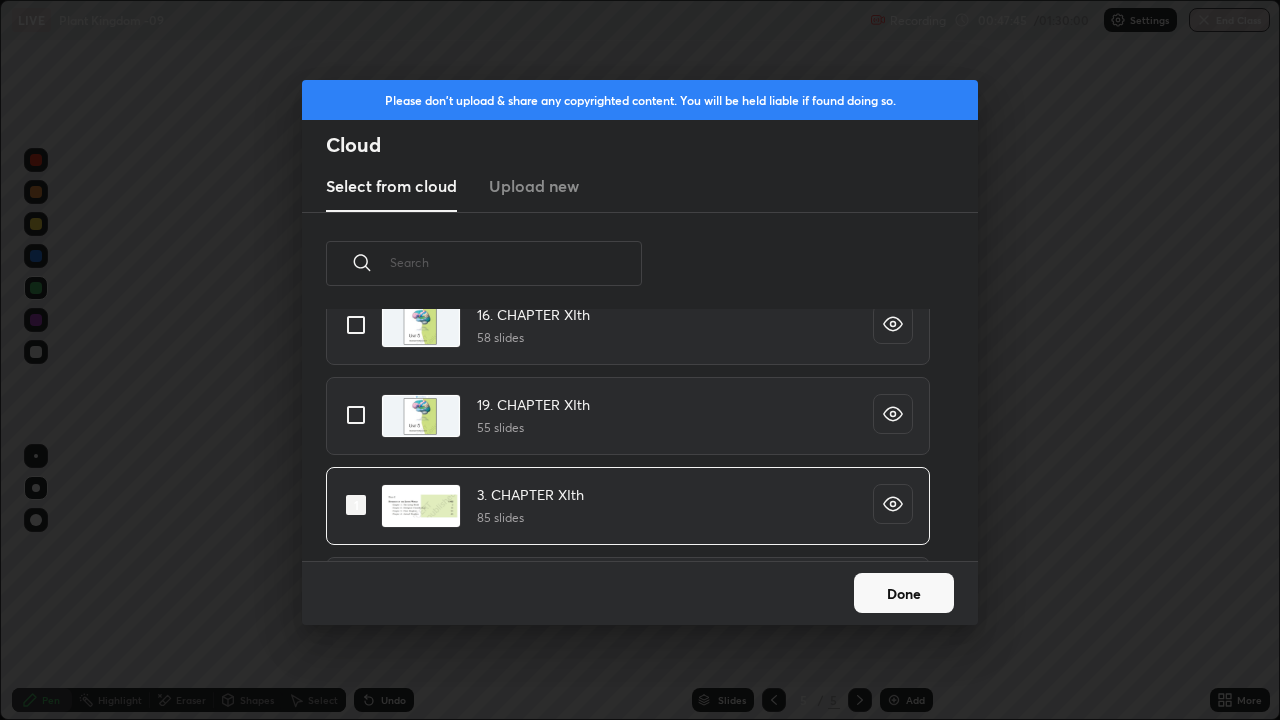 click on "Done" at bounding box center (904, 593) 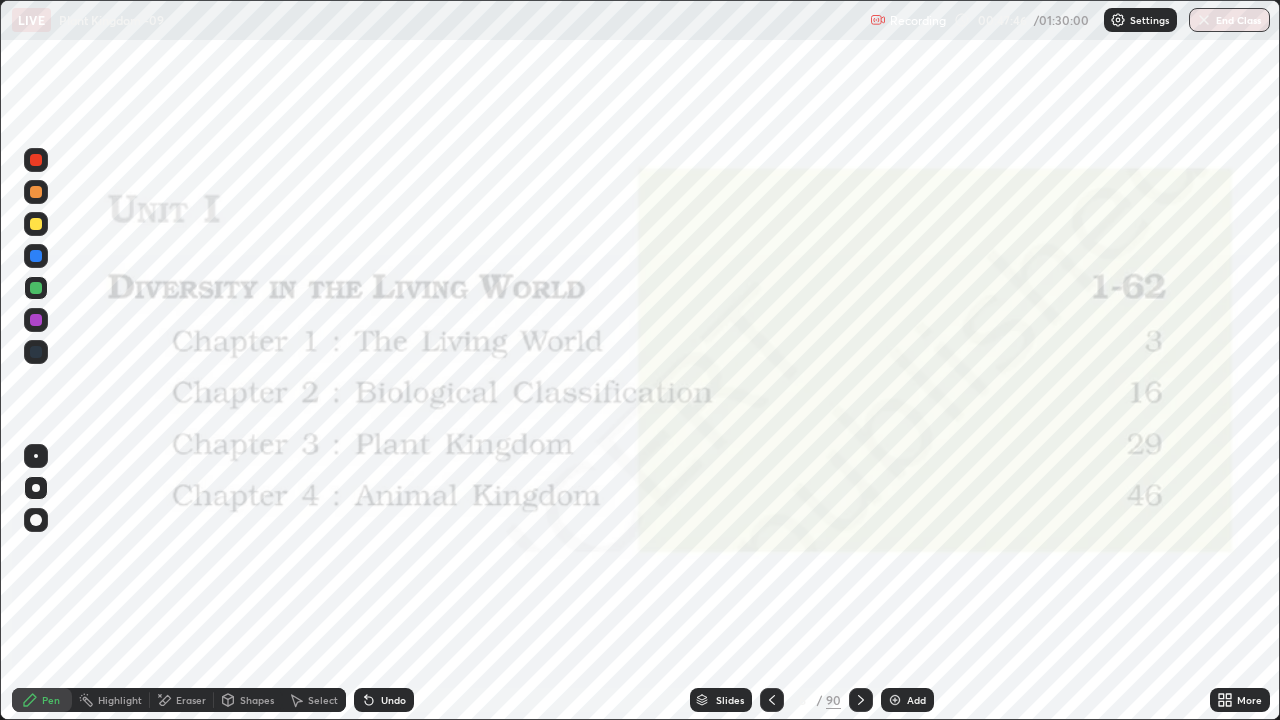 click 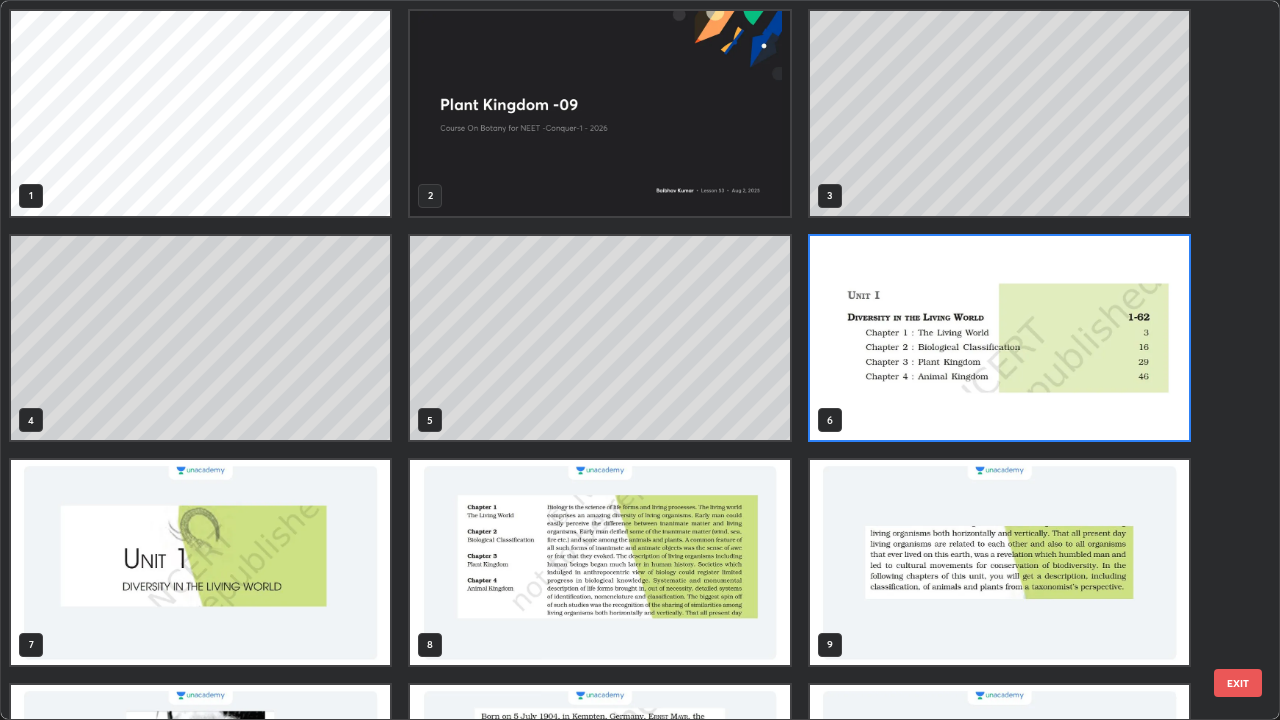 scroll, scrollTop: 7, scrollLeft: 11, axis: both 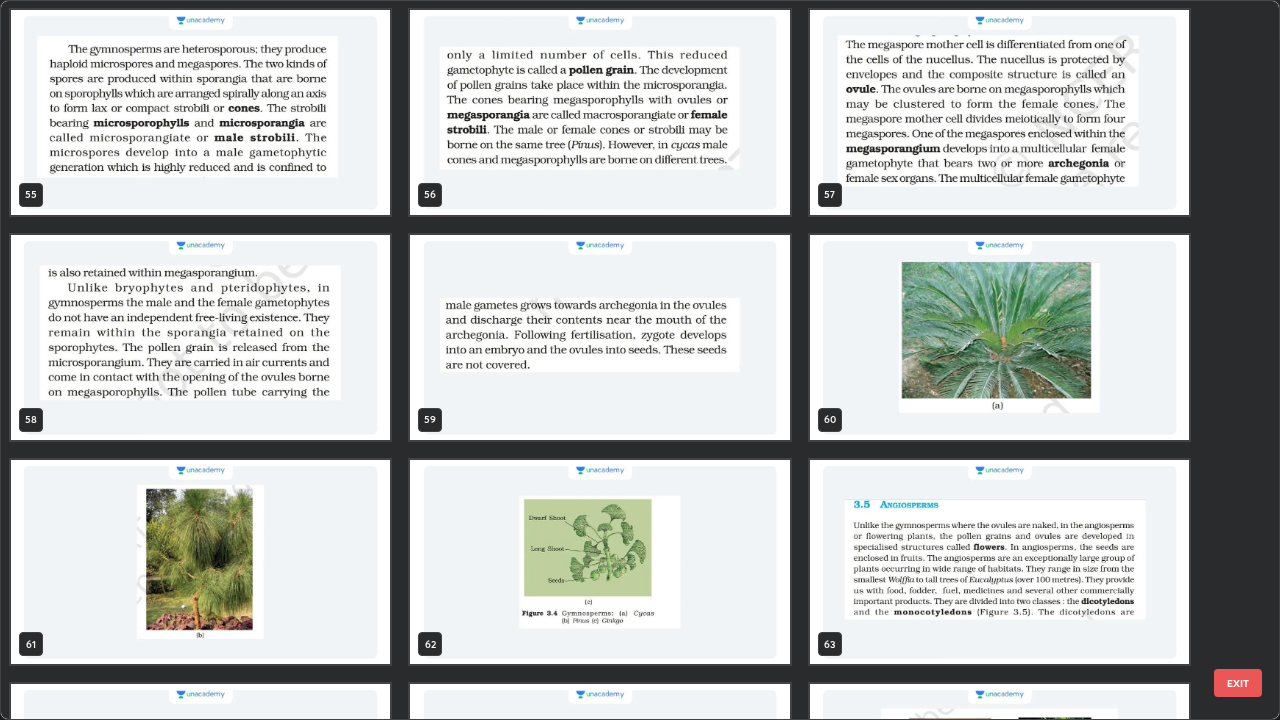 click at bounding box center [200, 112] 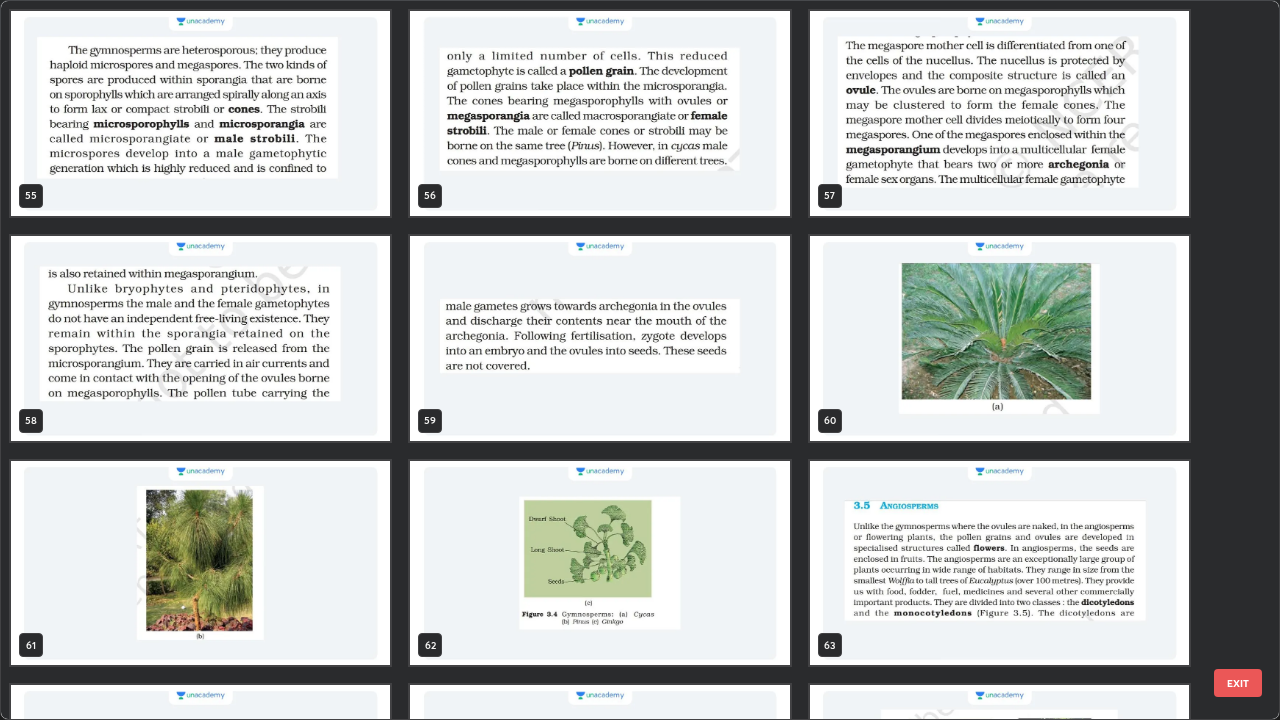 click on "52 53 54 55 56 57 58 59 60 61 62 63 64 65 66" at bounding box center (622, 360) 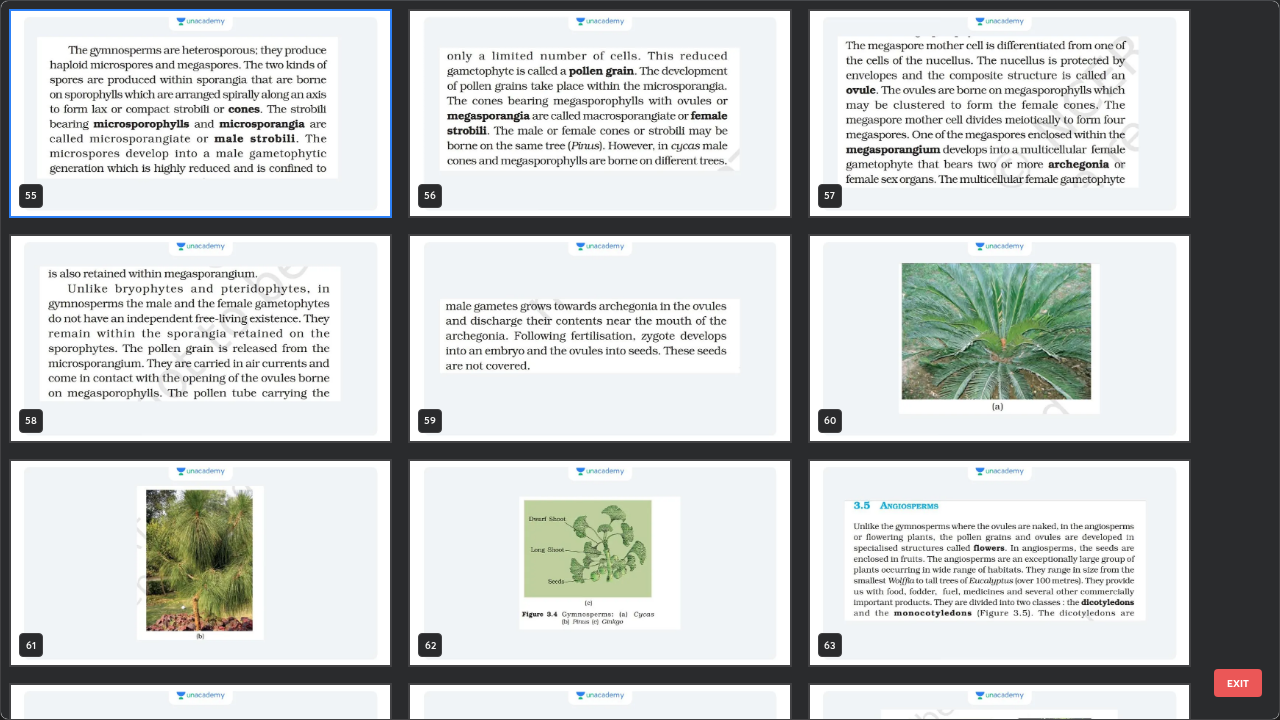 click at bounding box center (200, 113) 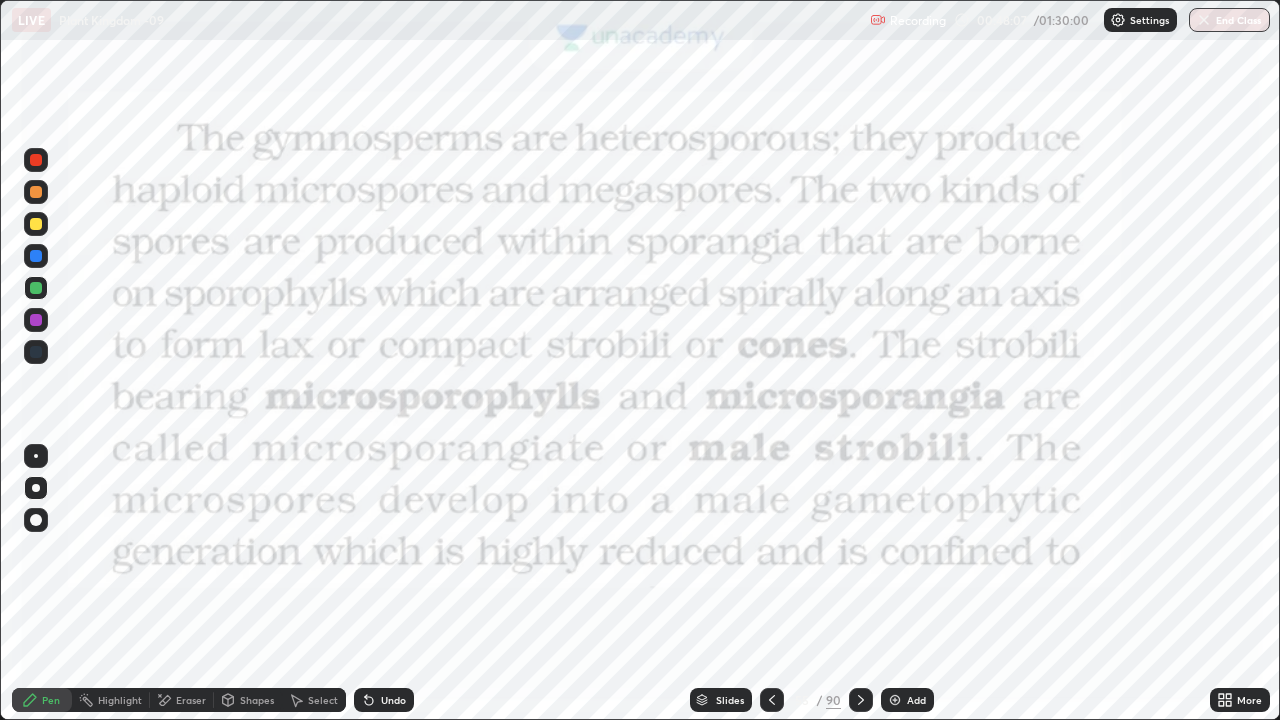 click on "Shapes" at bounding box center [257, 700] 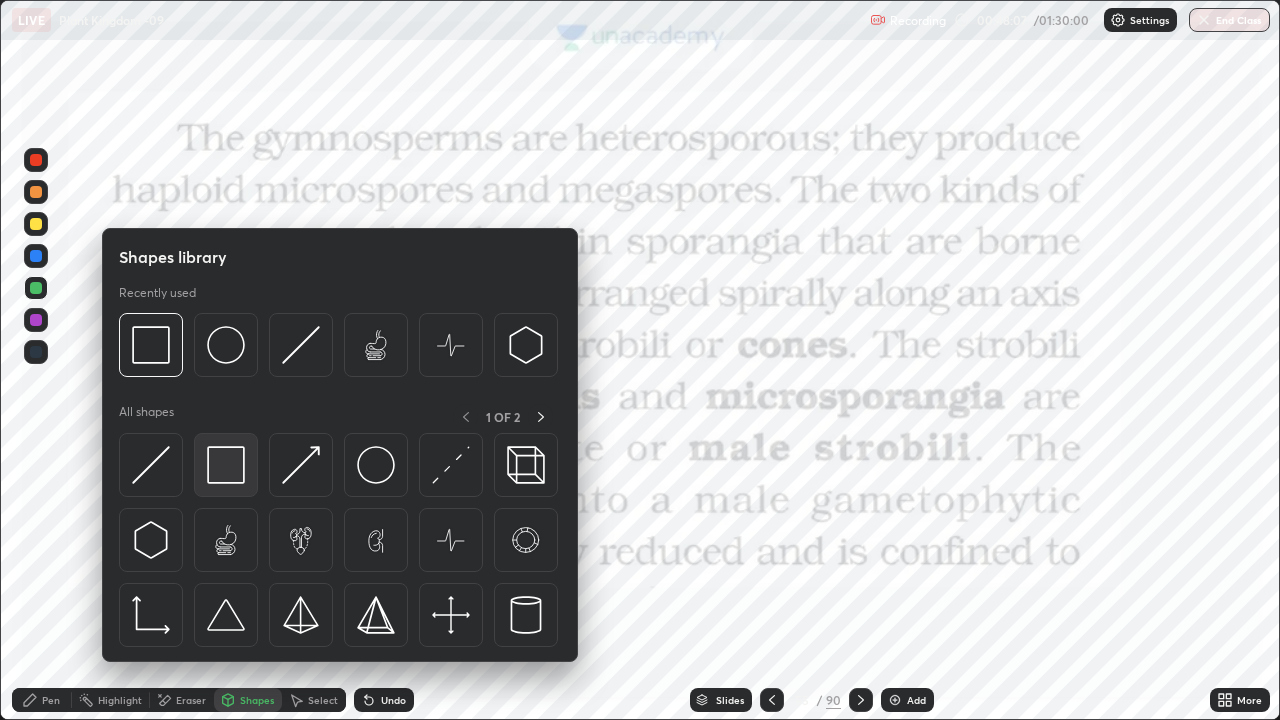 click at bounding box center [226, 465] 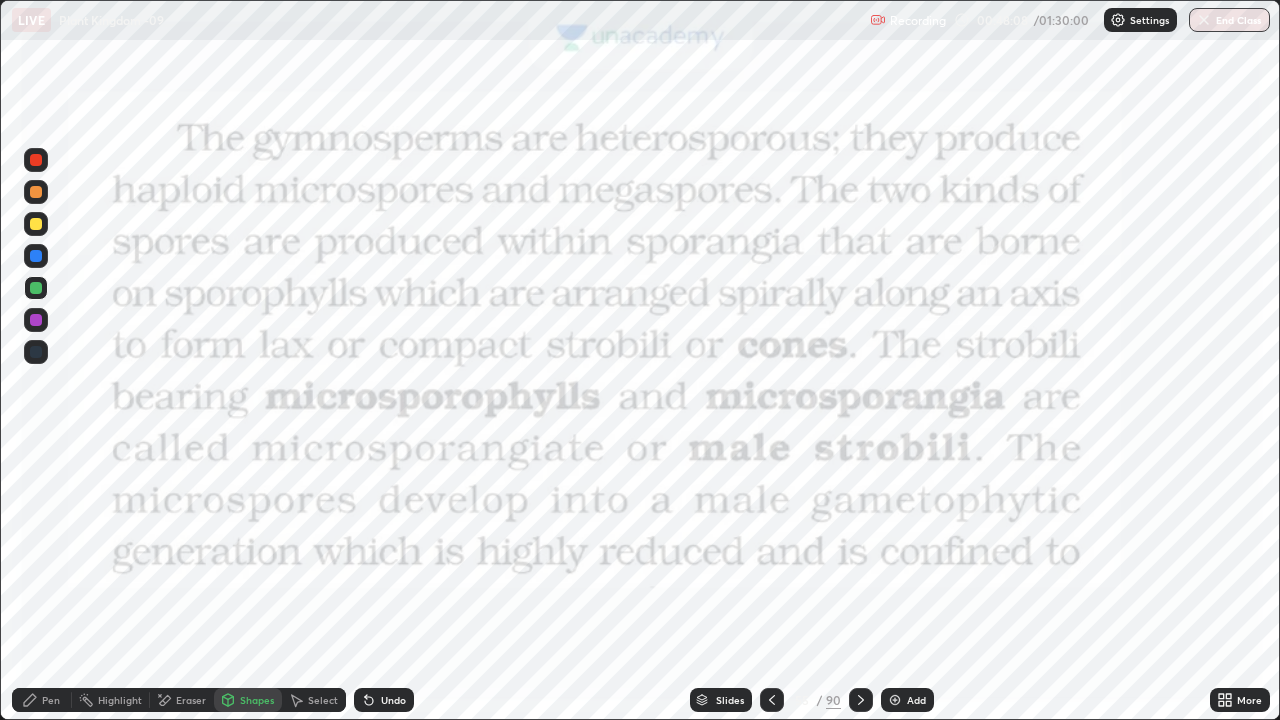 click at bounding box center [36, 160] 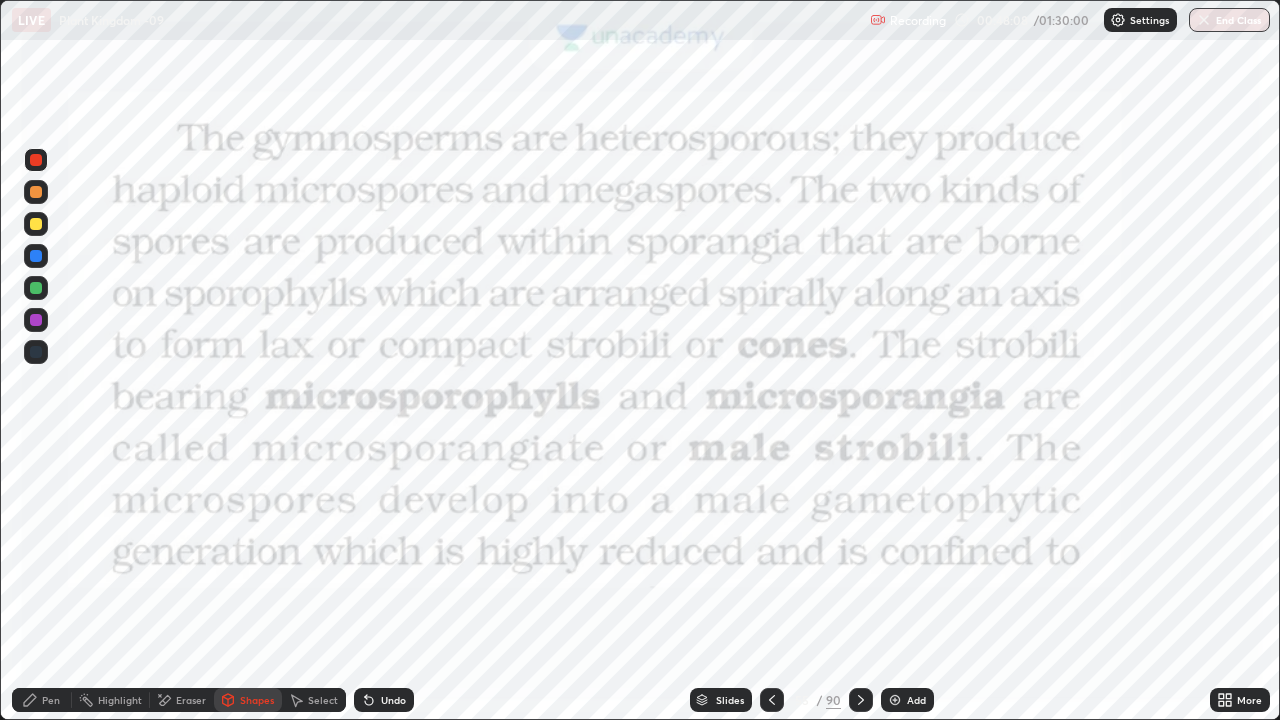click at bounding box center [36, 160] 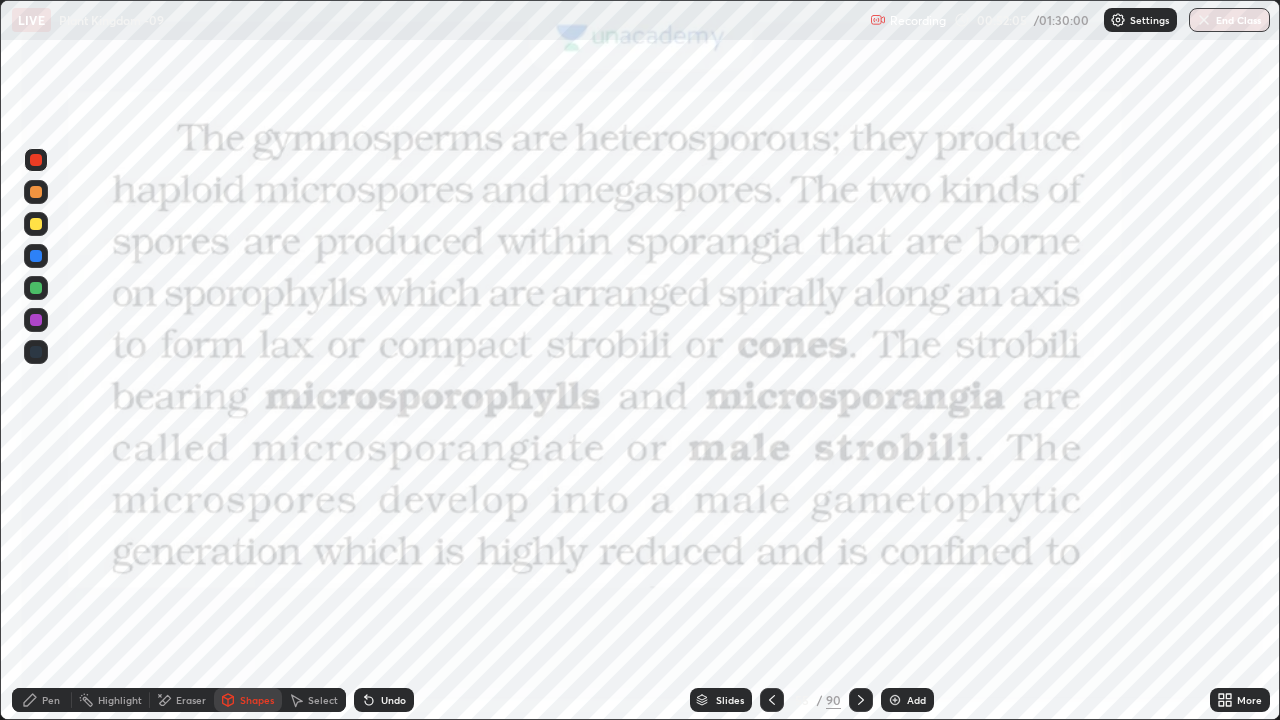click 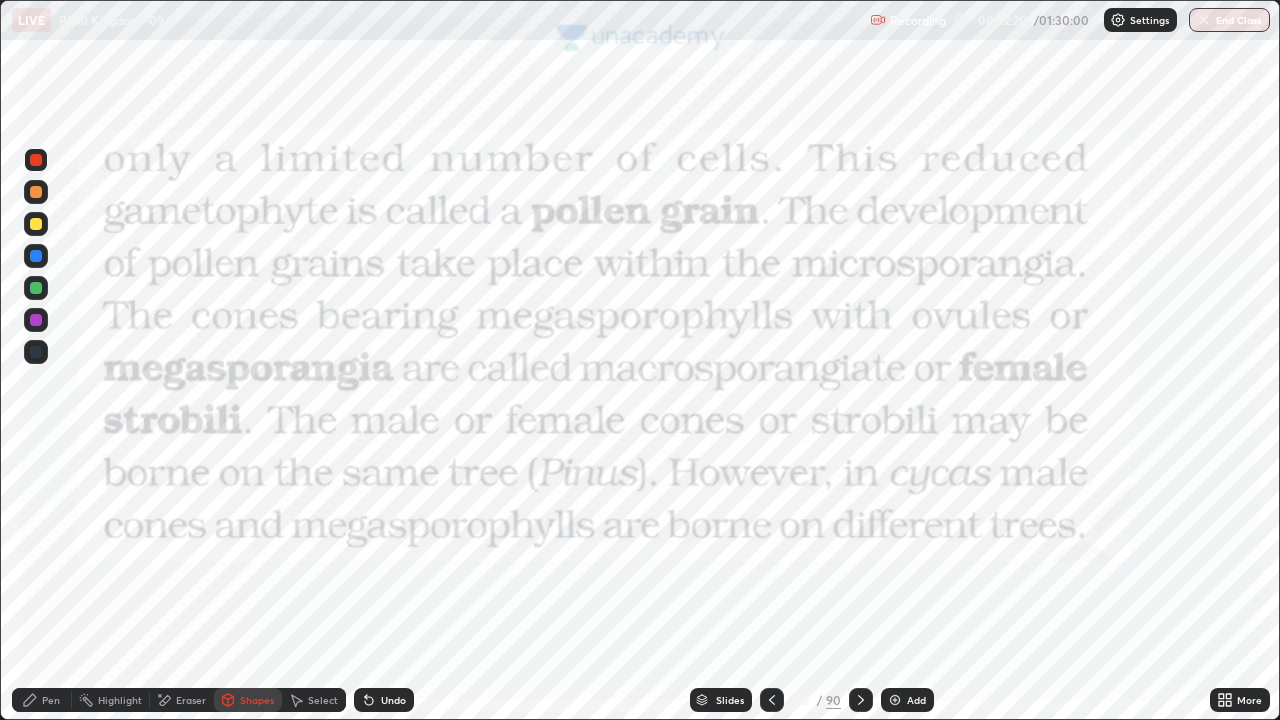 click on "Pen" at bounding box center (42, 700) 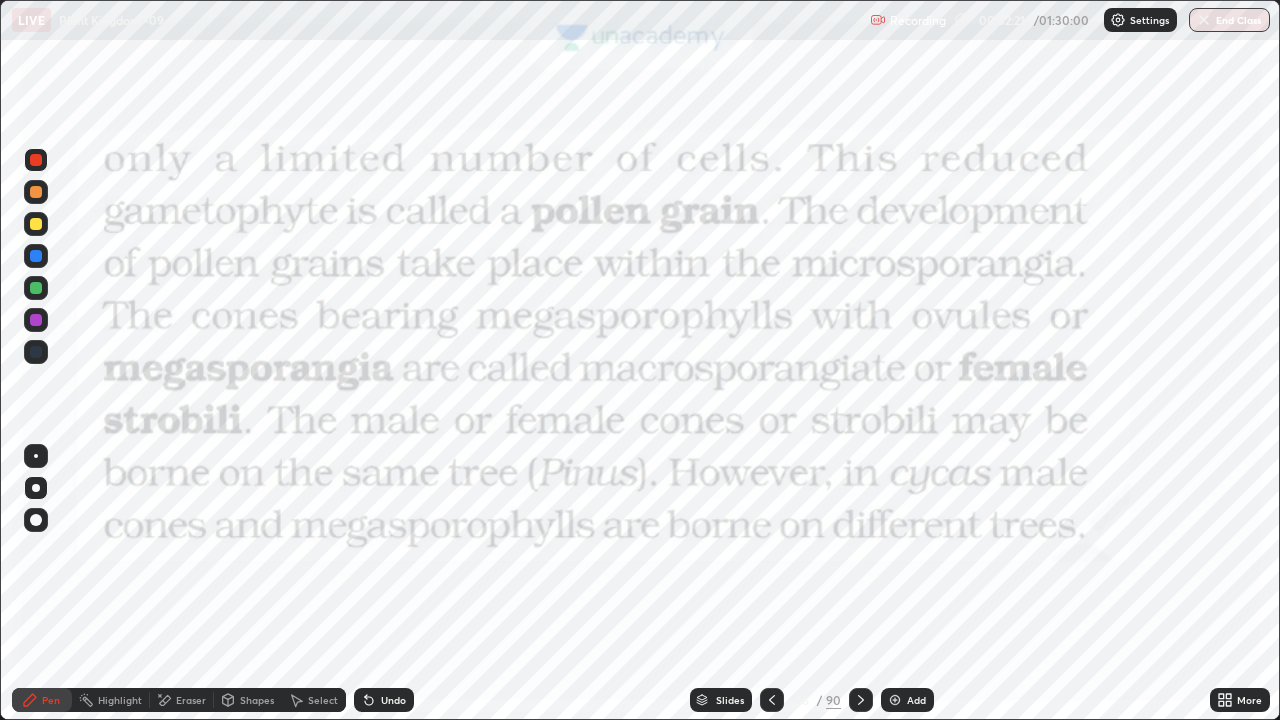 click at bounding box center (36, 160) 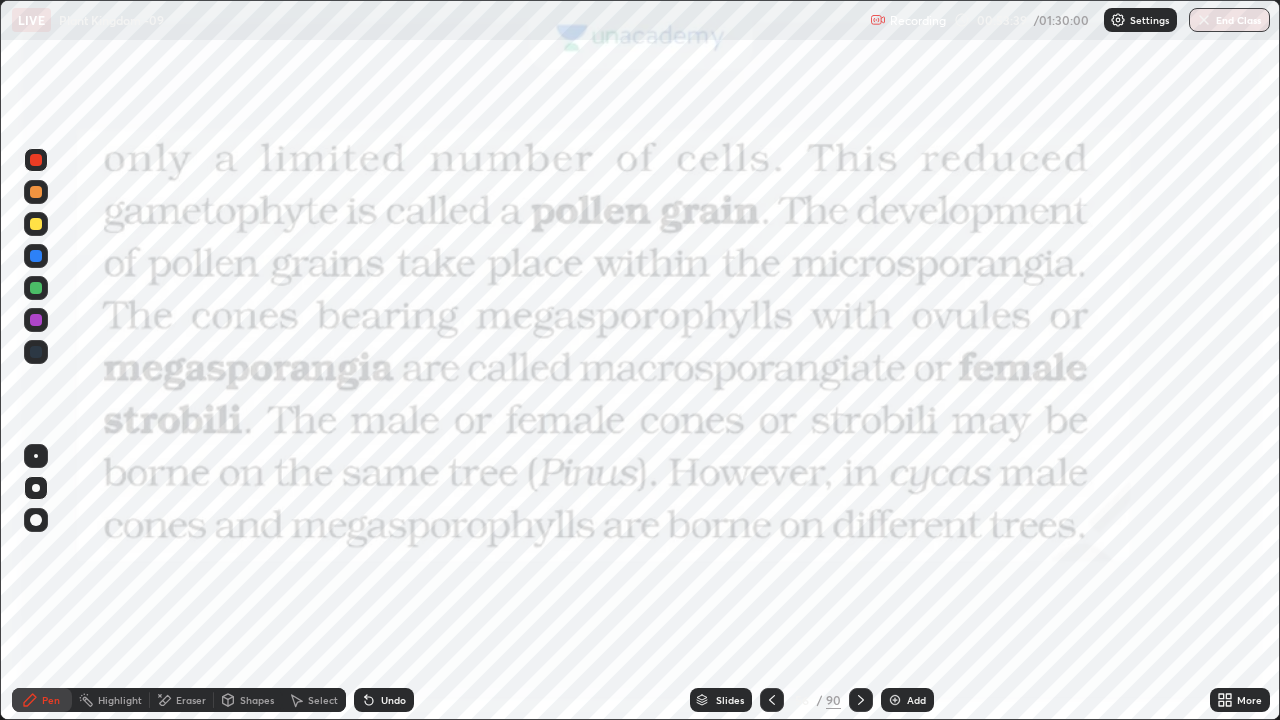 click at bounding box center (36, 352) 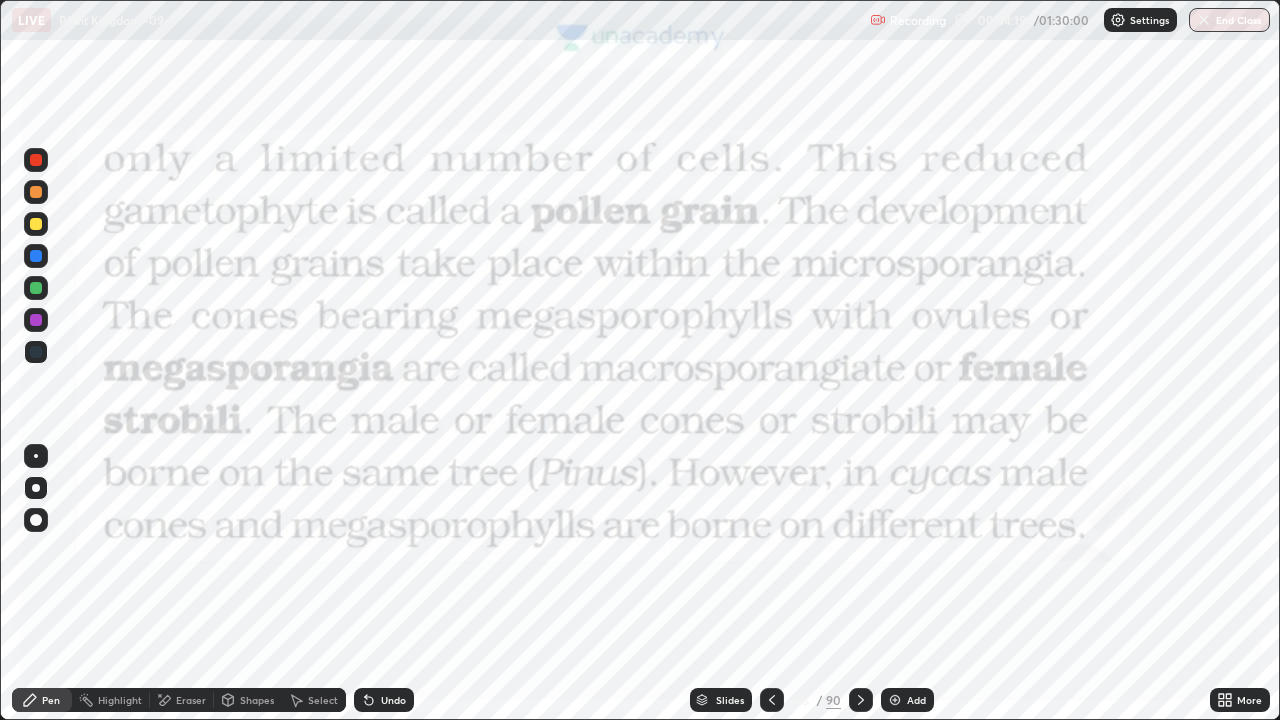click at bounding box center (36, 160) 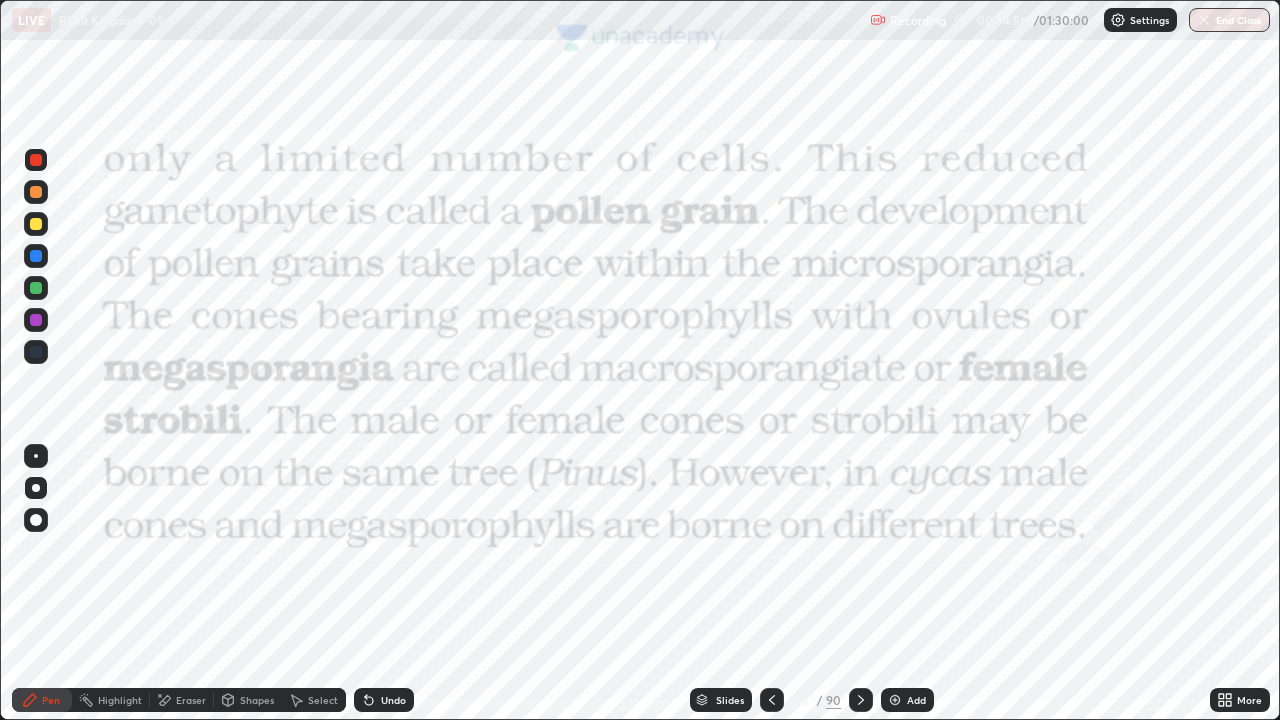 click 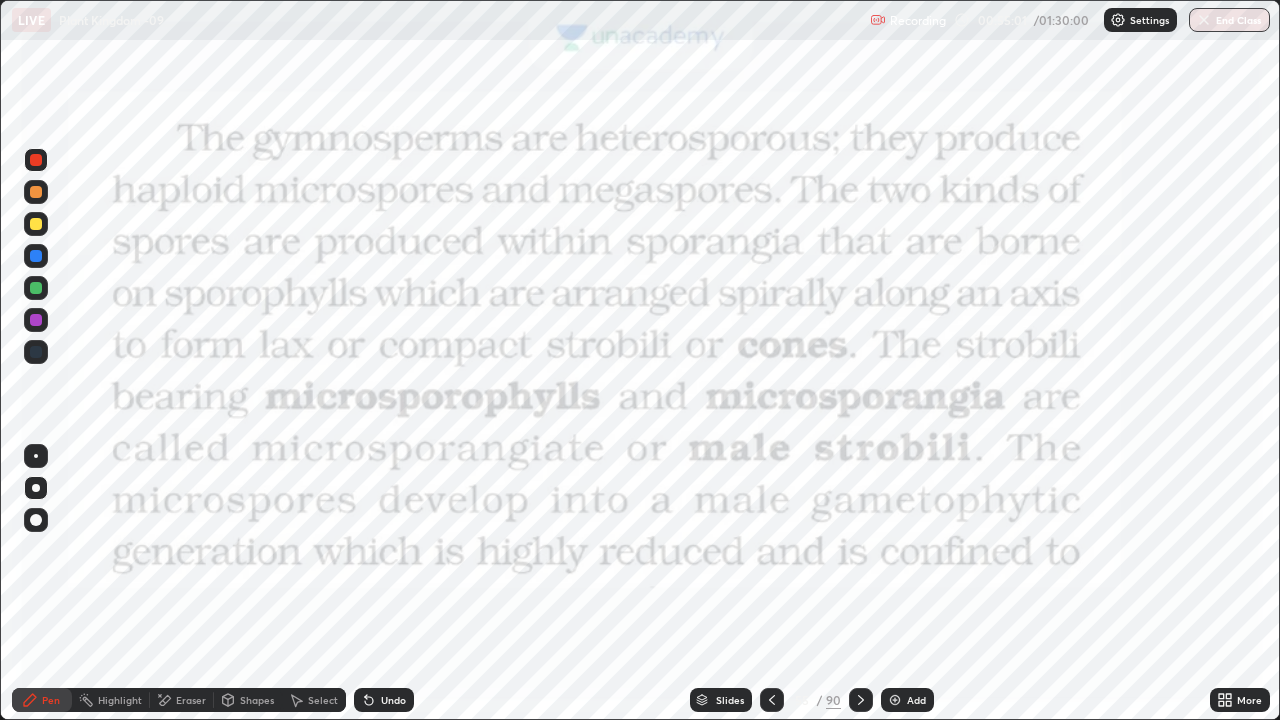 click 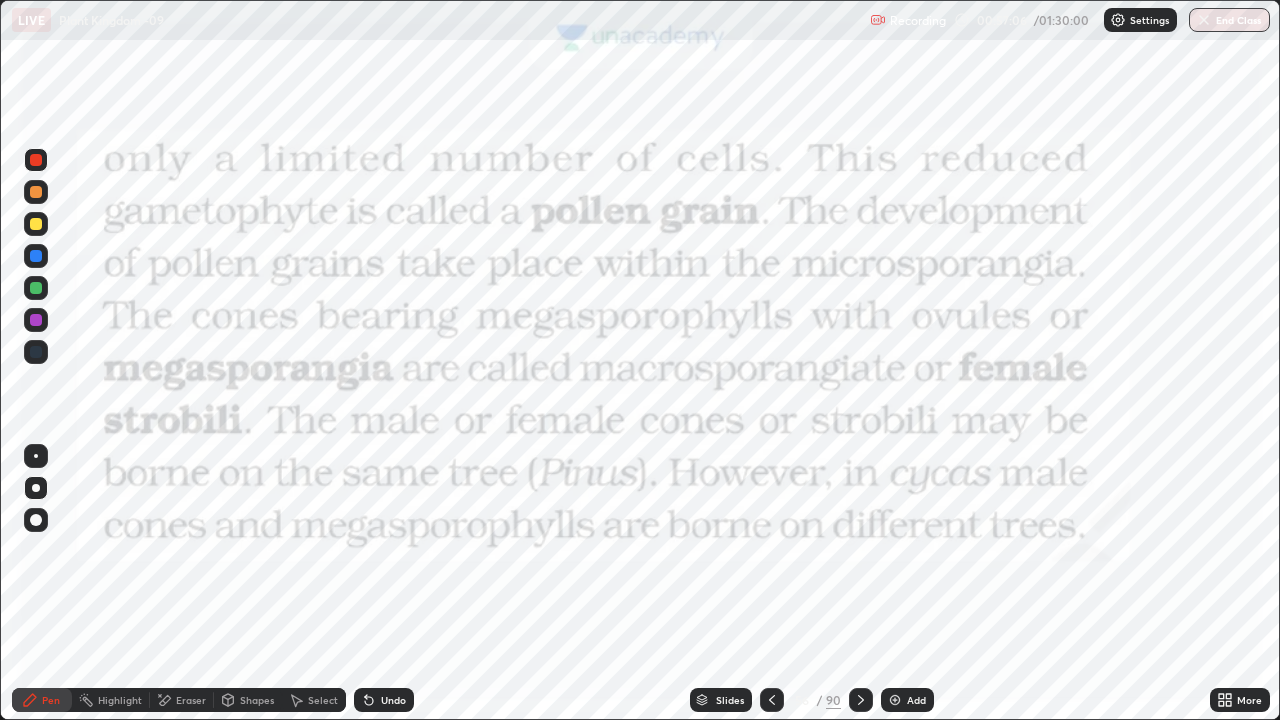 click 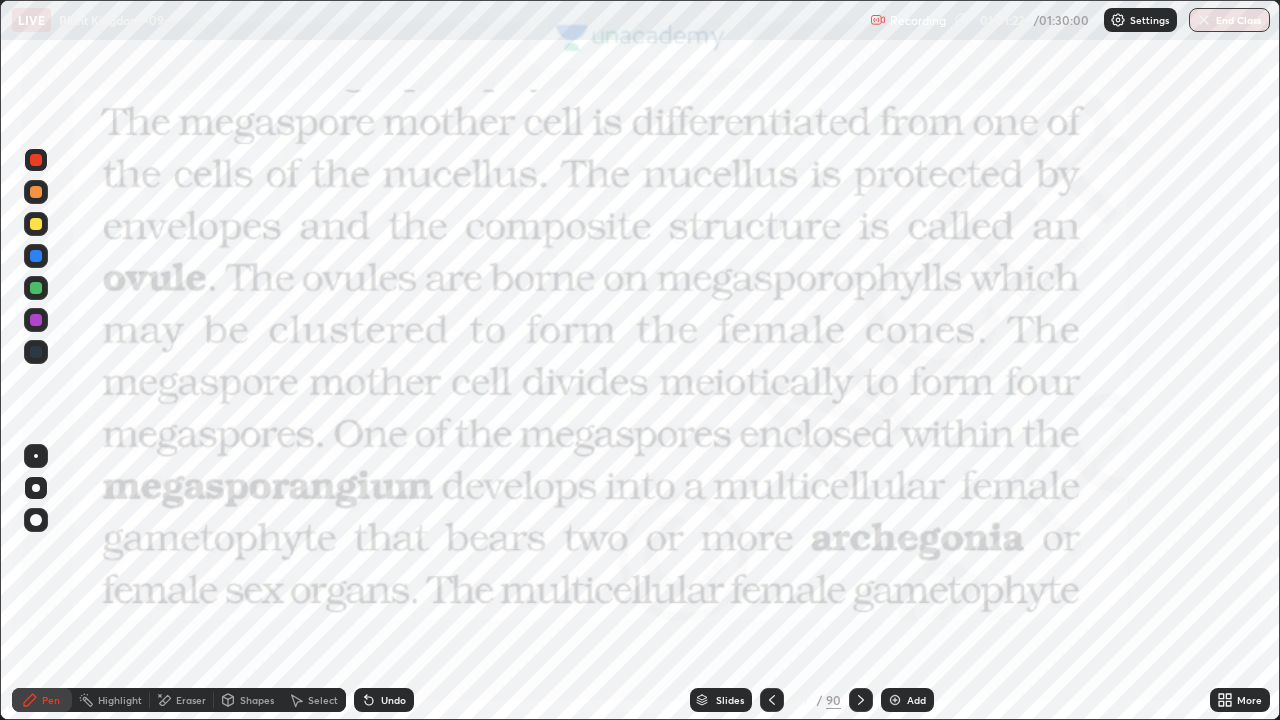 click at bounding box center [861, 700] 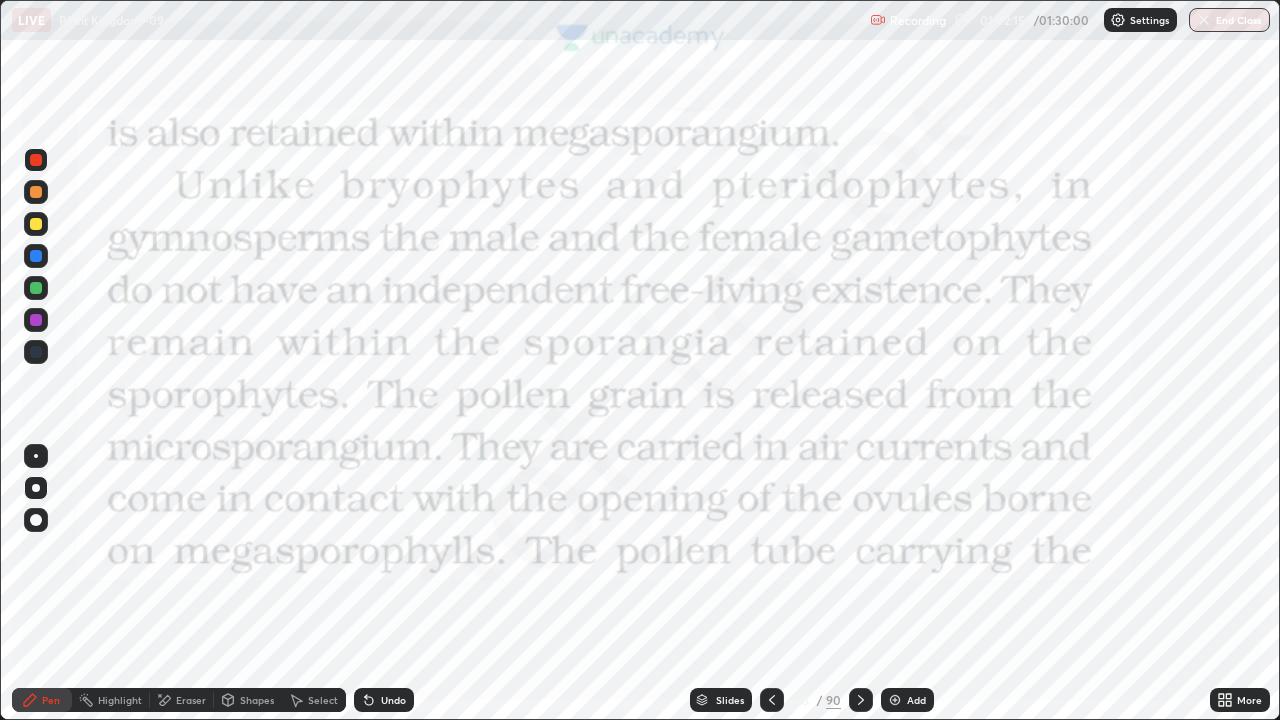 click on "Slides" at bounding box center [721, 700] 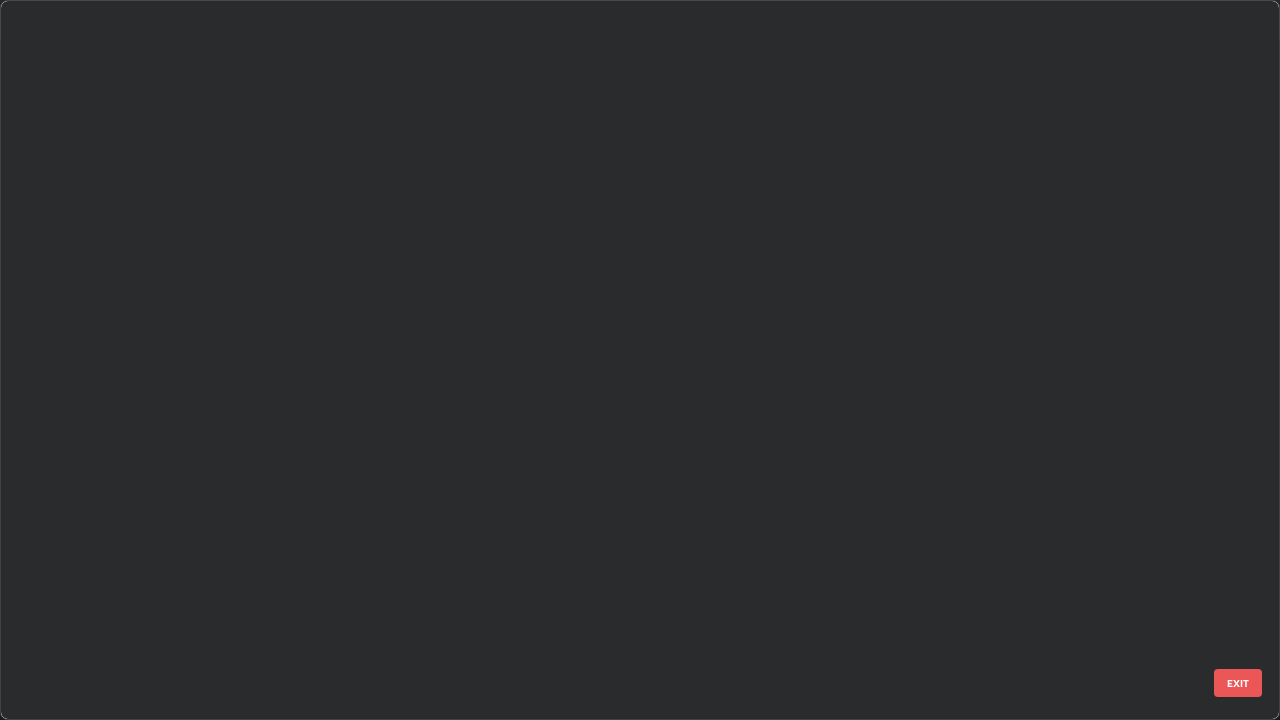 scroll, scrollTop: 3774, scrollLeft: 0, axis: vertical 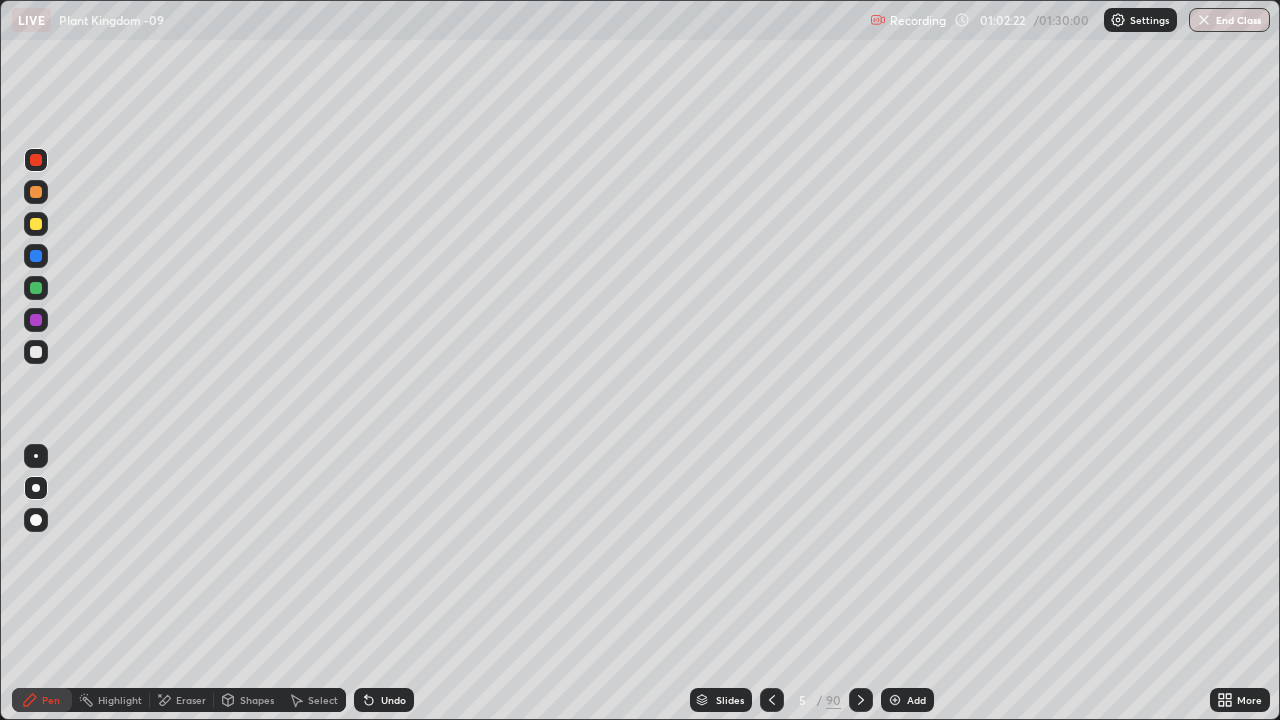 click at bounding box center (36, 160) 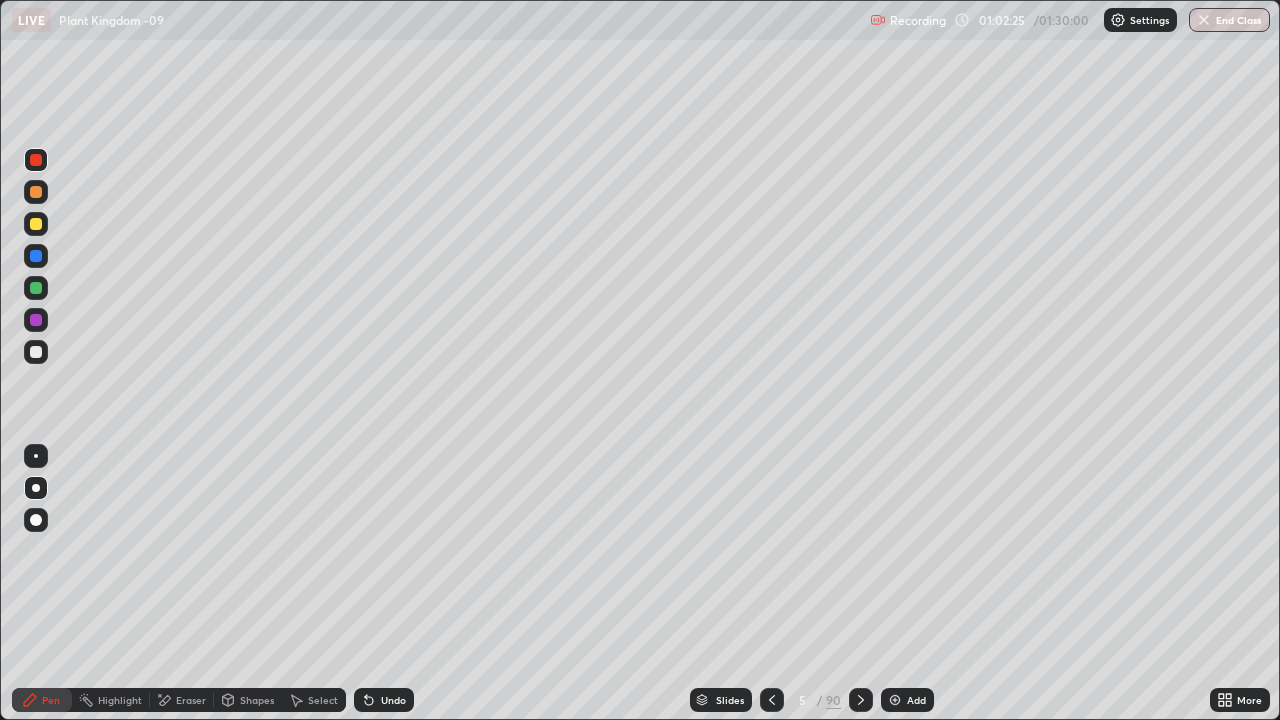 click at bounding box center (36, 256) 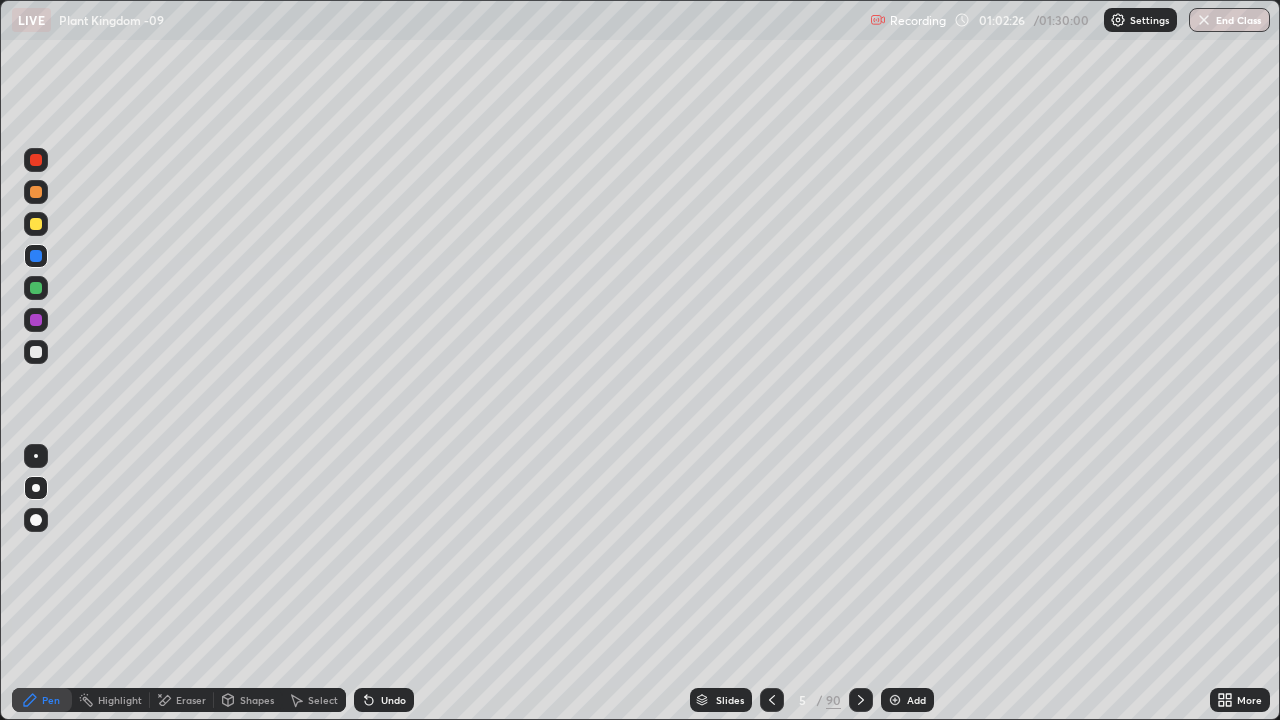 click at bounding box center [36, 288] 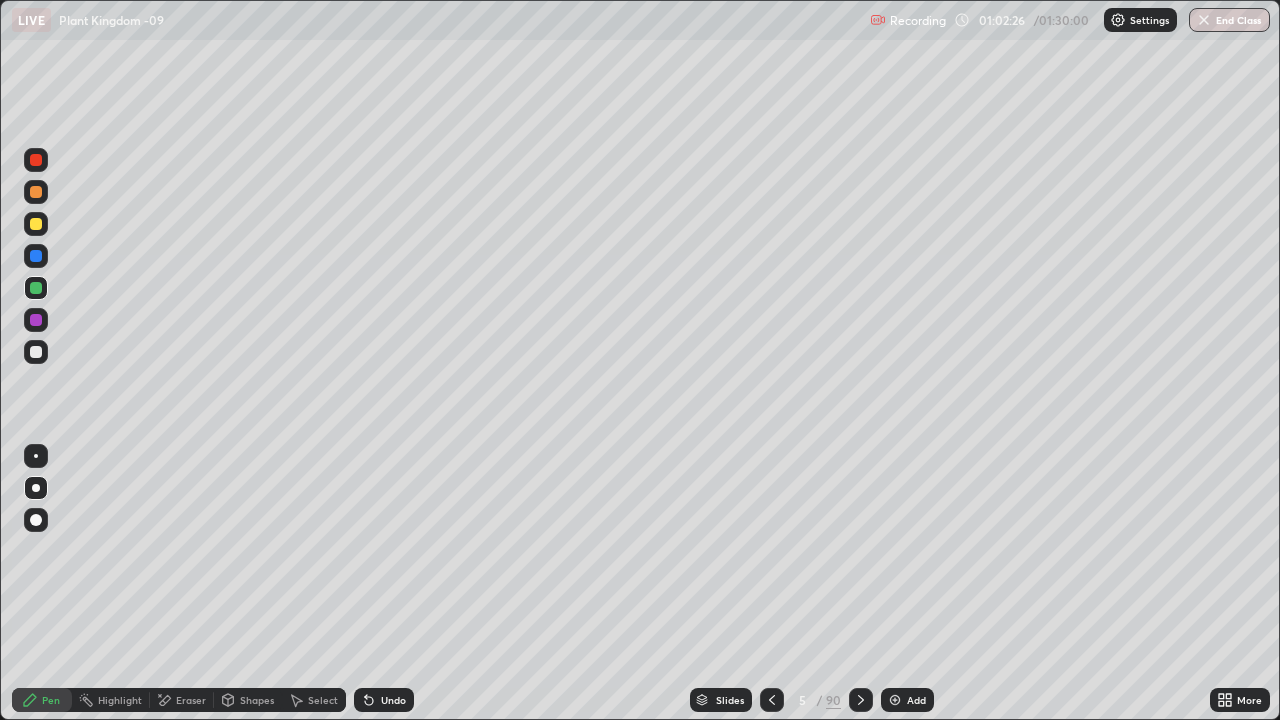 click at bounding box center (36, 288) 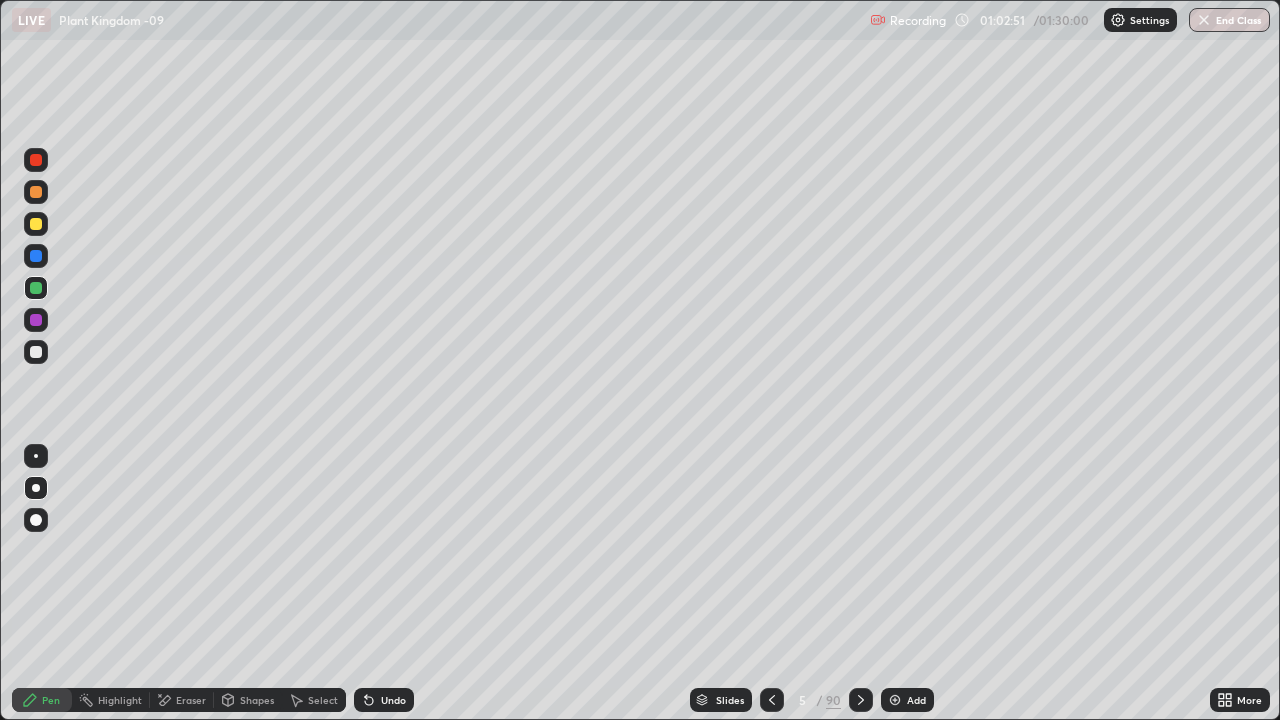 click 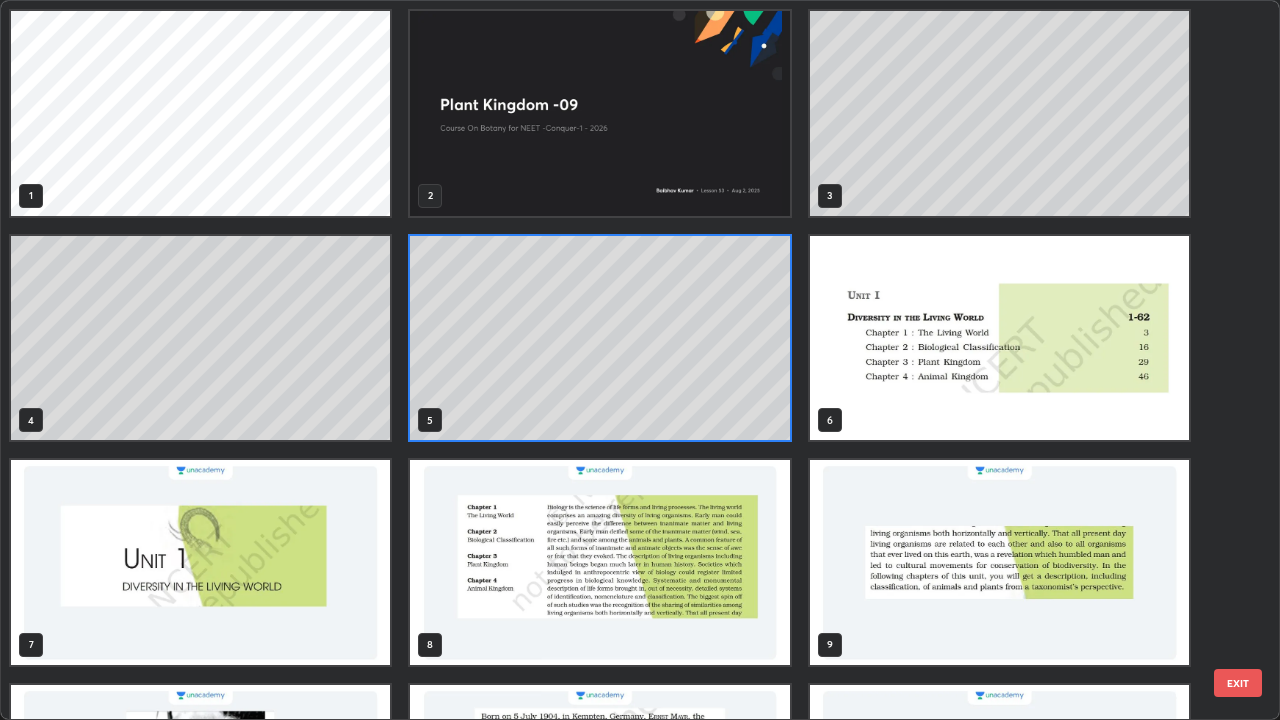 scroll, scrollTop: 7, scrollLeft: 11, axis: both 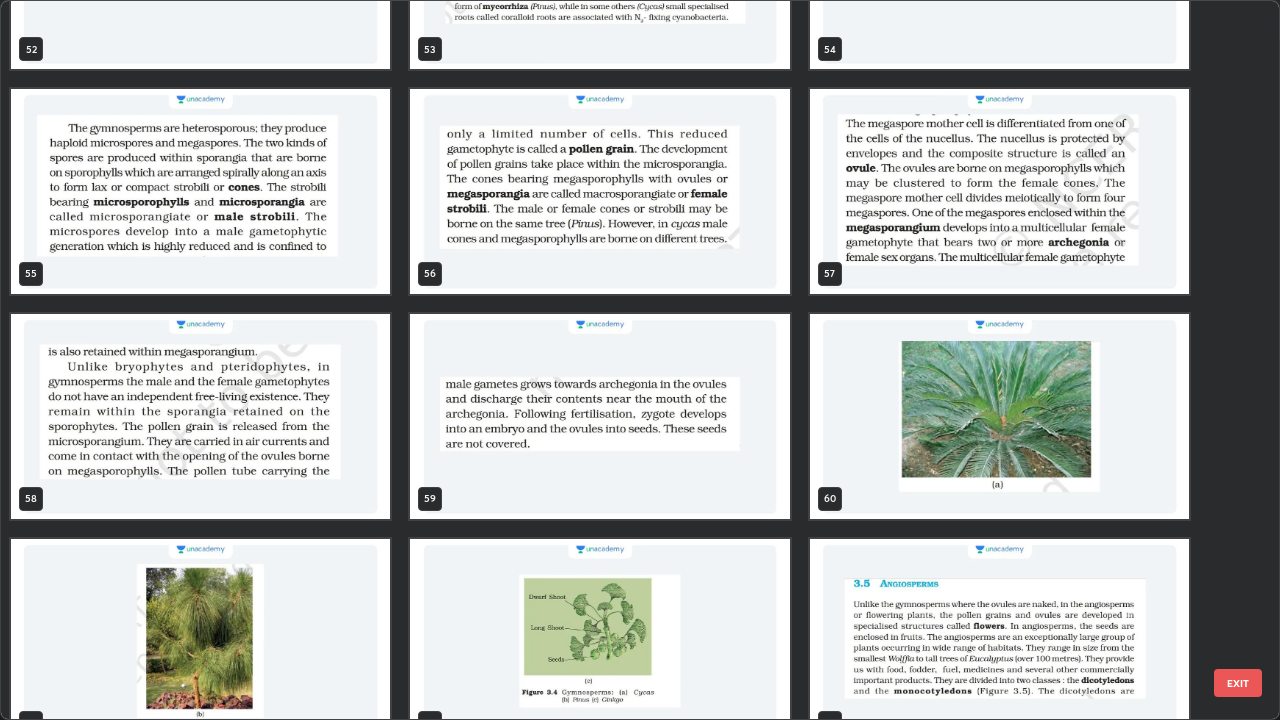 click at bounding box center [200, 416] 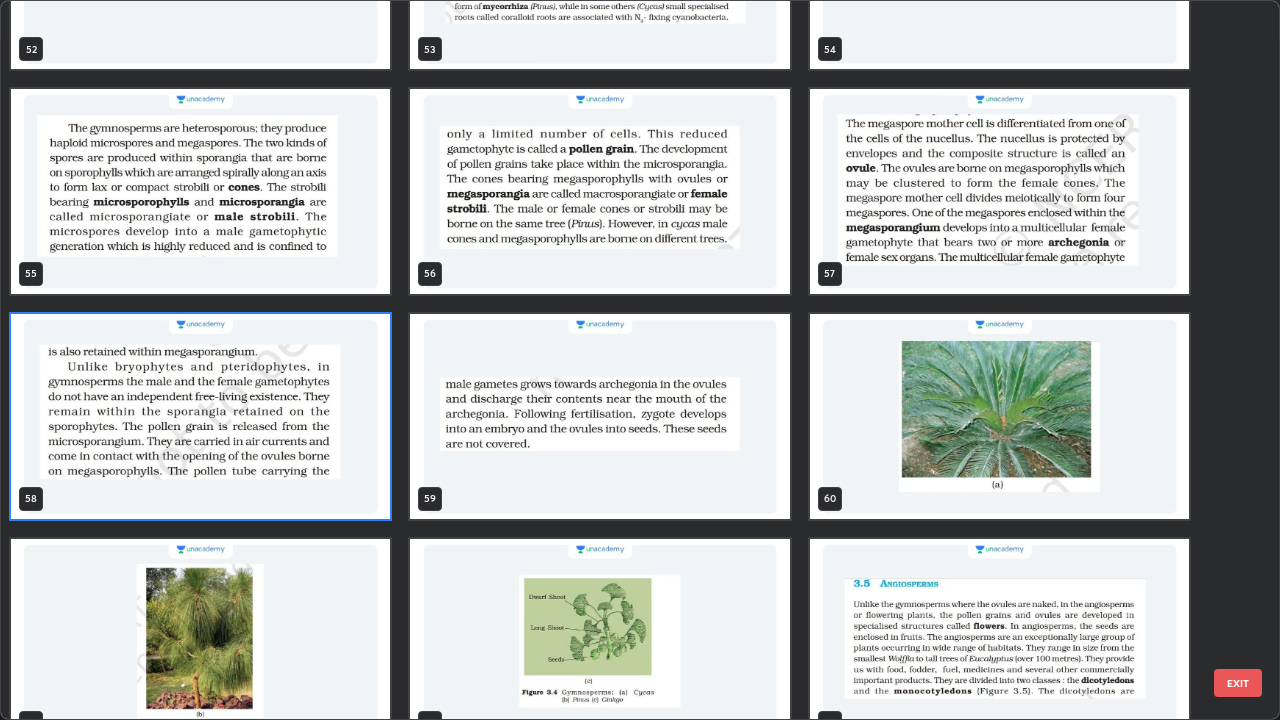click at bounding box center (200, 416) 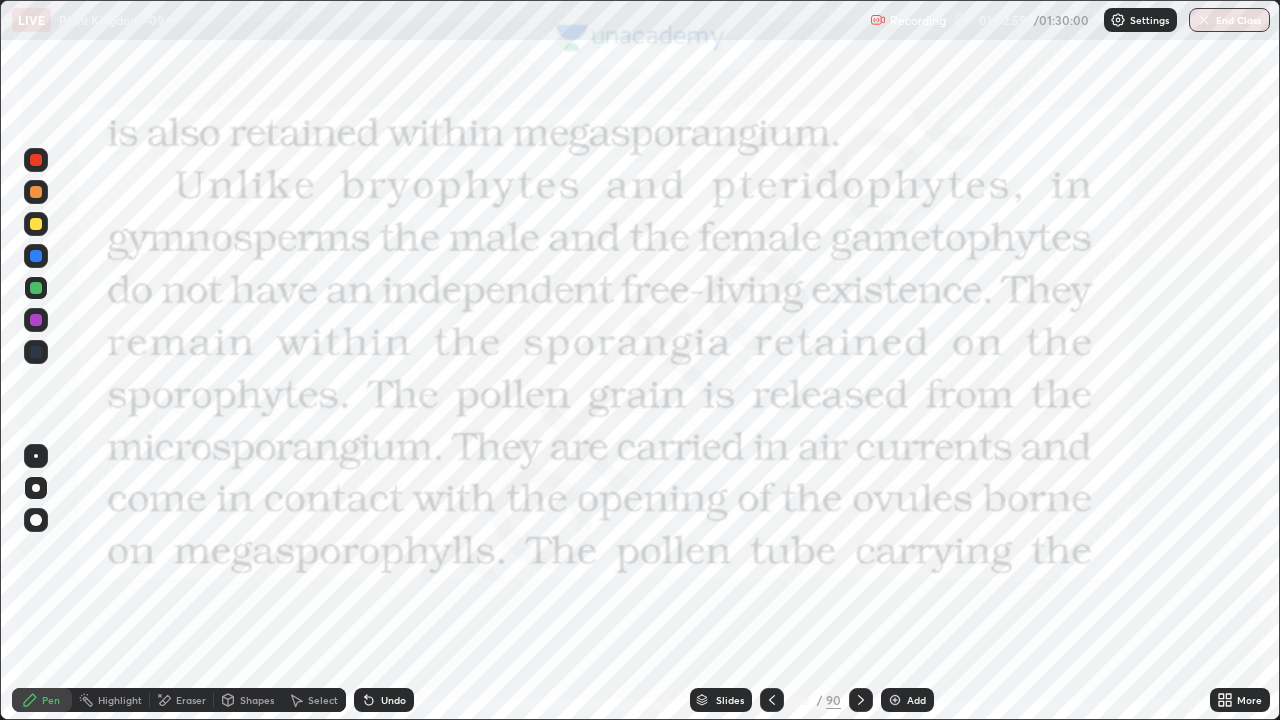 click at bounding box center (861, 700) 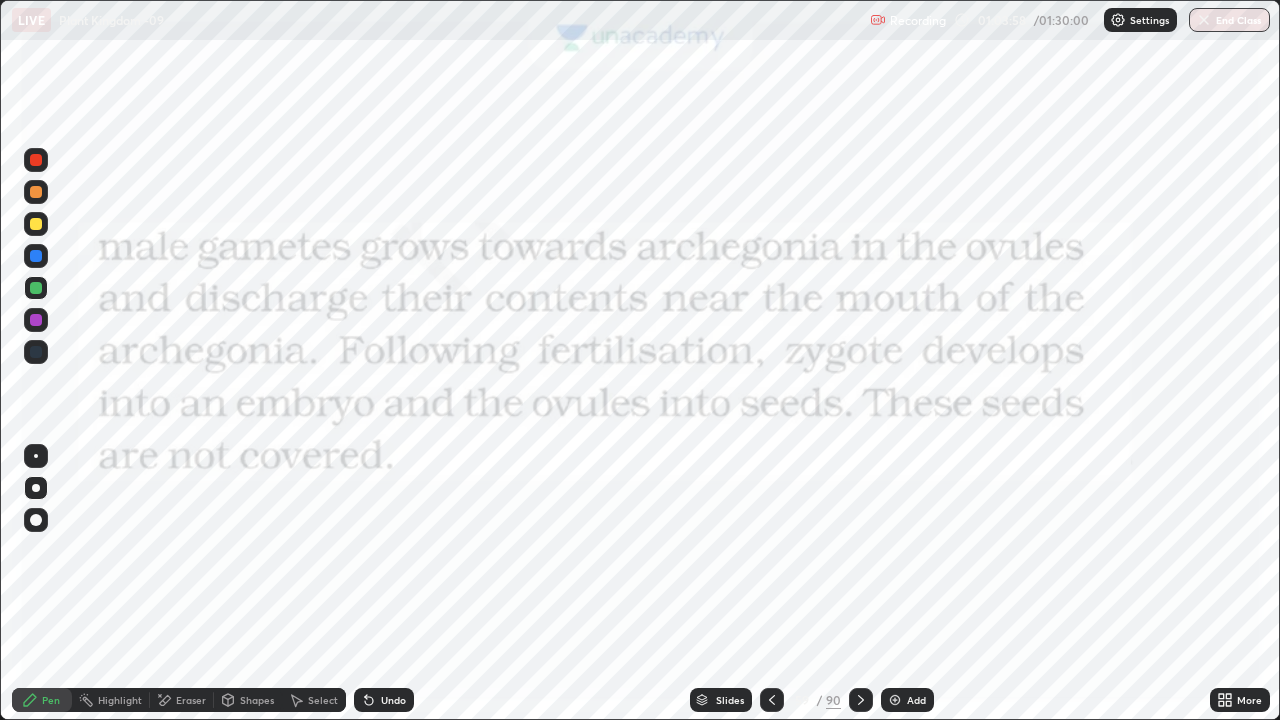 click 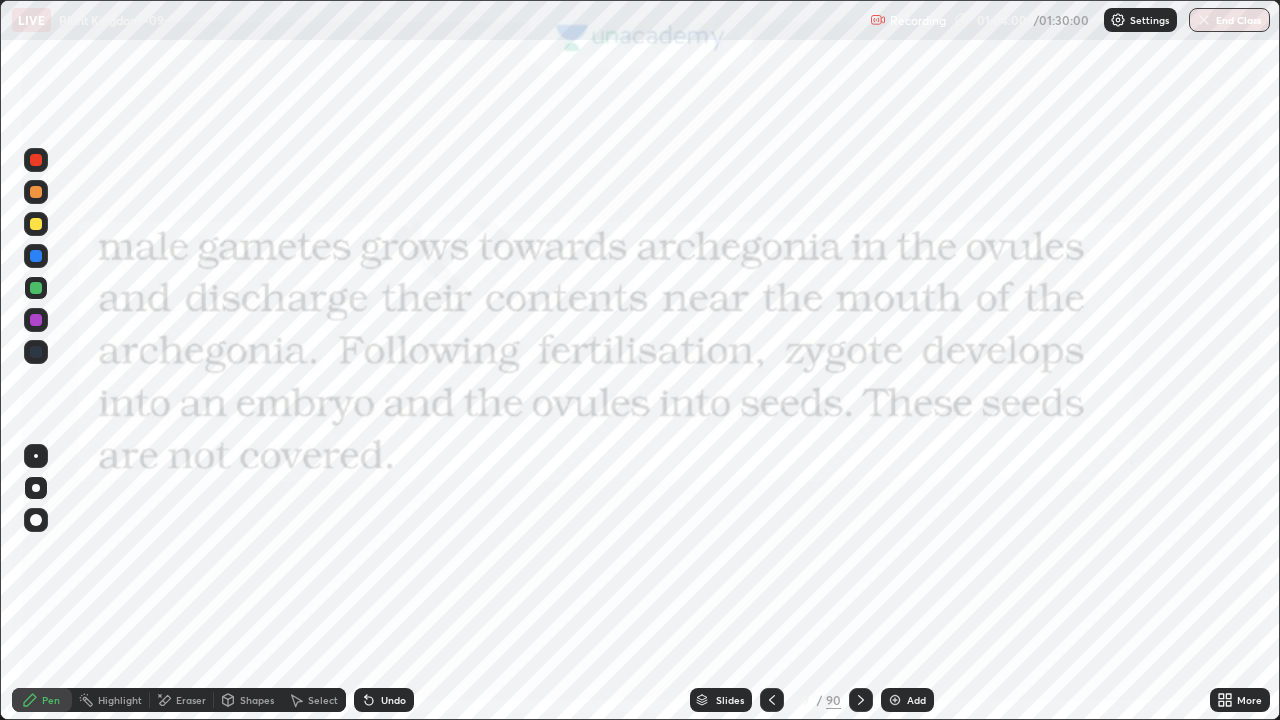 click at bounding box center [772, 700] 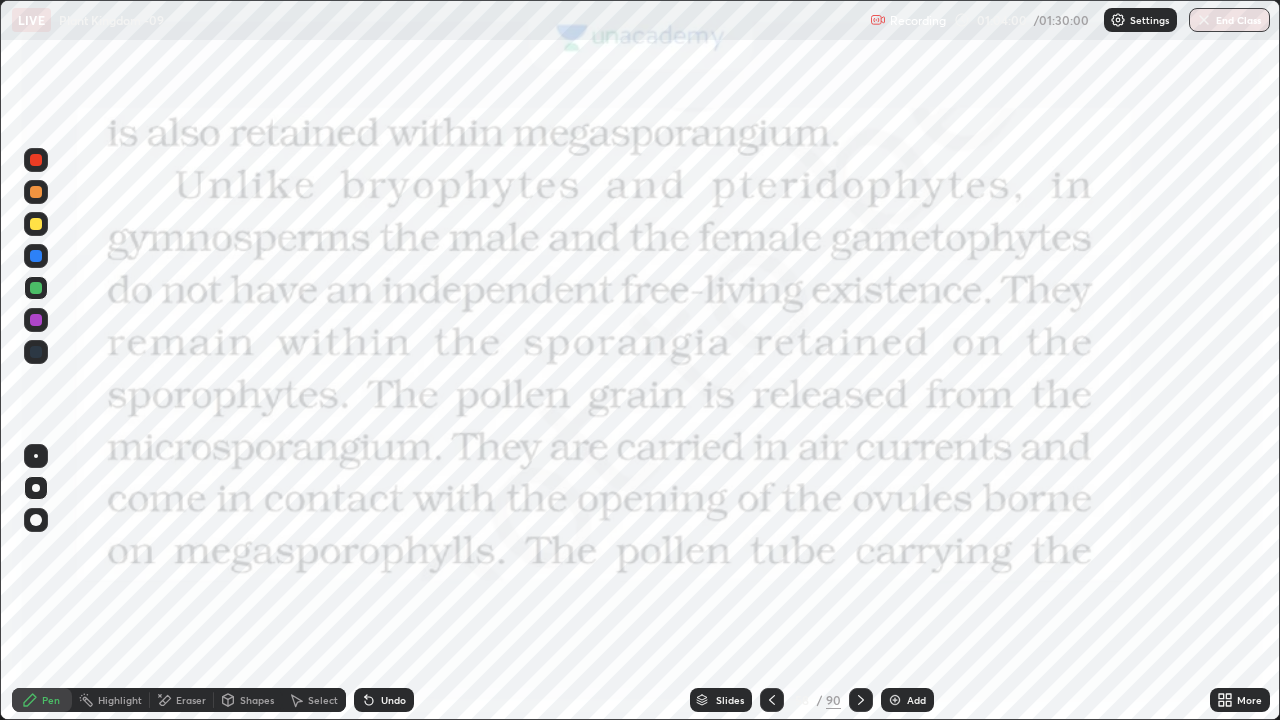 click at bounding box center (772, 700) 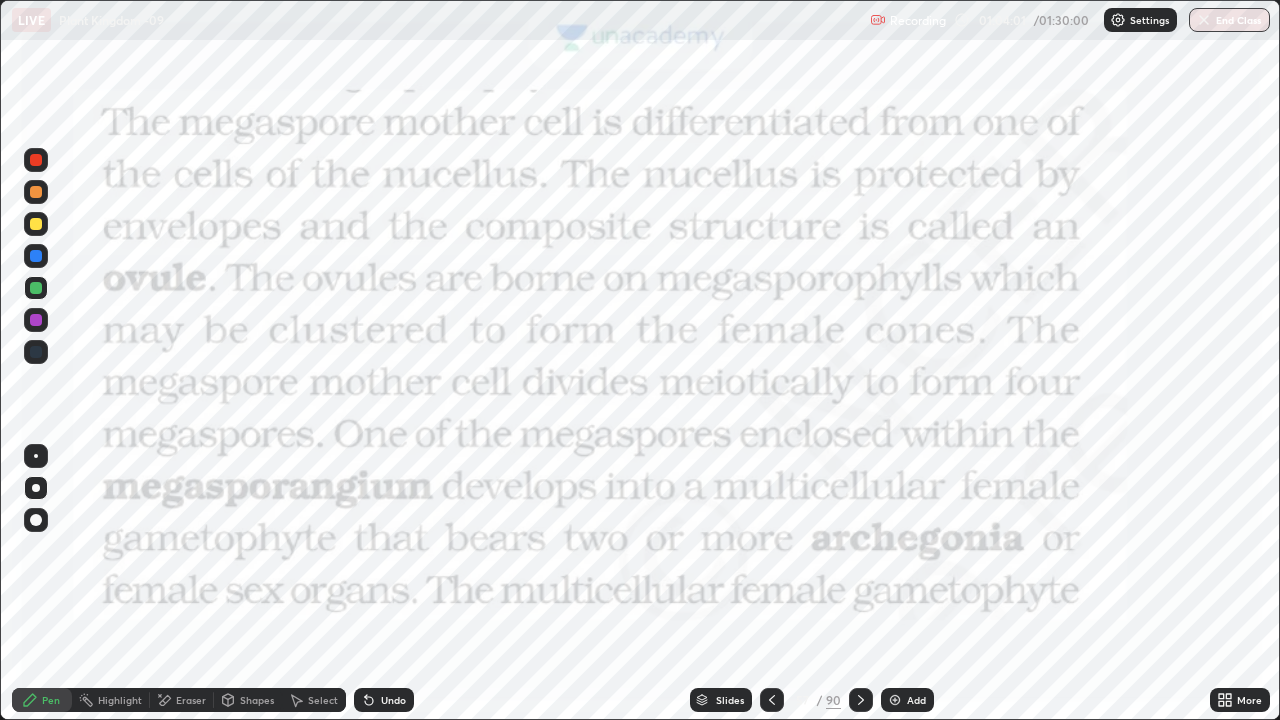 click 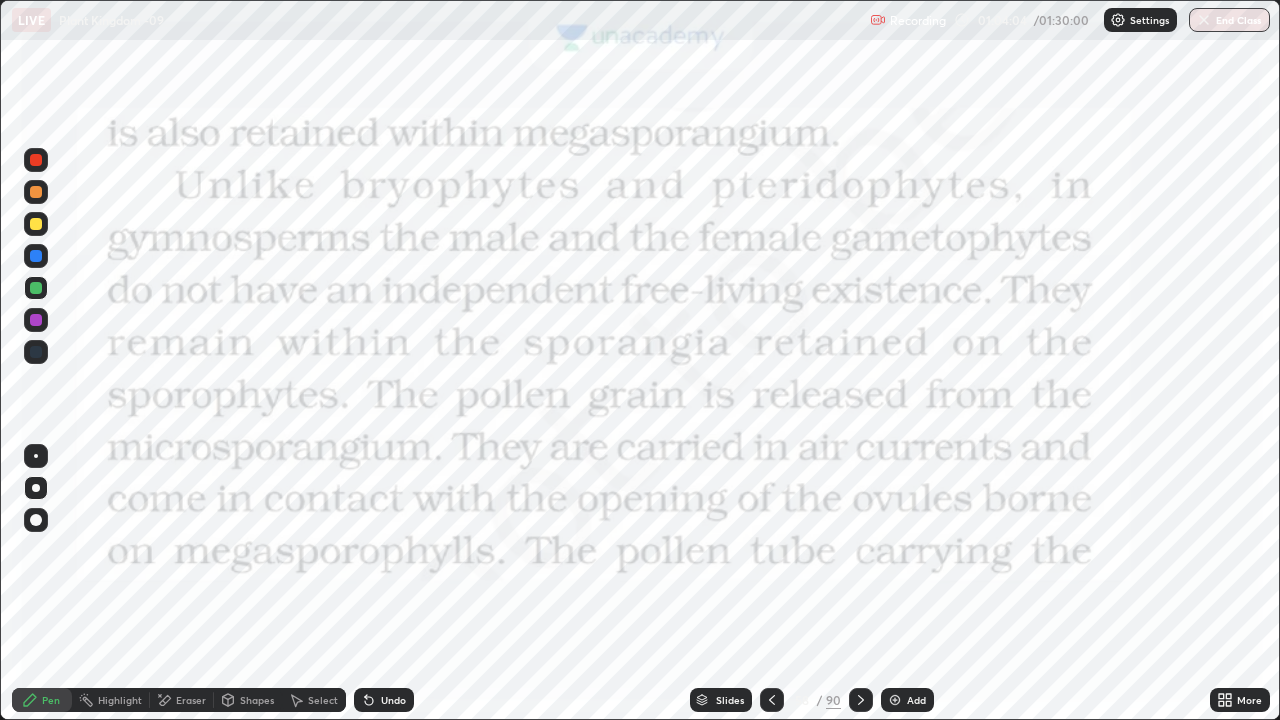 click 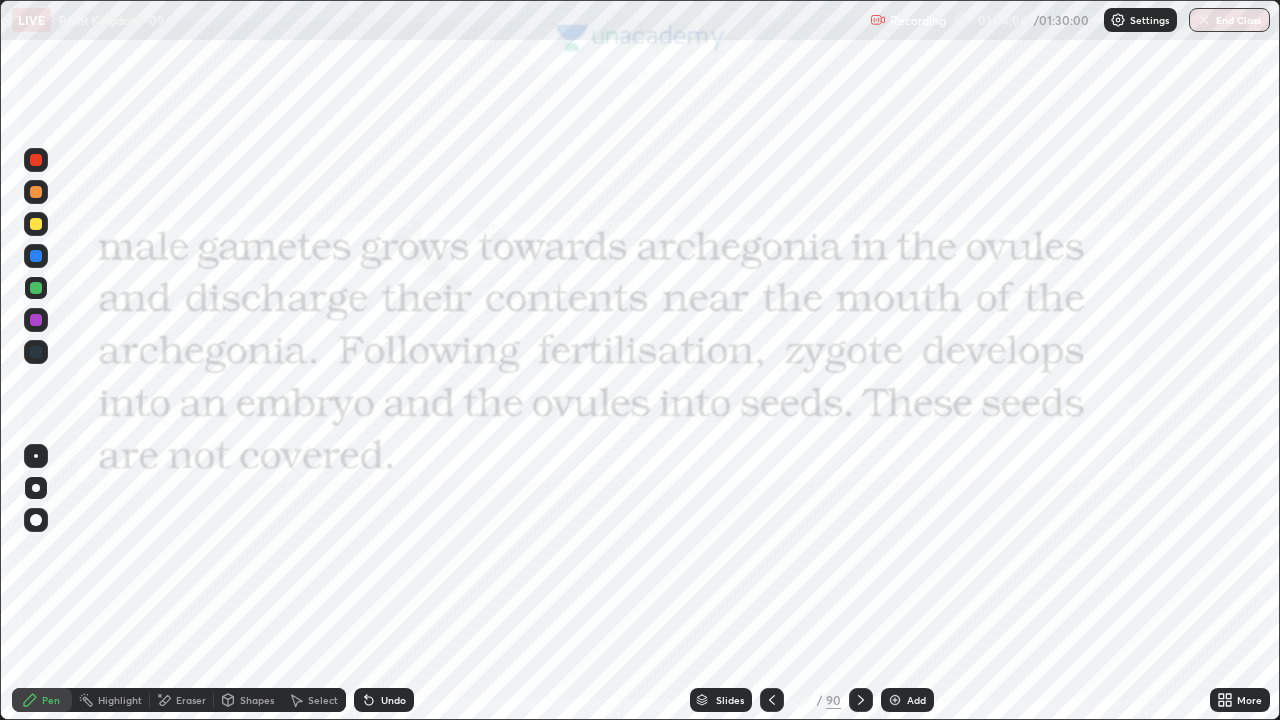 click 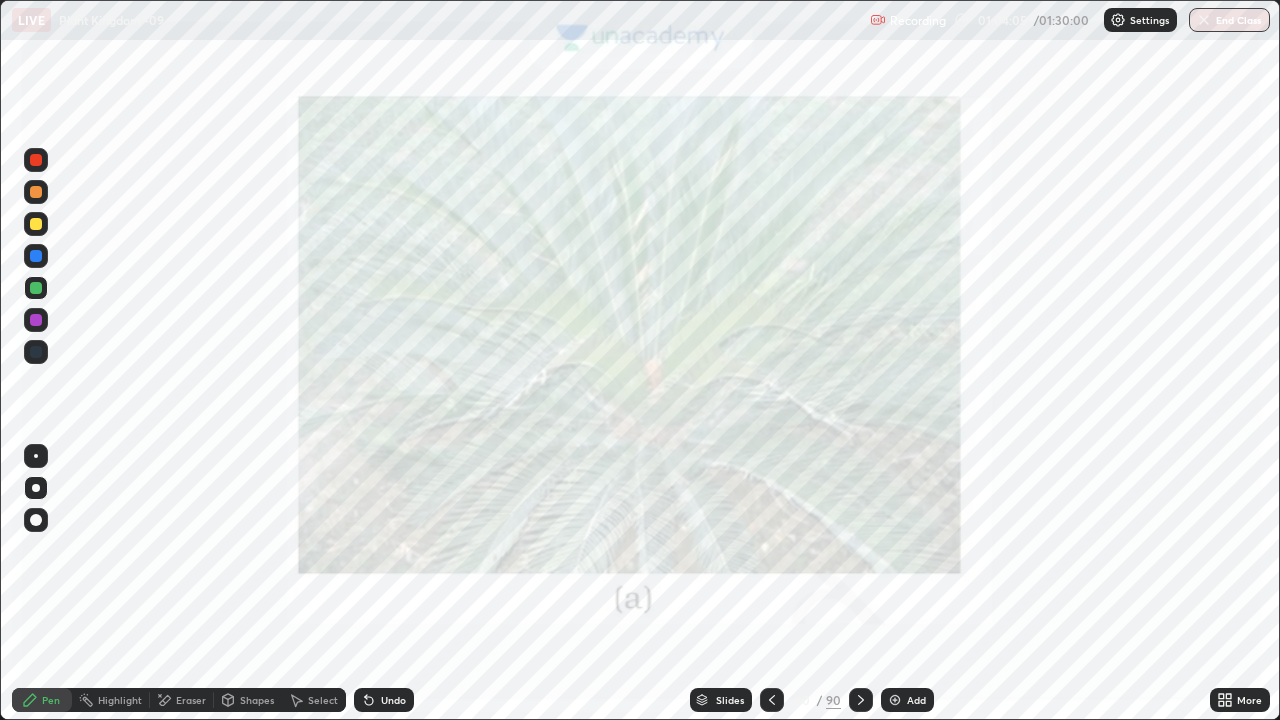 click 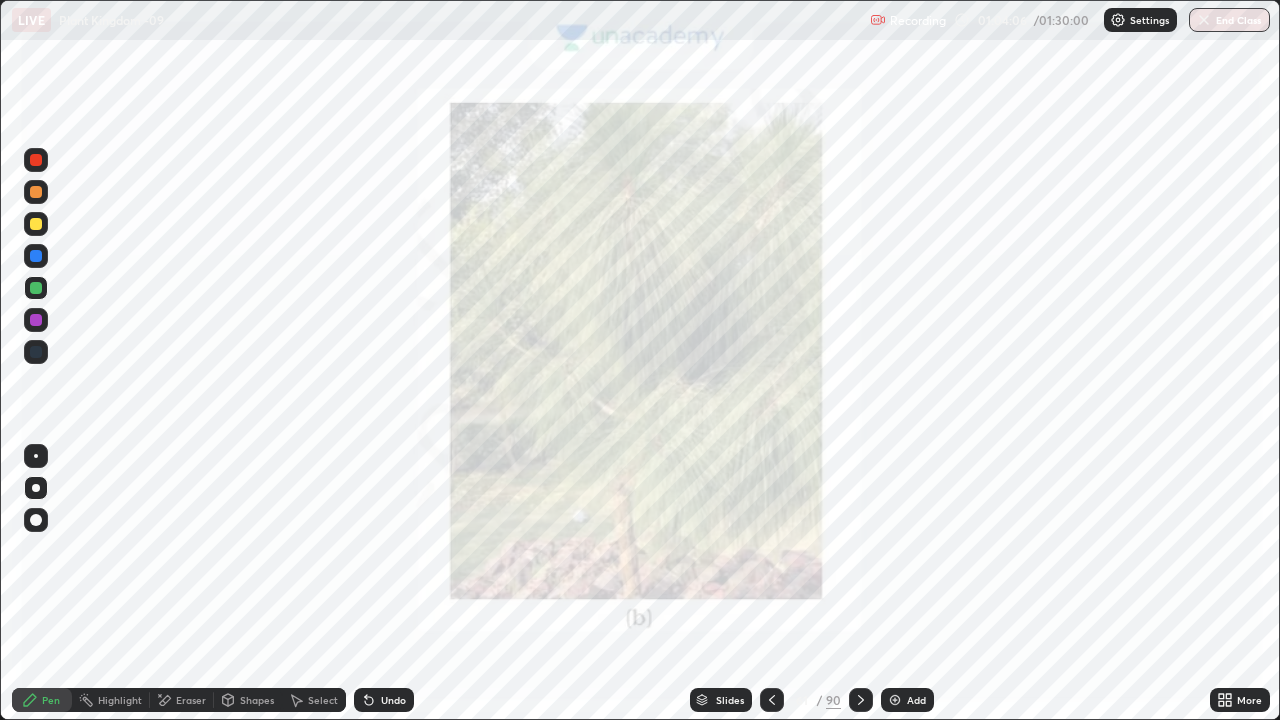 click 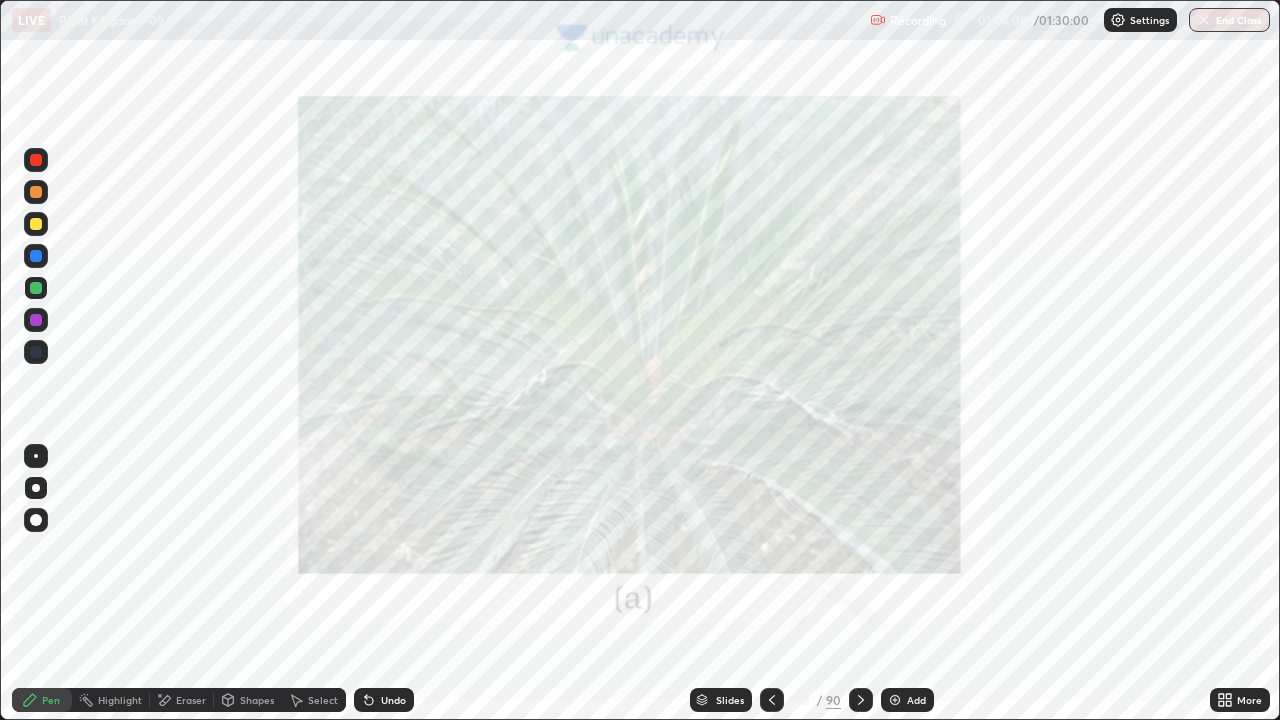 click 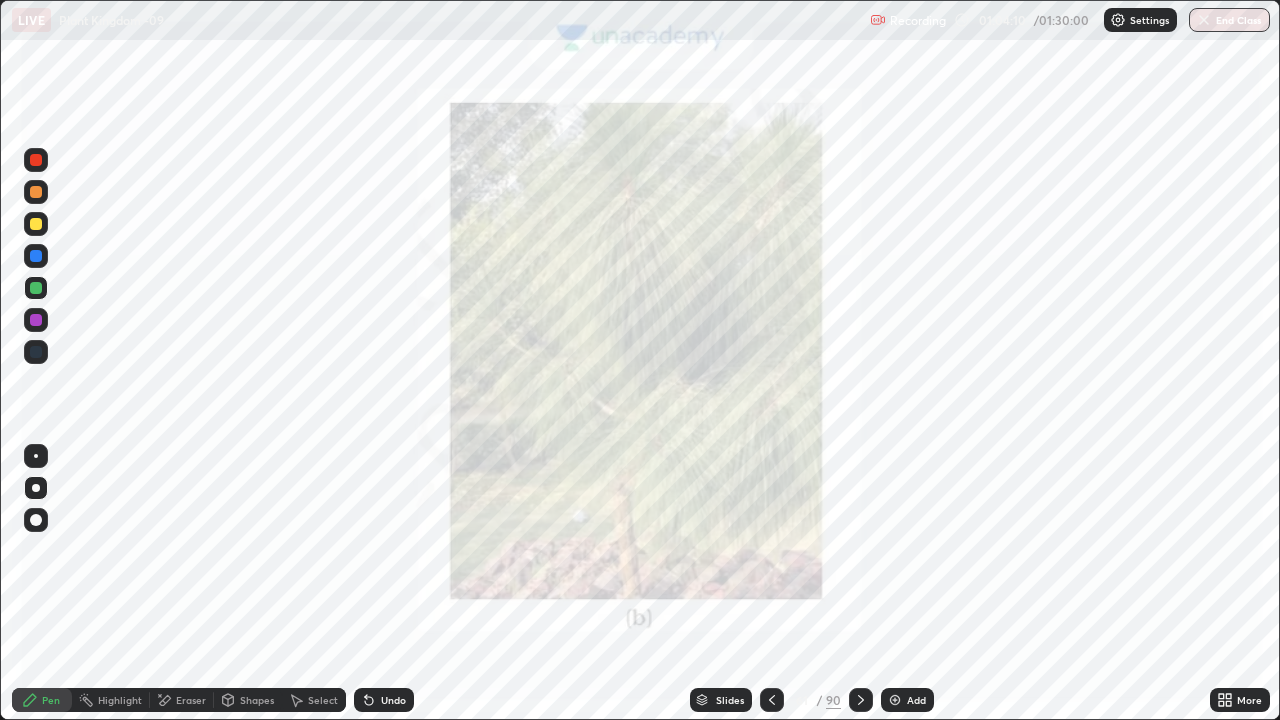 click 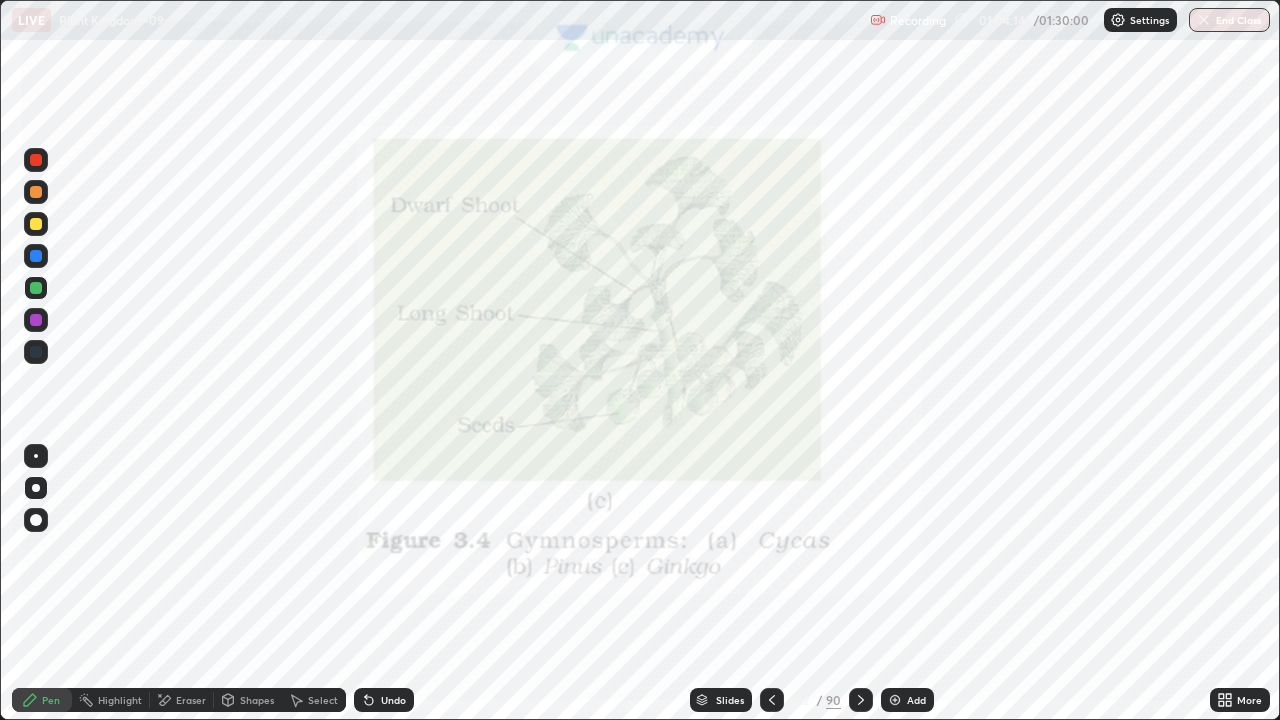 click at bounding box center (36, 160) 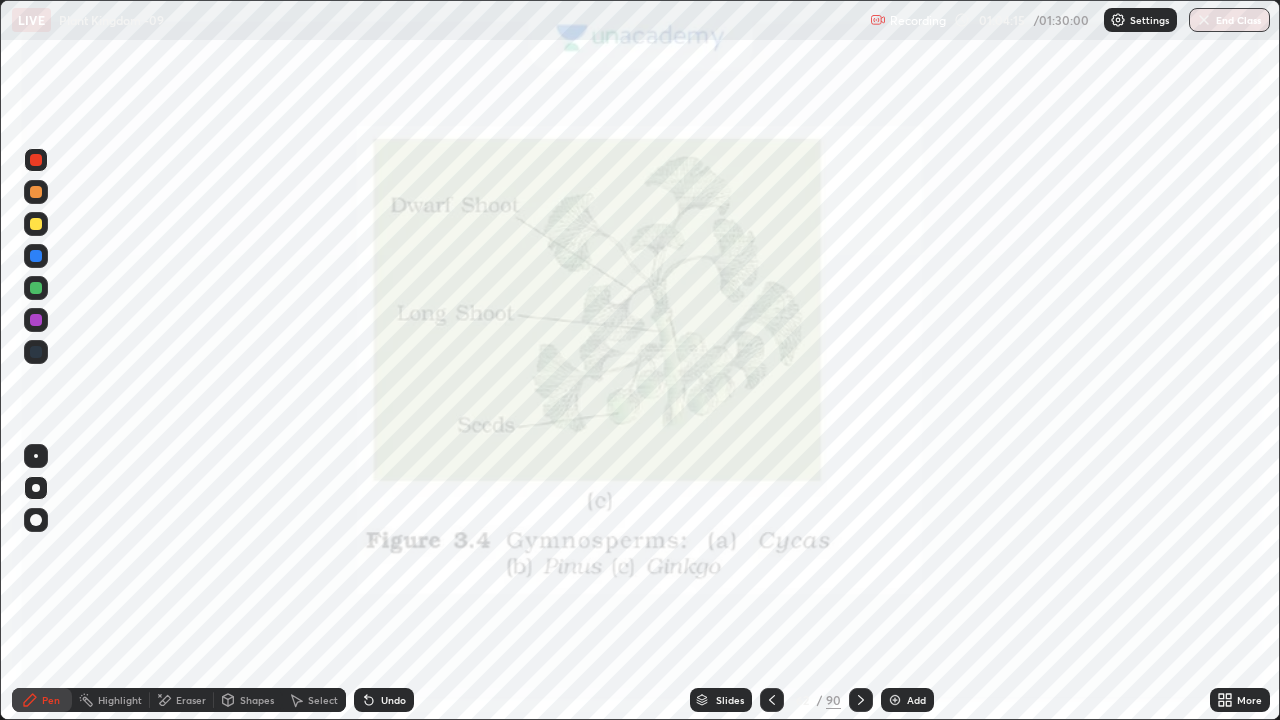 click on "Pen" at bounding box center [42, 700] 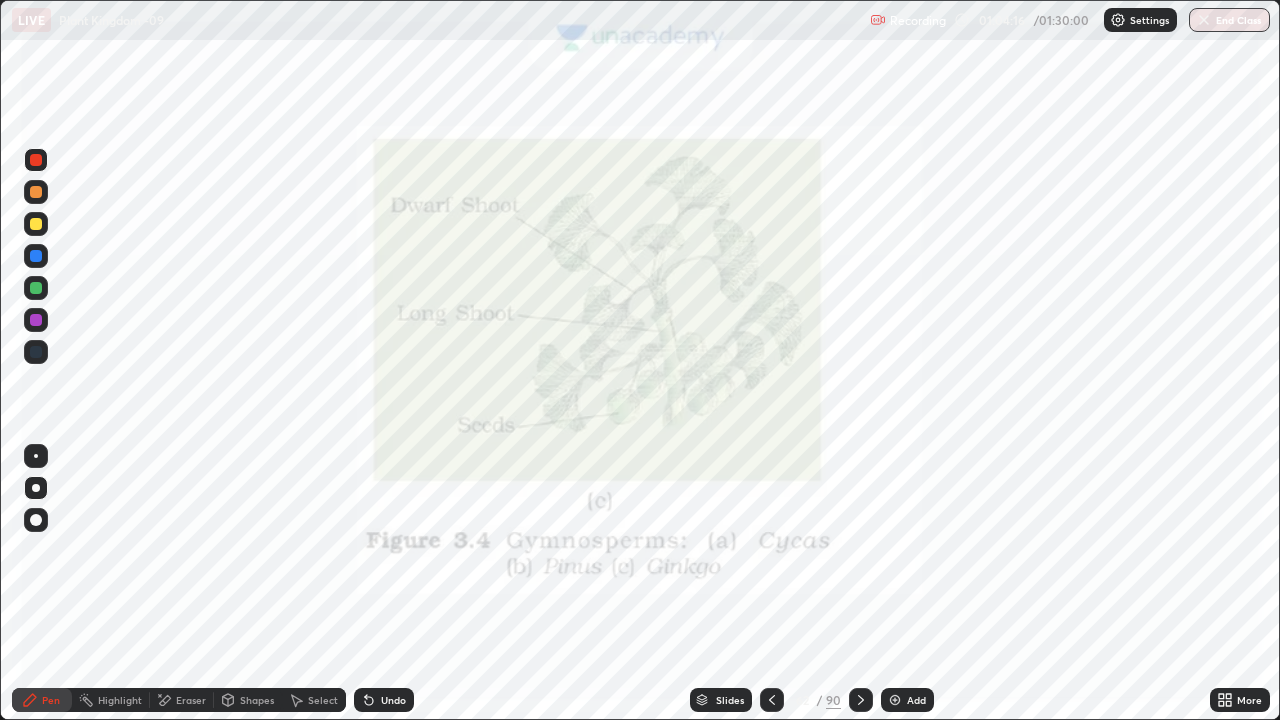 click on "Pen" at bounding box center [51, 700] 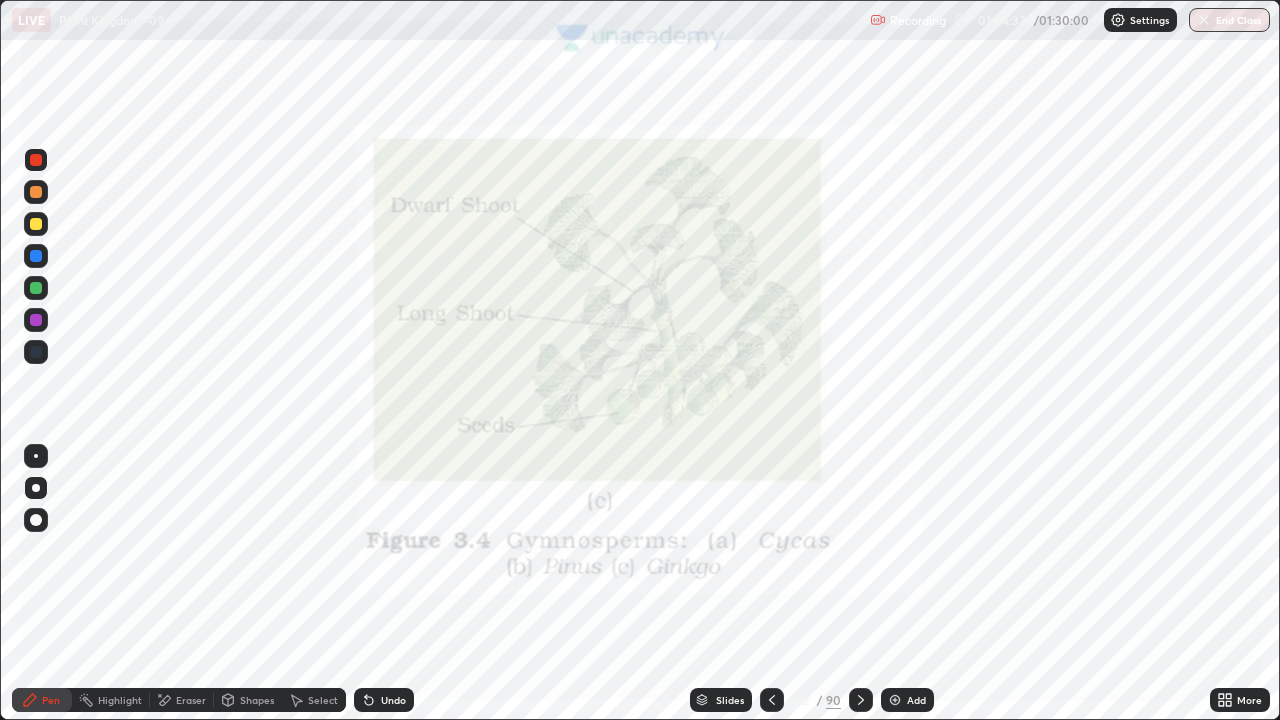 click on "Pen" at bounding box center [51, 700] 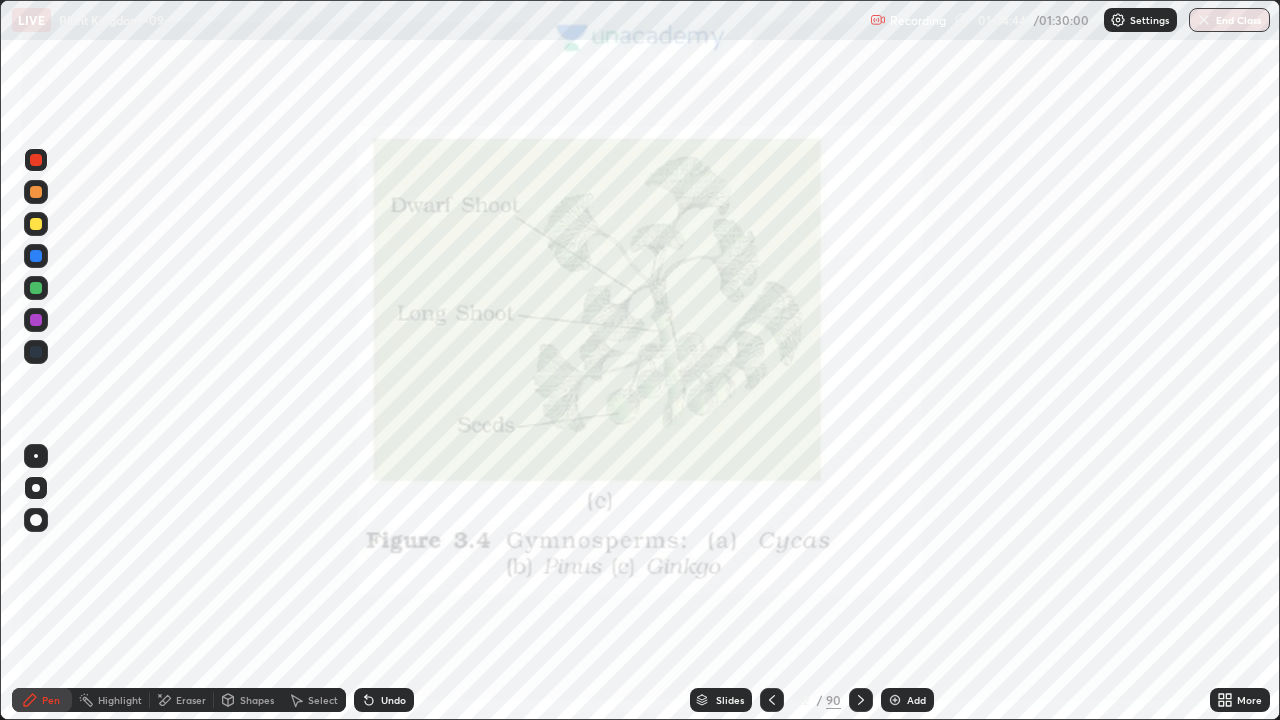 click on "Pen" at bounding box center (51, 700) 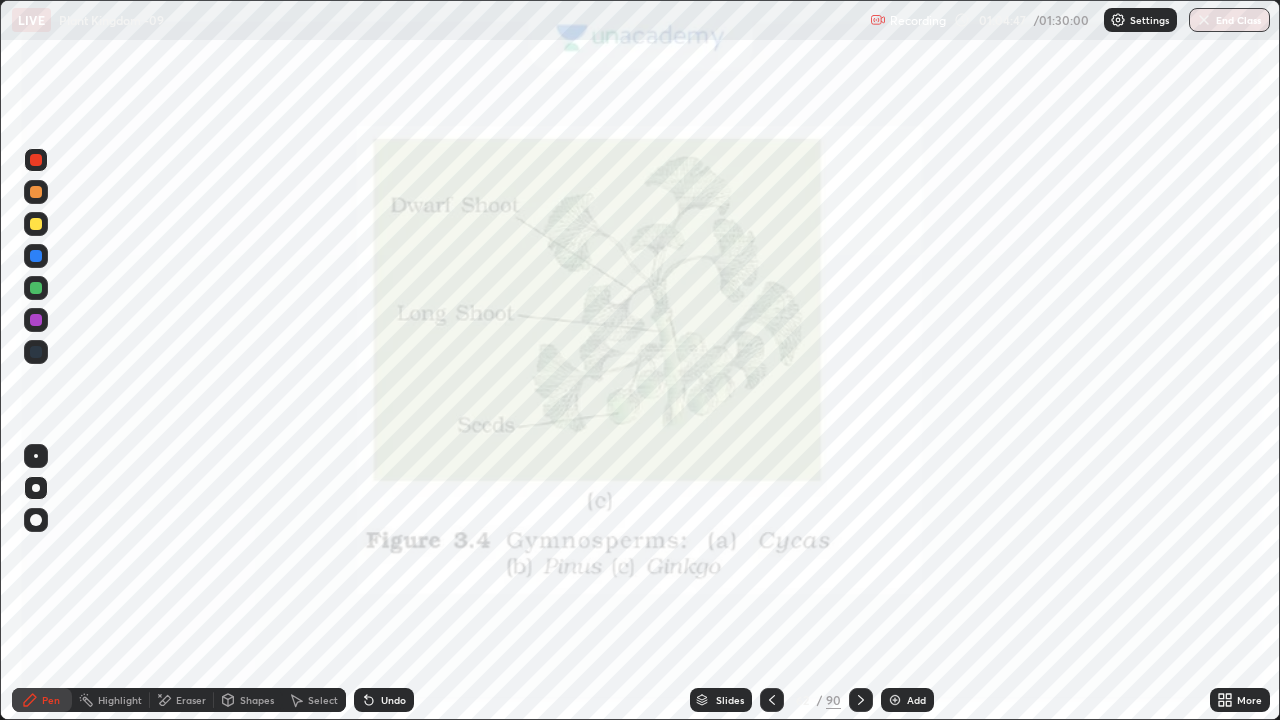 click 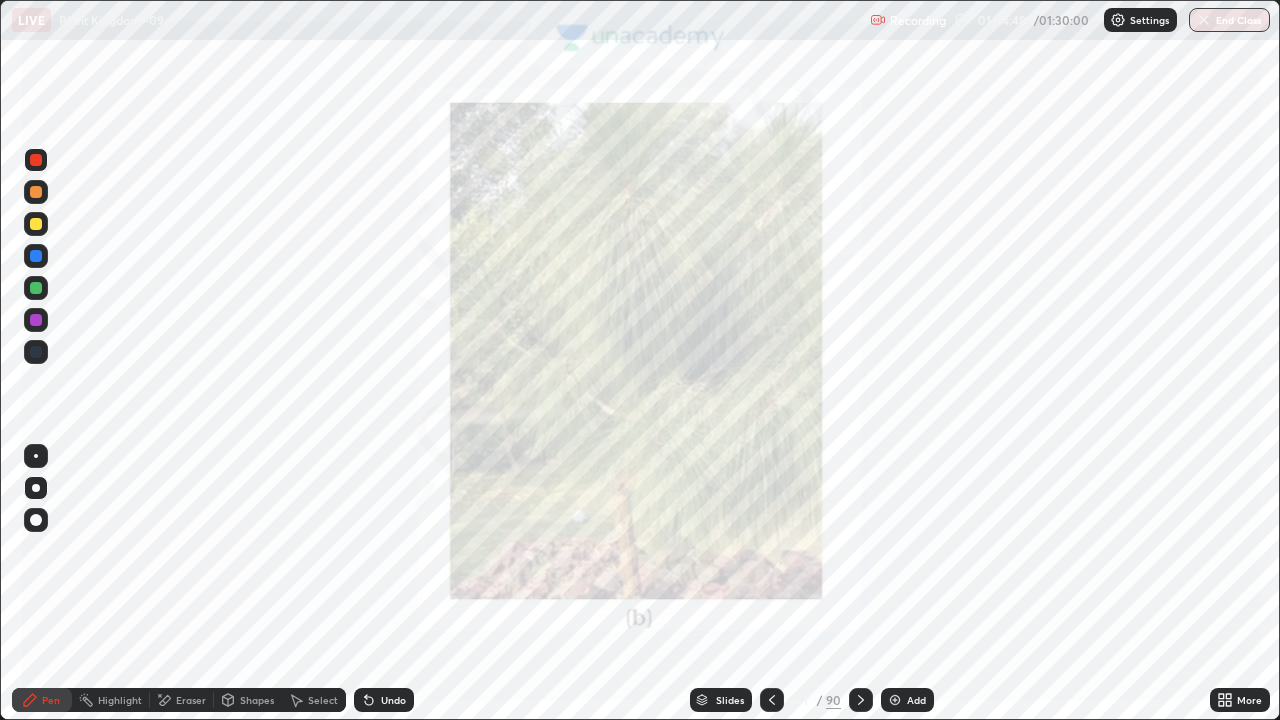 click 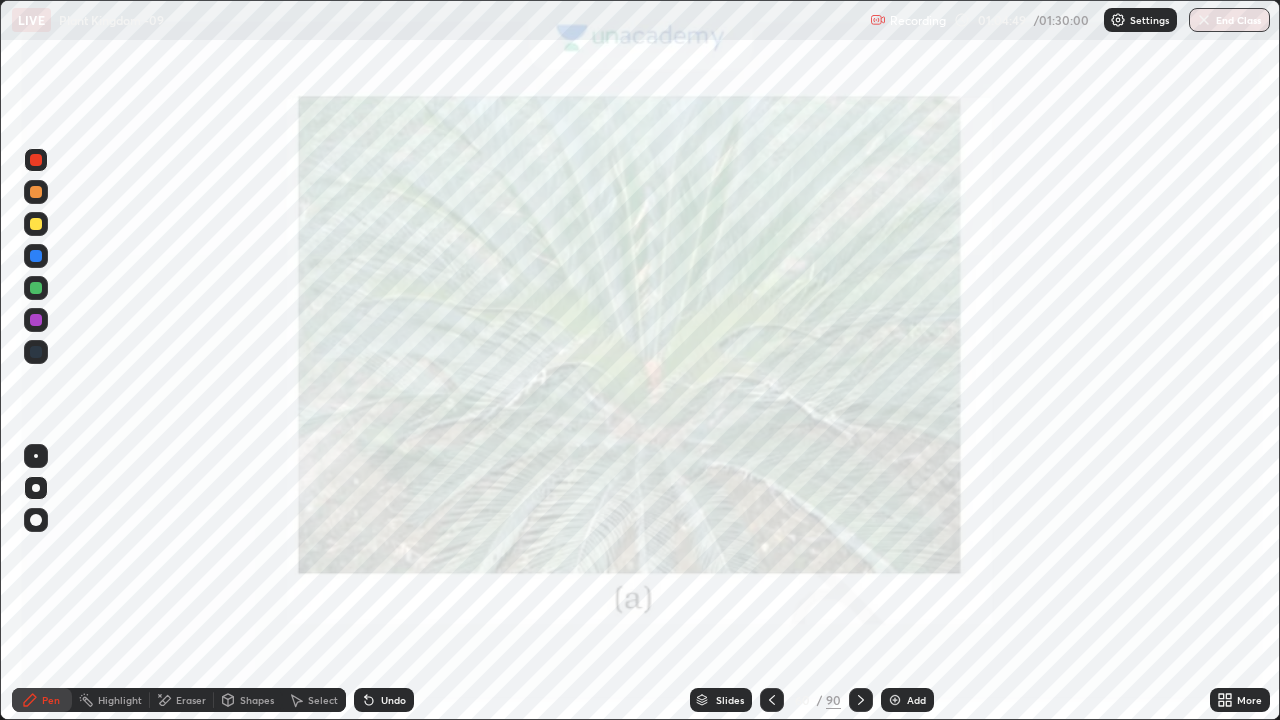 click 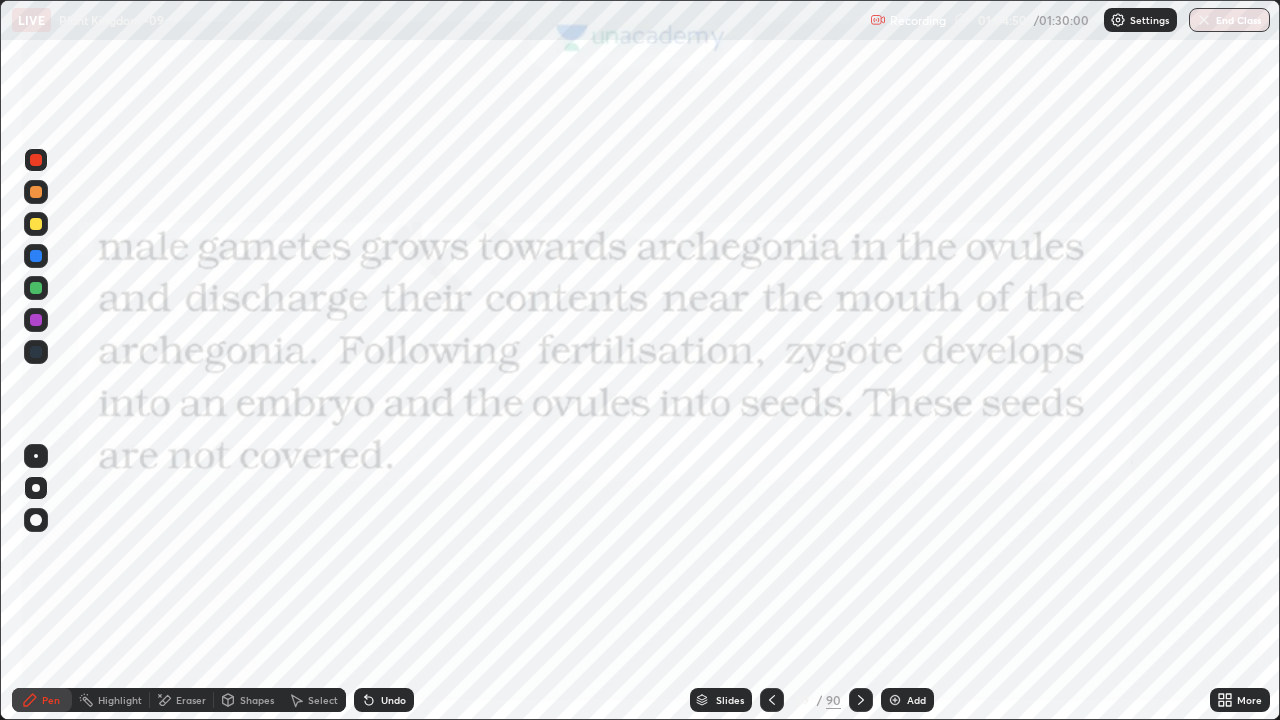 click 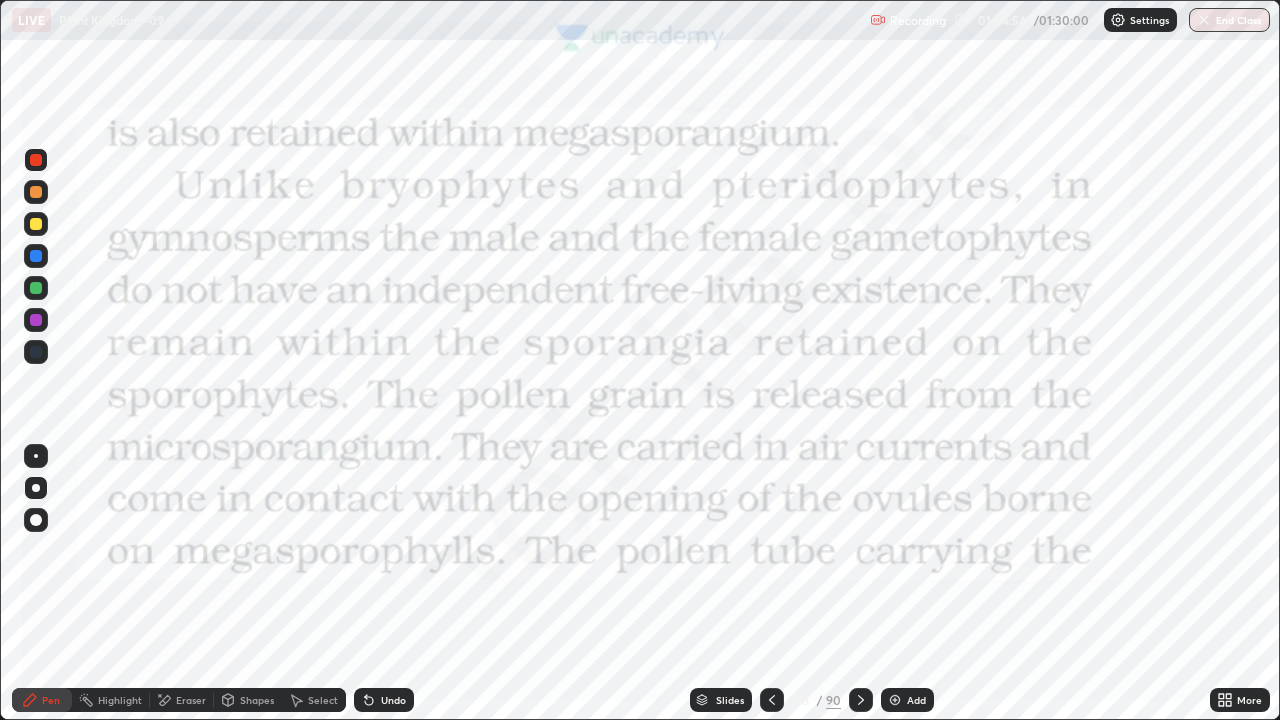 click at bounding box center [36, 160] 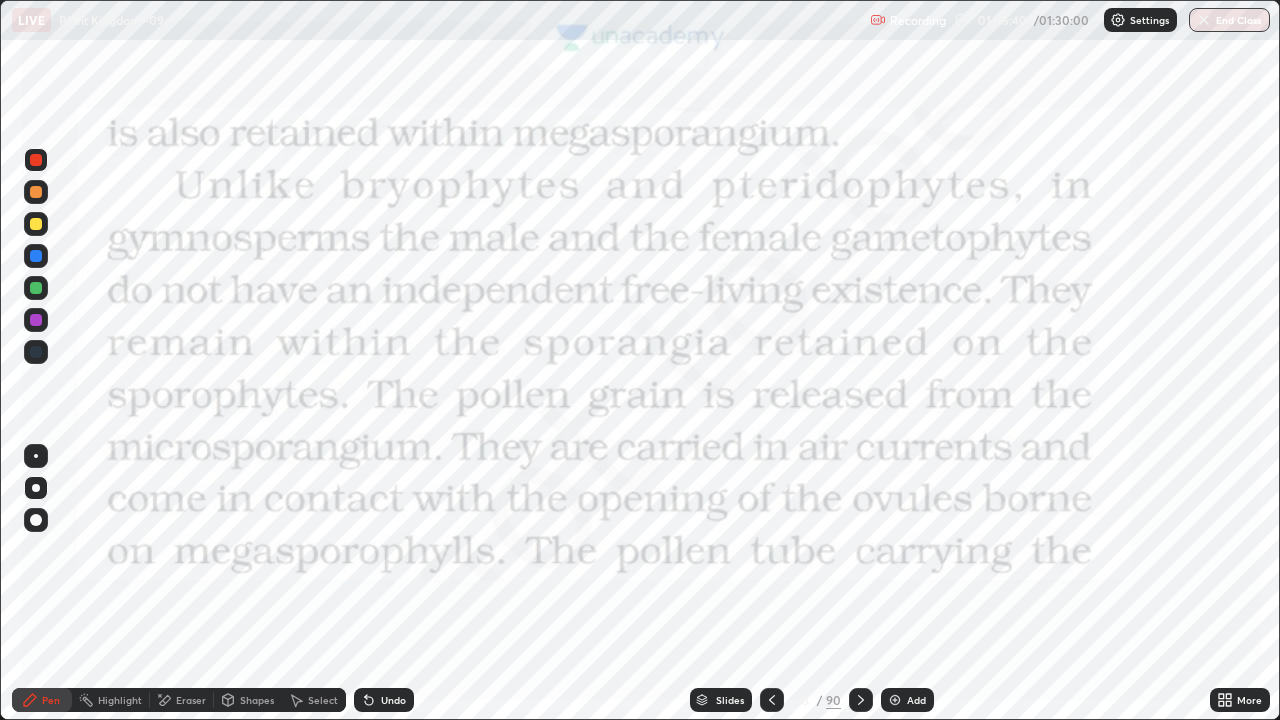 click 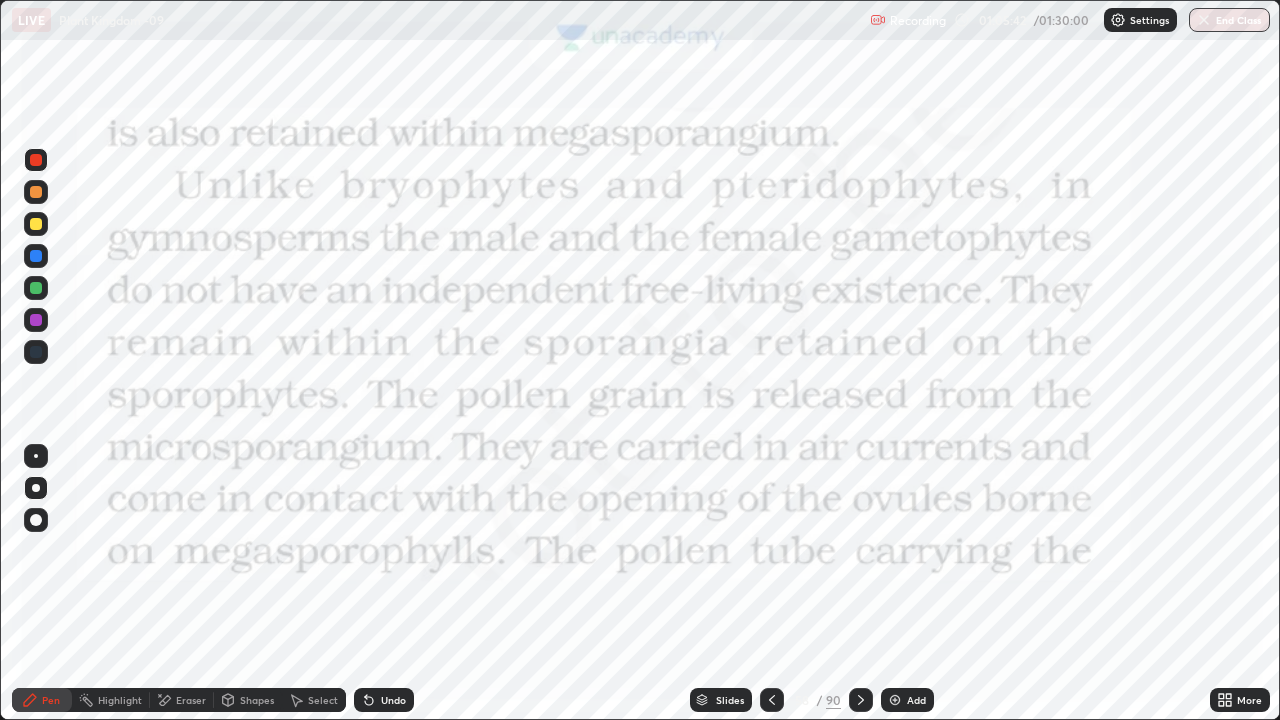 click at bounding box center [895, 700] 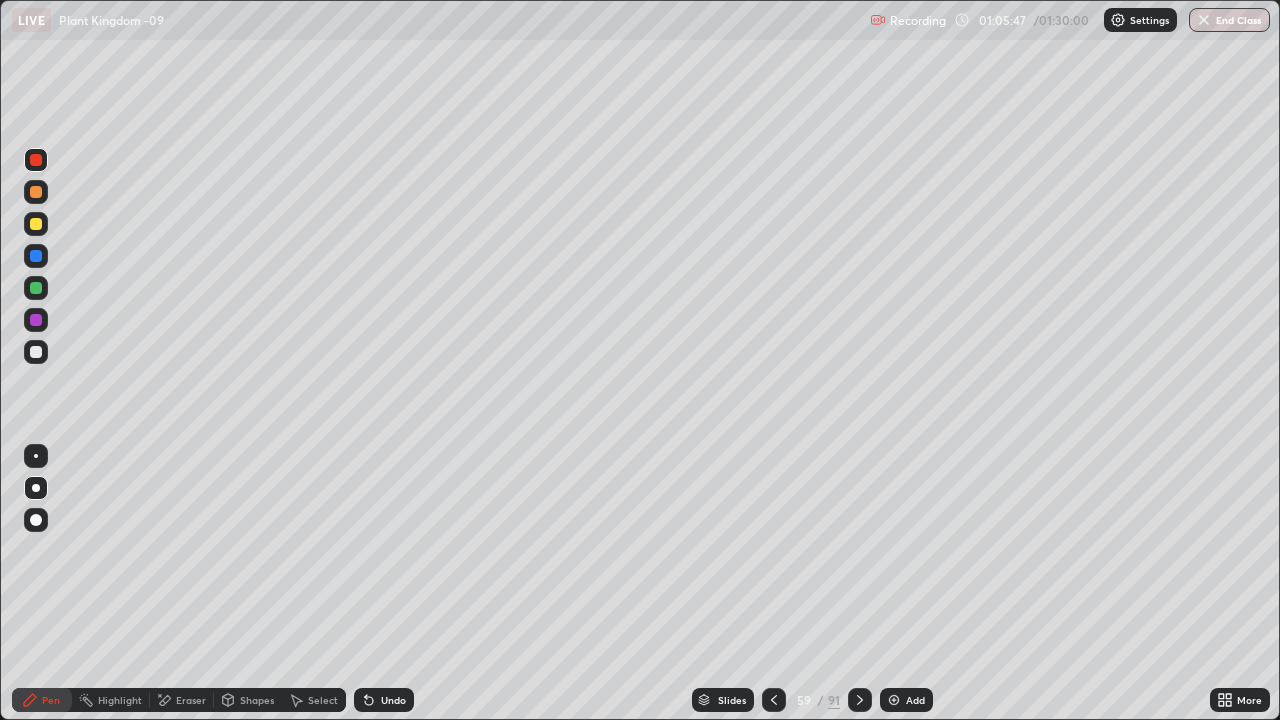click at bounding box center (36, 352) 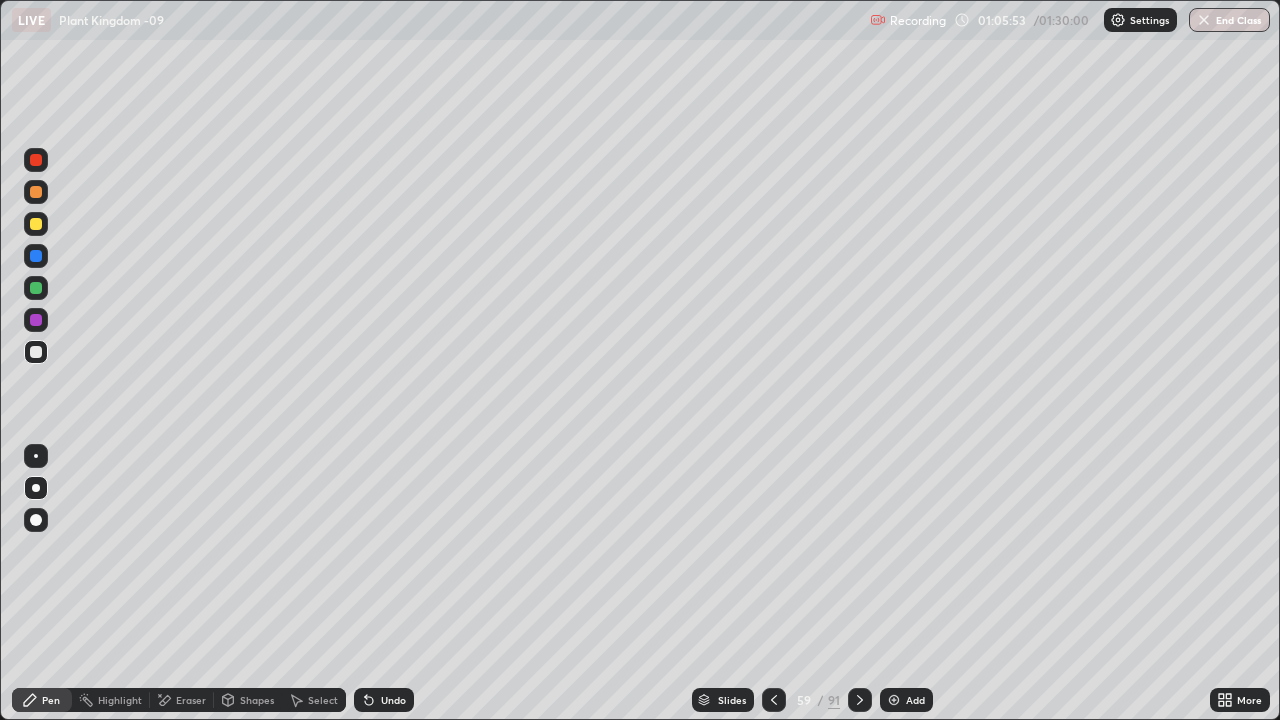 click at bounding box center [36, 320] 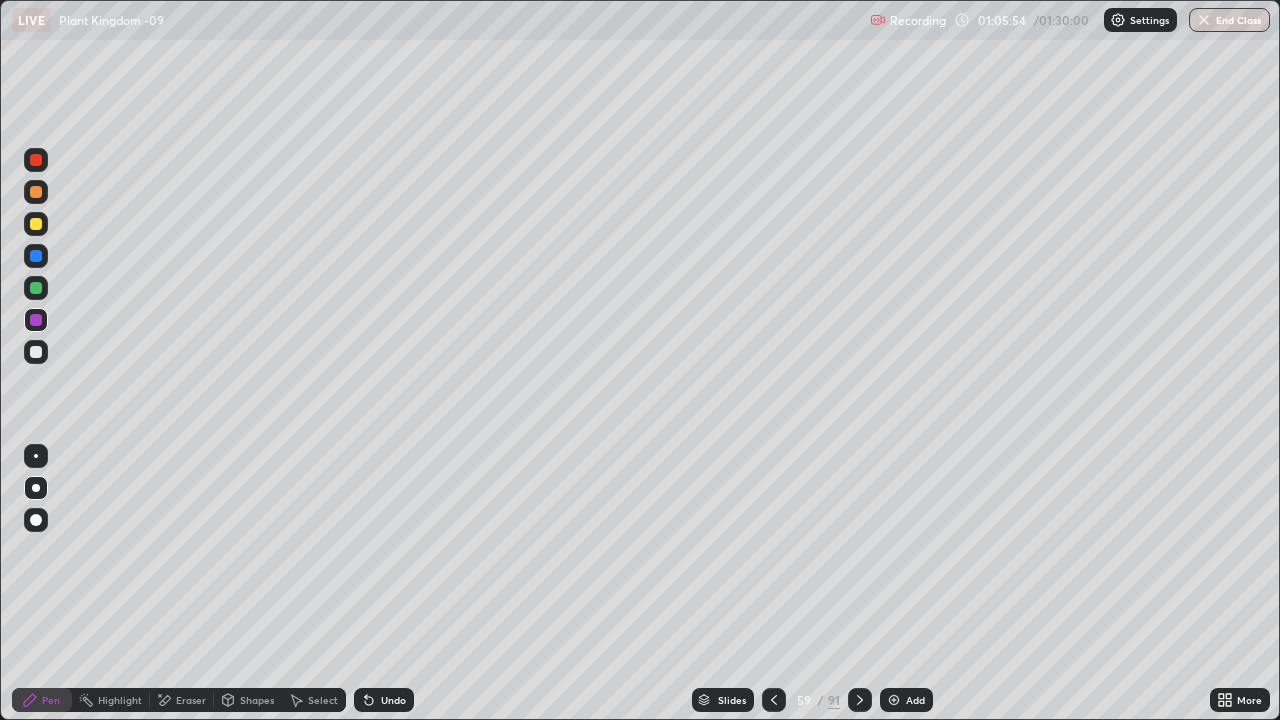 click at bounding box center (36, 488) 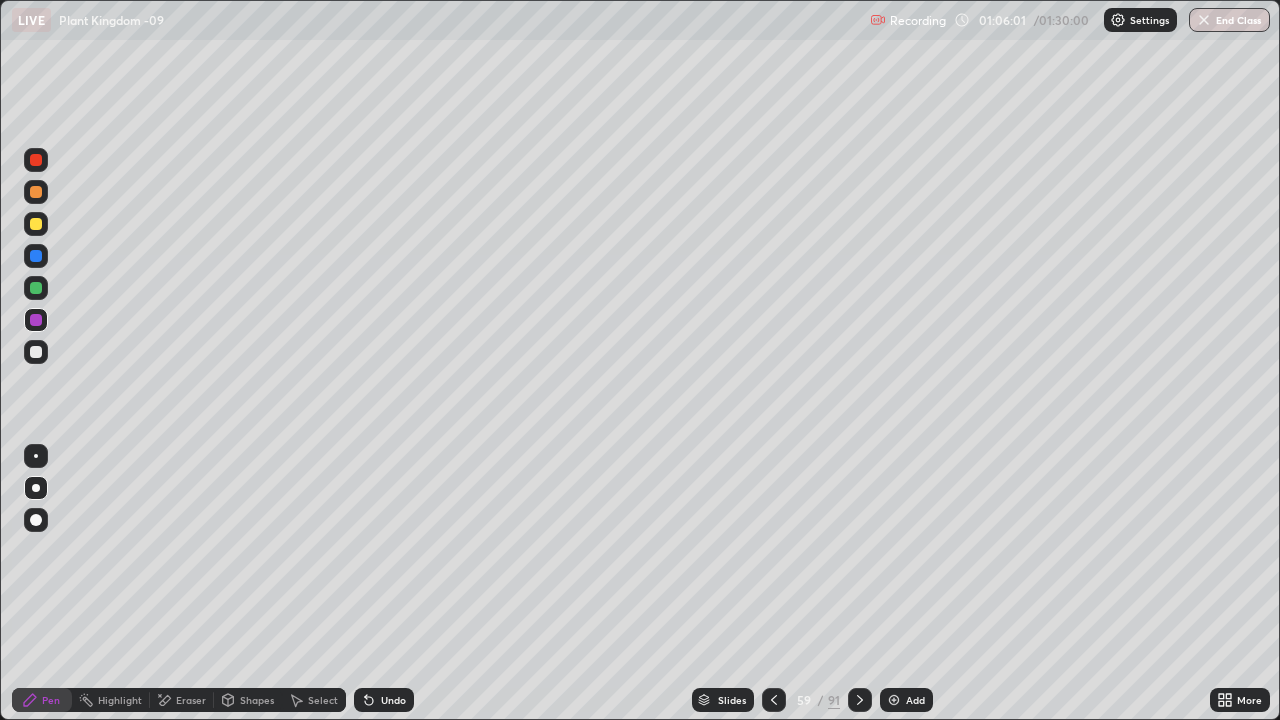 click on "Undo" at bounding box center [393, 700] 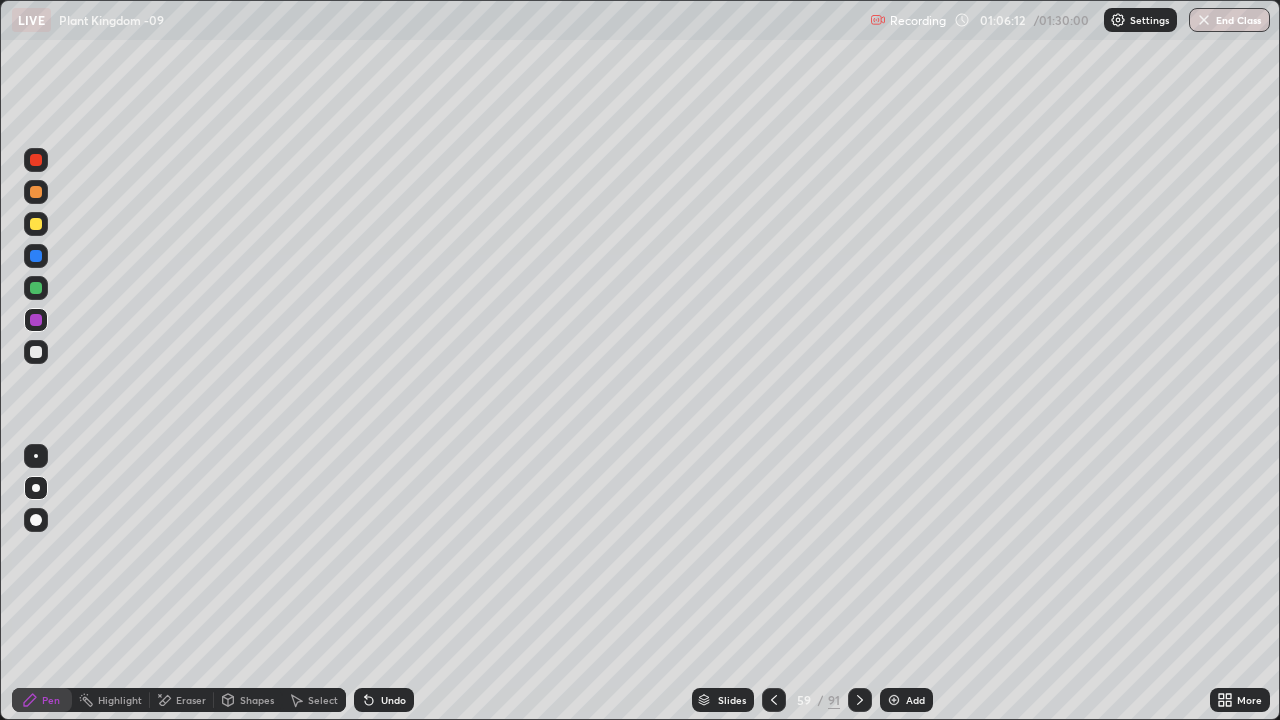 click at bounding box center [36, 352] 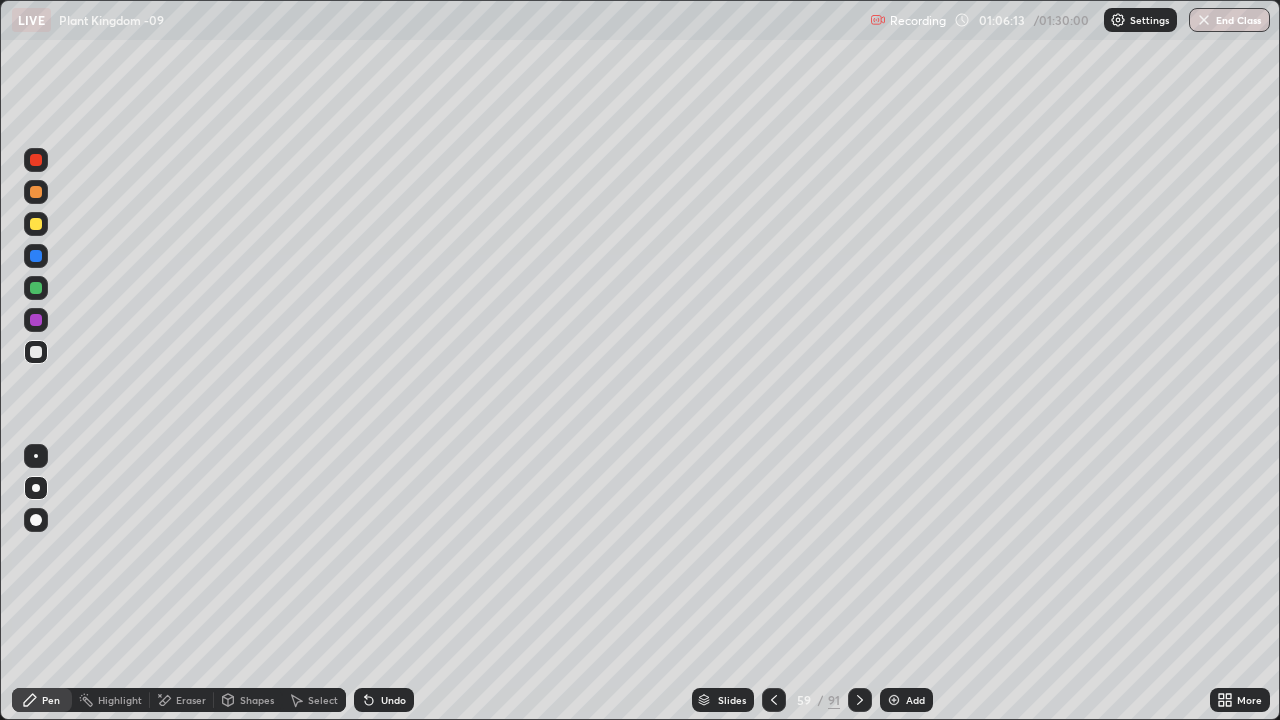click 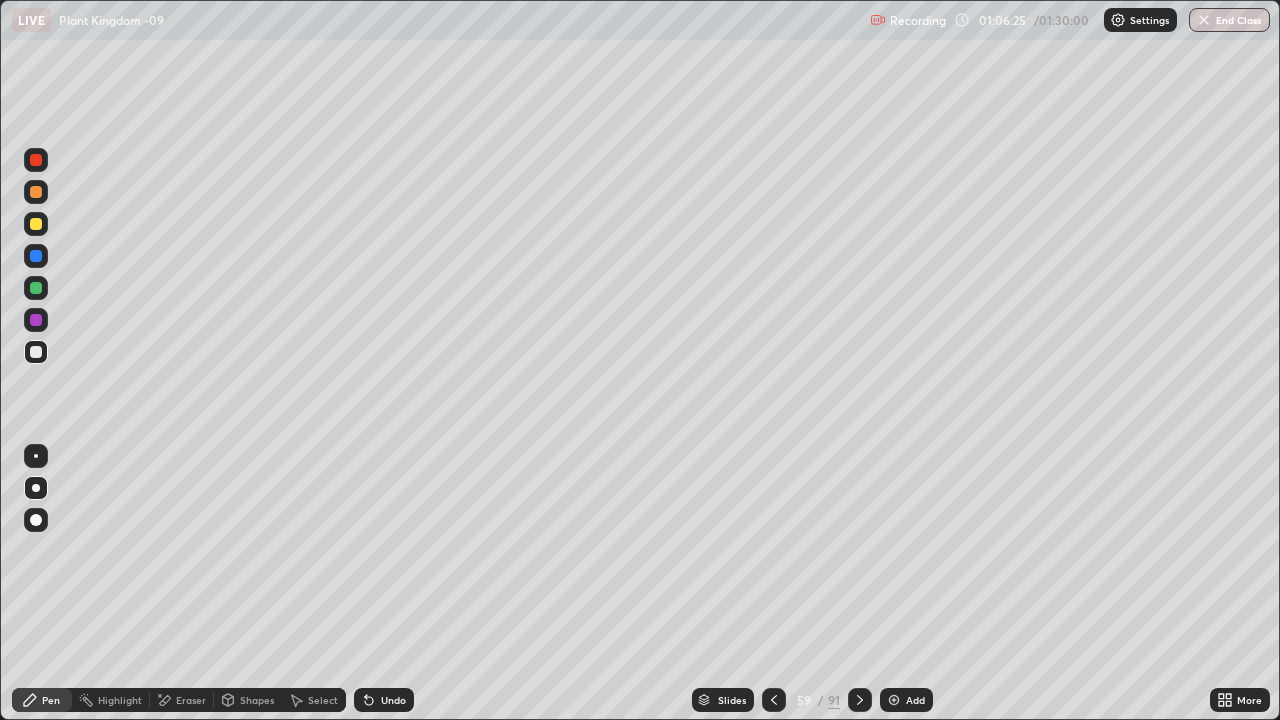 click at bounding box center [36, 160] 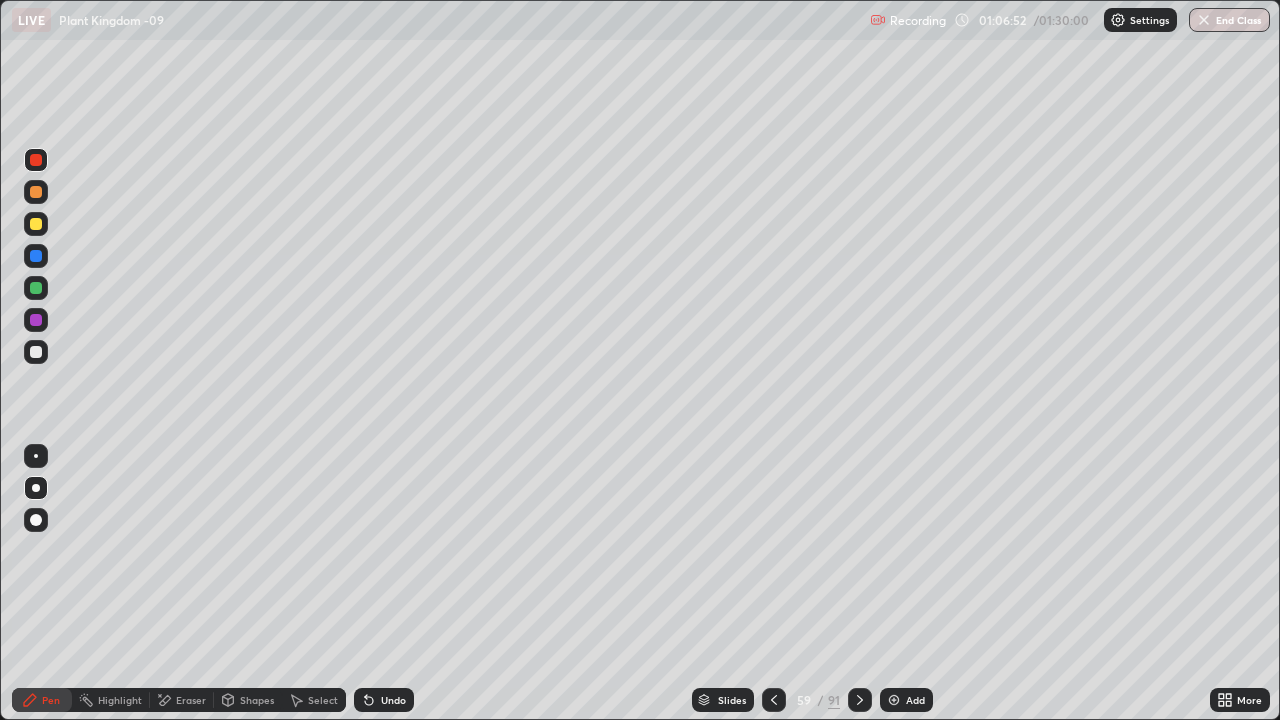 click at bounding box center (36, 224) 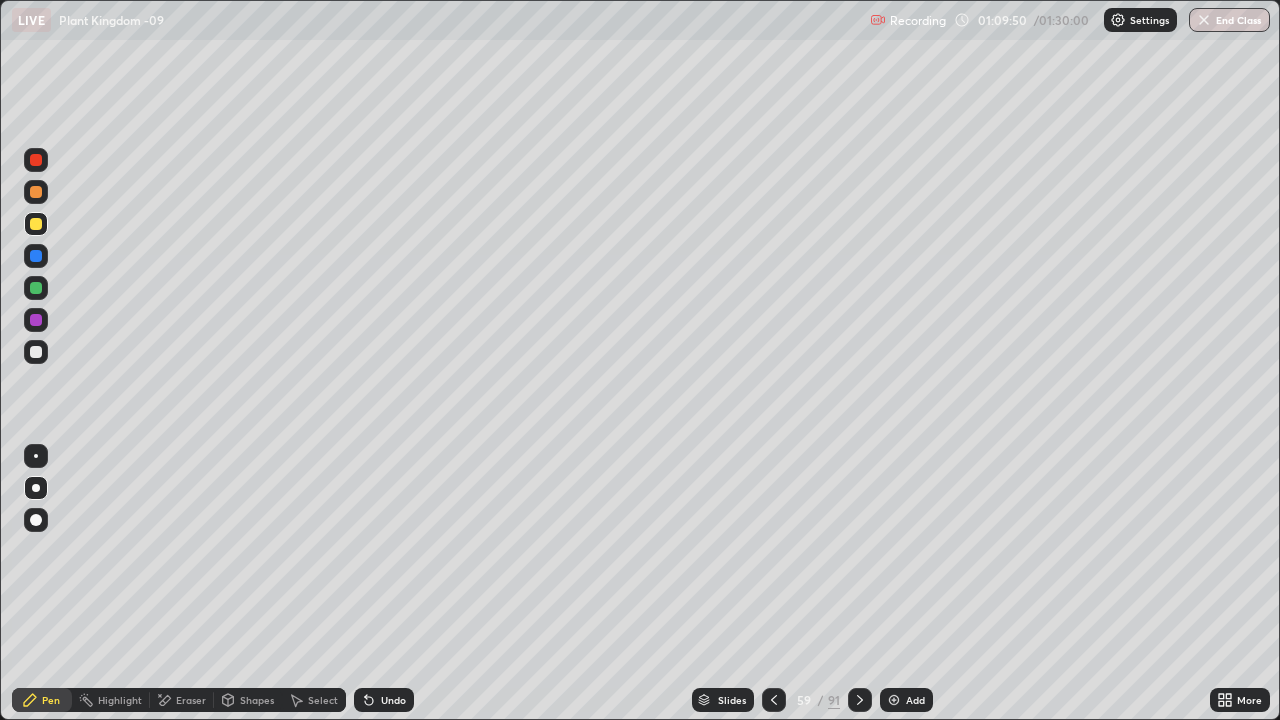 click 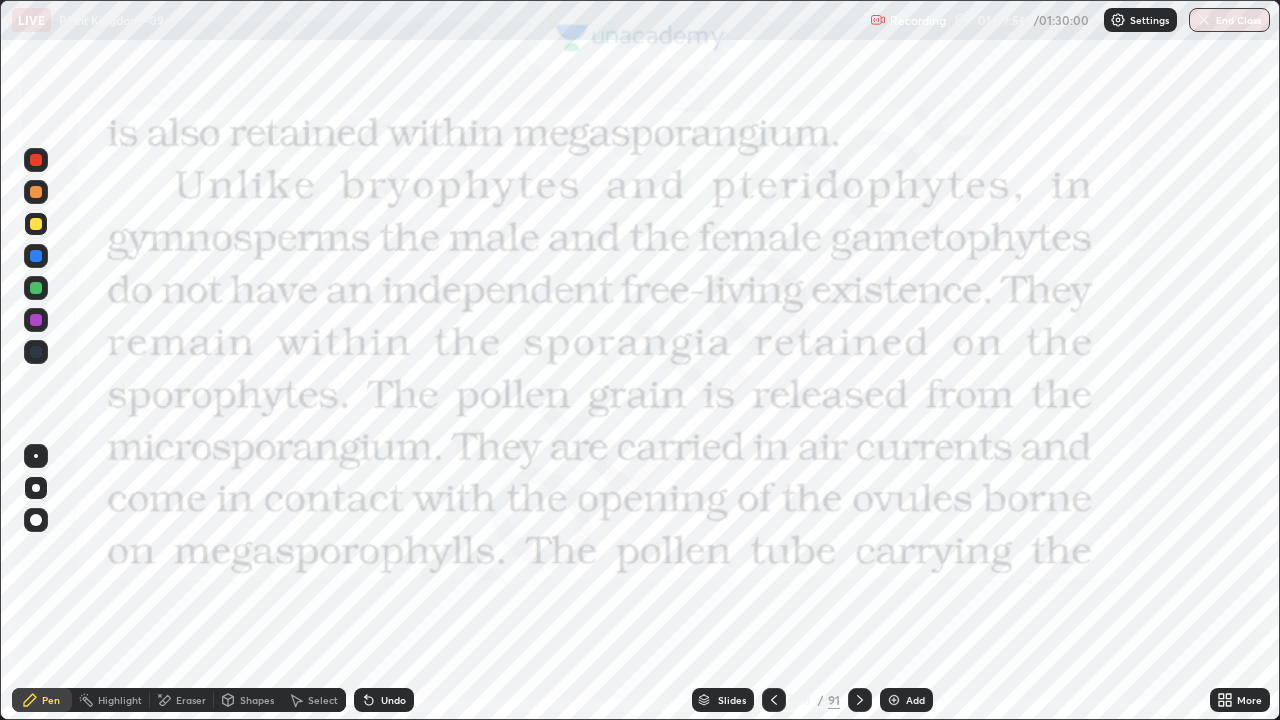 click at bounding box center (36, 160) 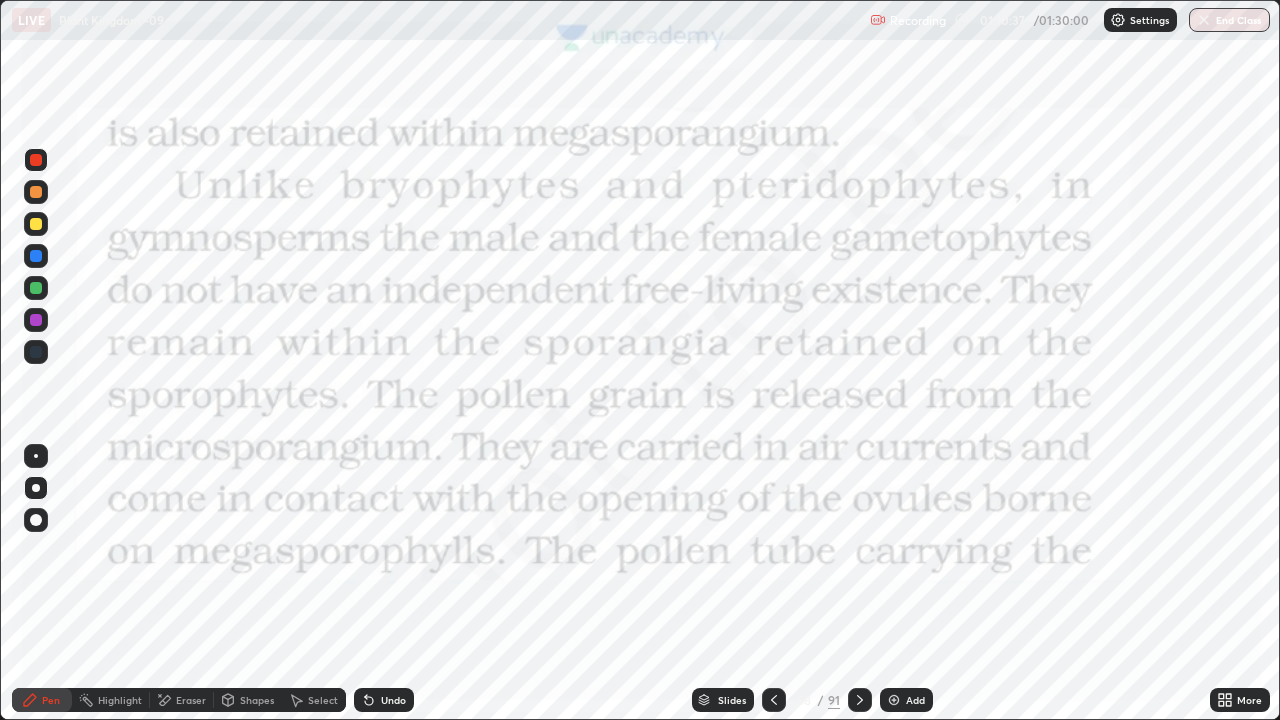 click 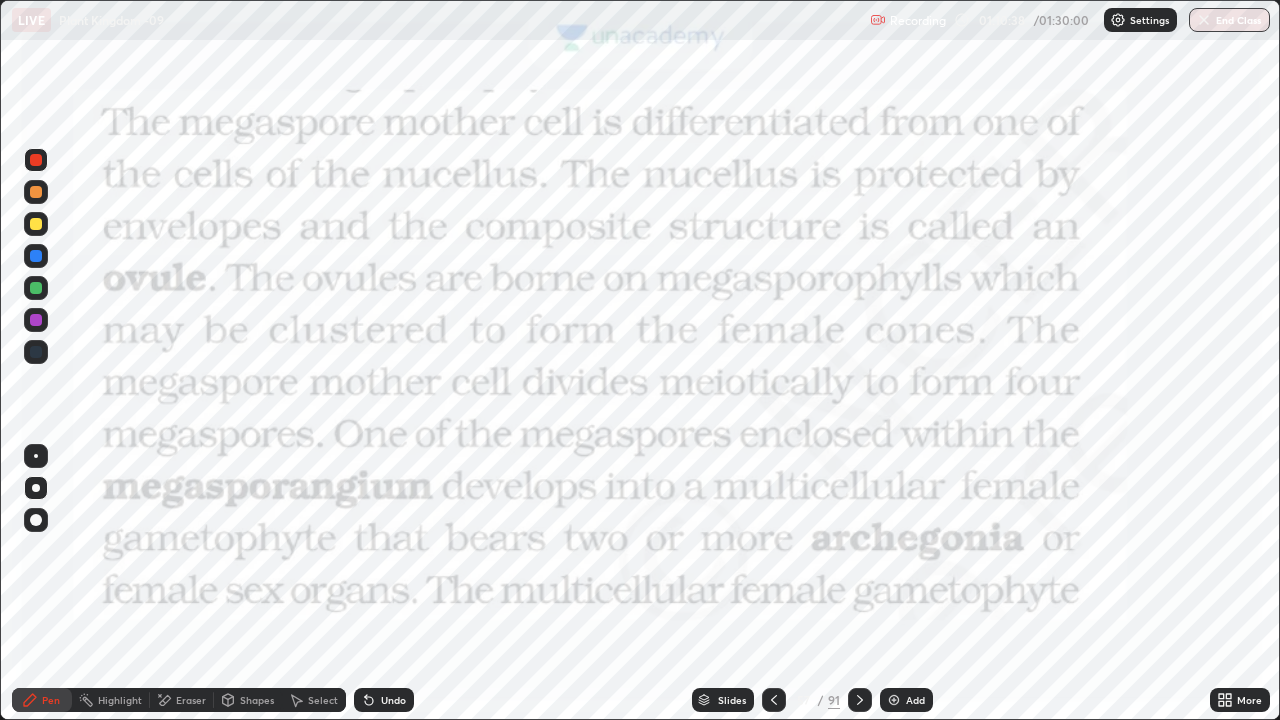 click at bounding box center [860, 700] 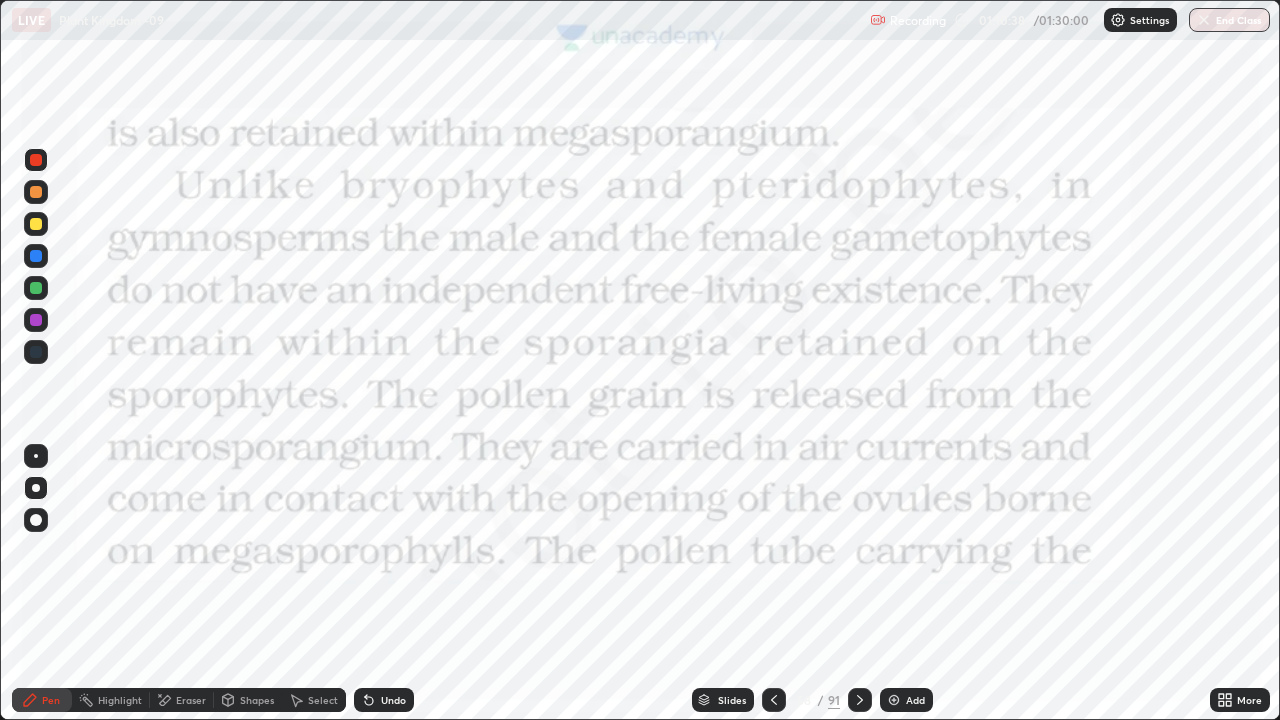 click 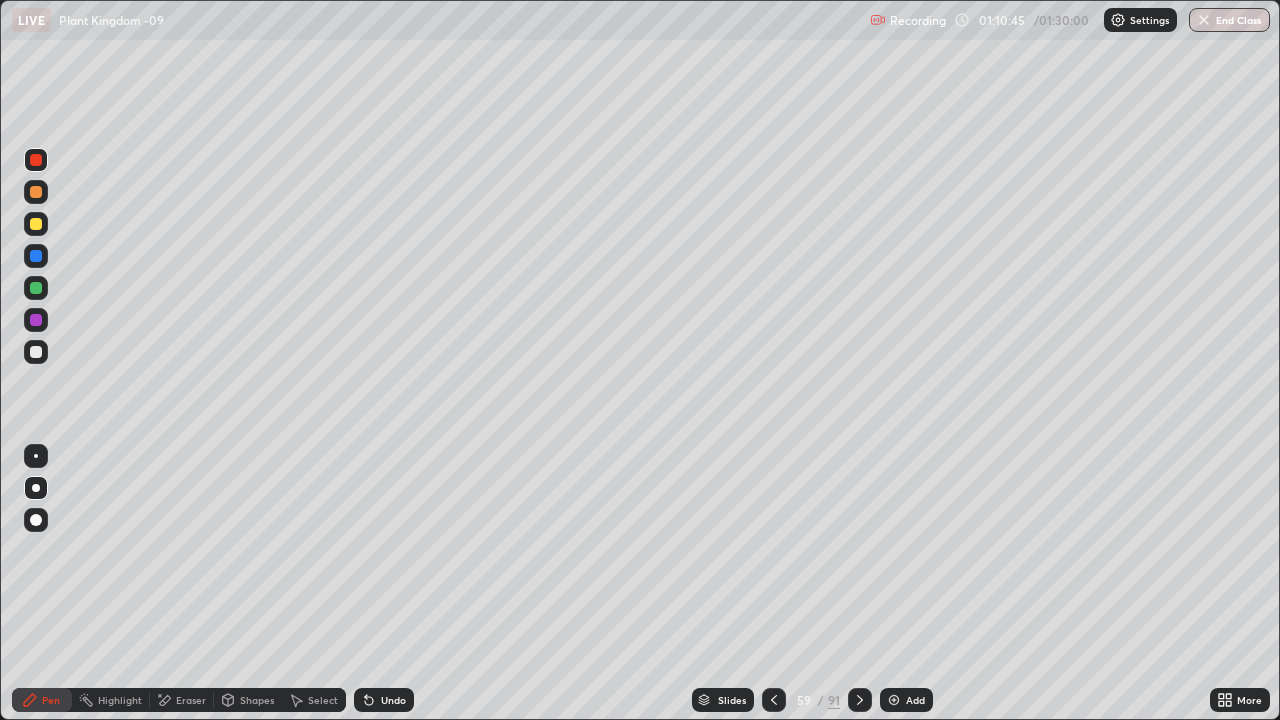 click 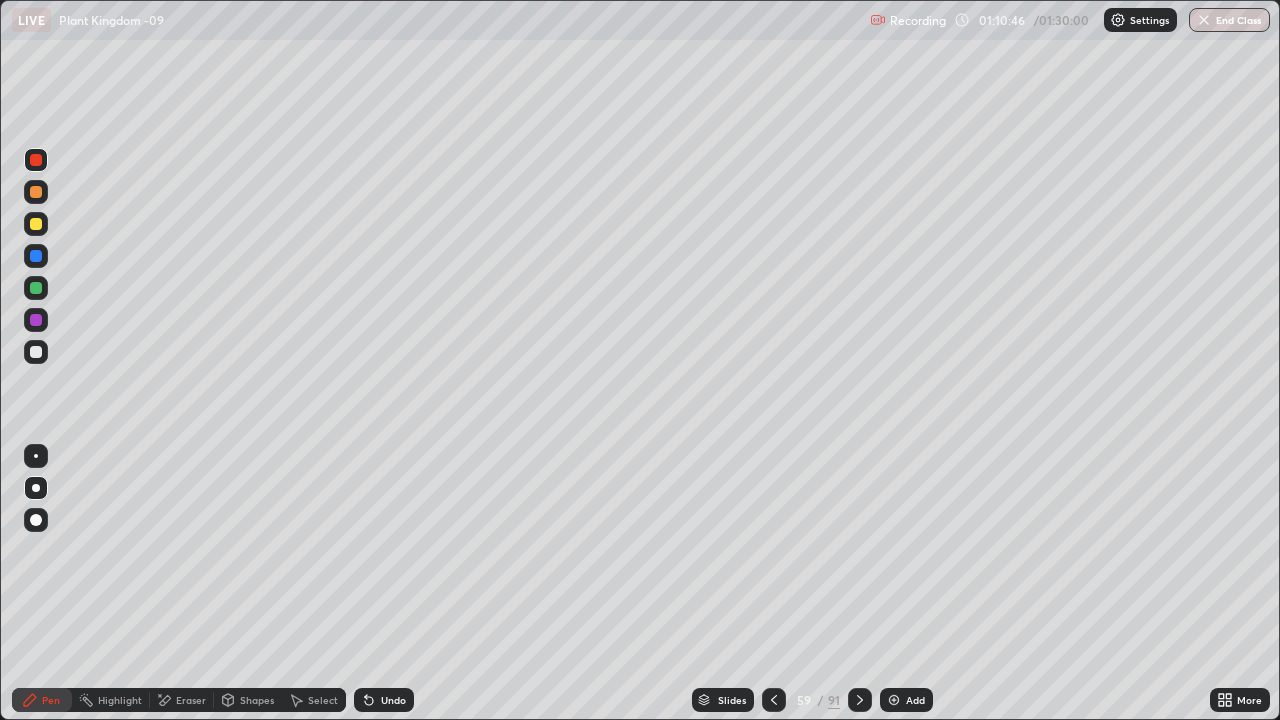 click on "Pen" at bounding box center [42, 700] 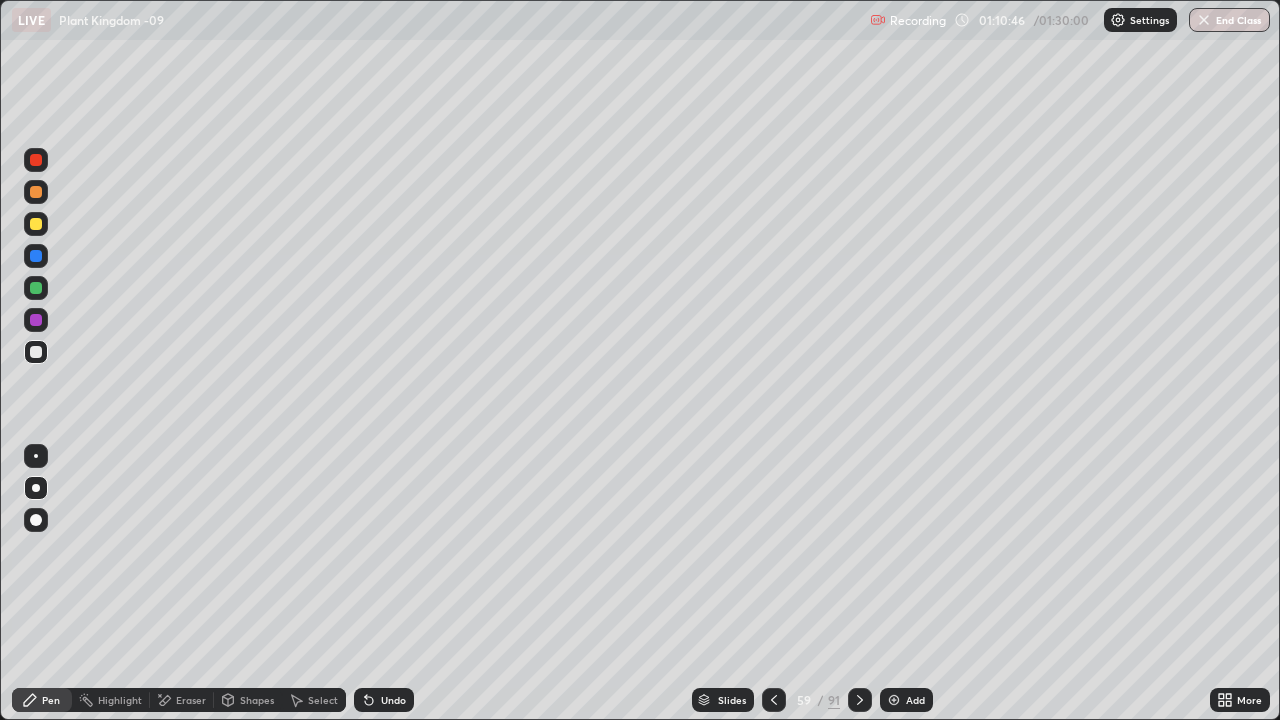 click at bounding box center (36, 352) 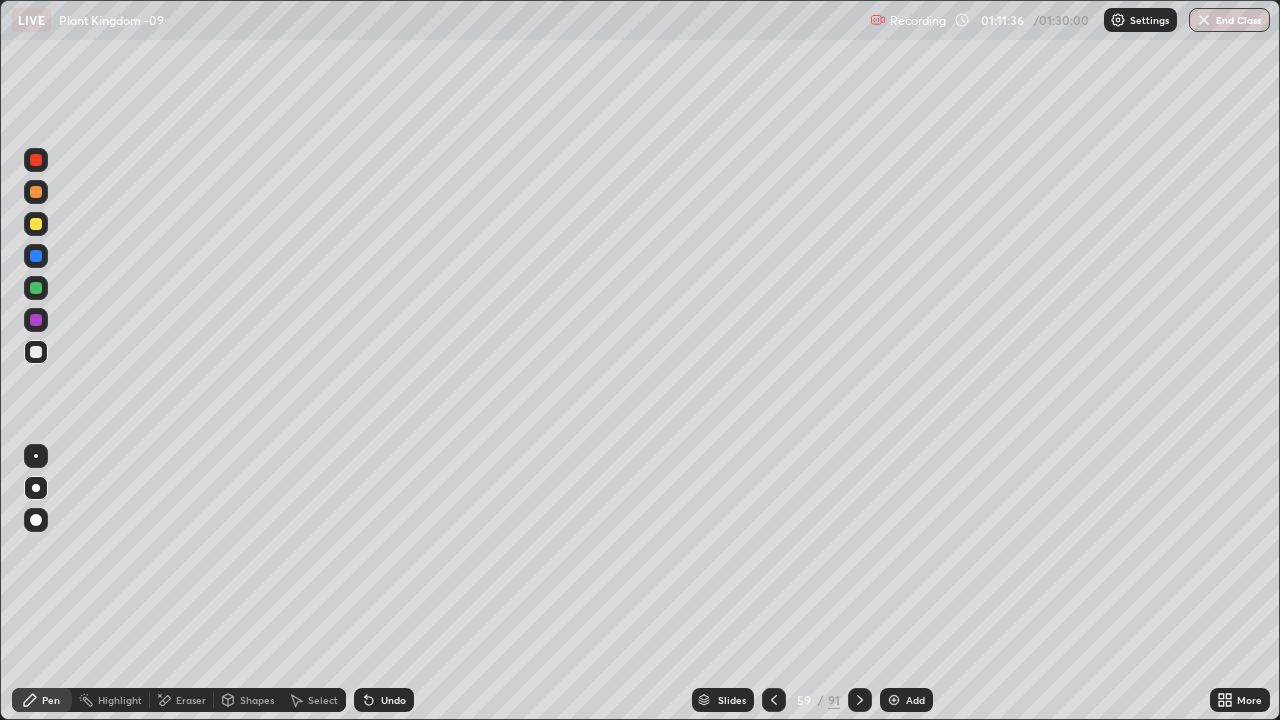click on "Pen" at bounding box center [51, 700] 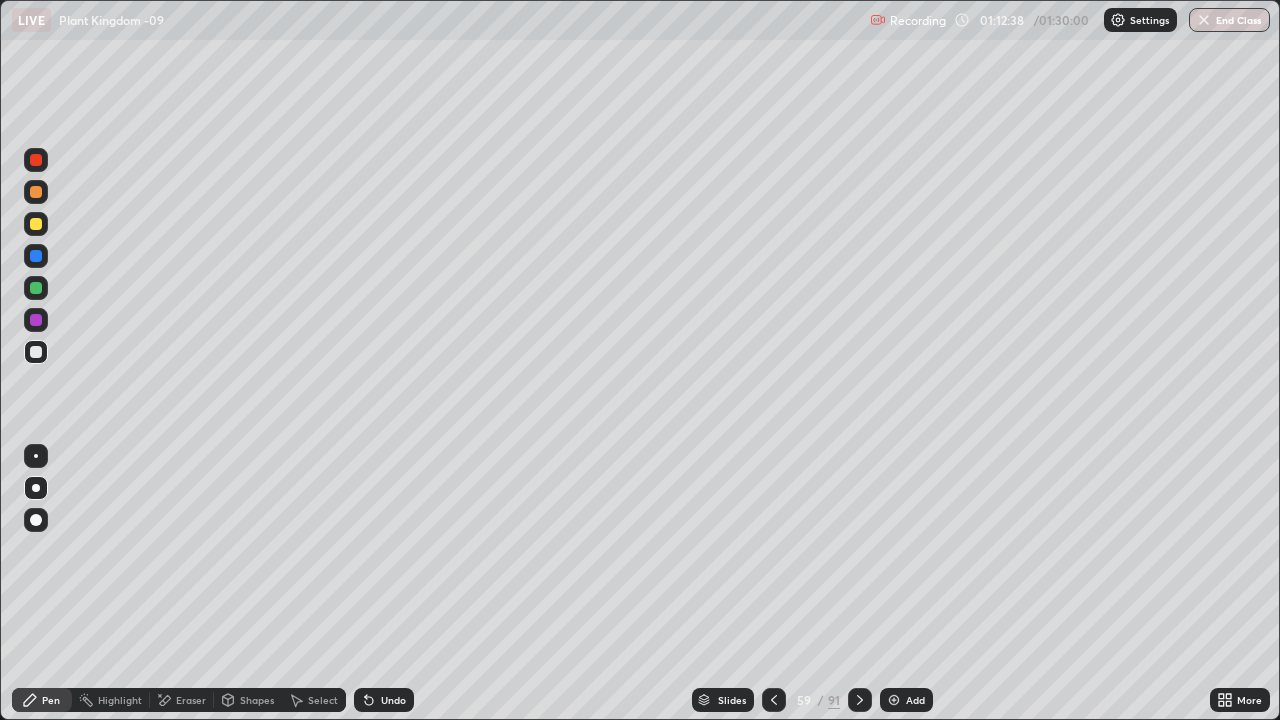 click 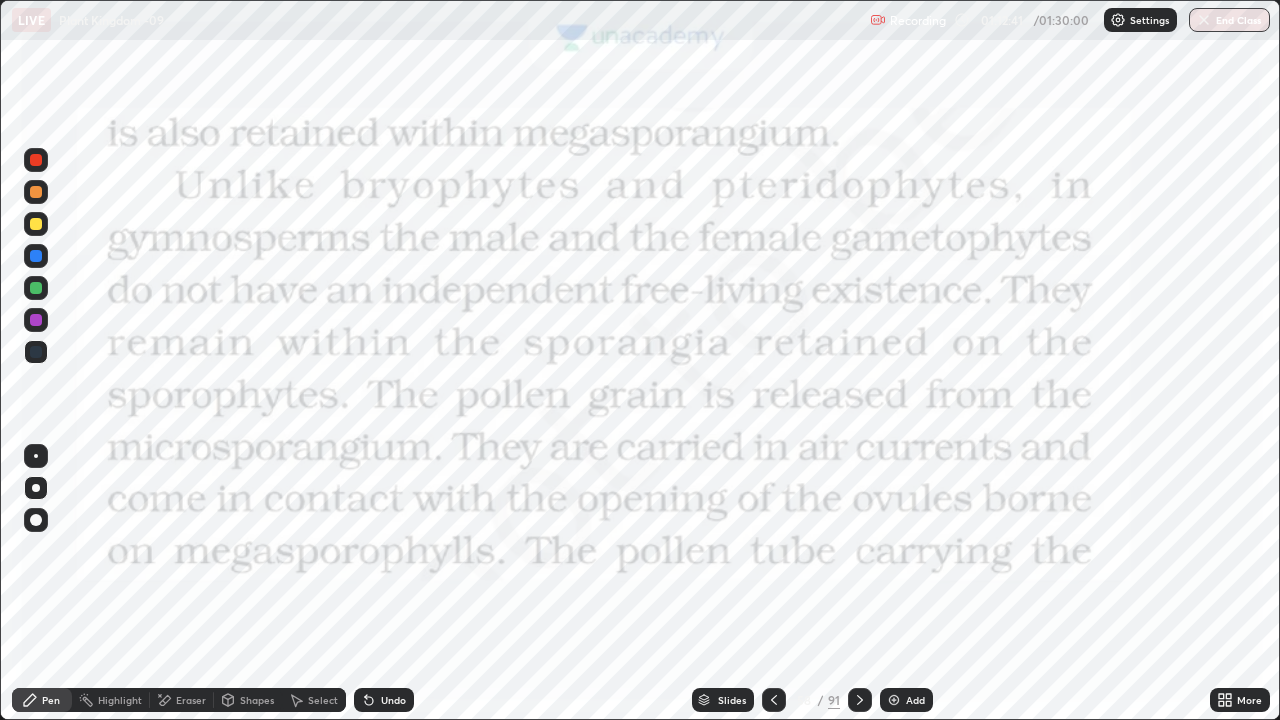 click at bounding box center (36, 160) 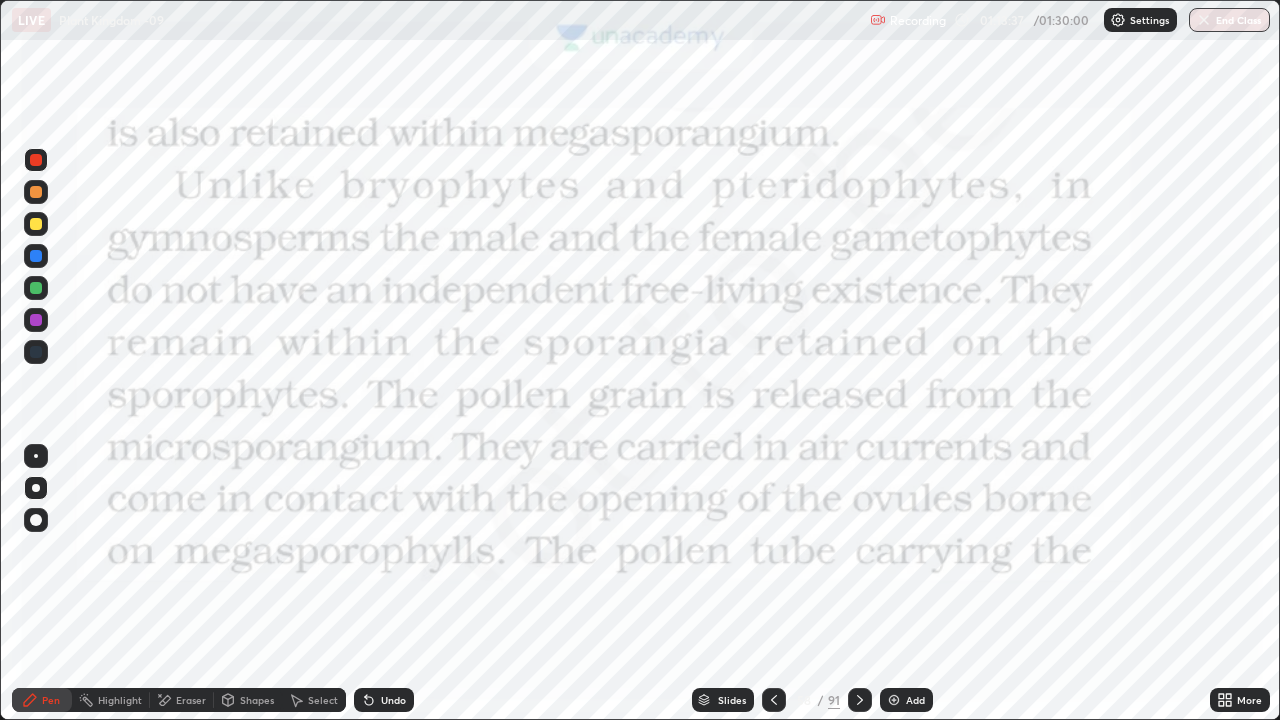 click at bounding box center [36, 352] 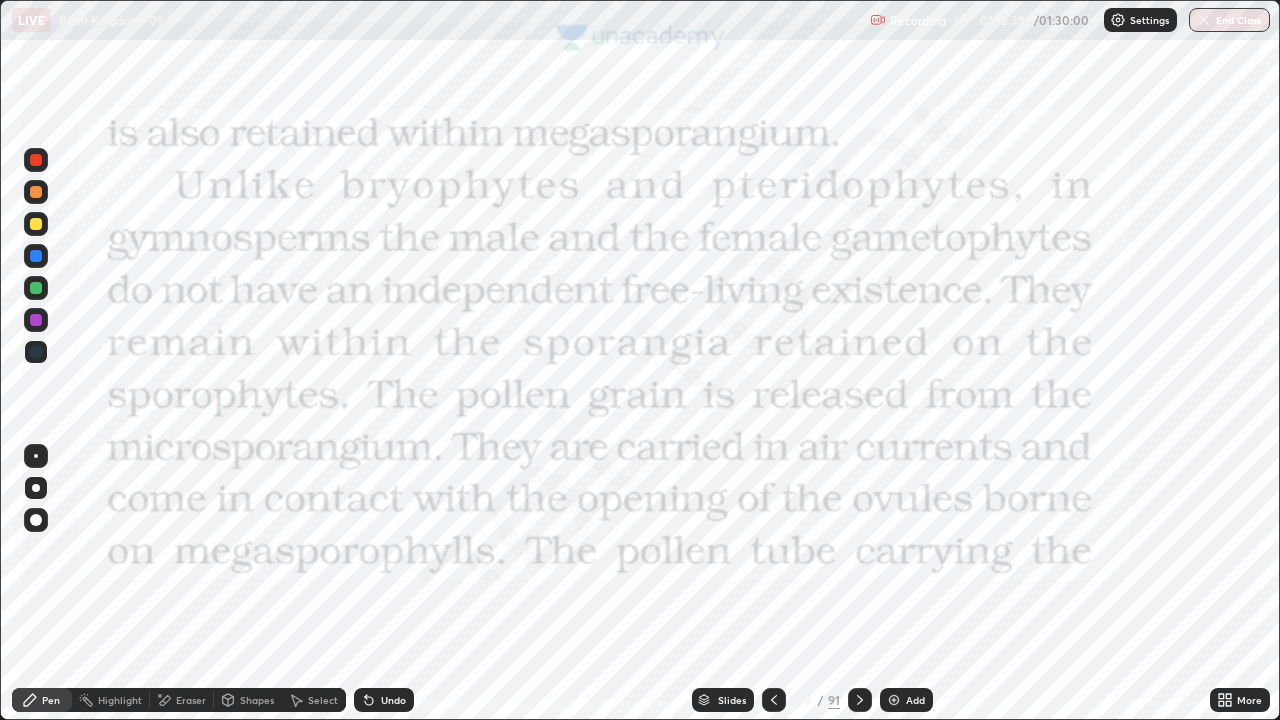 click at bounding box center [36, 160] 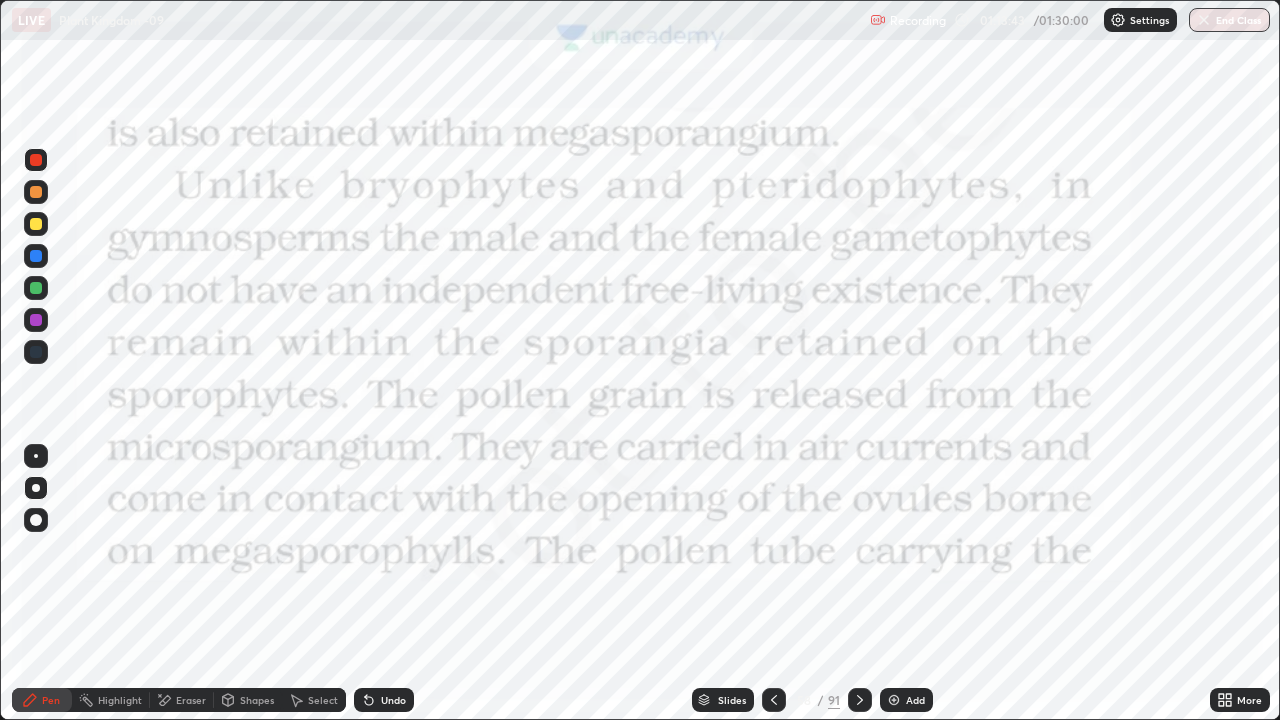 click at bounding box center [36, 160] 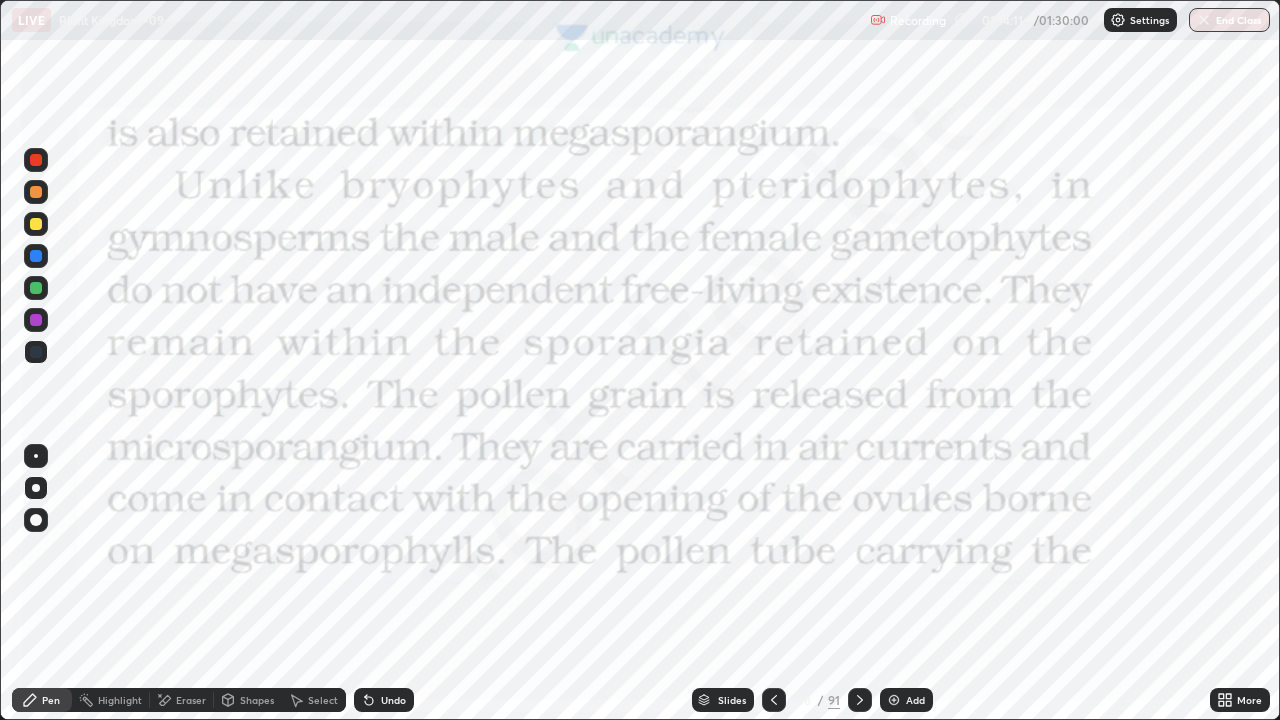 click 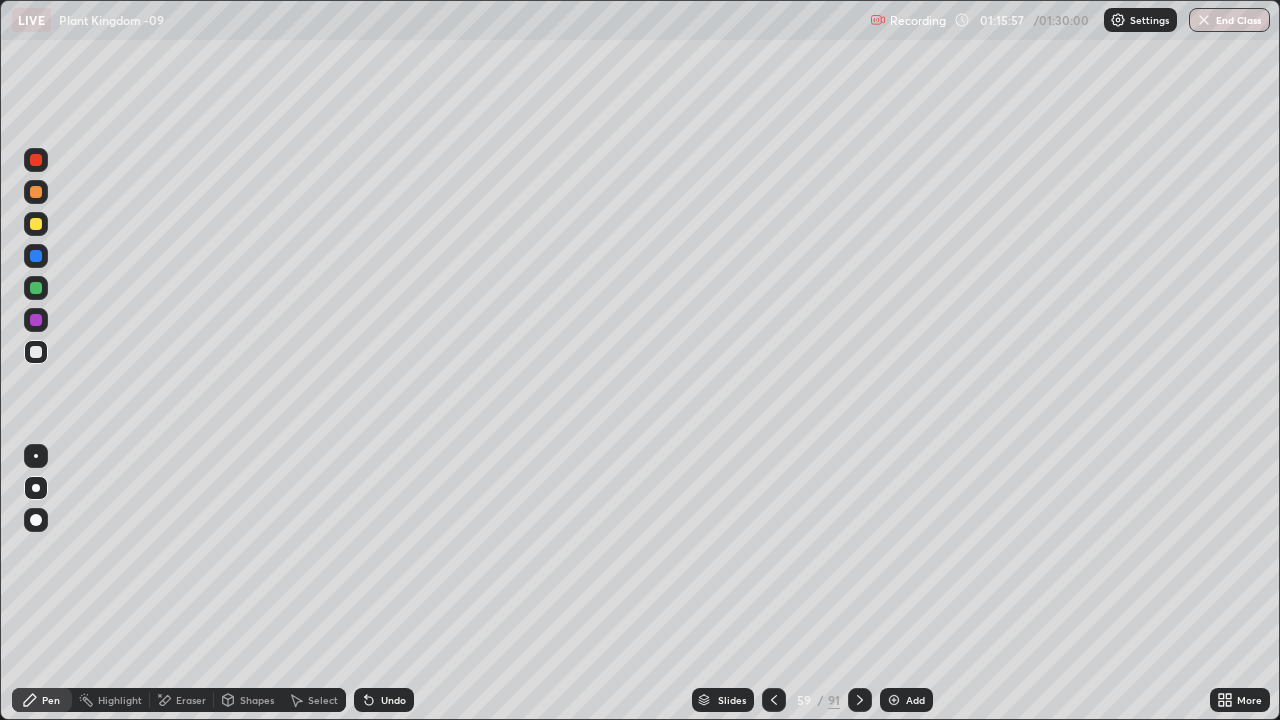 click 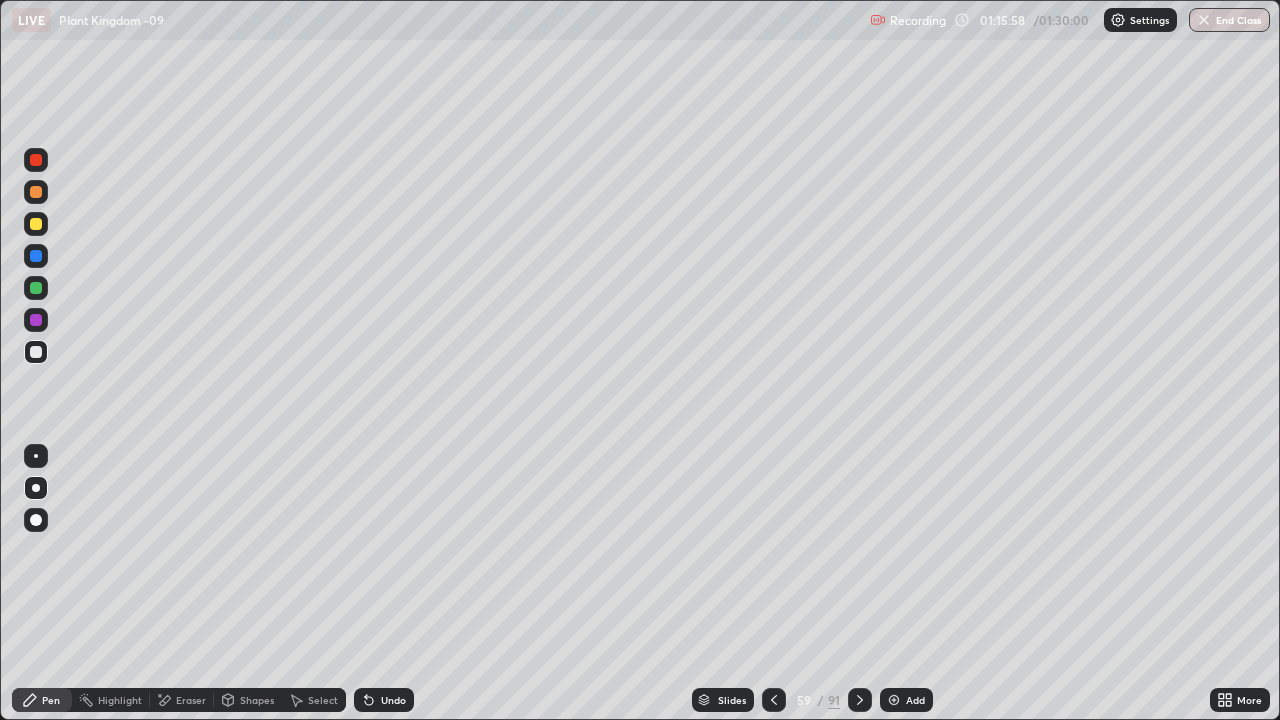click at bounding box center (894, 700) 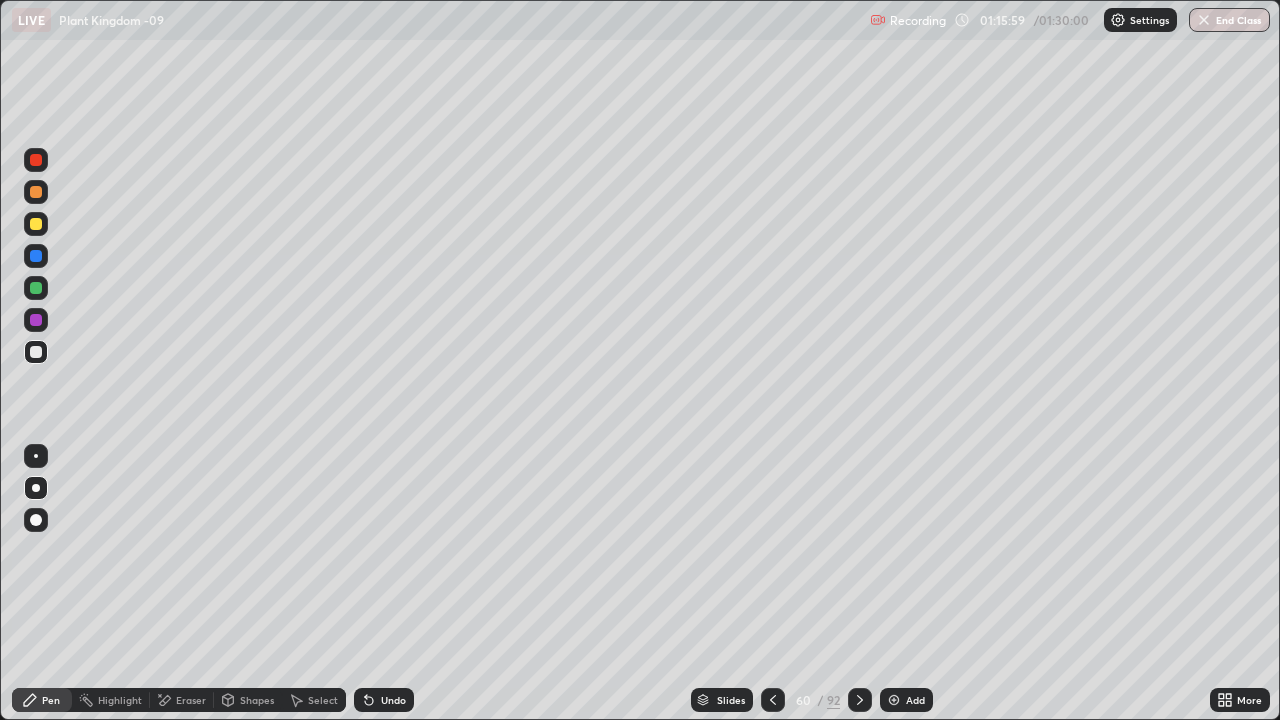 click at bounding box center (36, 224) 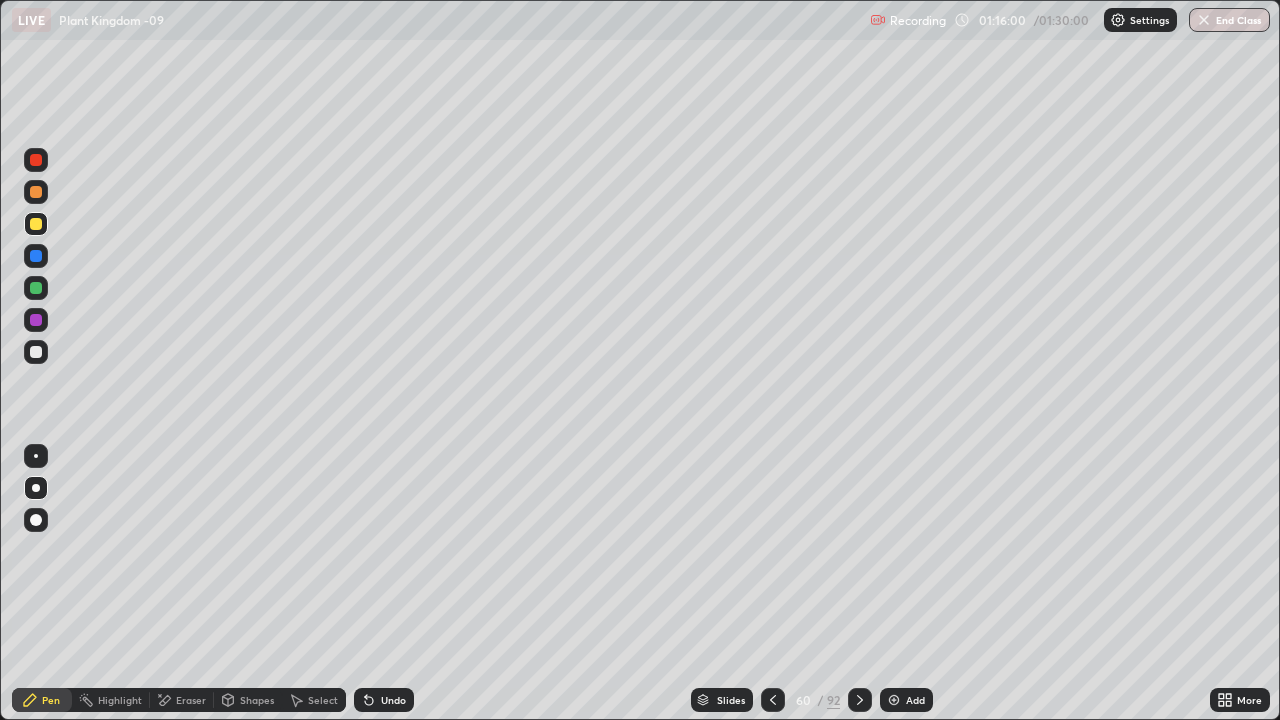 click at bounding box center (36, 488) 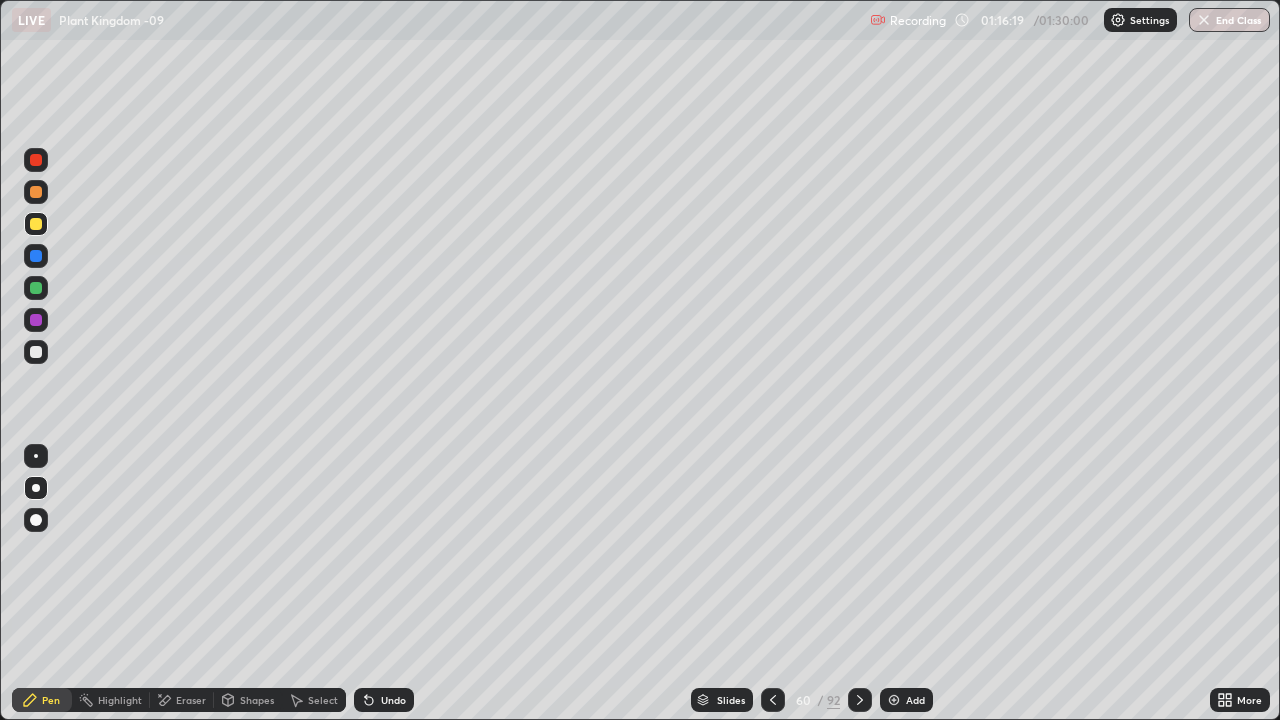 click on "Pen" at bounding box center [42, 700] 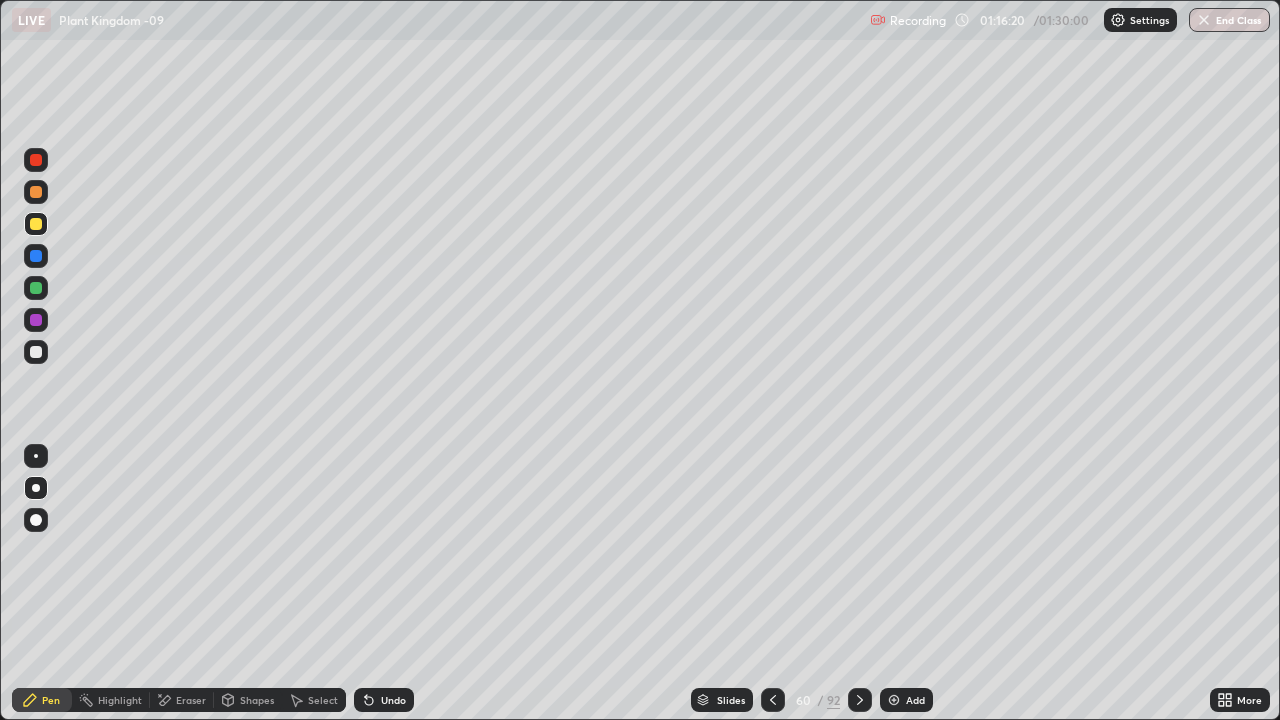 click 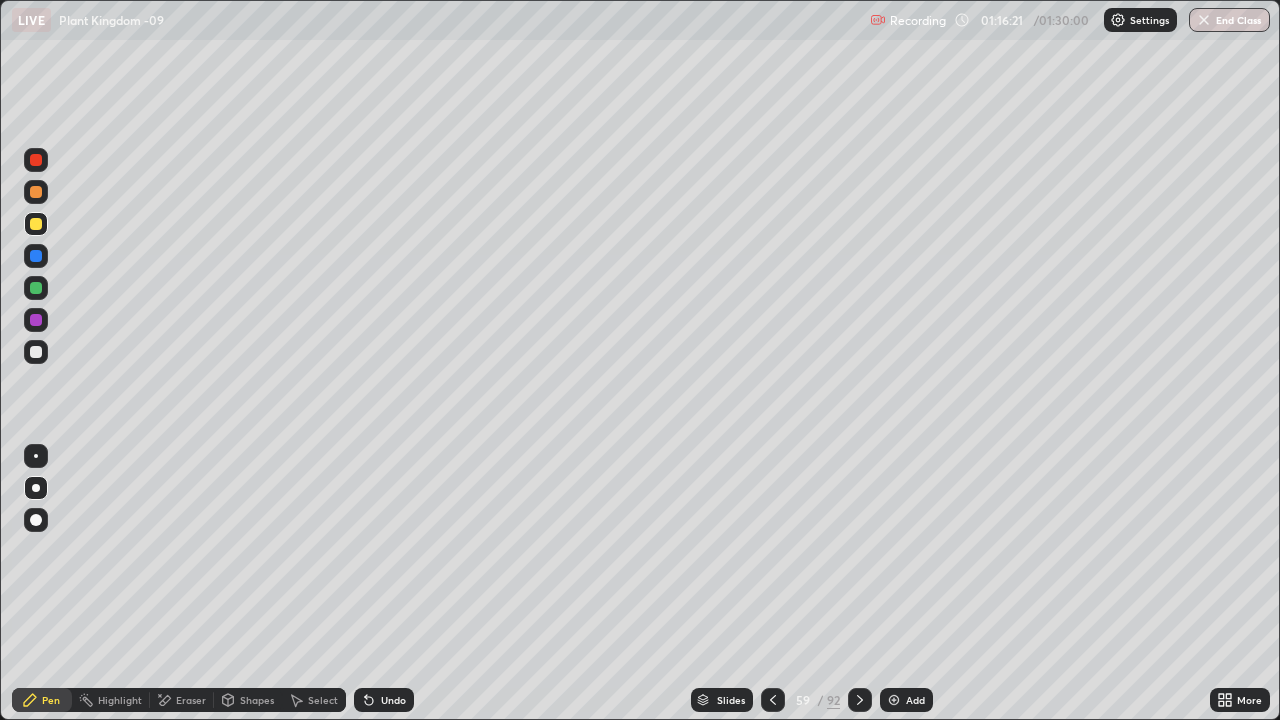 click on "Add" at bounding box center (915, 700) 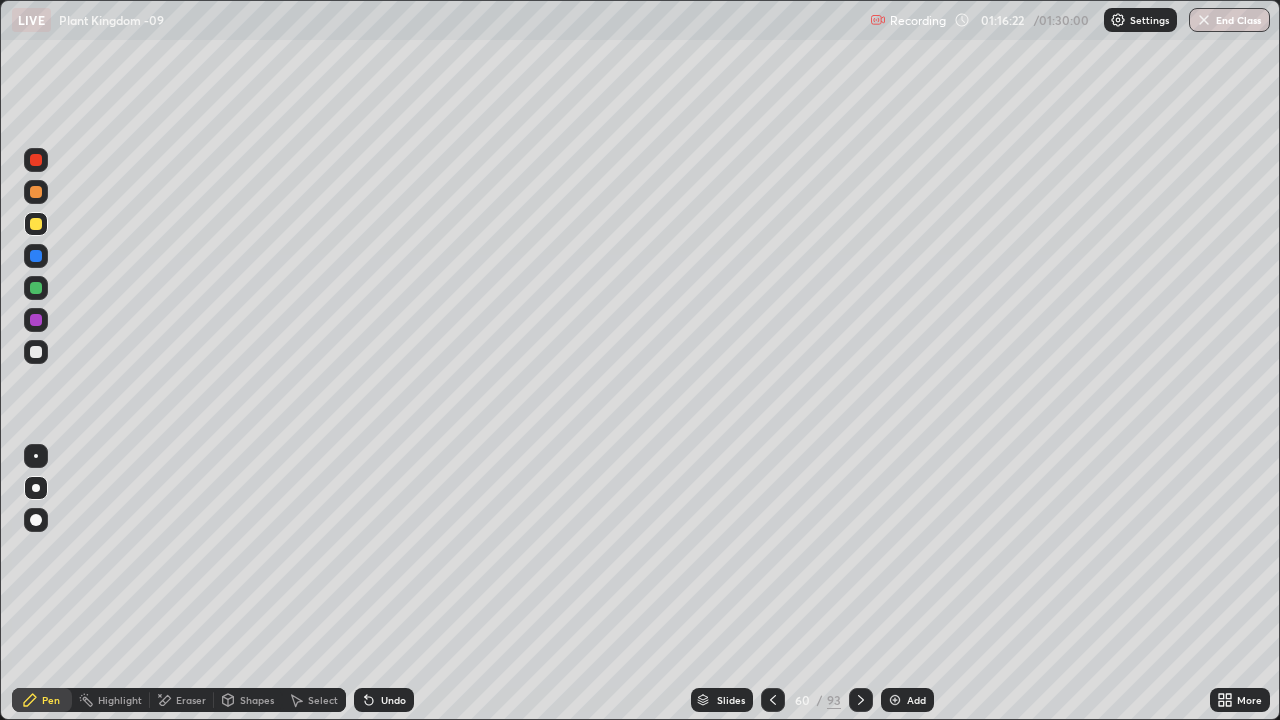 click at bounding box center (36, 192) 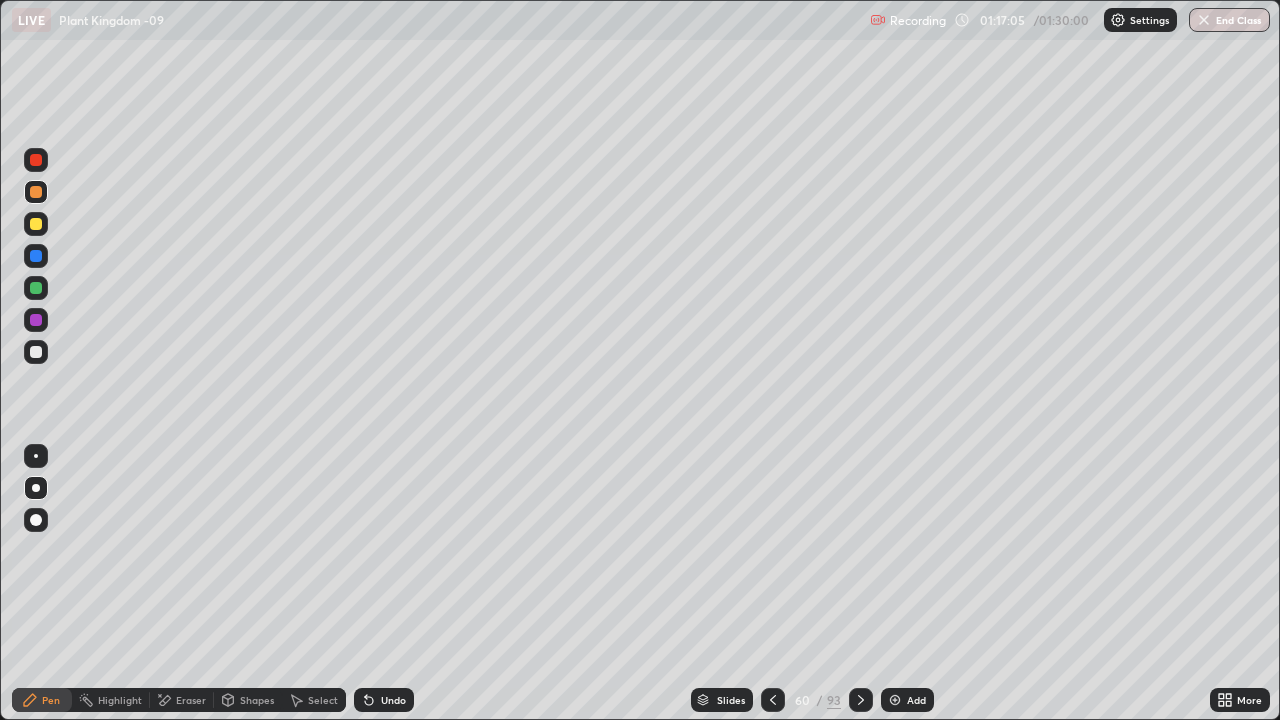 click on "Pen" at bounding box center [51, 700] 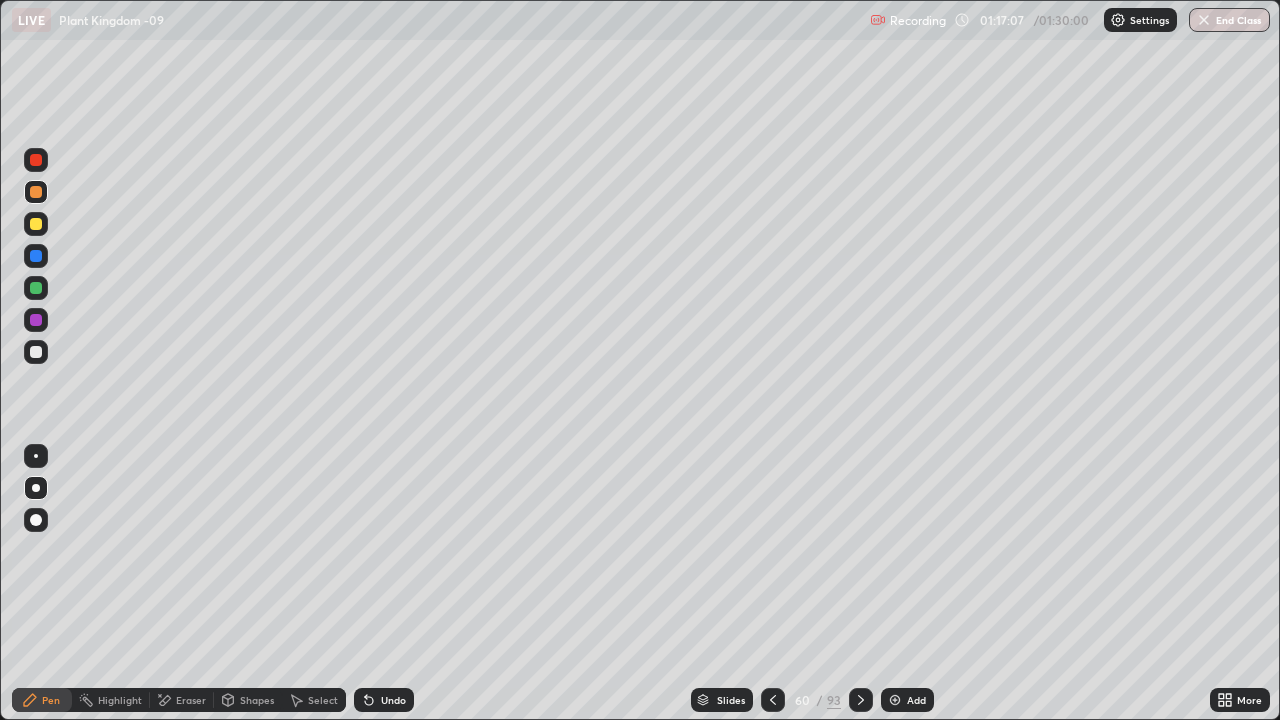 click 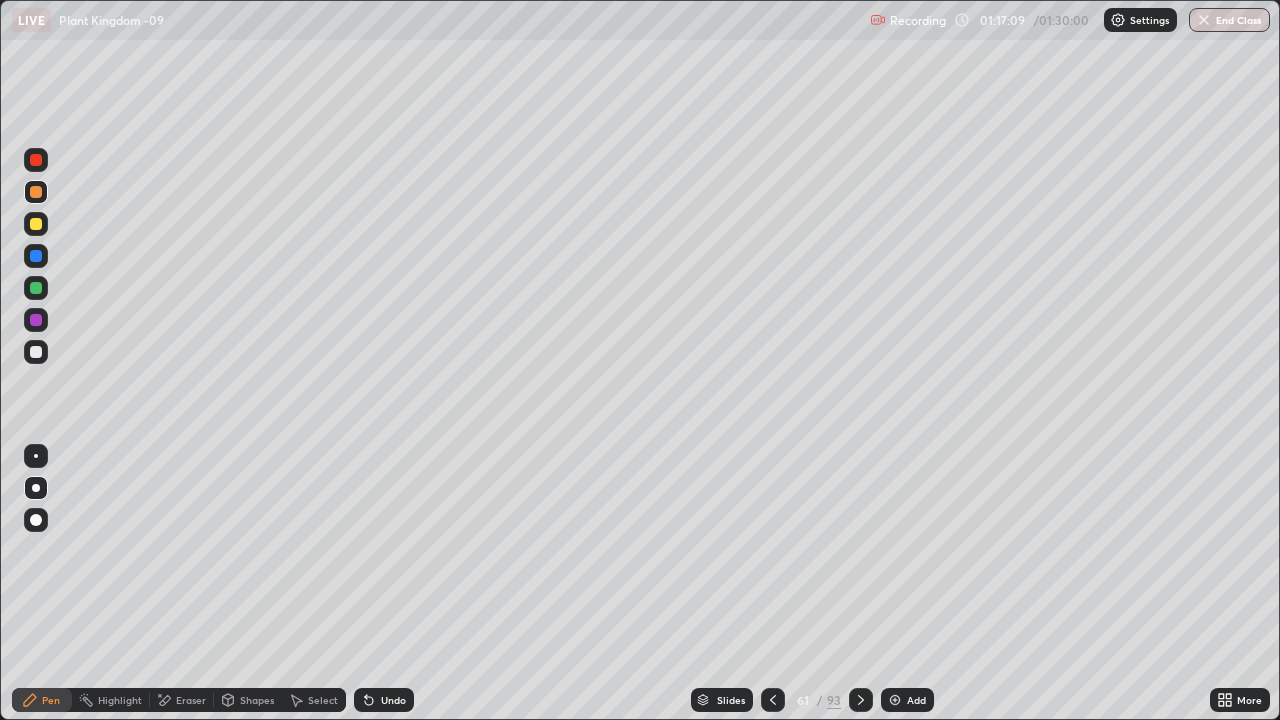 click at bounding box center [36, 352] 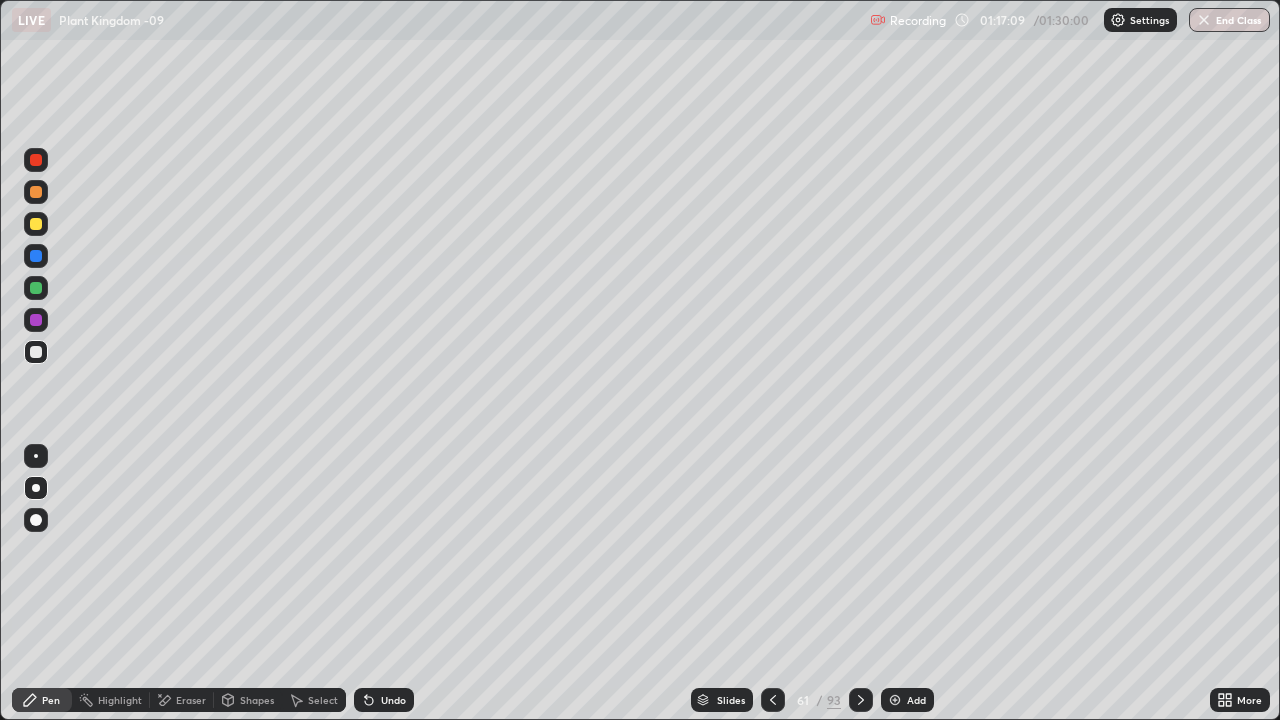 click at bounding box center (36, 488) 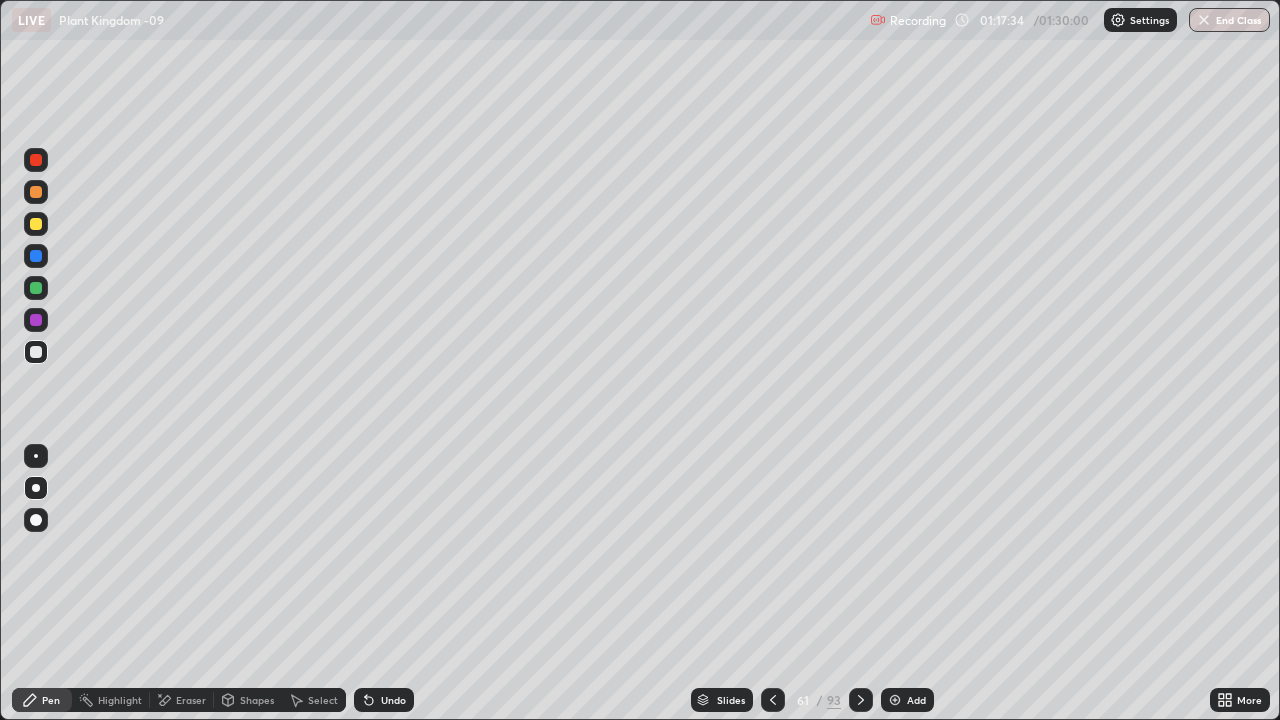 click on "Slides" at bounding box center [722, 700] 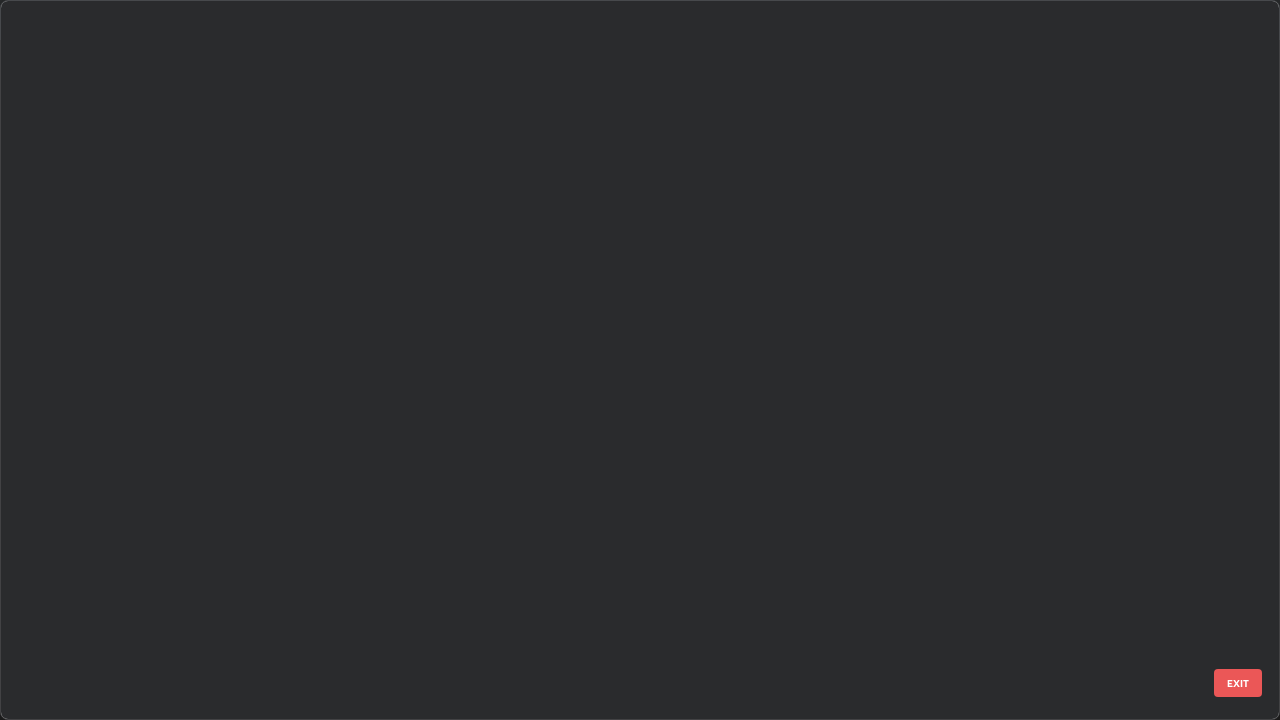 scroll, scrollTop: 3999, scrollLeft: 0, axis: vertical 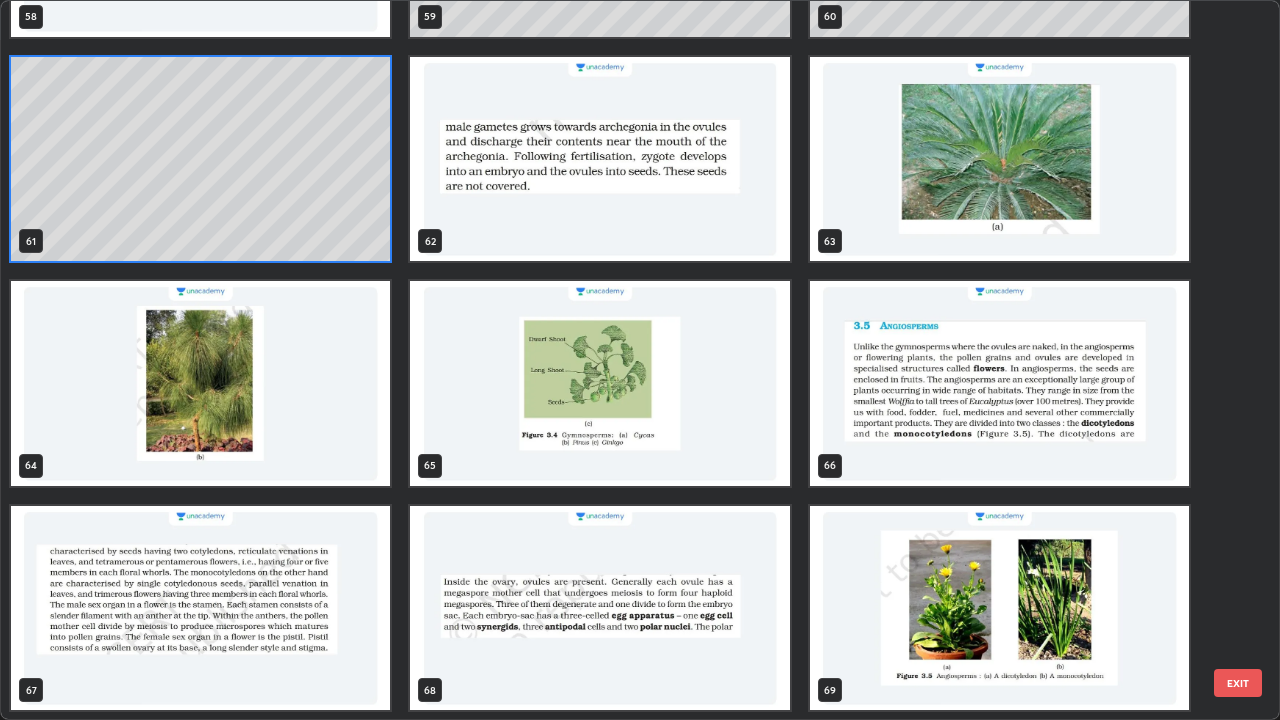 click at bounding box center [999, 383] 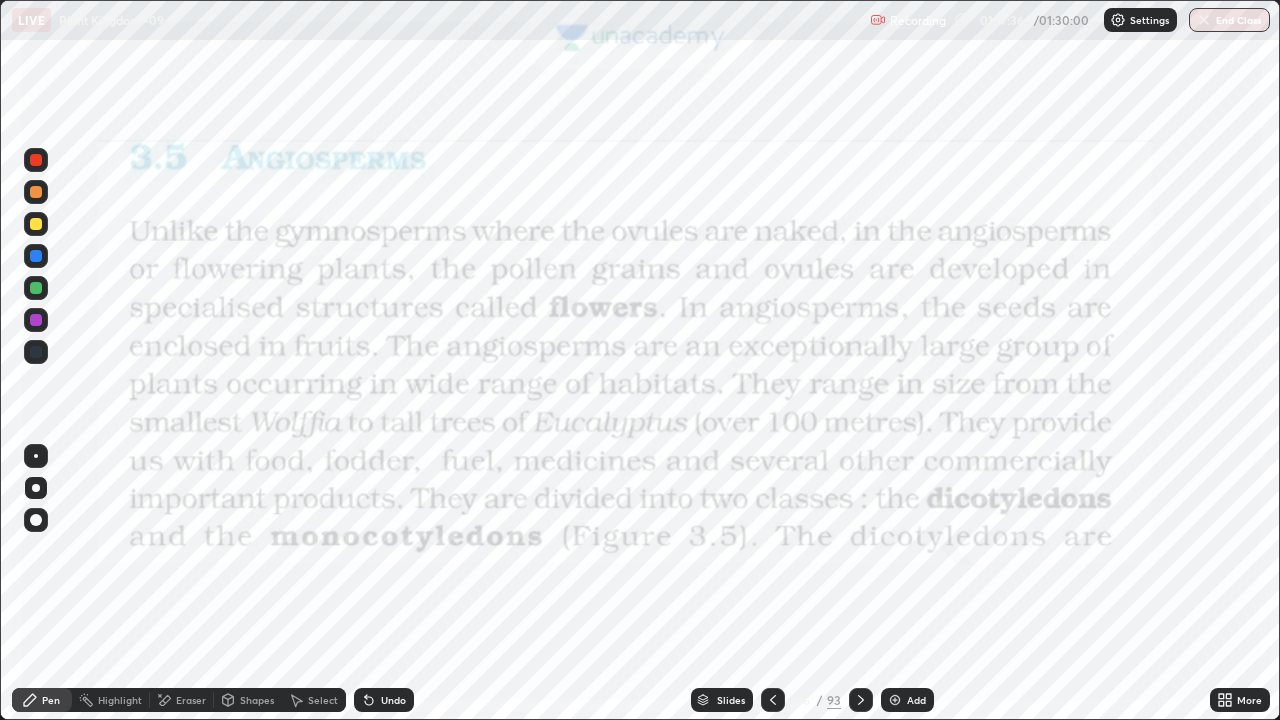 click at bounding box center [999, 383] 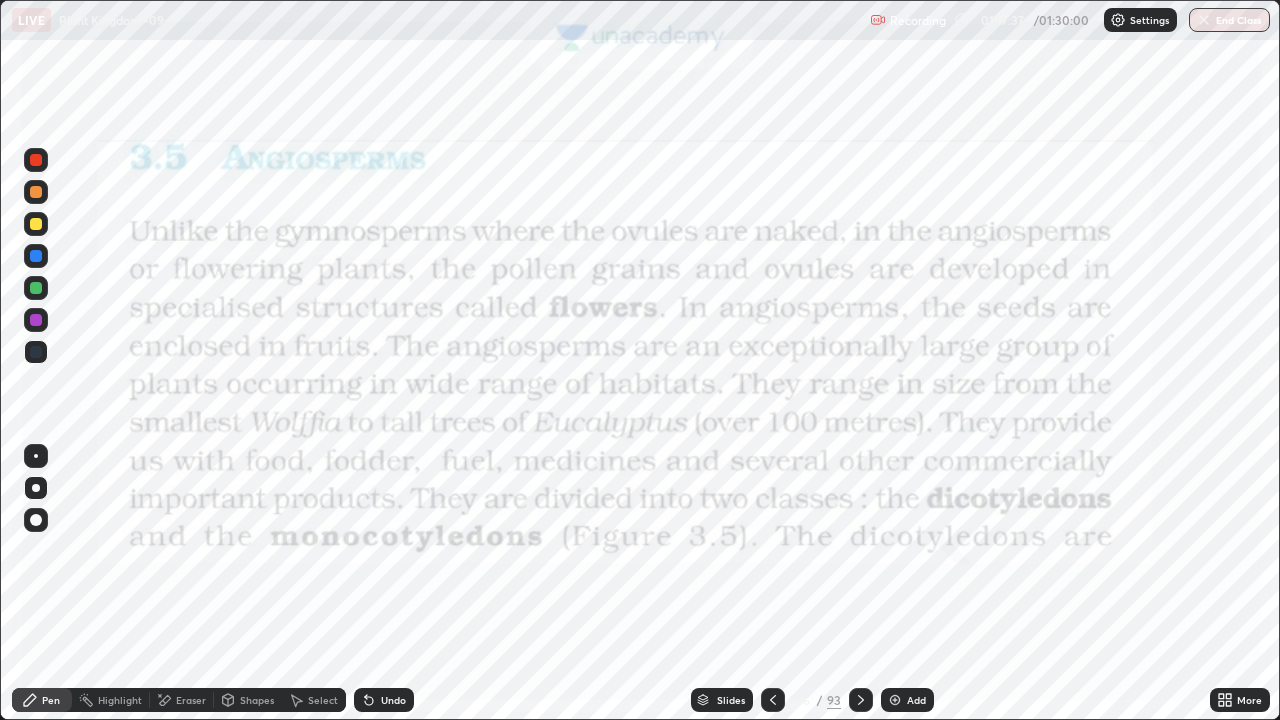 click at bounding box center (999, 383) 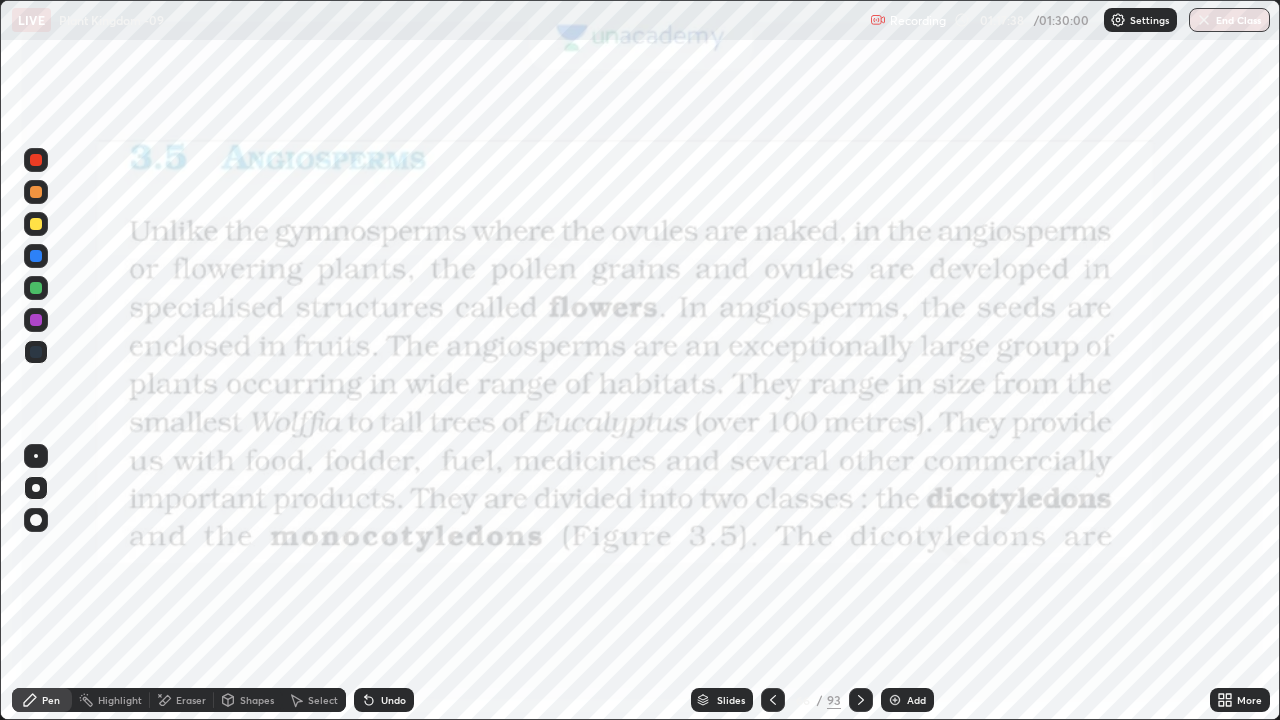 click on "Shapes" at bounding box center (257, 700) 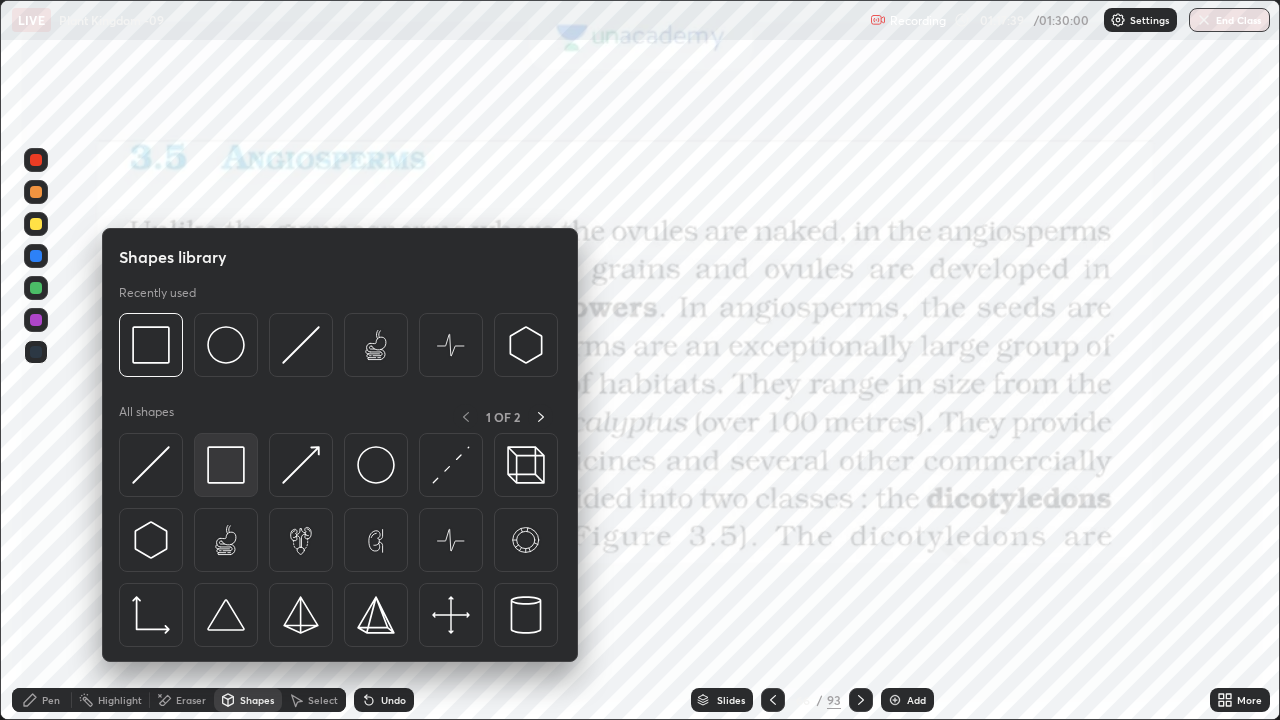 click at bounding box center (226, 465) 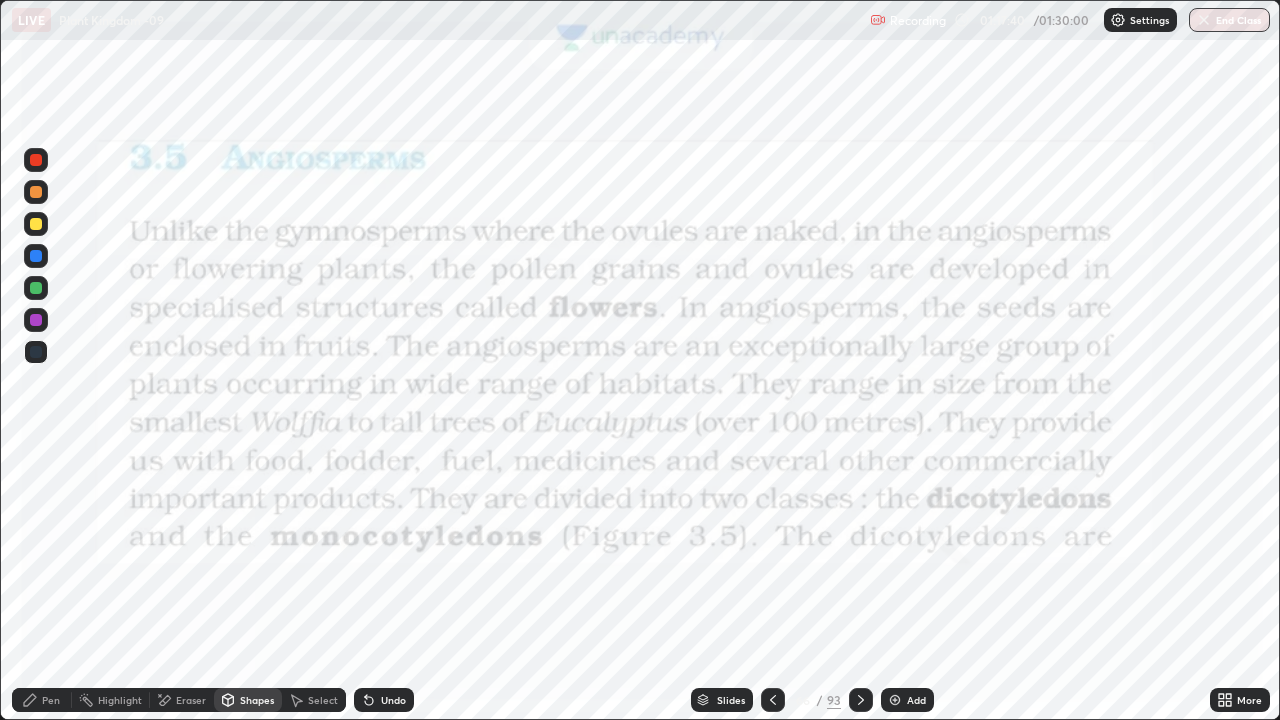 click at bounding box center (36, 160) 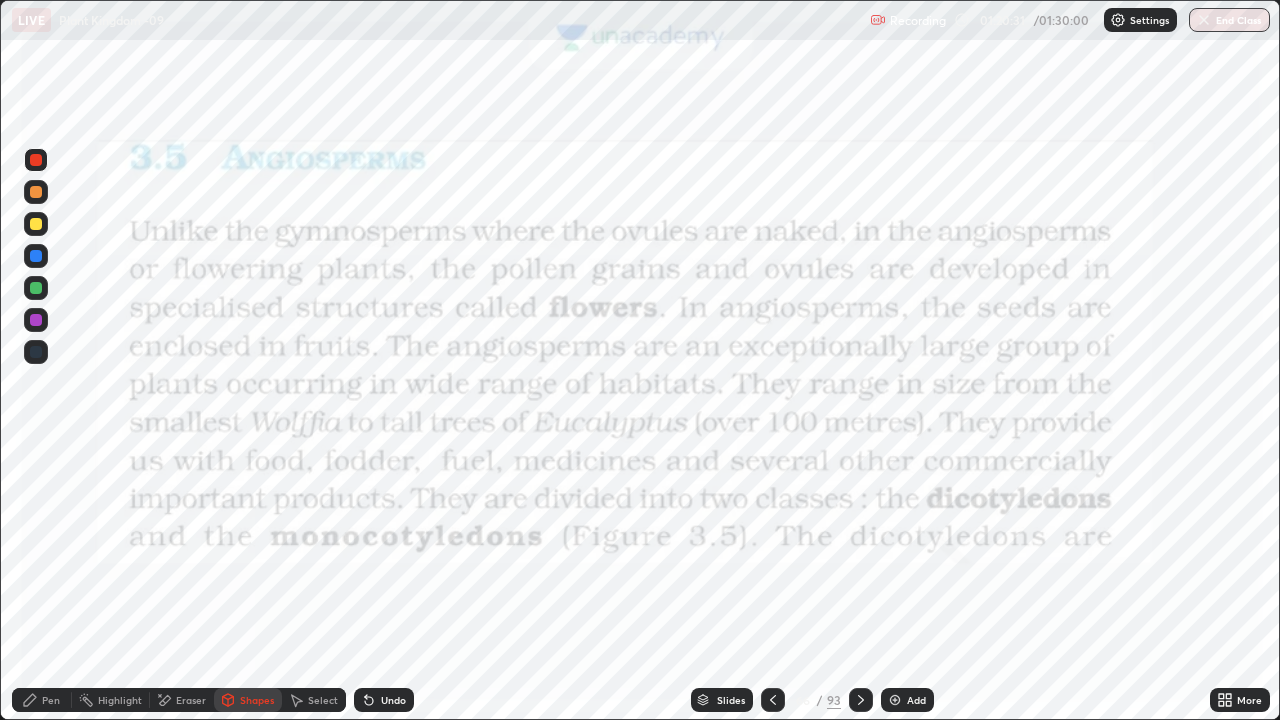 click 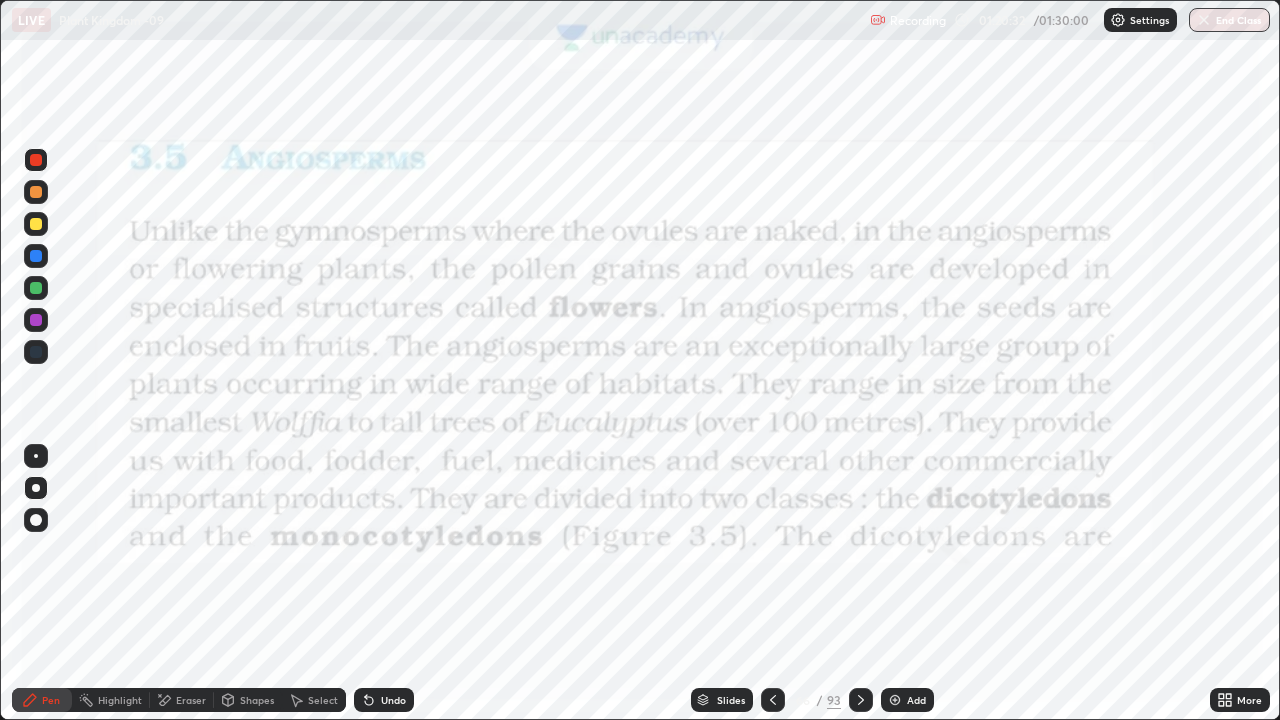 click at bounding box center [36, 488] 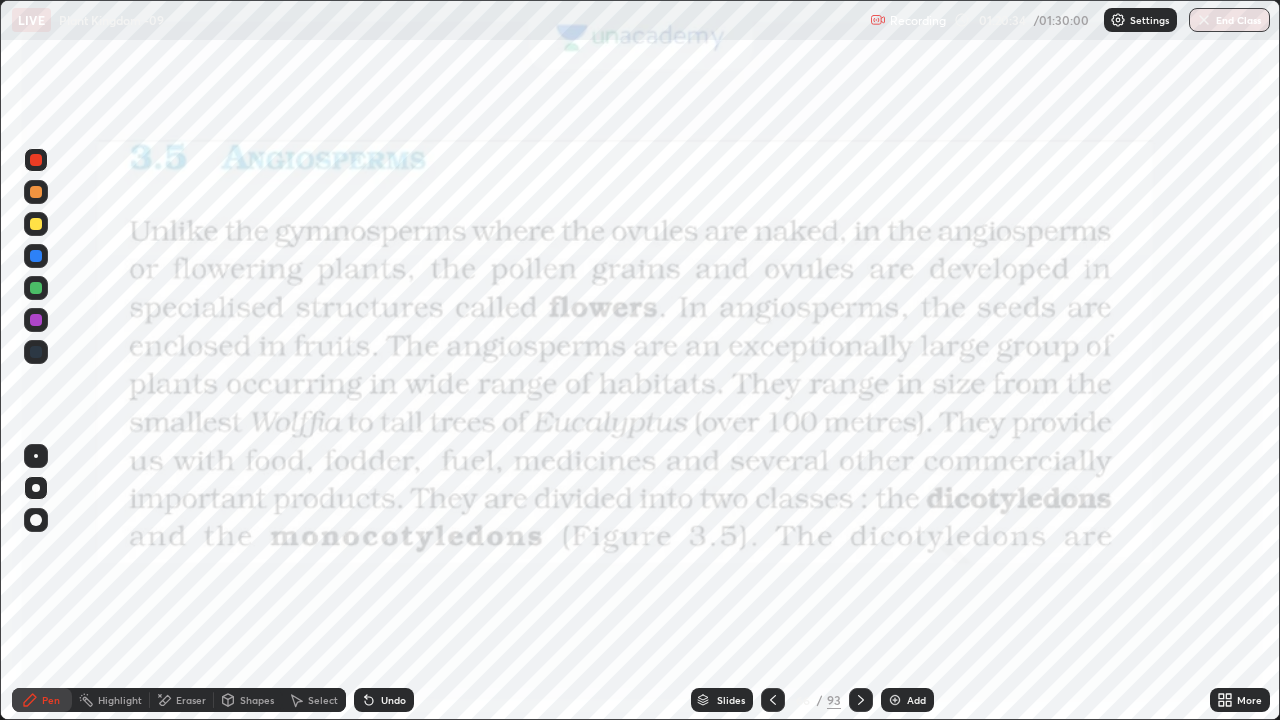 click at bounding box center (36, 352) 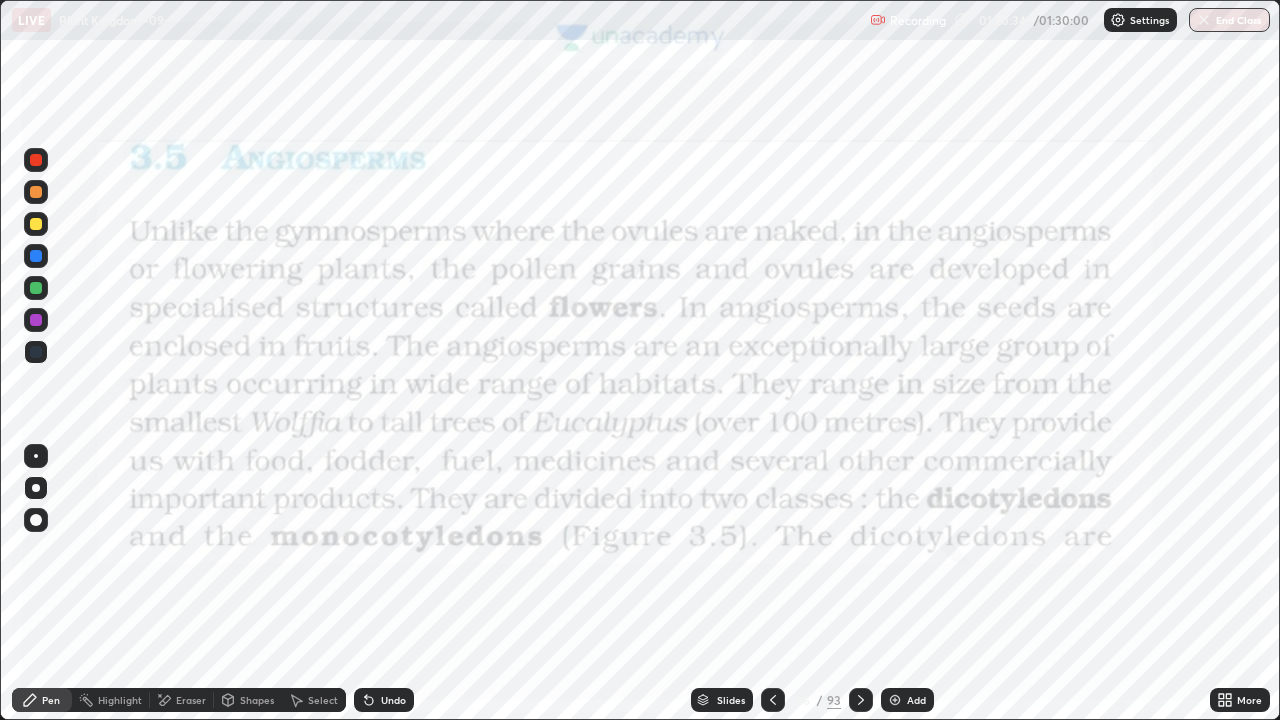 click at bounding box center [36, 352] 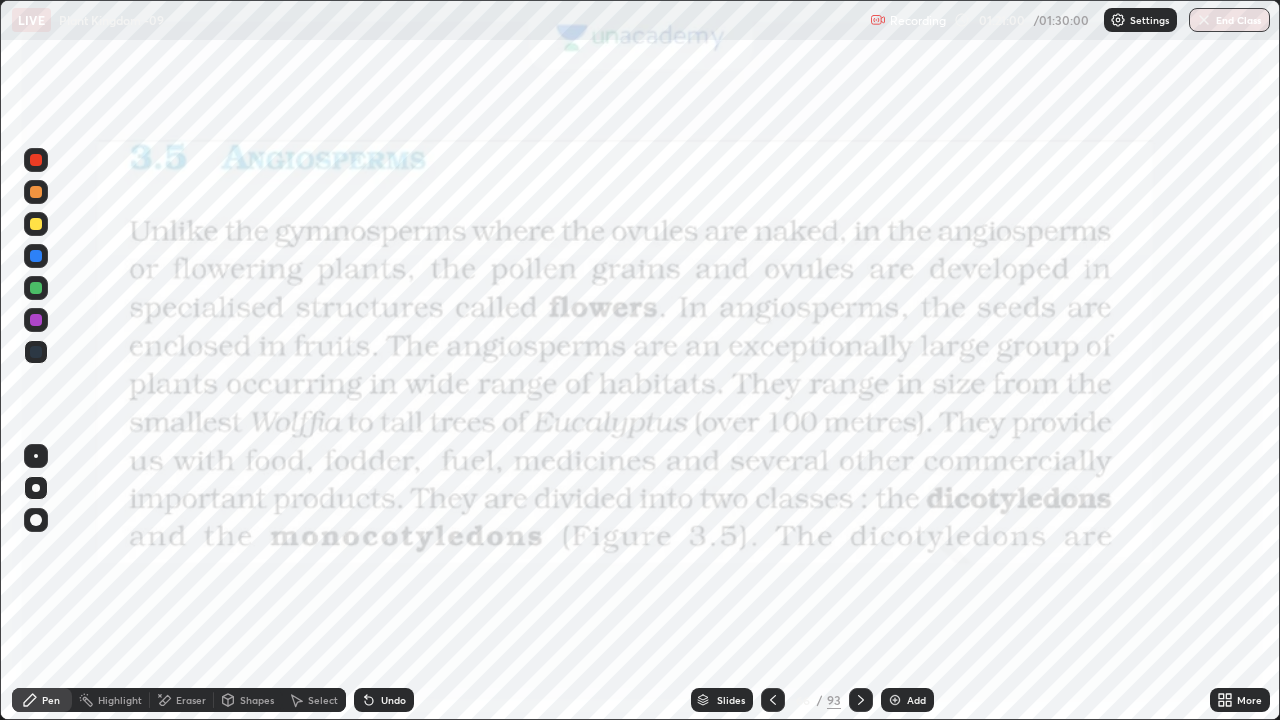 click on "Pen" at bounding box center (51, 700) 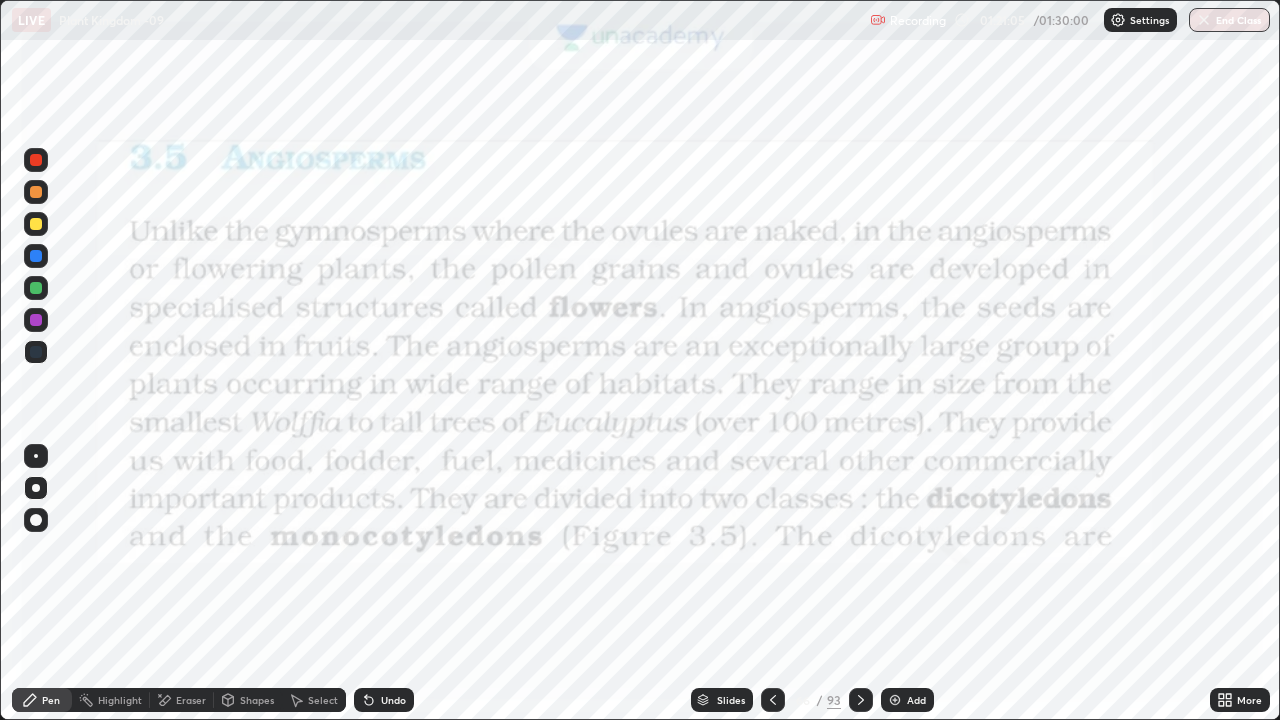 click on "Pen" at bounding box center (42, 700) 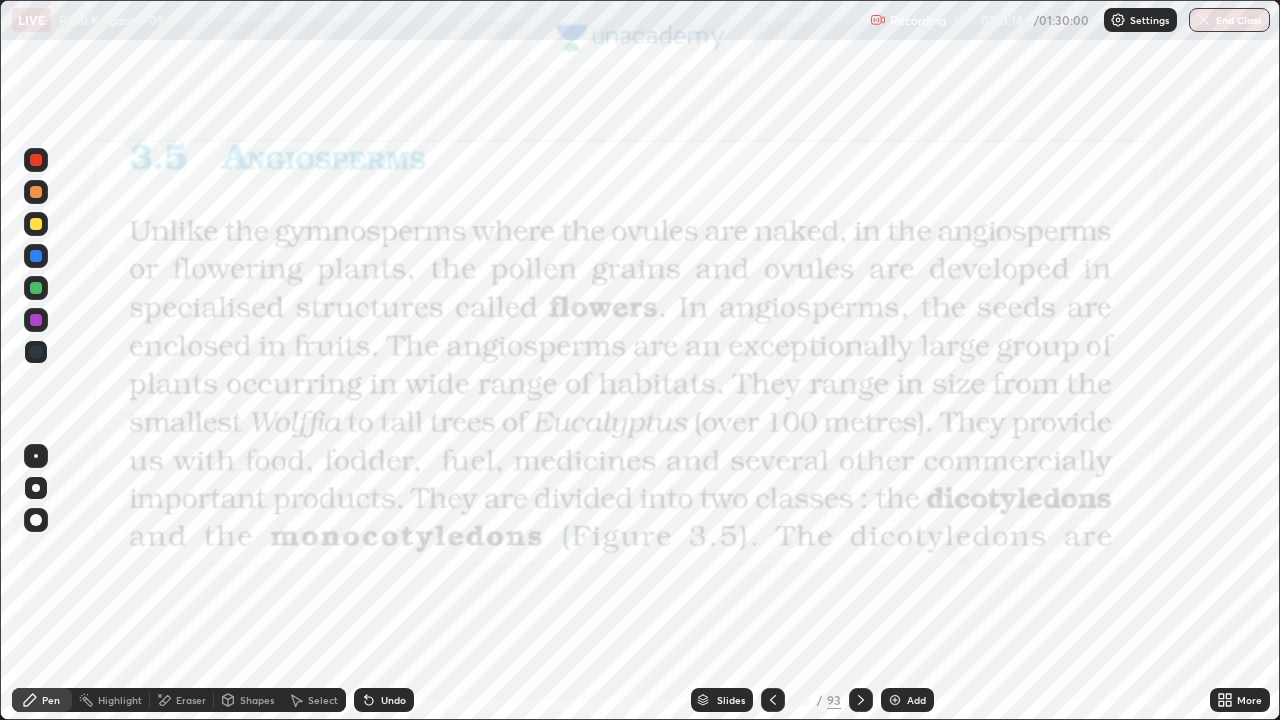 click 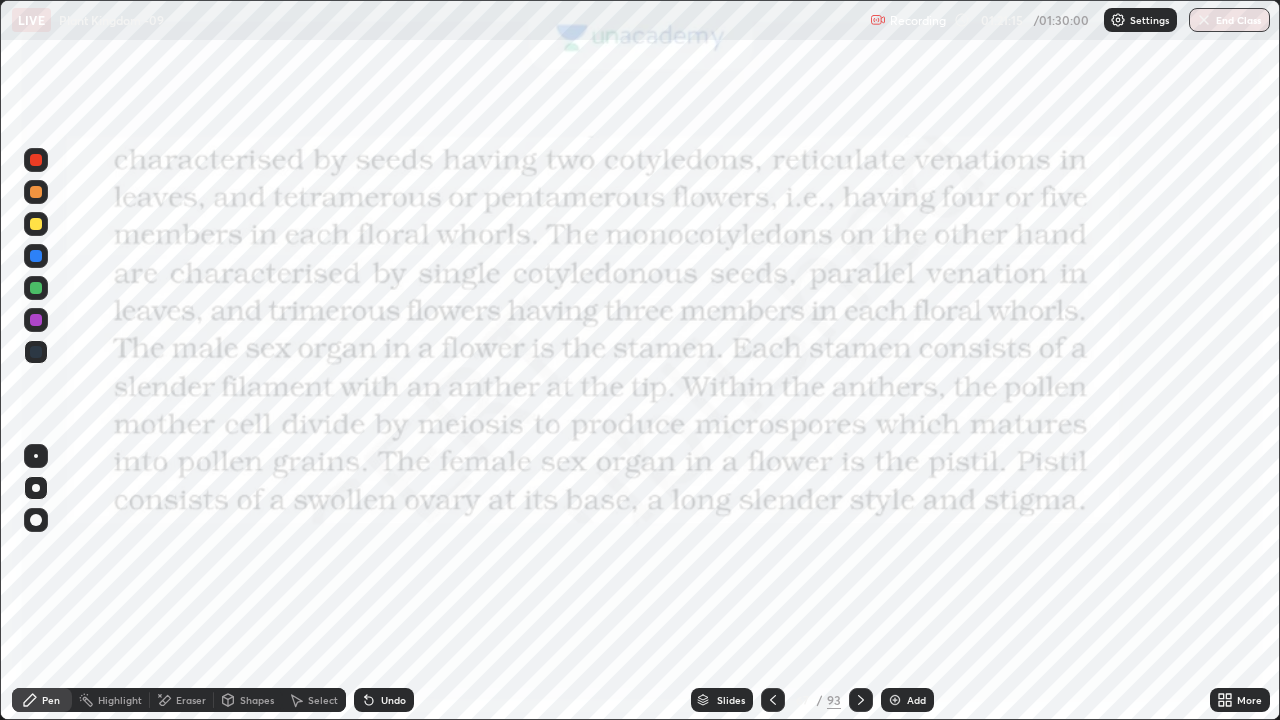 click 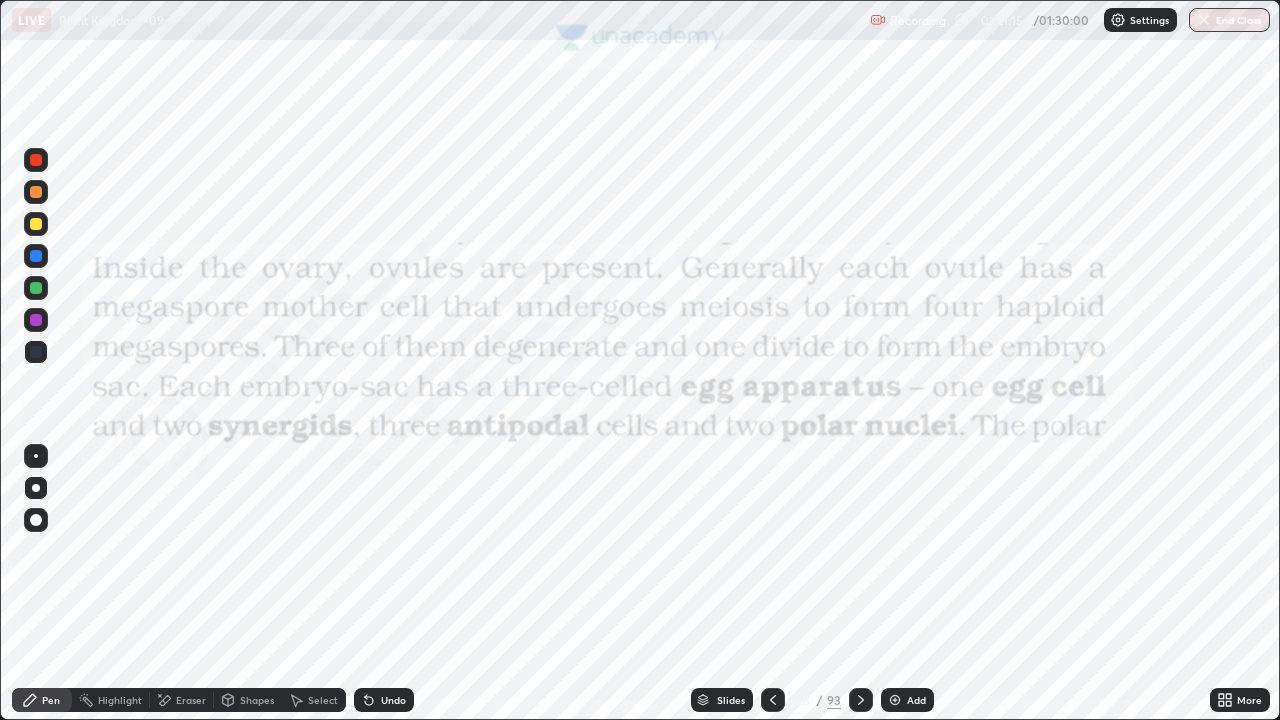click 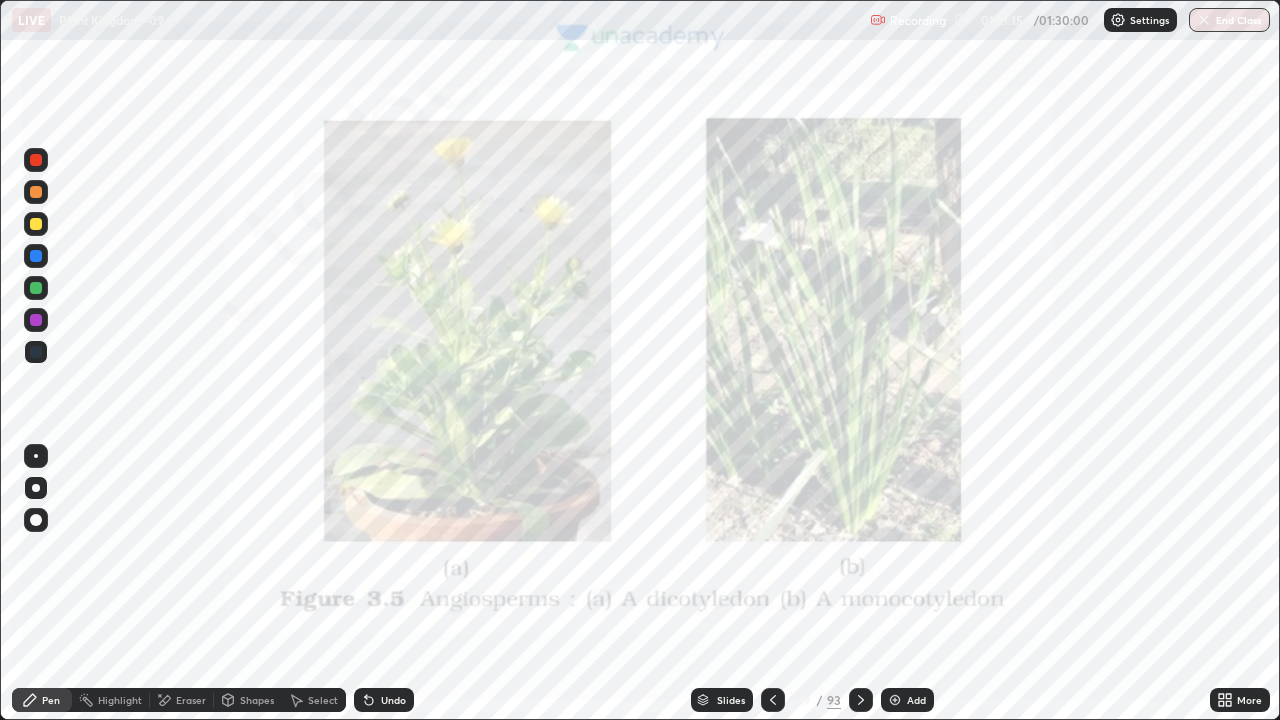 click 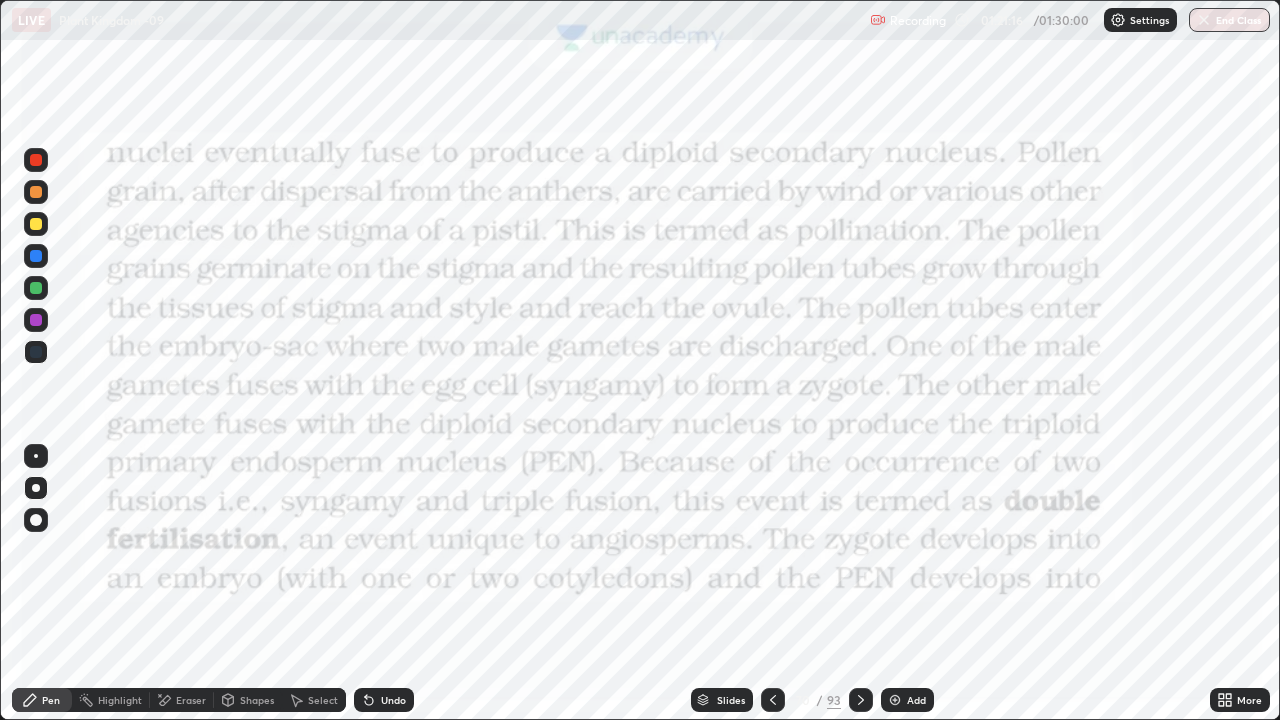 click 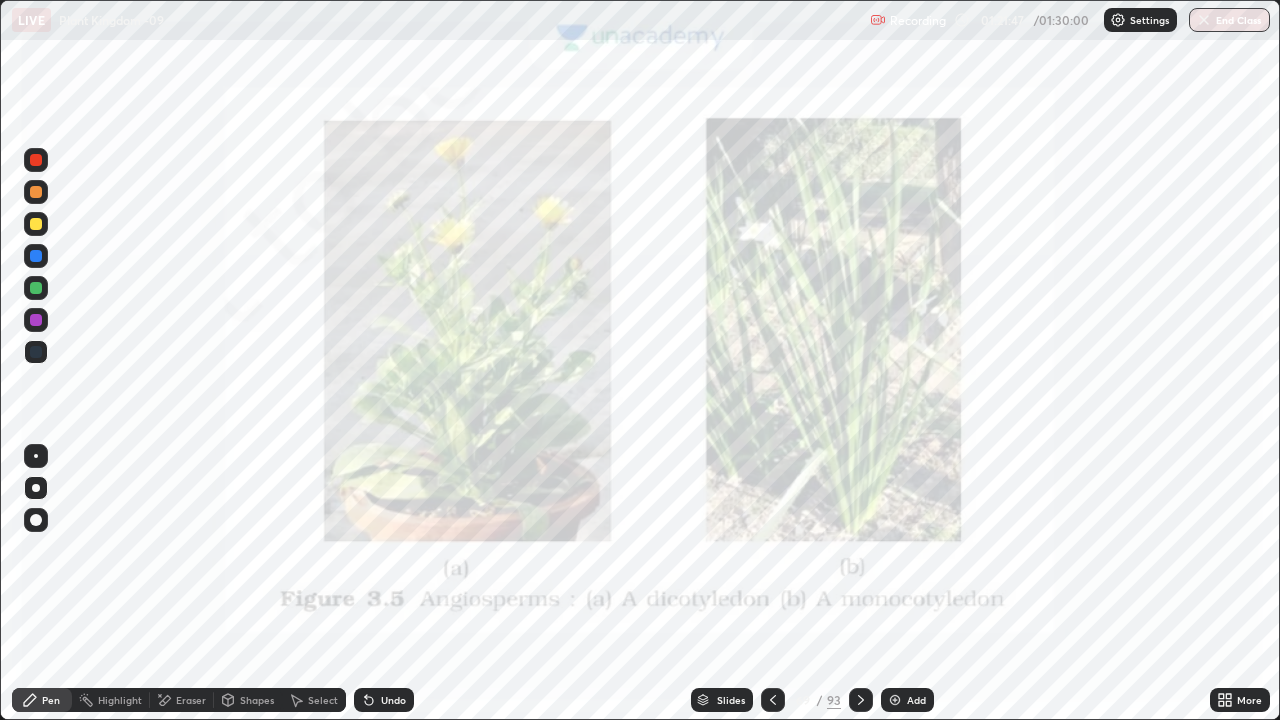 click 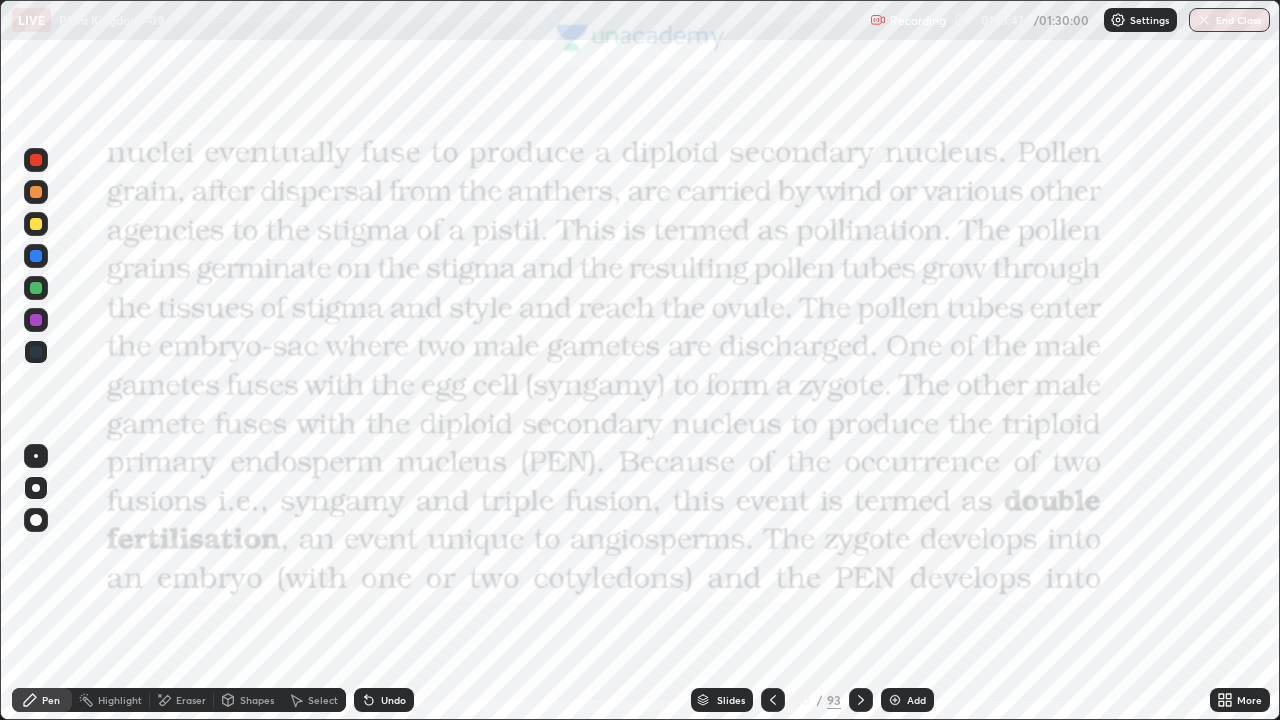 click 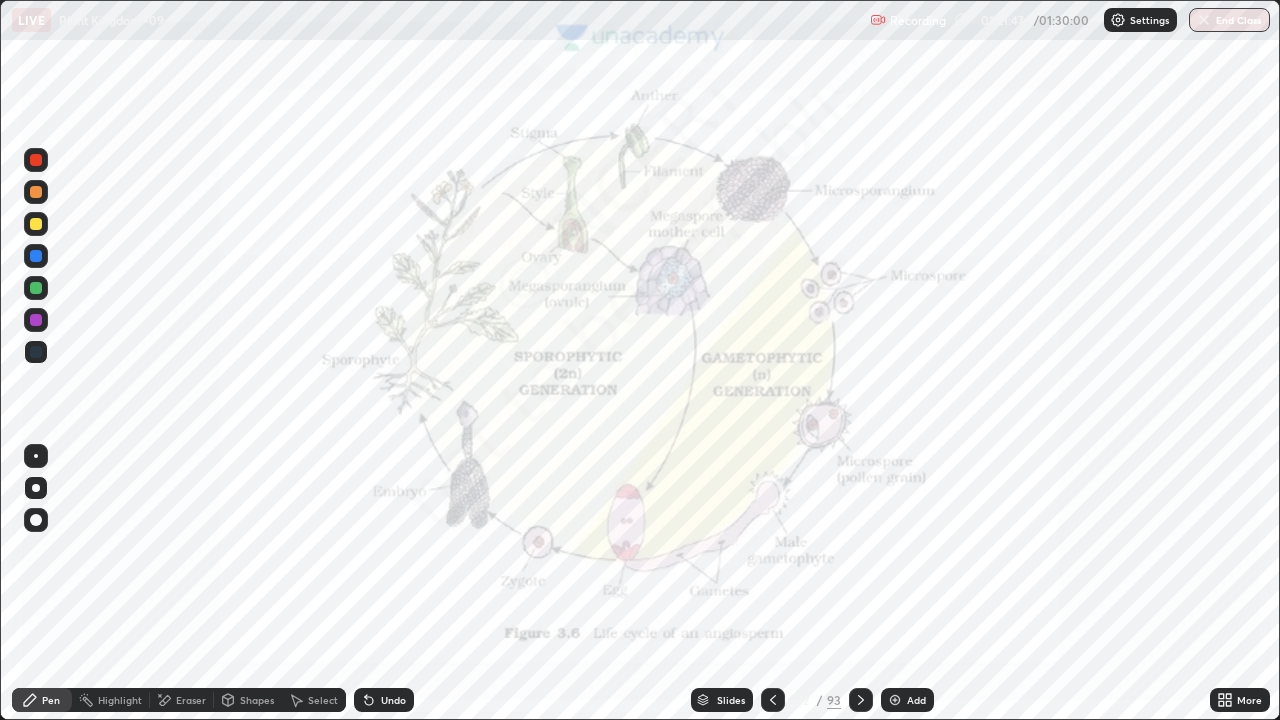 click 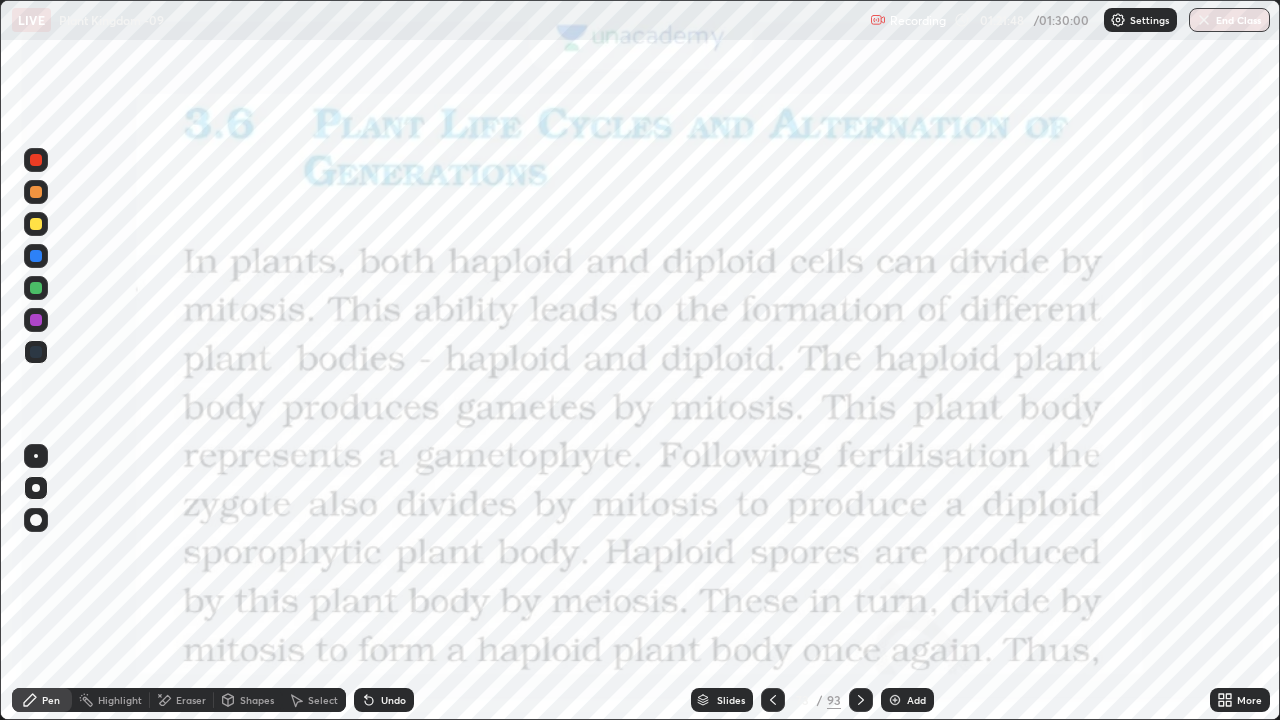 click 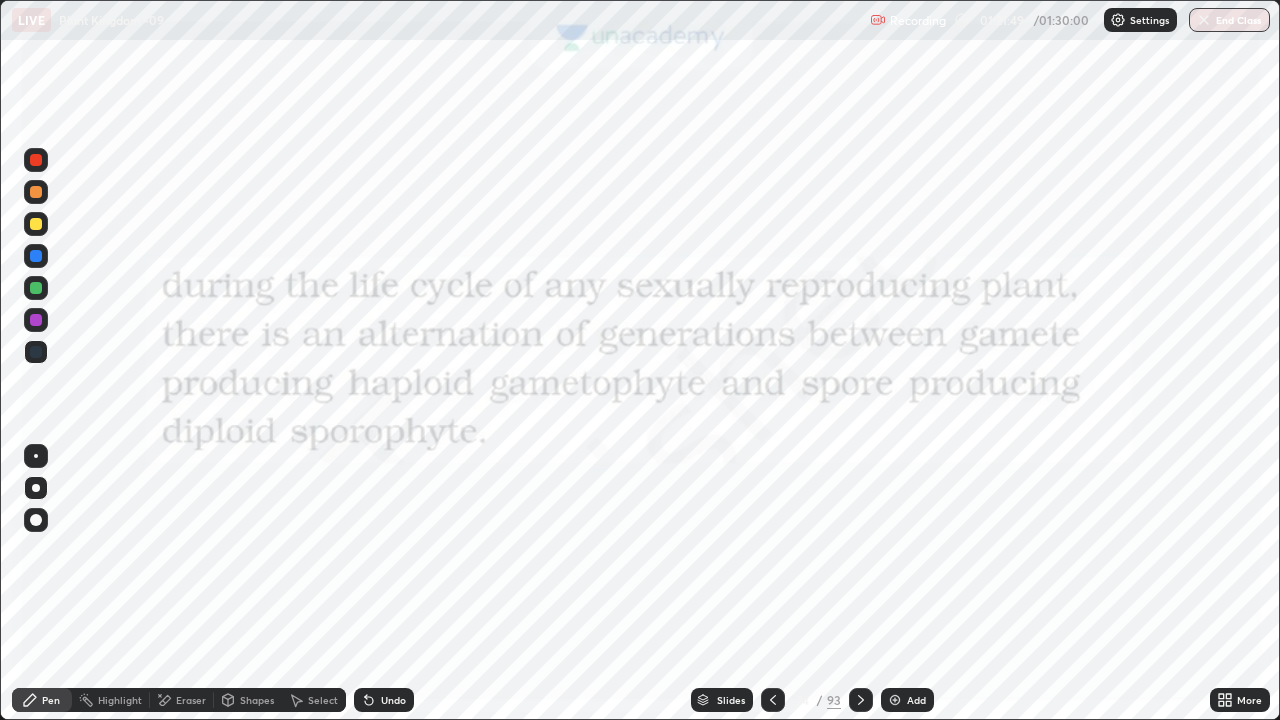 click 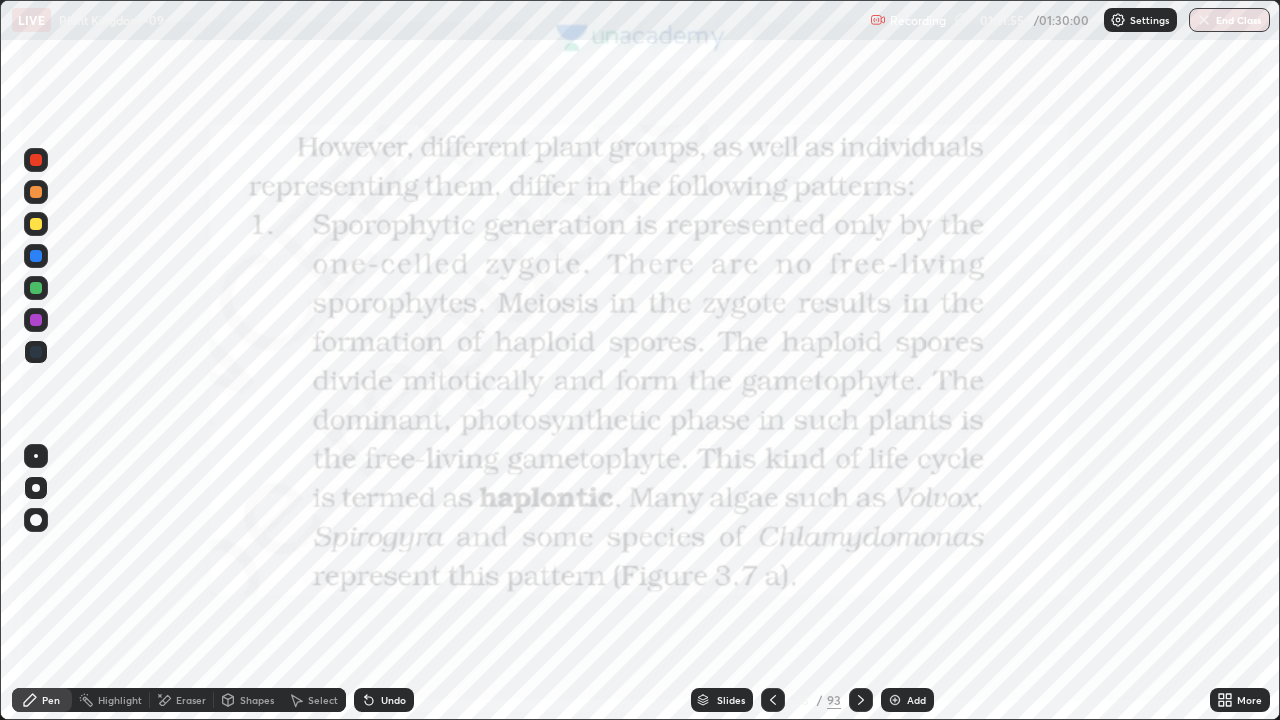 click 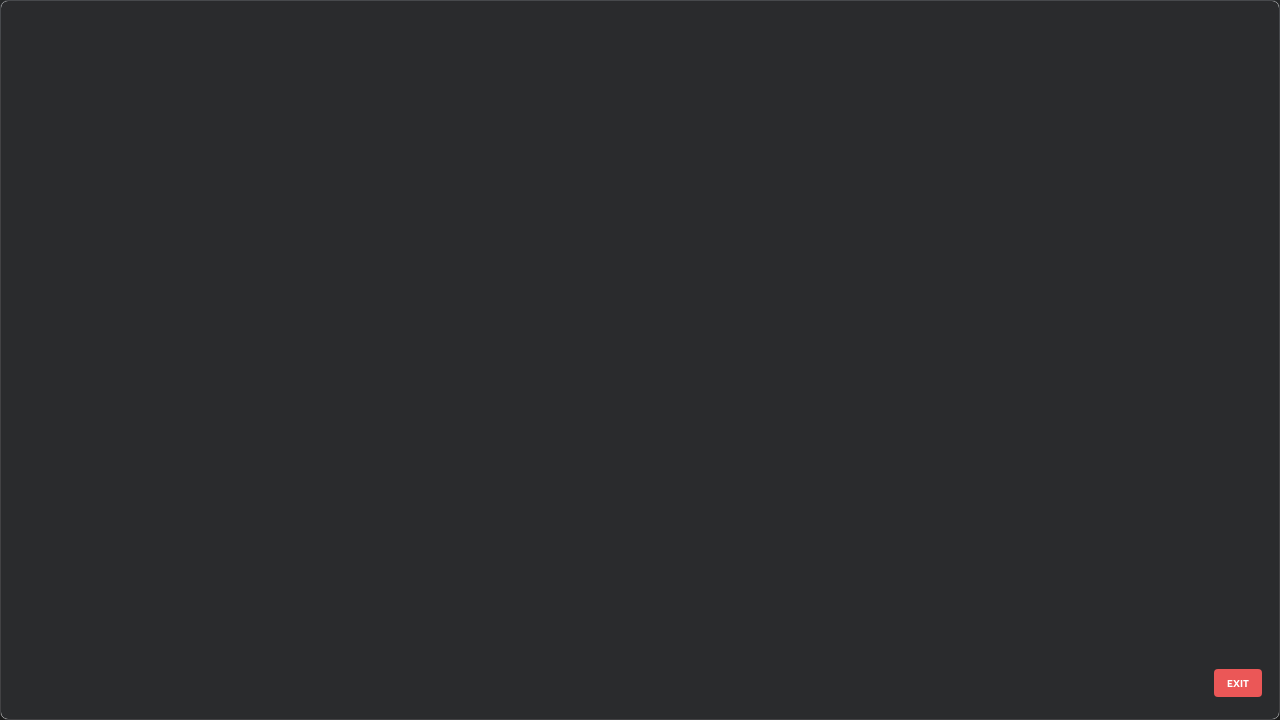 scroll, scrollTop: 712, scrollLeft: 1268, axis: both 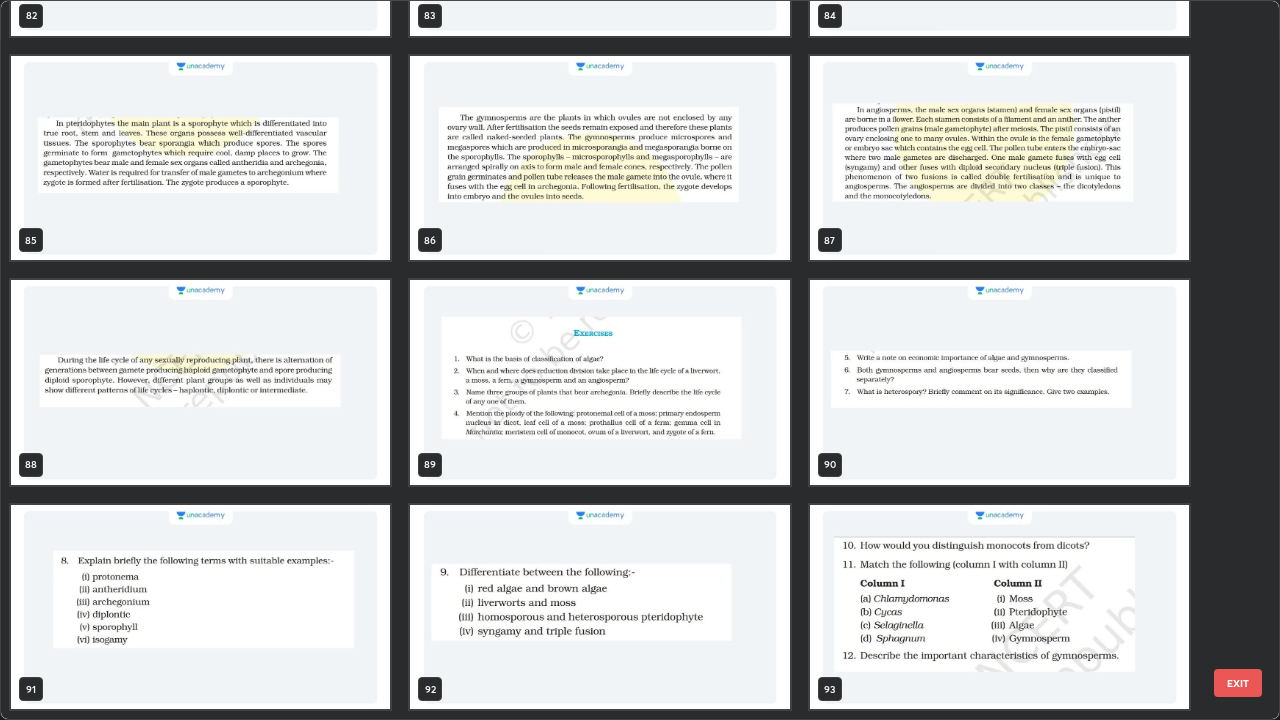 click at bounding box center (599, 382) 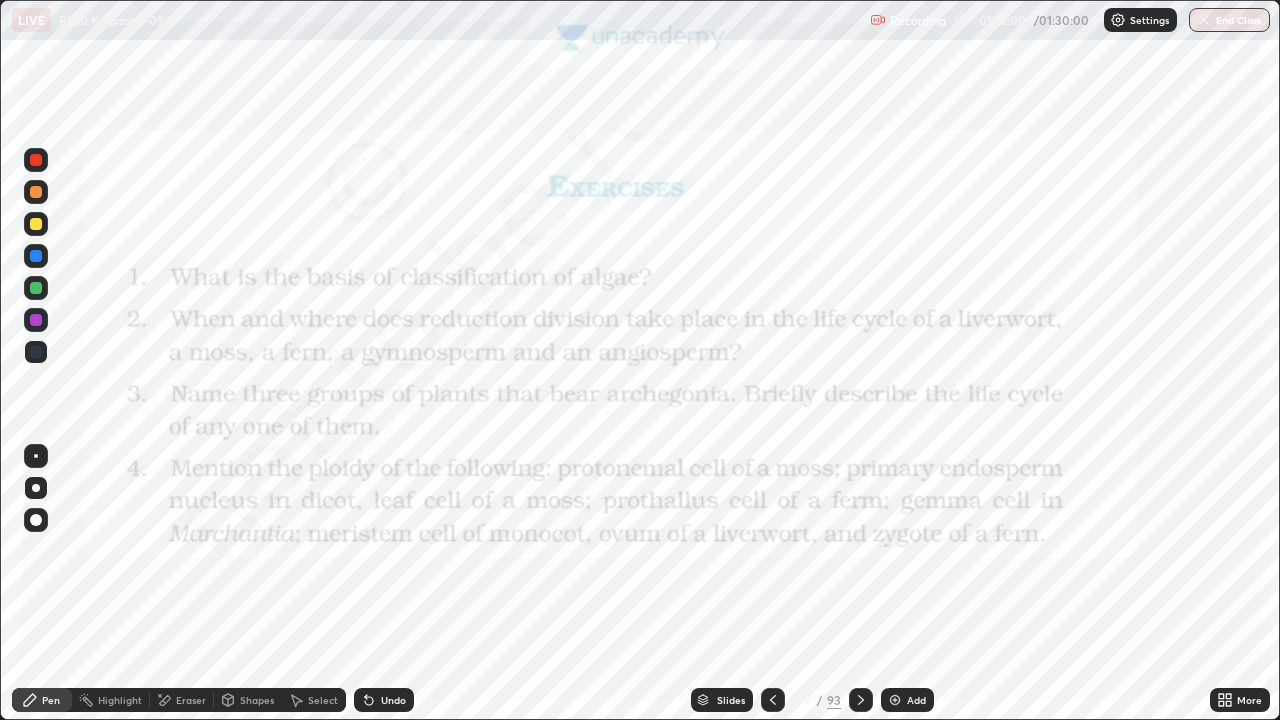 click at bounding box center [599, 382] 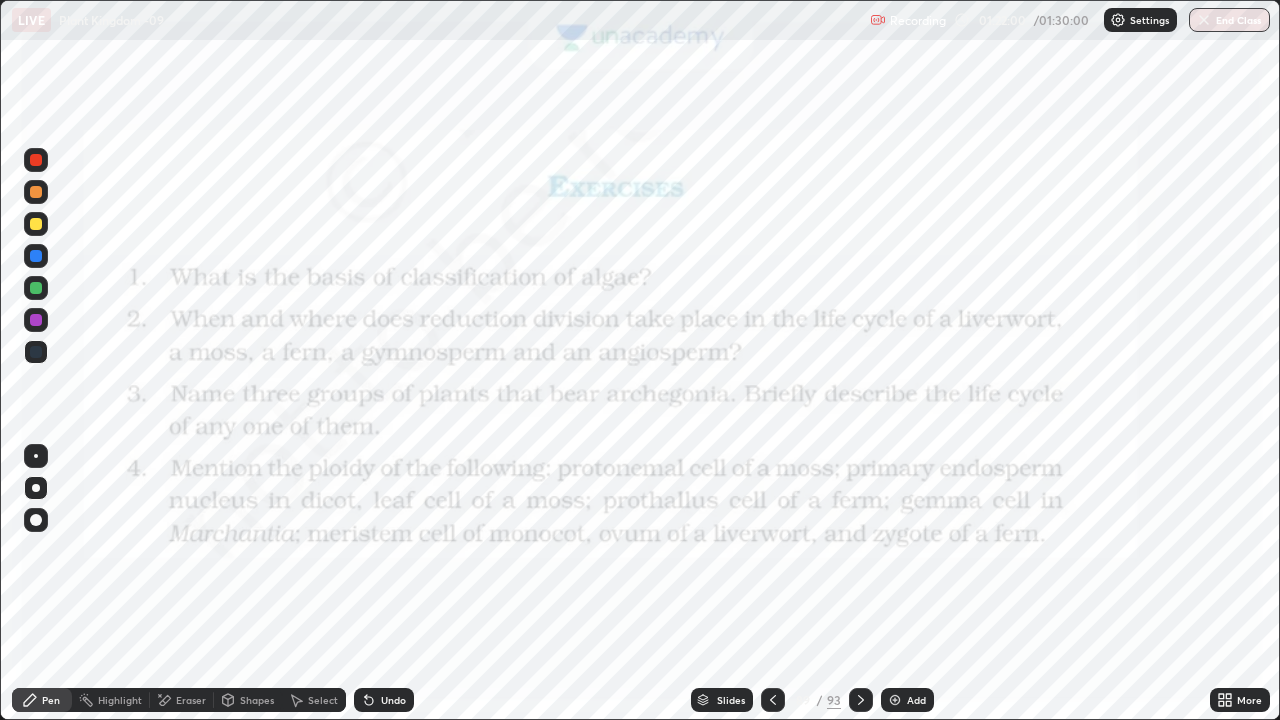 click at bounding box center [599, 382] 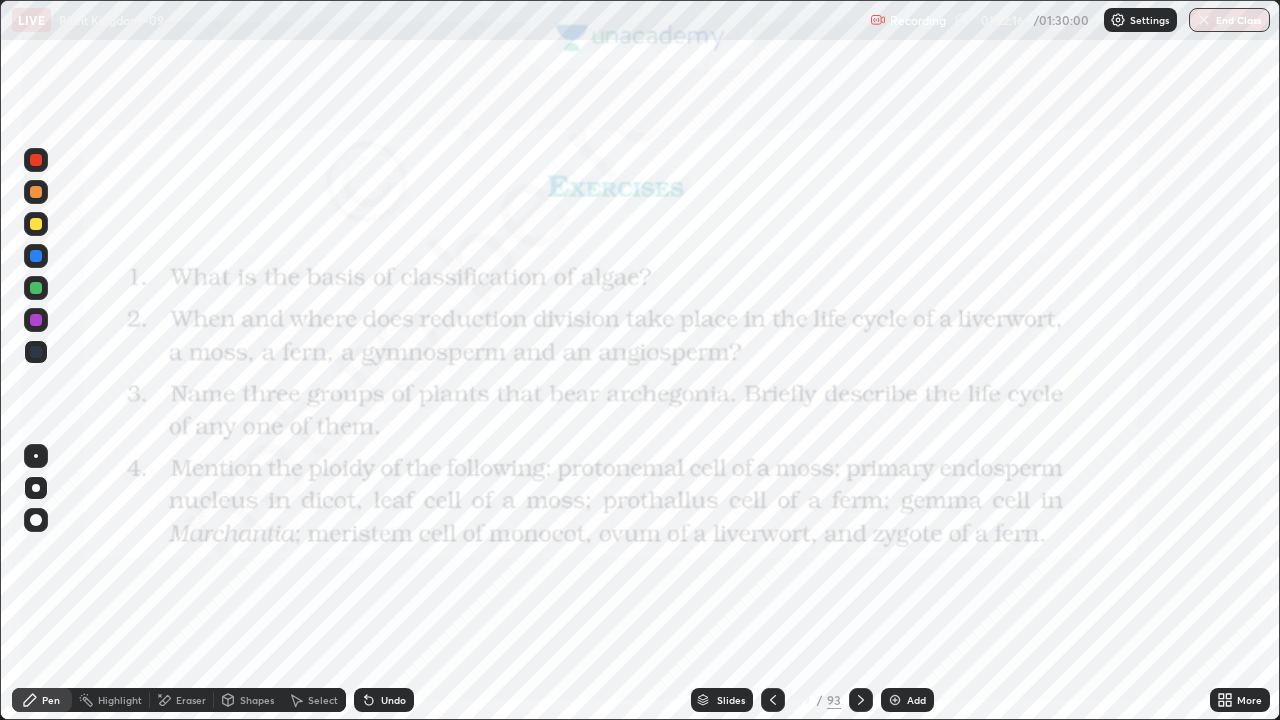 click 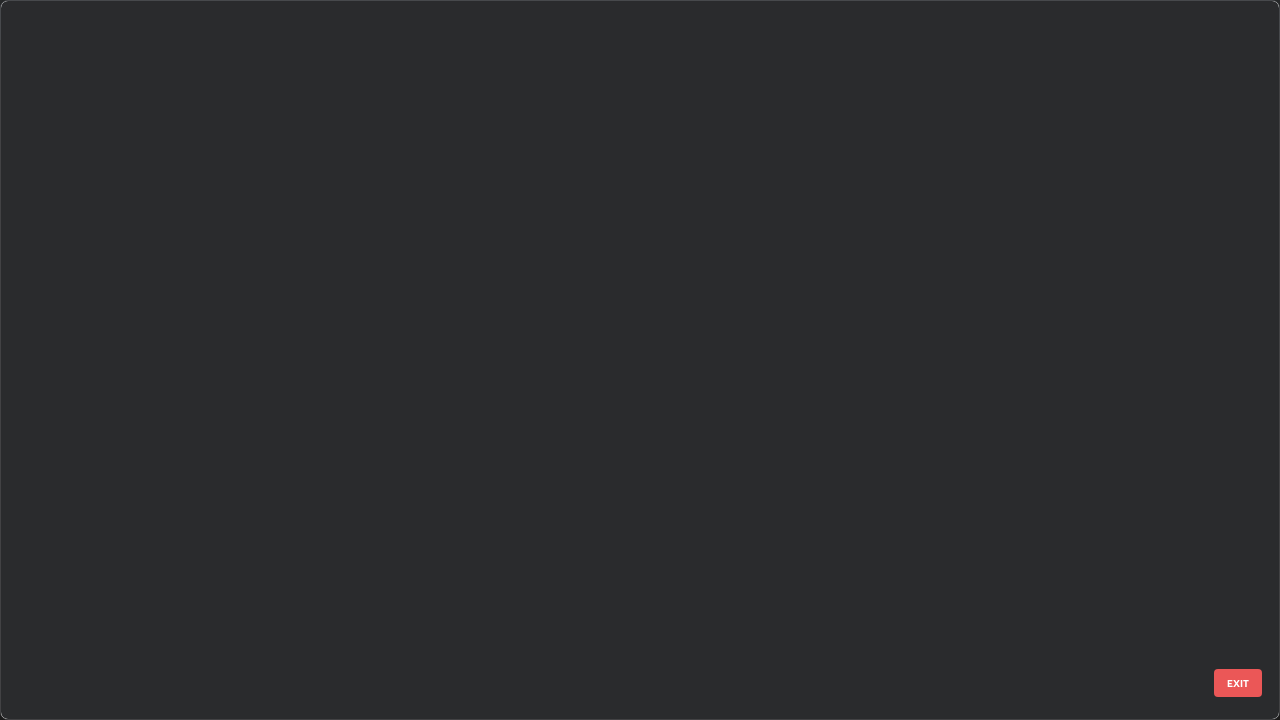 scroll, scrollTop: 6020, scrollLeft: 0, axis: vertical 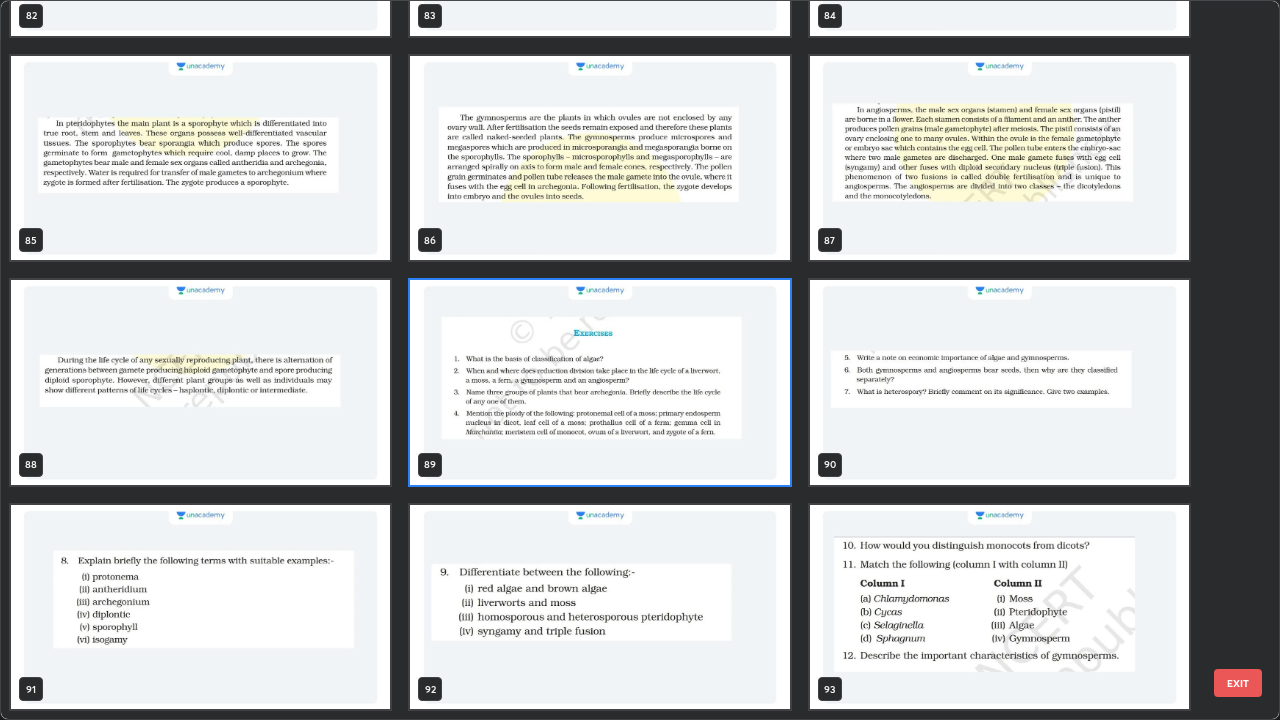 click at bounding box center [599, 382] 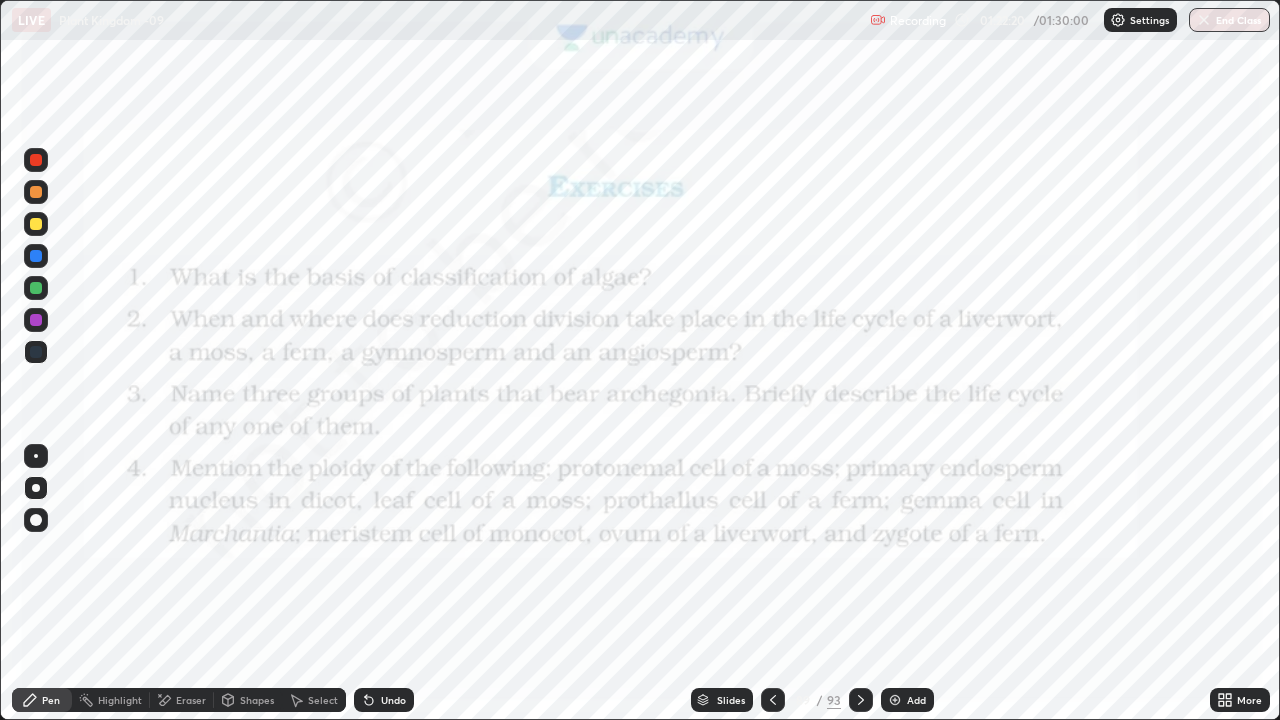 click at bounding box center (599, 382) 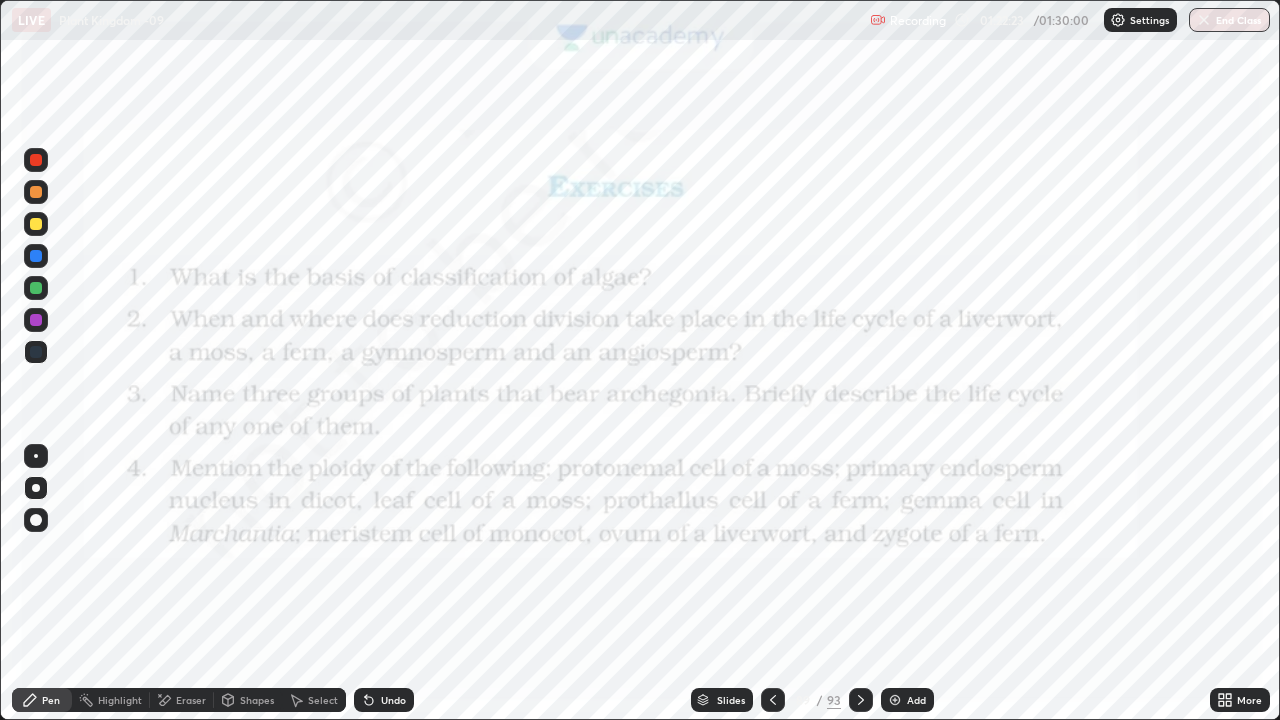 click at bounding box center (36, 160) 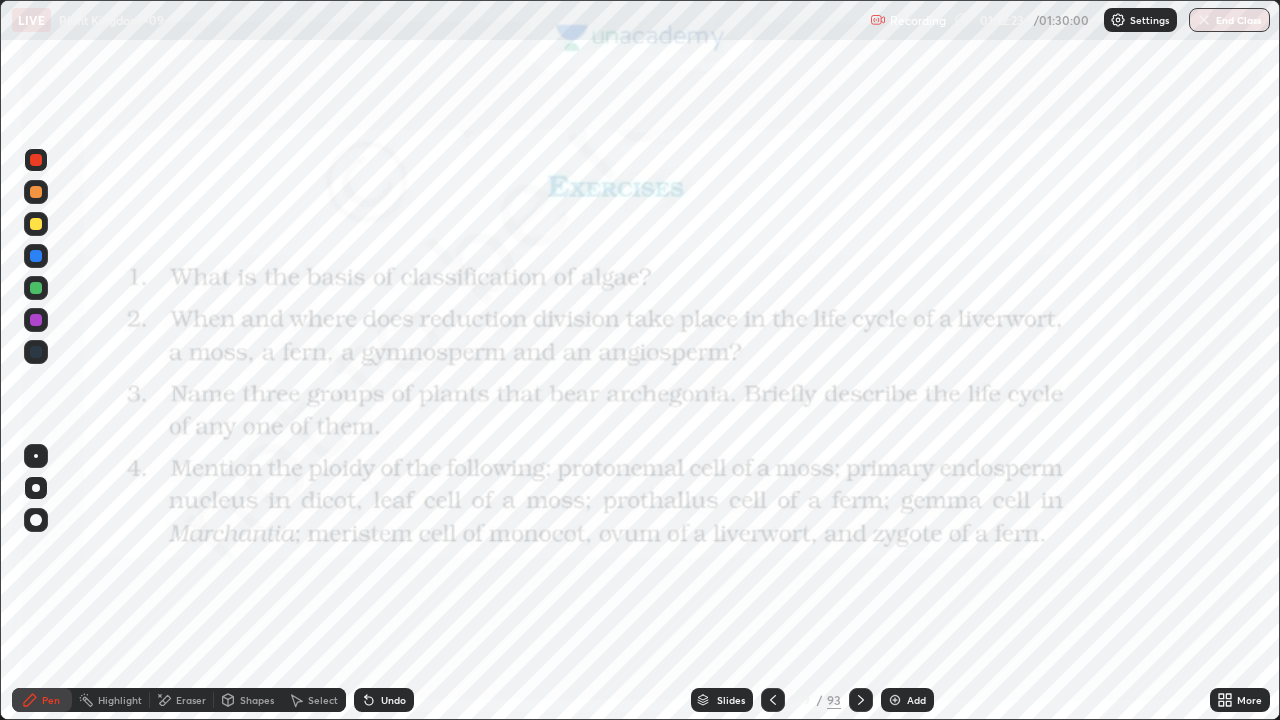 click at bounding box center (36, 160) 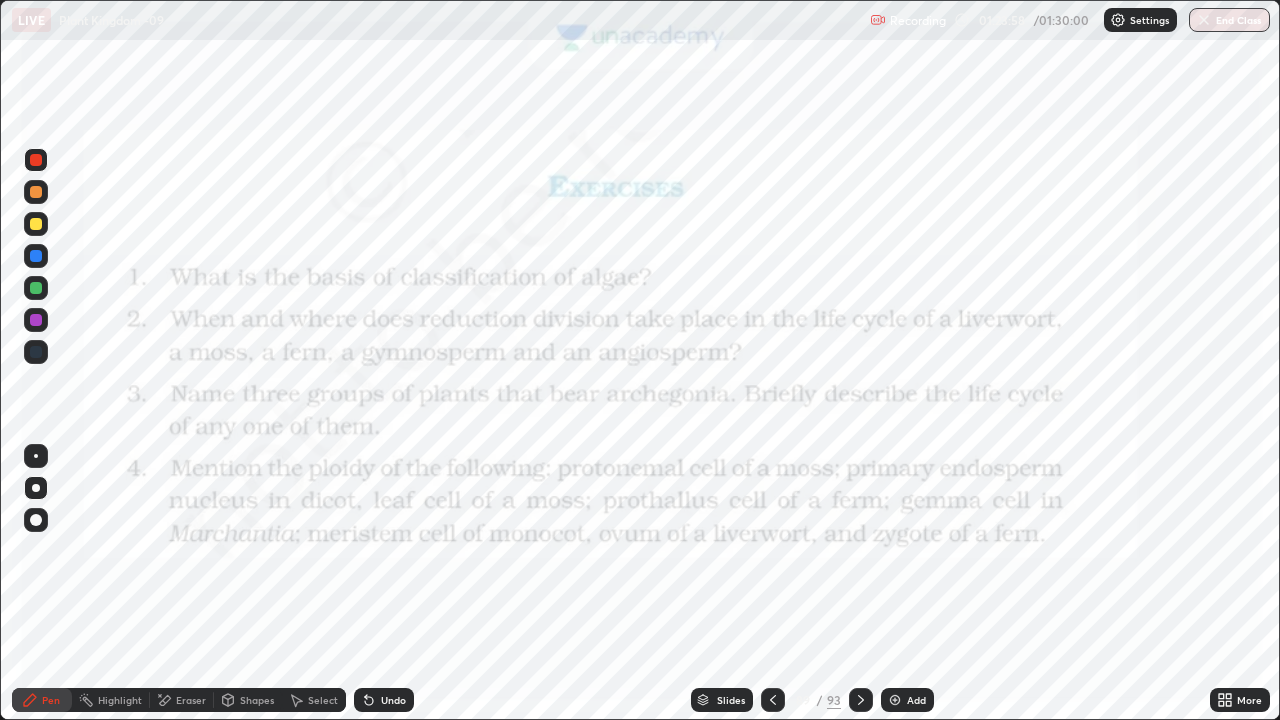 click 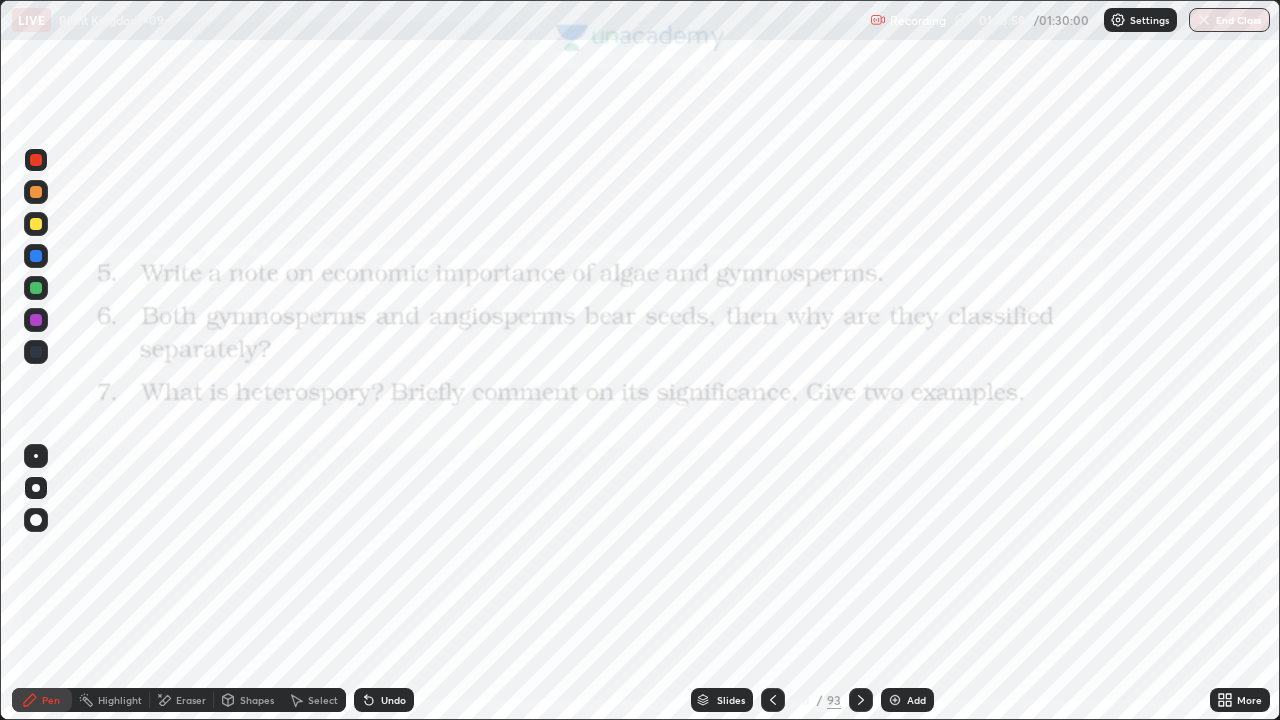 click at bounding box center (861, 700) 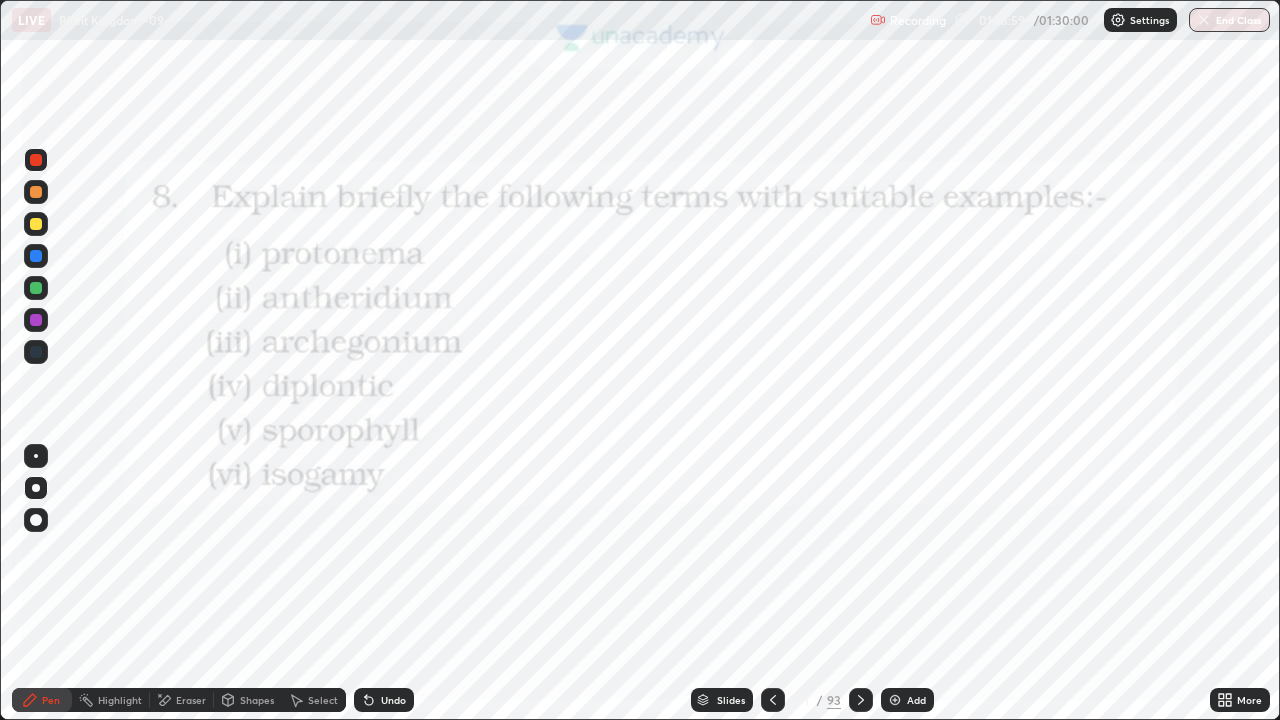 click 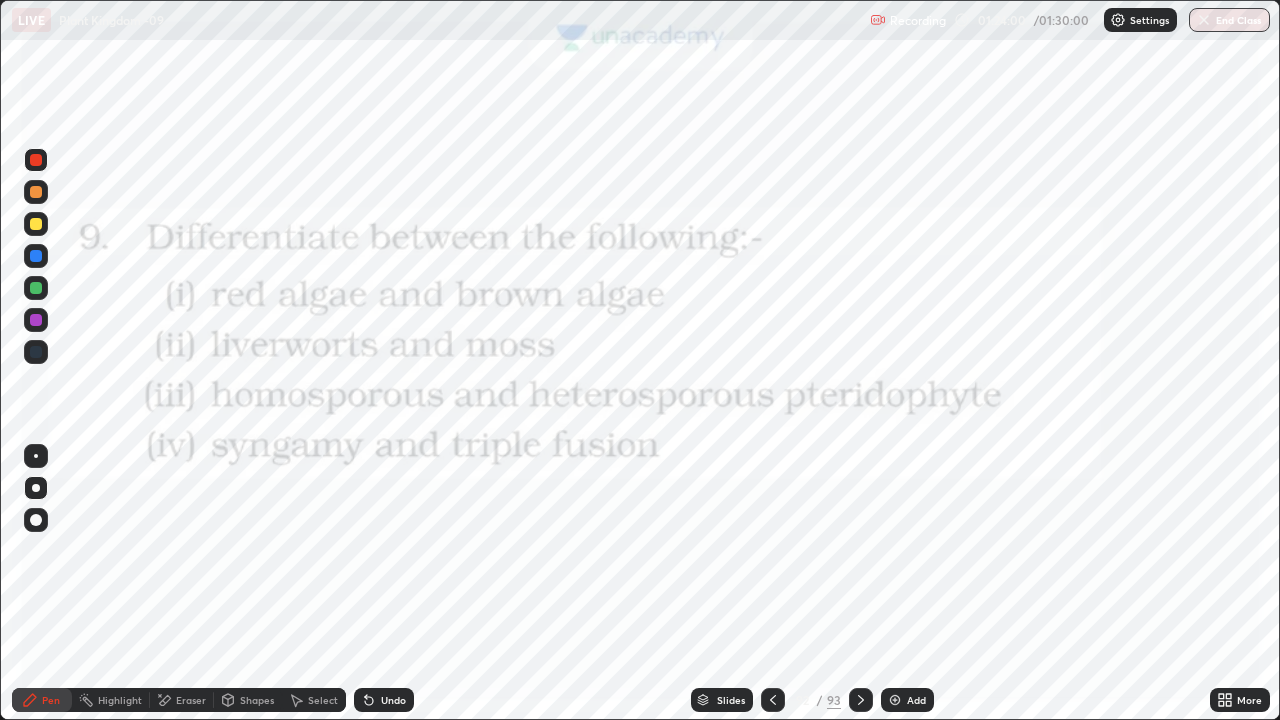 click 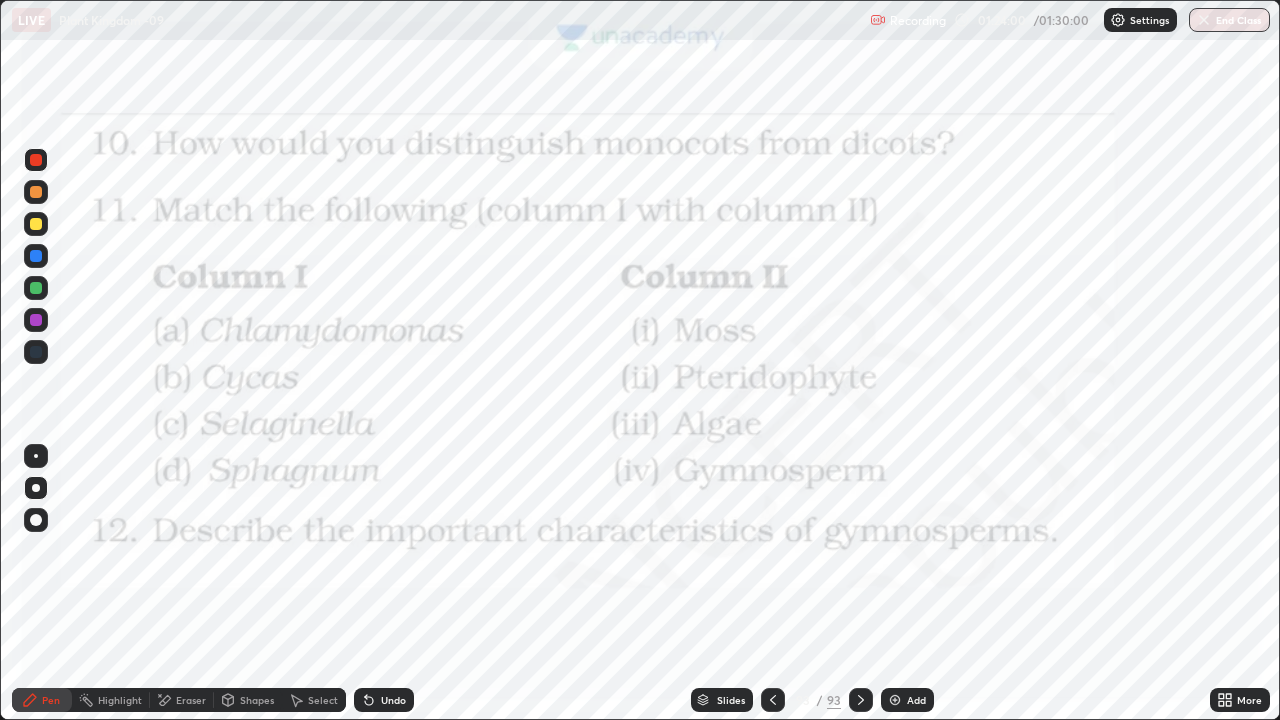 click 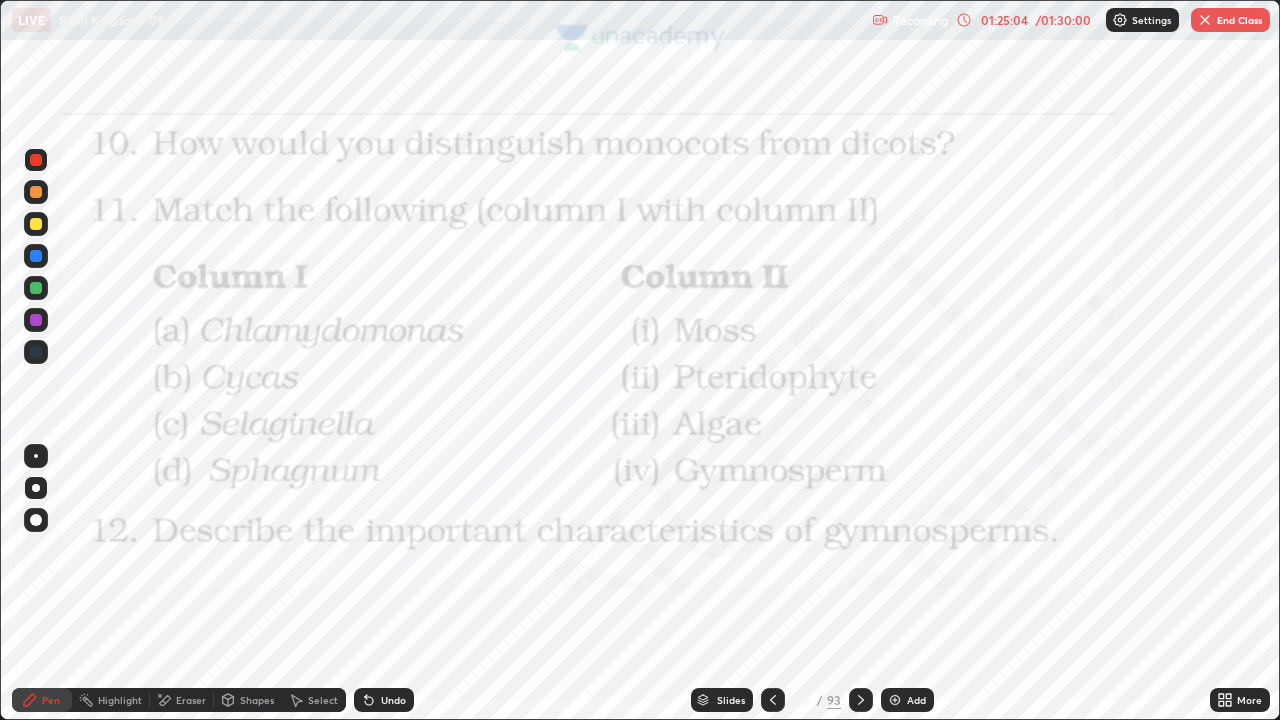 click on "End Class" at bounding box center (1230, 20) 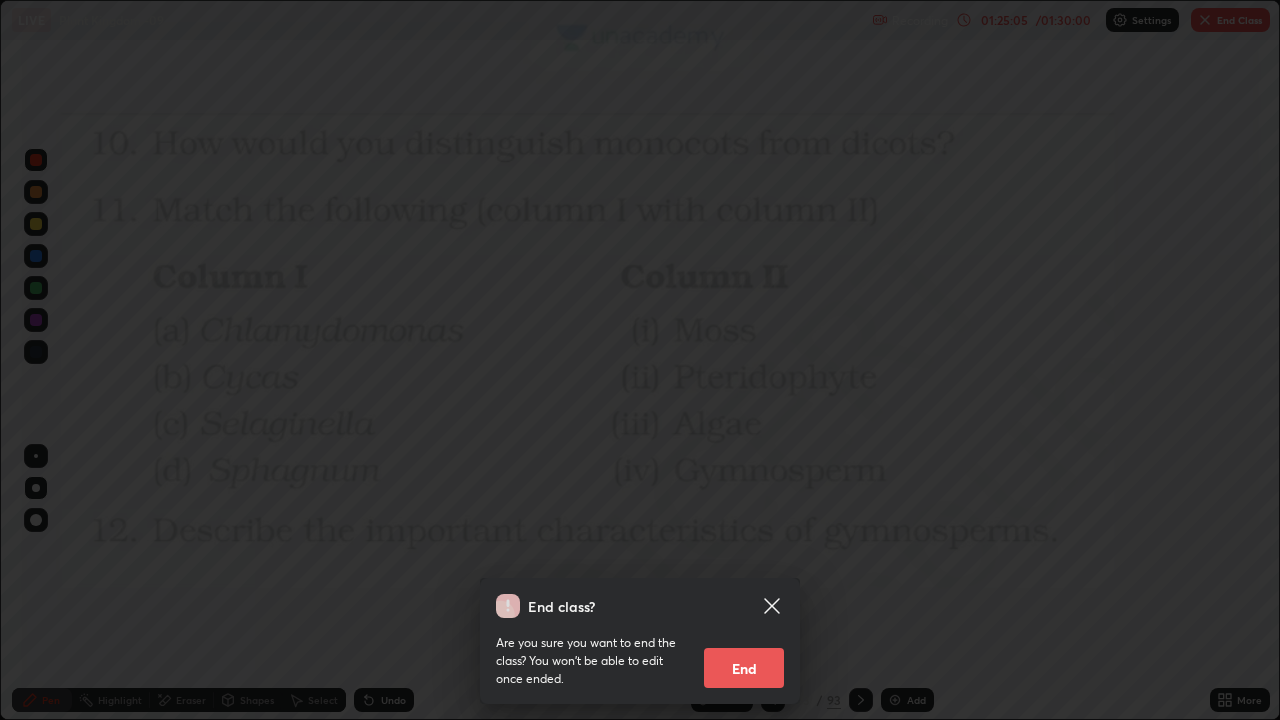 click on "End" at bounding box center (744, 668) 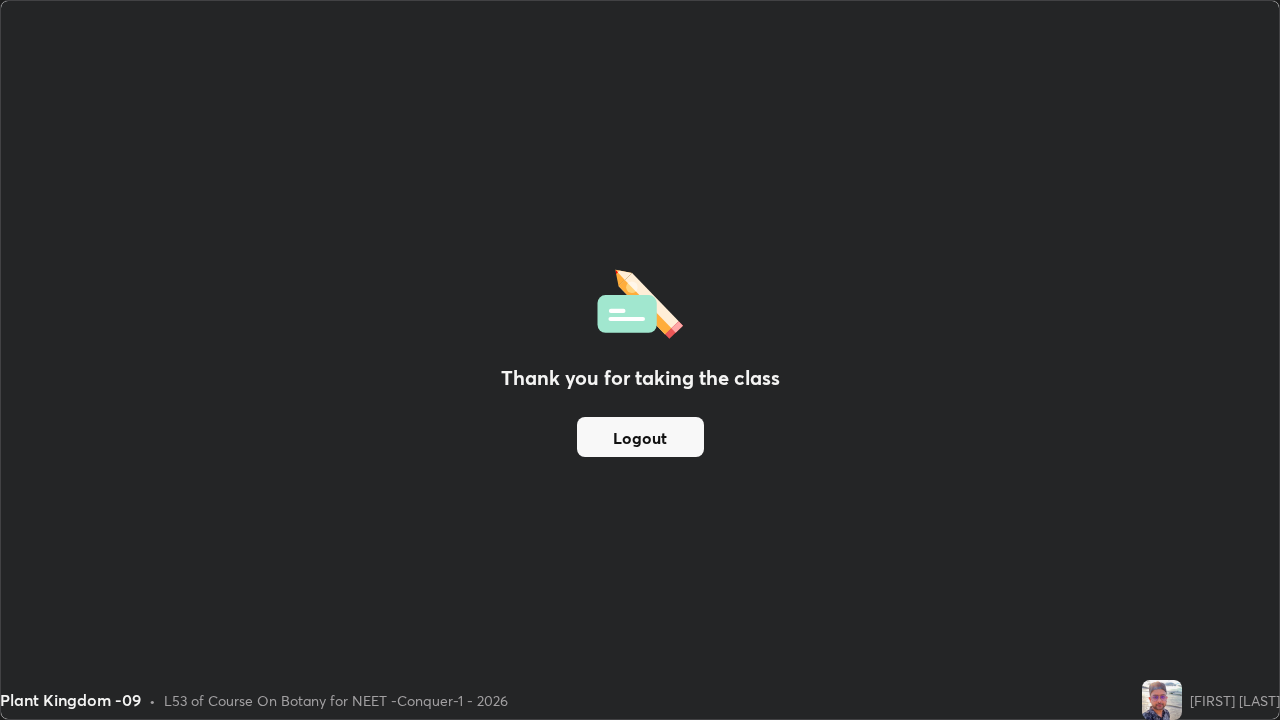 click on "Logout" at bounding box center [640, 437] 